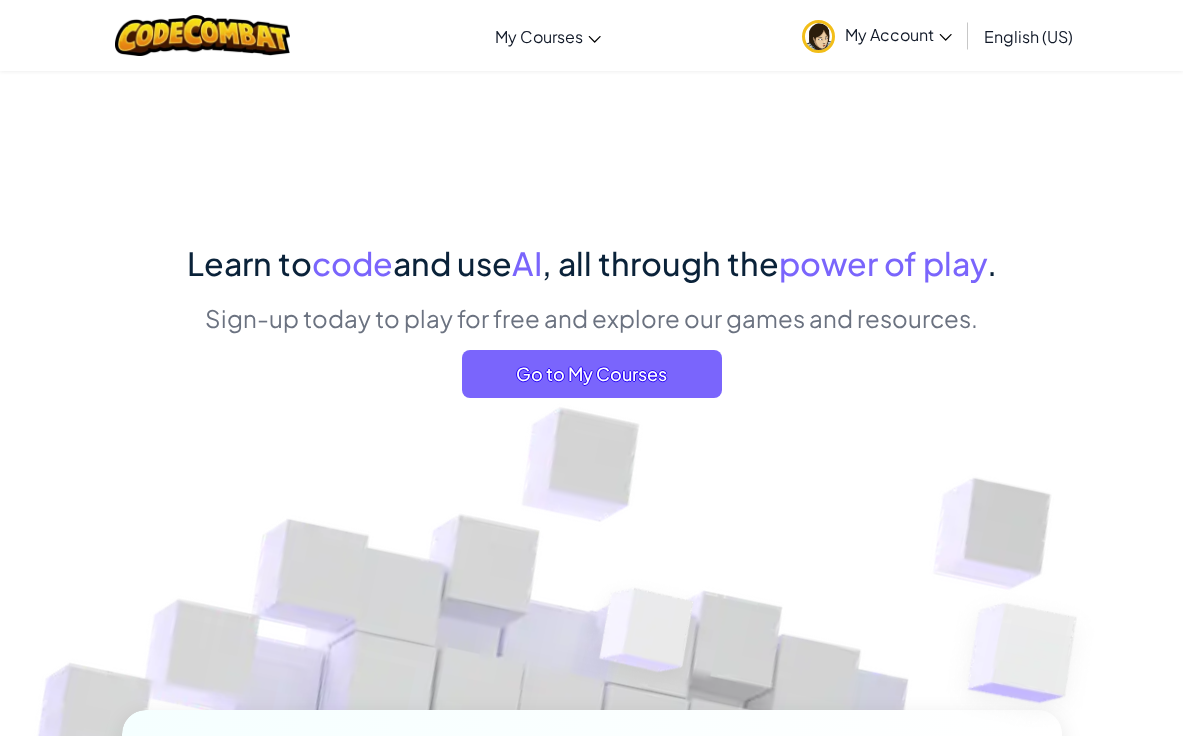 scroll, scrollTop: 0, scrollLeft: 0, axis: both 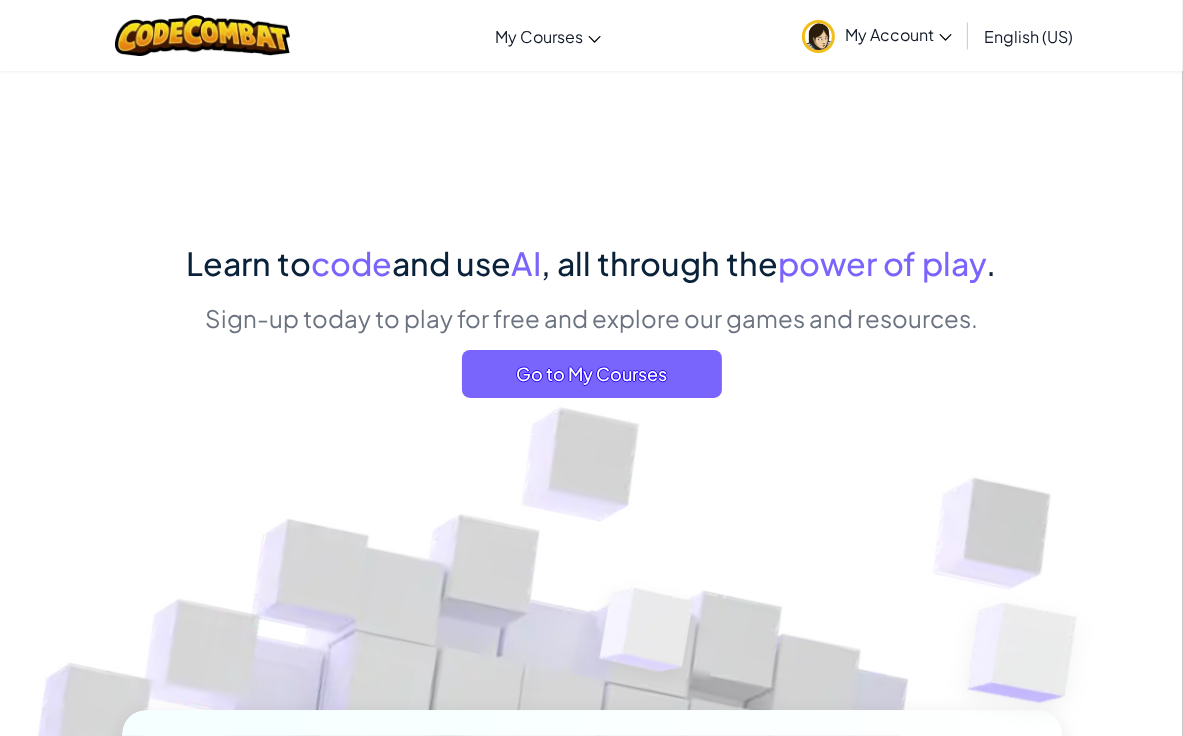 click on "My Account" at bounding box center [898, 34] 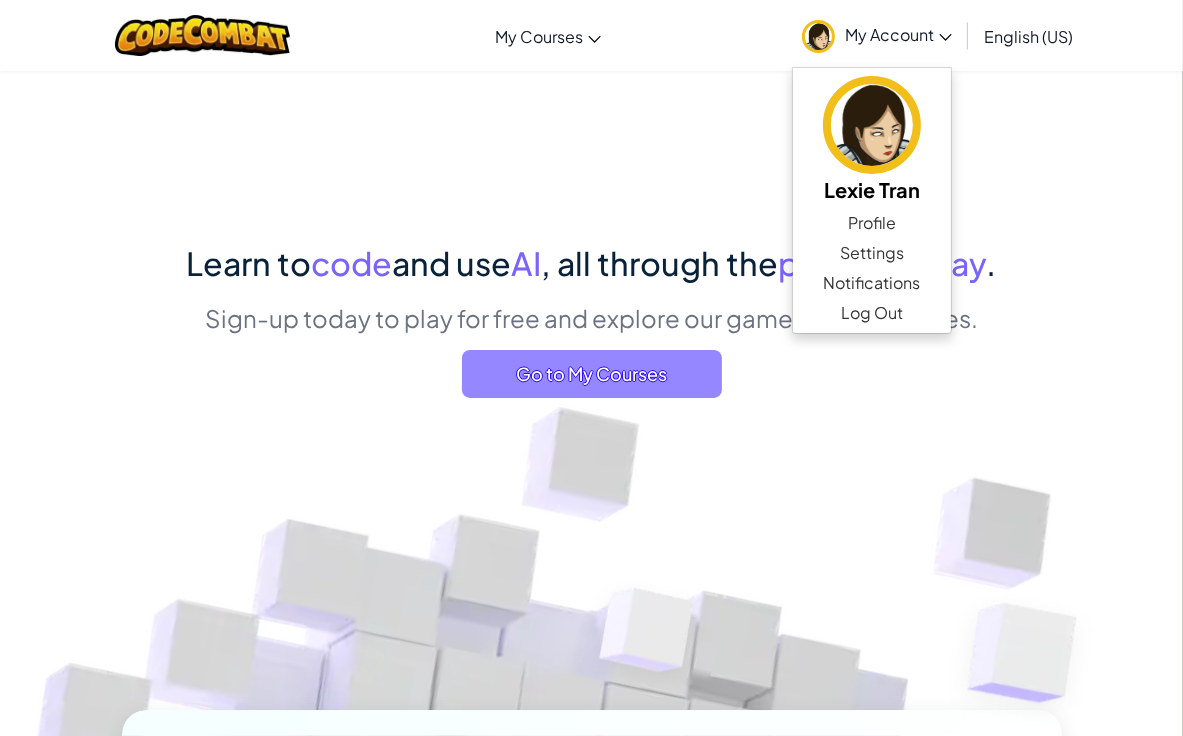 click on "Go to My Courses" at bounding box center (592, 374) 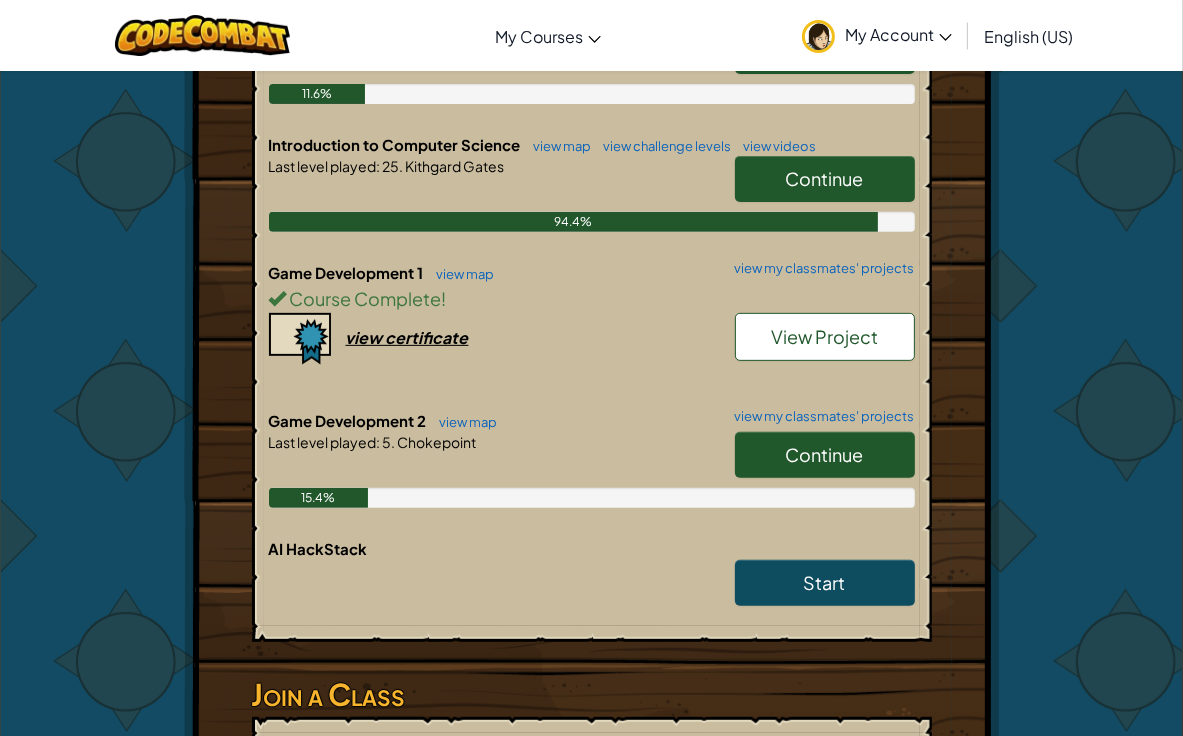 scroll, scrollTop: 574, scrollLeft: 0, axis: vertical 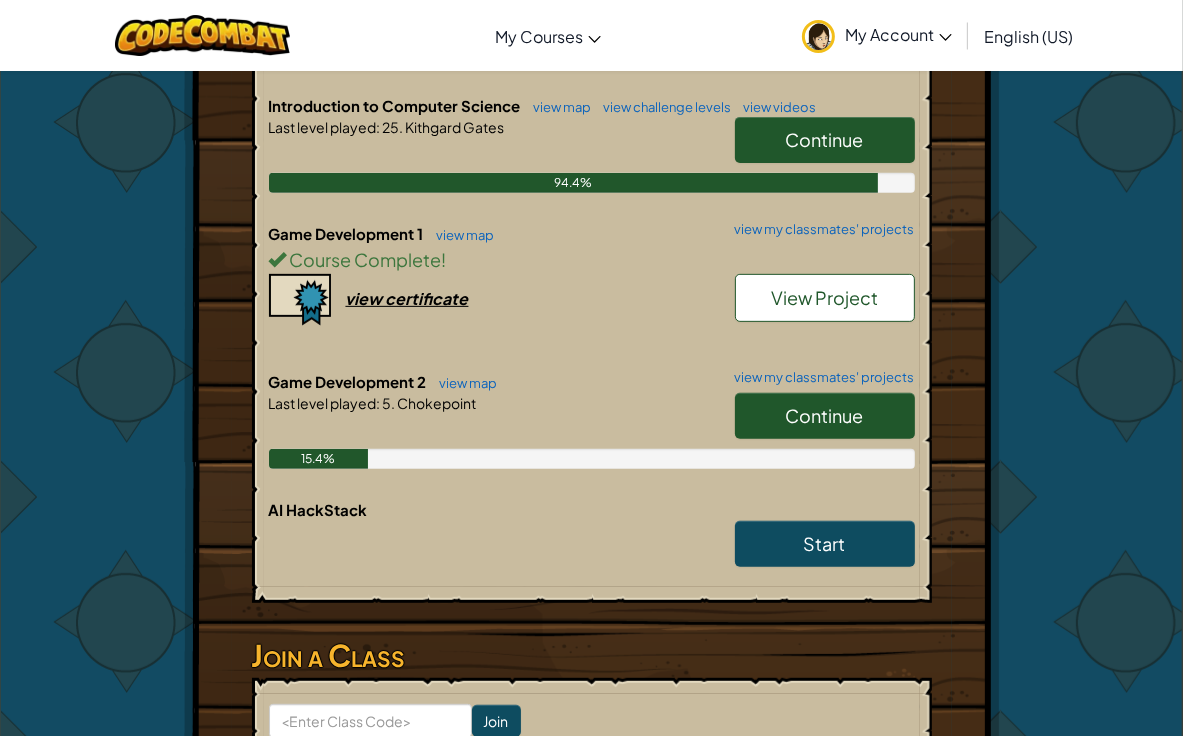 drag, startPoint x: 875, startPoint y: 407, endPoint x: 861, endPoint y: 407, distance: 14 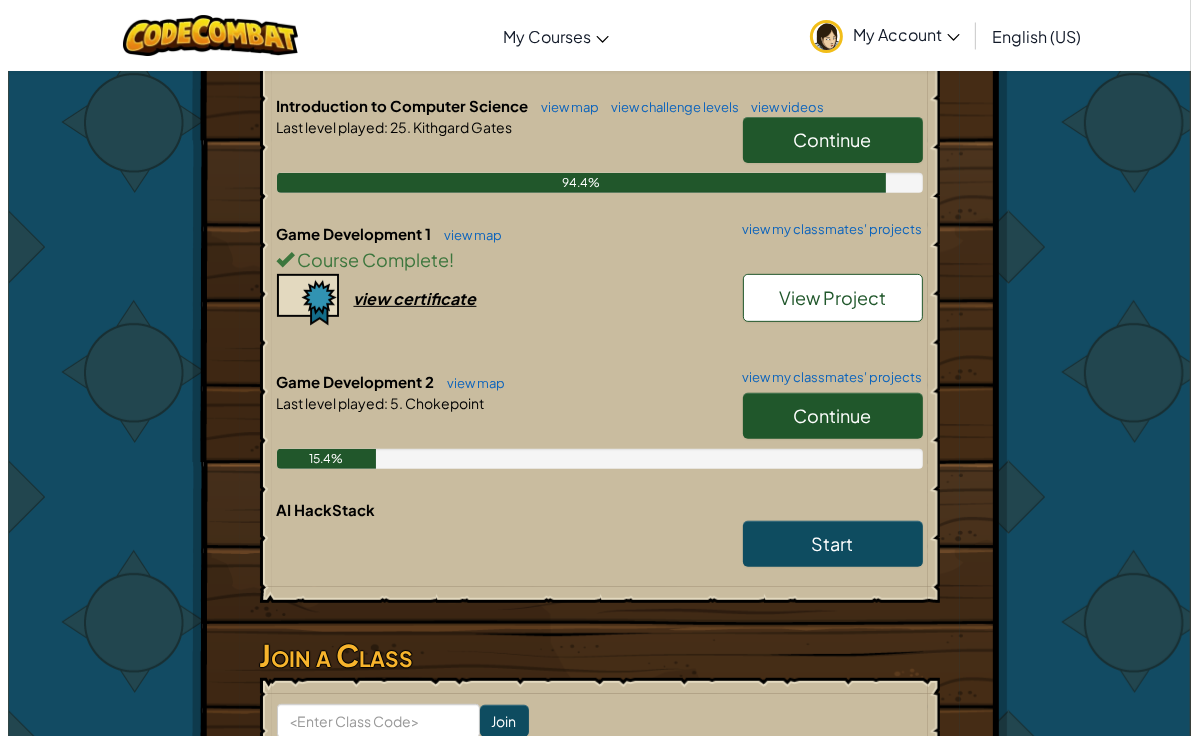 scroll, scrollTop: 0, scrollLeft: 0, axis: both 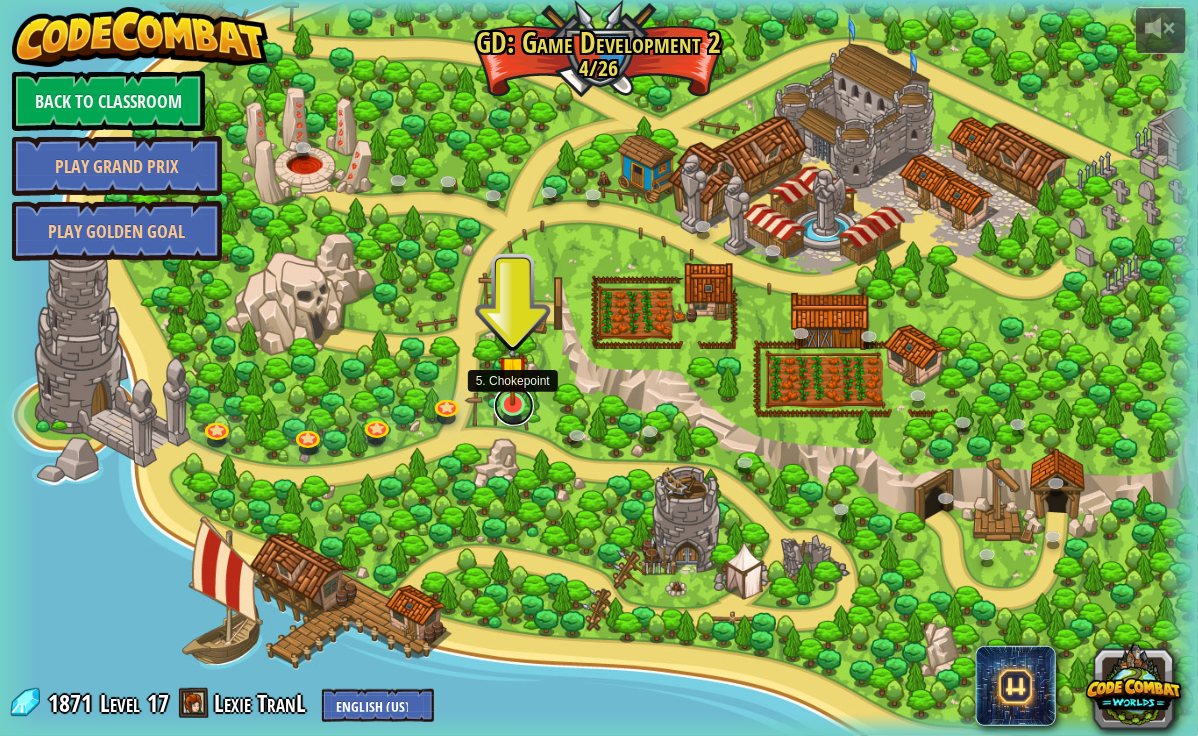 click at bounding box center [514, 406] 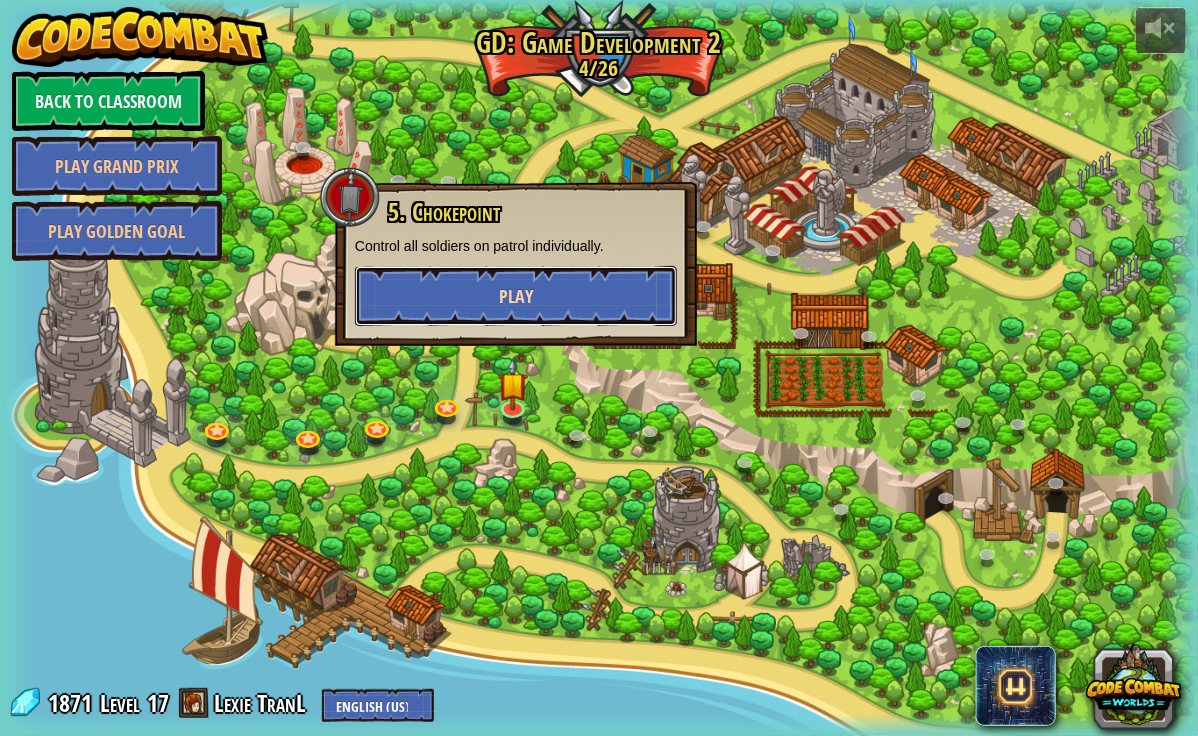 click on "Play" at bounding box center [516, 296] 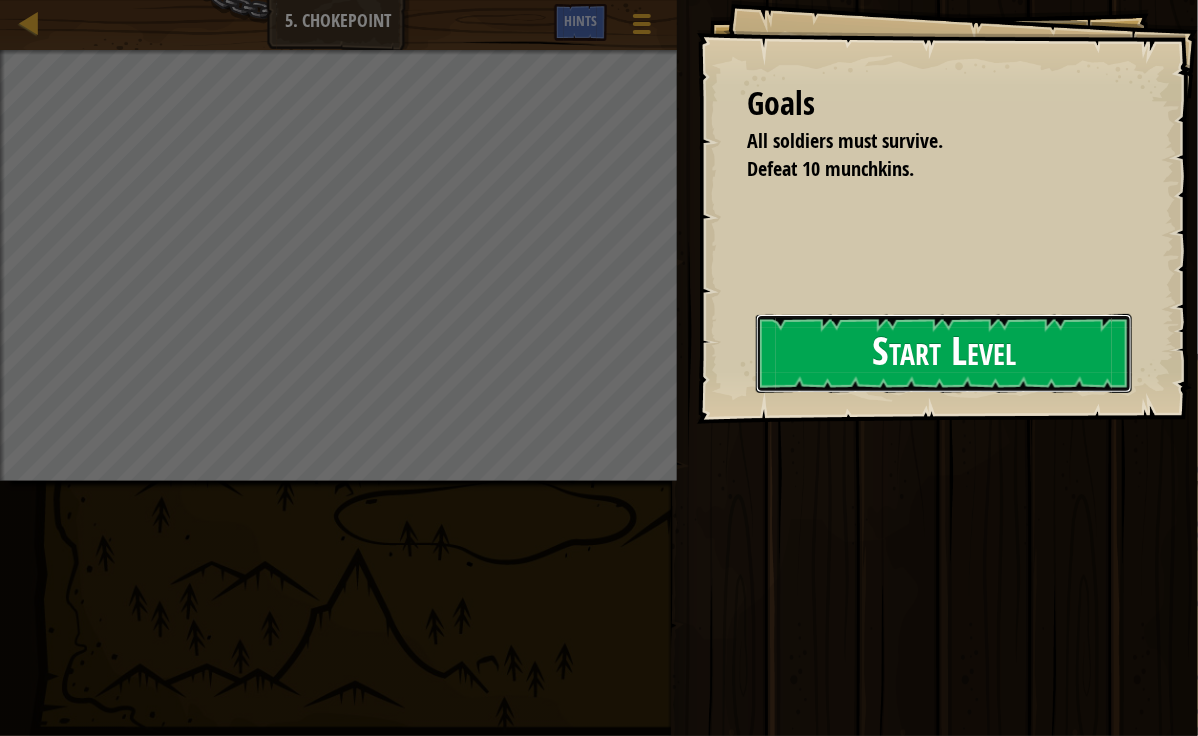 click on "Start Level" at bounding box center [944, 353] 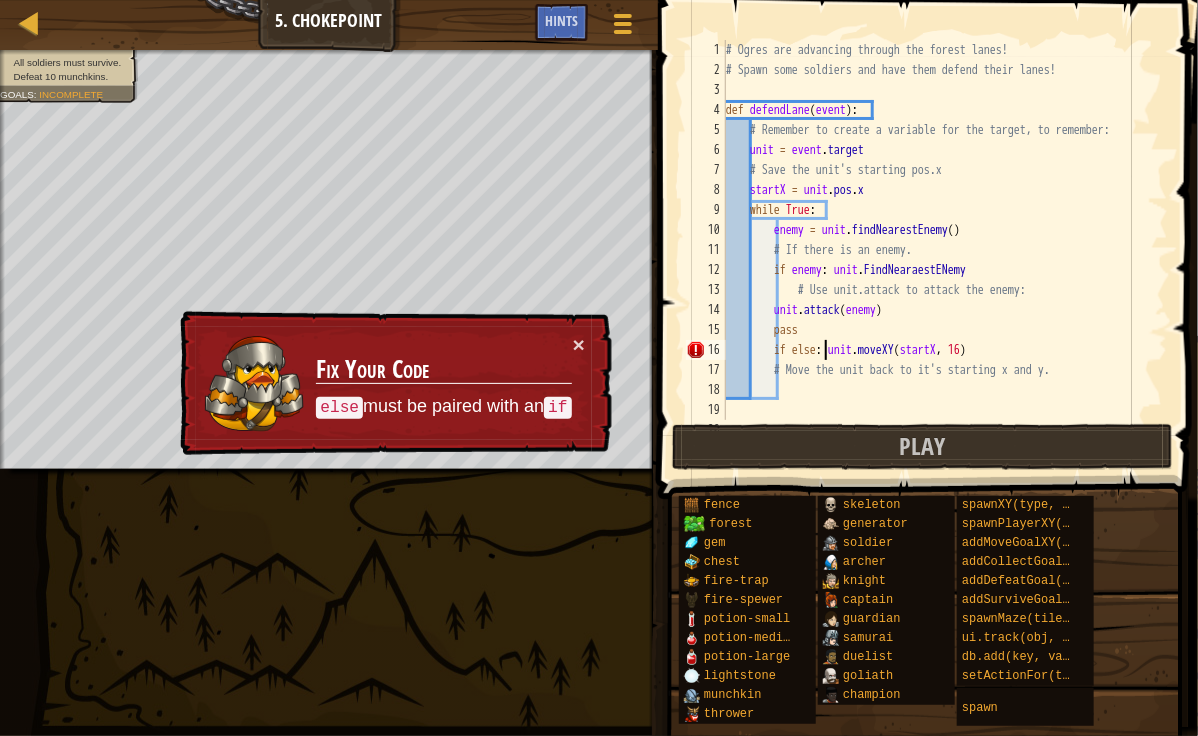 click on "# Ogres are advancing through the forest lanes! # Spawn some soldiers and have them defend their lanes! def   defendLane ( event ) :      # Remember to create a variable for the target, to remember:      unit   =   event . target      # Save the unit's starting pos.x      startX   =   unit . pos . x      while   True :          enemy   =   unit . findNearestEnemy ( )          # If there is an enemy.          if   enemy :   unit . FindNearaestENemy              # Use unit.attack to attack the enemy:          unit . attack ( enemy )          pass          if   else :   unit . moveXY ( startX ,   16 )          # Move the unit back to it's starting x and y." at bounding box center [937, 250] 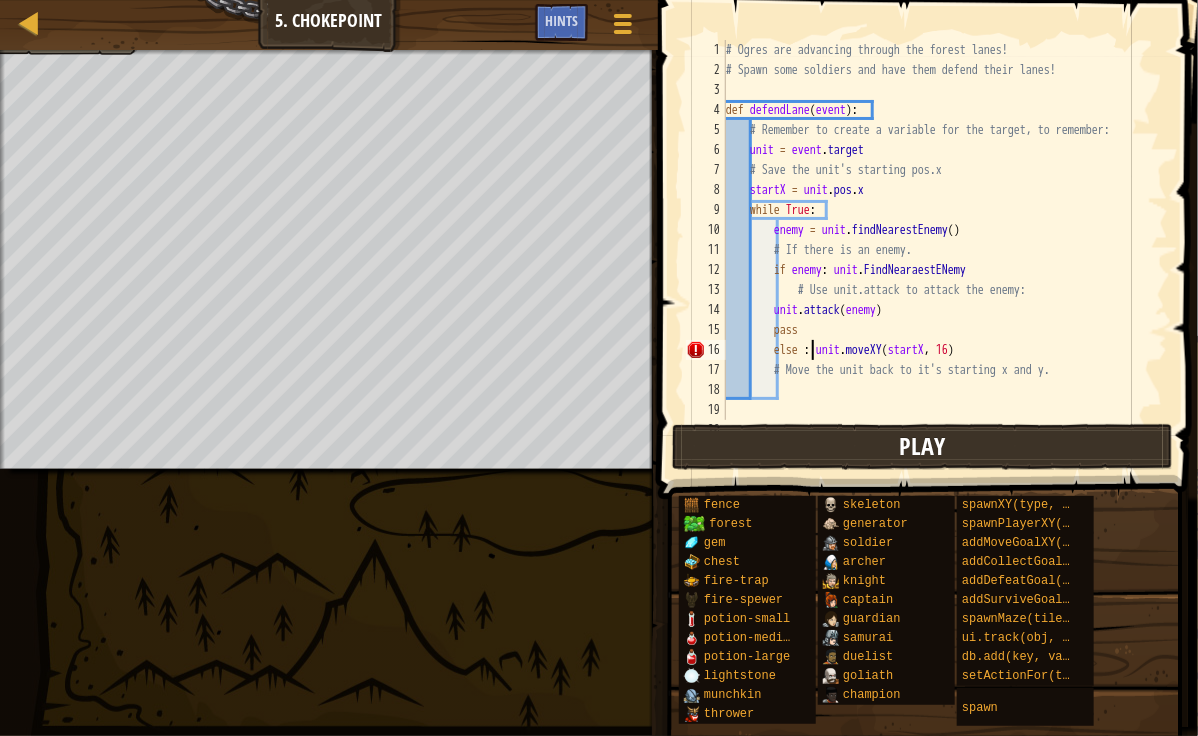 scroll, scrollTop: 9, scrollLeft: 8, axis: both 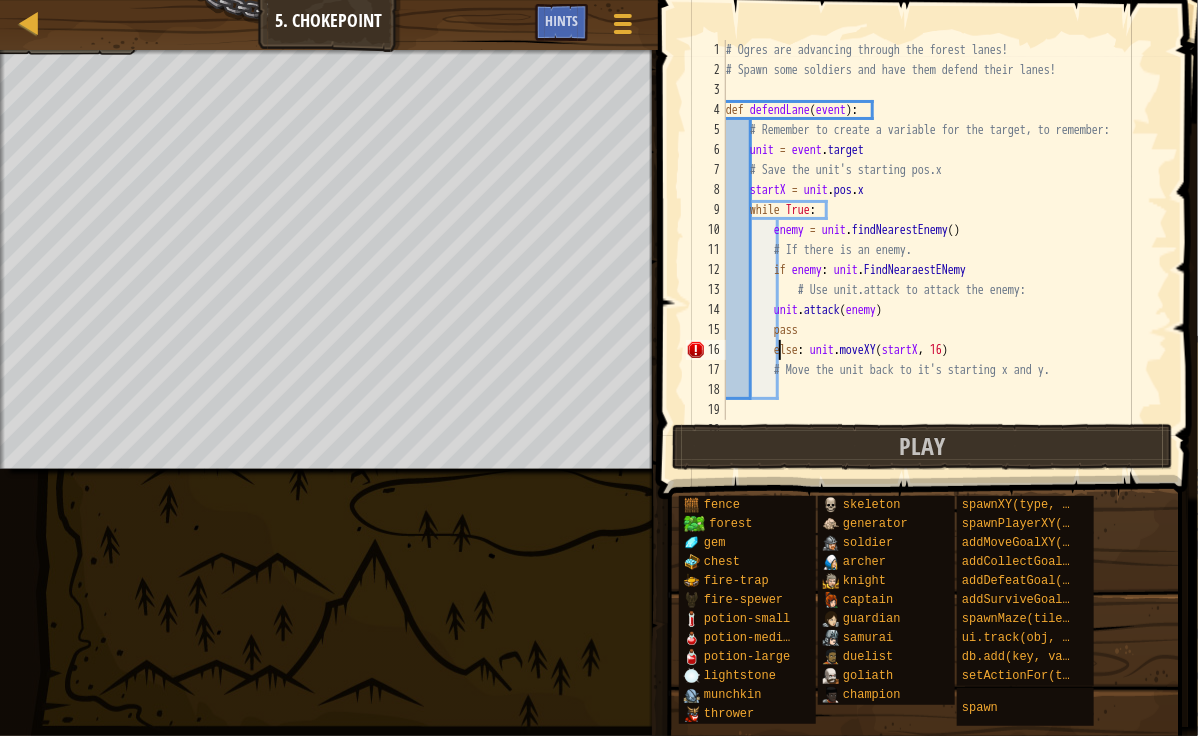 click on "# Ogres are advancing through the forest lanes! # Spawn some soldiers and have them defend their lanes! def   defendLane ( event ) :      # Remember to create a variable for the target, to remember:      unit   =   event . target      # Save the unit's starting pos.x      startX   =   unit . pos . x      while   True :          enemy   =   unit . findNearestEnemy ( )          # If there is an enemy.          if   enemy :   unit . FindNearaestENemy              # Use unit.attack to attack the enemy:          unit . attack ( enemy )          pass          else :   unit . moveXY ( startX ,   16 )          # Move the unit back to it's starting x and y." at bounding box center (937, 250) 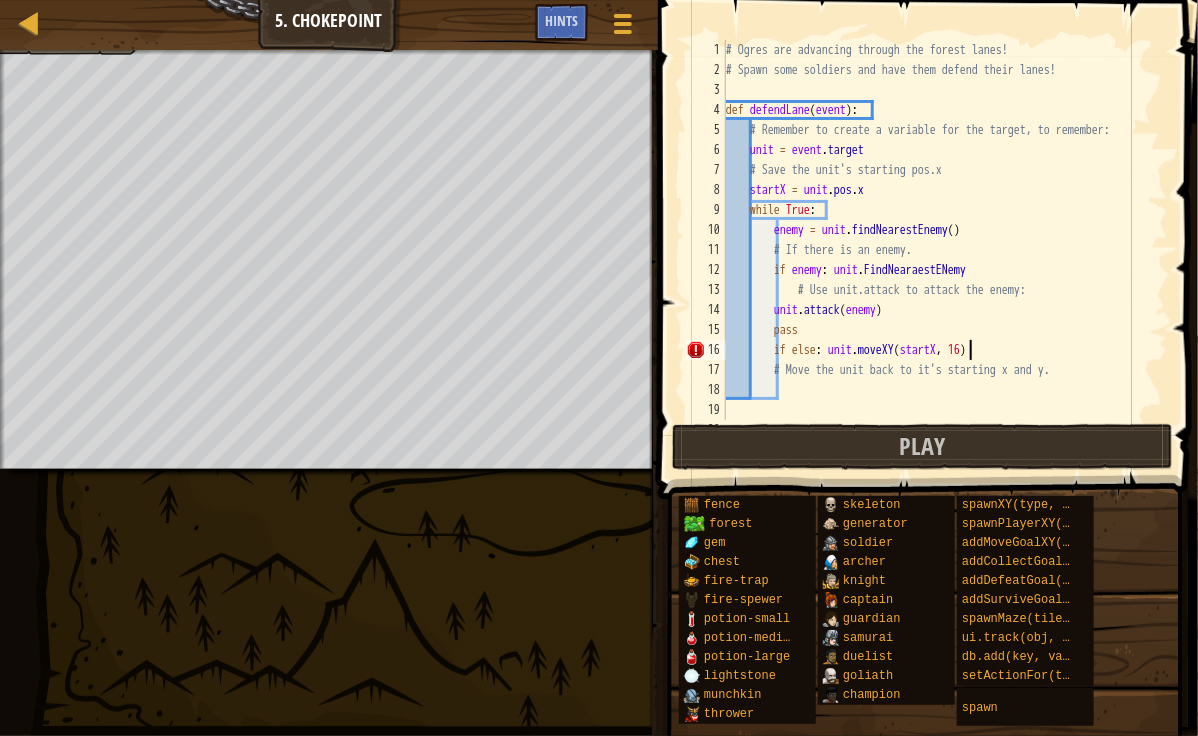 click on "# Ogres are advancing through the forest lanes! # Spawn some soldiers and have them defend their lanes! def   defendLane ( event ) :      # Remember to create a variable for the target, to remember:      unit   =   event . target      # Save the unit's starting pos.x      startX   =   unit . pos . x      while   True :          enemy   =   unit . findNearestEnemy ( )          # If there is an enemy.          if   enemy :   unit . FindNearaestENemy              # Use unit.attack to attack the enemy:          unit . attack ( enemy )          pass          if   else :   unit . moveXY ( startX ,   16 )          # Move the unit back to it's starting x and y." at bounding box center (937, 250) 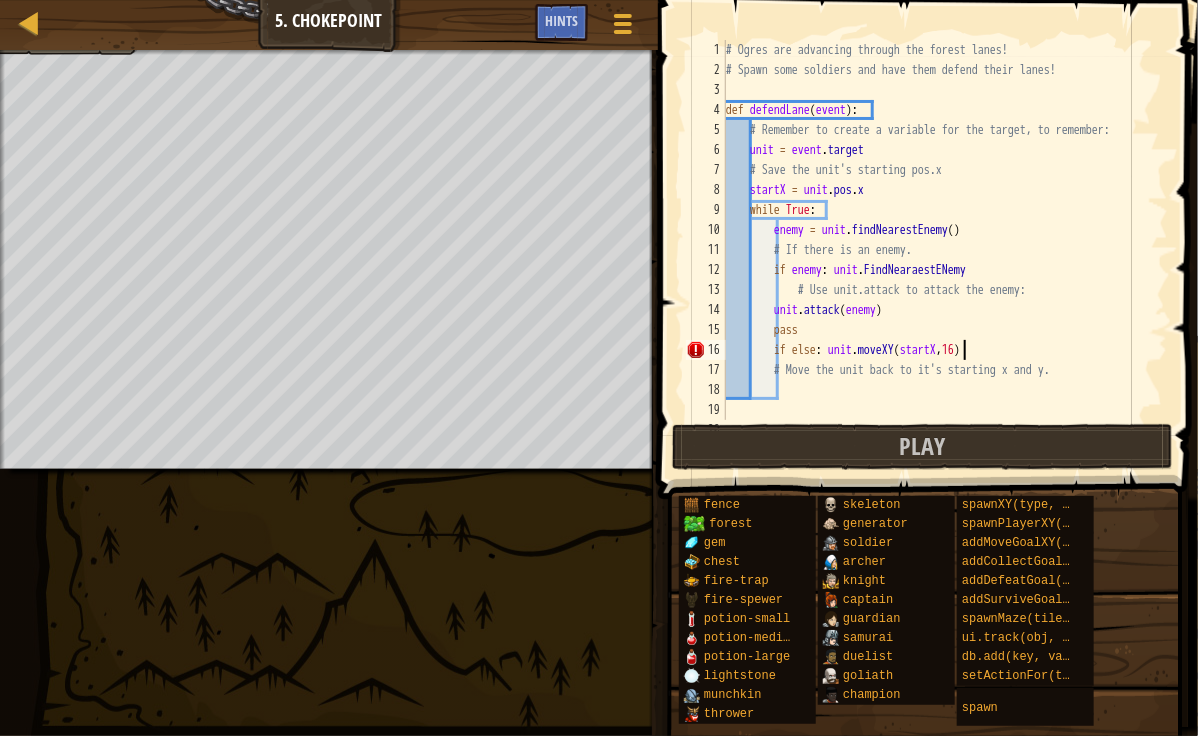 scroll, scrollTop: 9, scrollLeft: 20, axis: both 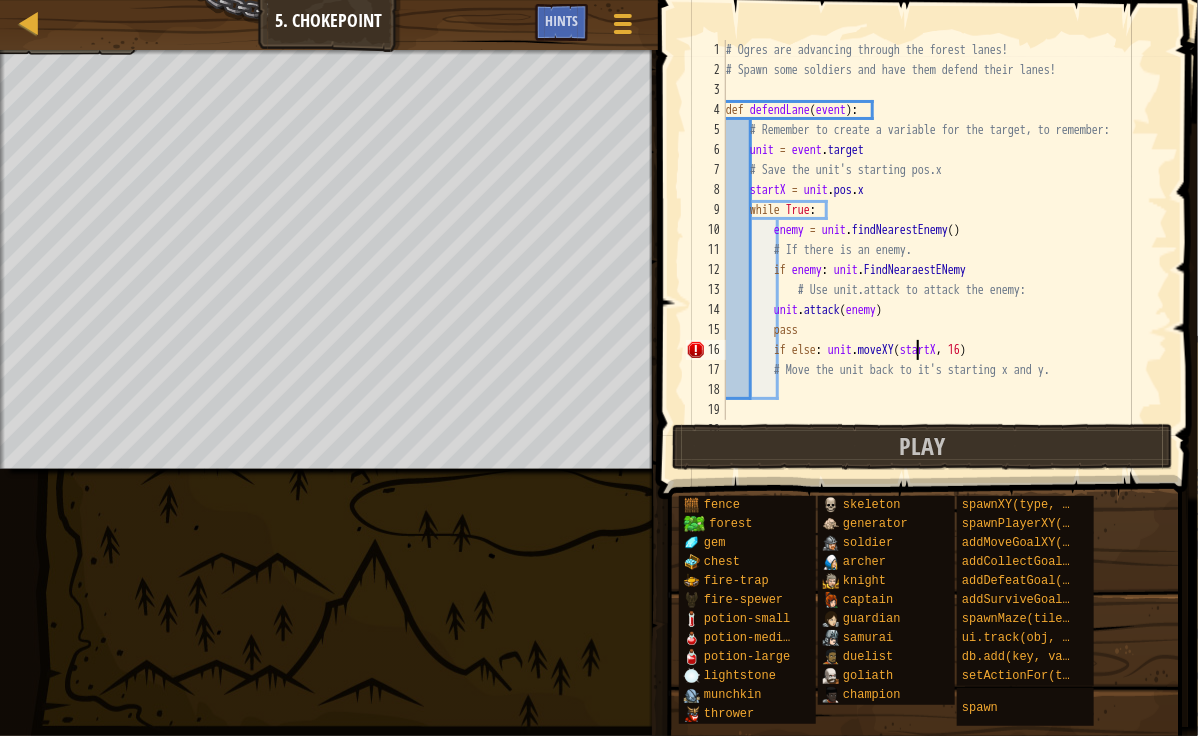 click on "# Ogres are advancing through the forest lanes! # Spawn some soldiers and have them defend their lanes! def   defendLane ( event ) :      # Remember to create a variable for the target, to remember:      unit   =   event . target      # Save the unit's starting pos.x      startX   =   unit . pos . x      while   True :          enemy   =   unit . findNearestEnemy ( )          # If there is an enemy.          if   enemy :   unit . FindNearaestENemy              # Use unit.attack to attack the enemy:          unit . attack ( enemy )          pass          if   else :   unit . moveXY ( startX ,   16 )          # Move the unit back to it's starting x and y." at bounding box center [937, 250] 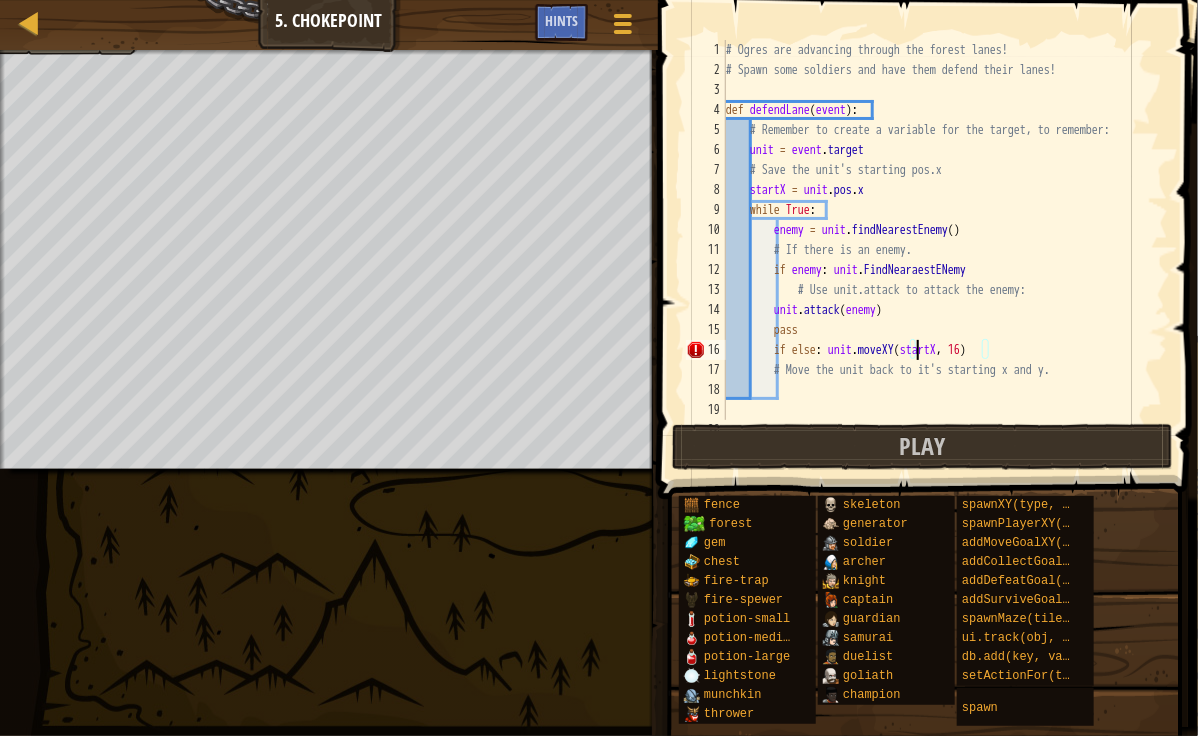 scroll, scrollTop: 9, scrollLeft: 16, axis: both 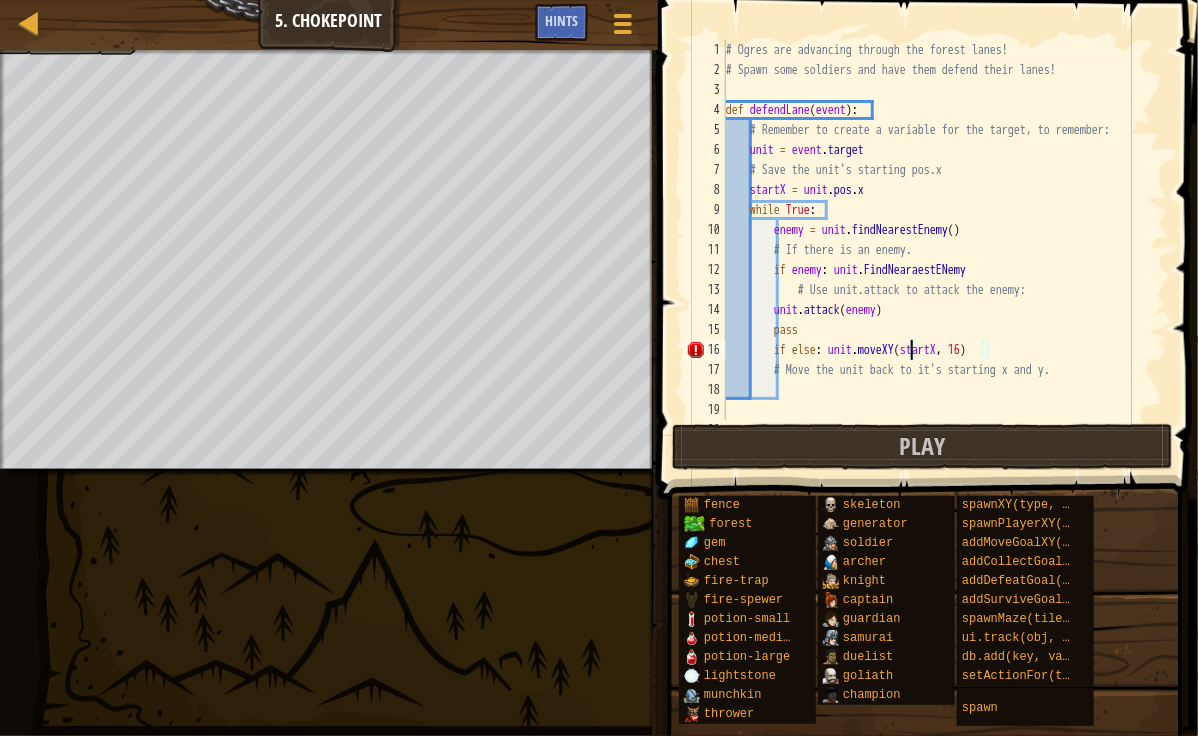 click on "# Ogres are advancing through the forest lanes! # Spawn some soldiers and have them defend their lanes! def   defendLane ( event ) :      # Remember to create a variable for the target, to remember:      unit   =   event . target      # Save the unit's starting pos.x      startX   =   unit . pos . x      while   True :          enemy   =   unit . findNearestEnemy ( )          # If there is an enemy.          if   enemy :   unit . FindNearaestENemy              # Use unit.attack to attack the enemy:          unit . attack ( enemy )          pass          if   else :   unit . moveXY ( startX ,   16 )          # Move the unit back to it's starting x and y." at bounding box center (937, 250) 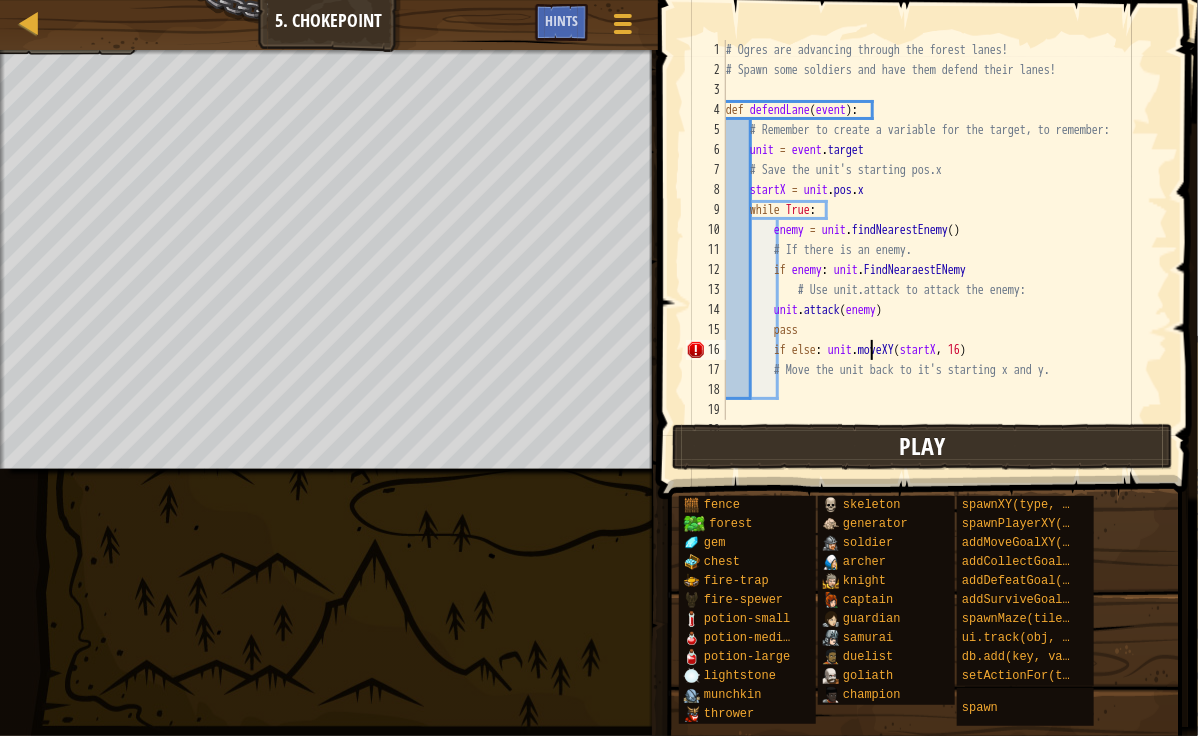 type on "if else: unit.moveXY(startX, 16)" 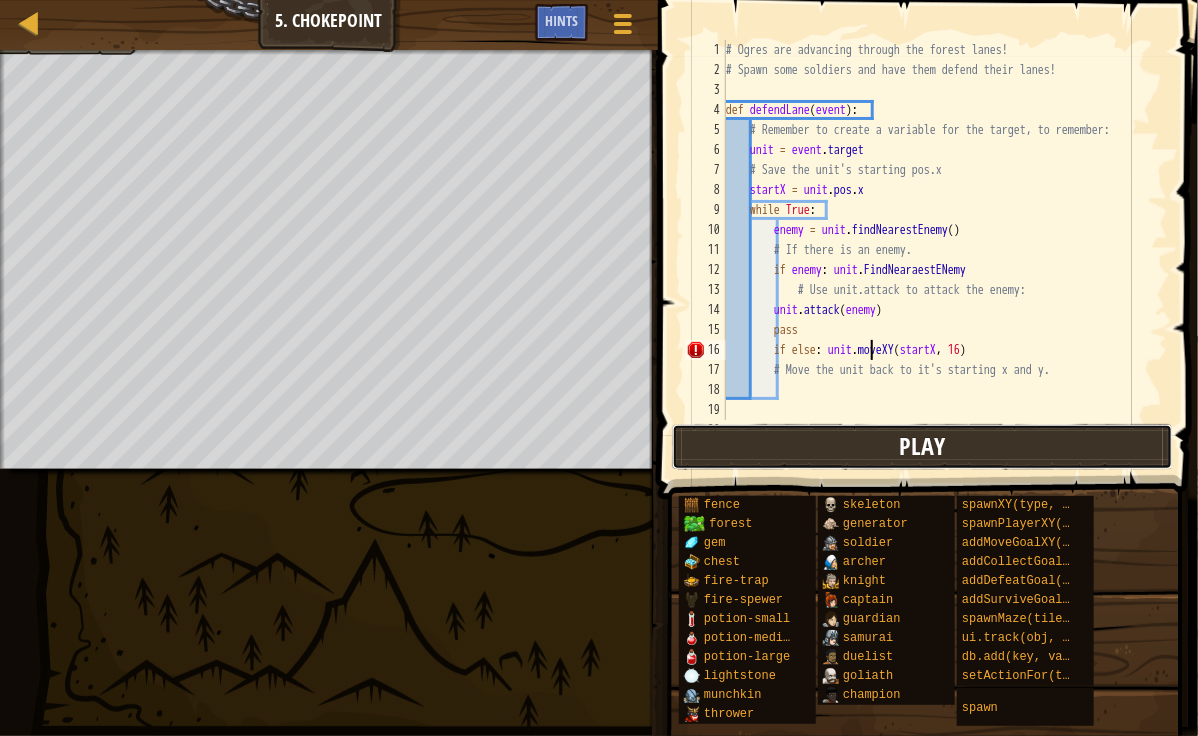 click on "Play" at bounding box center (922, 447) 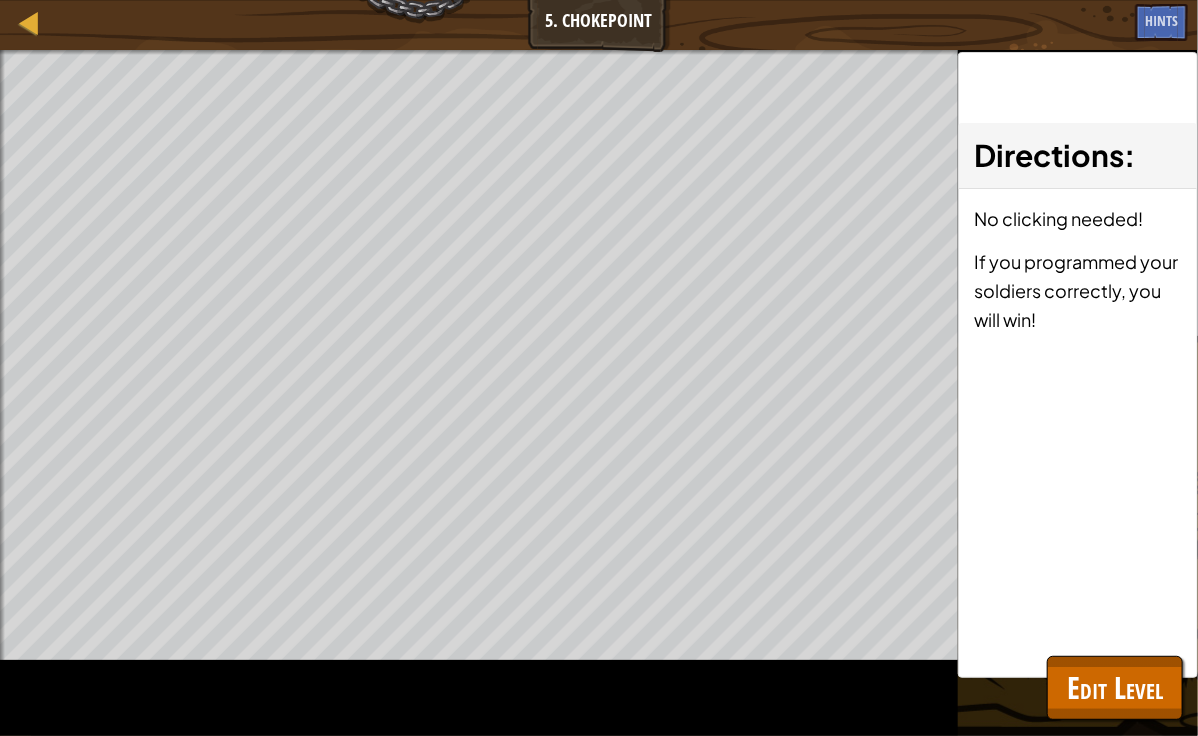 click on "Directions : No clicking needed!
If you programmed your soldiers correctly, you will win!" at bounding box center (1078, 365) 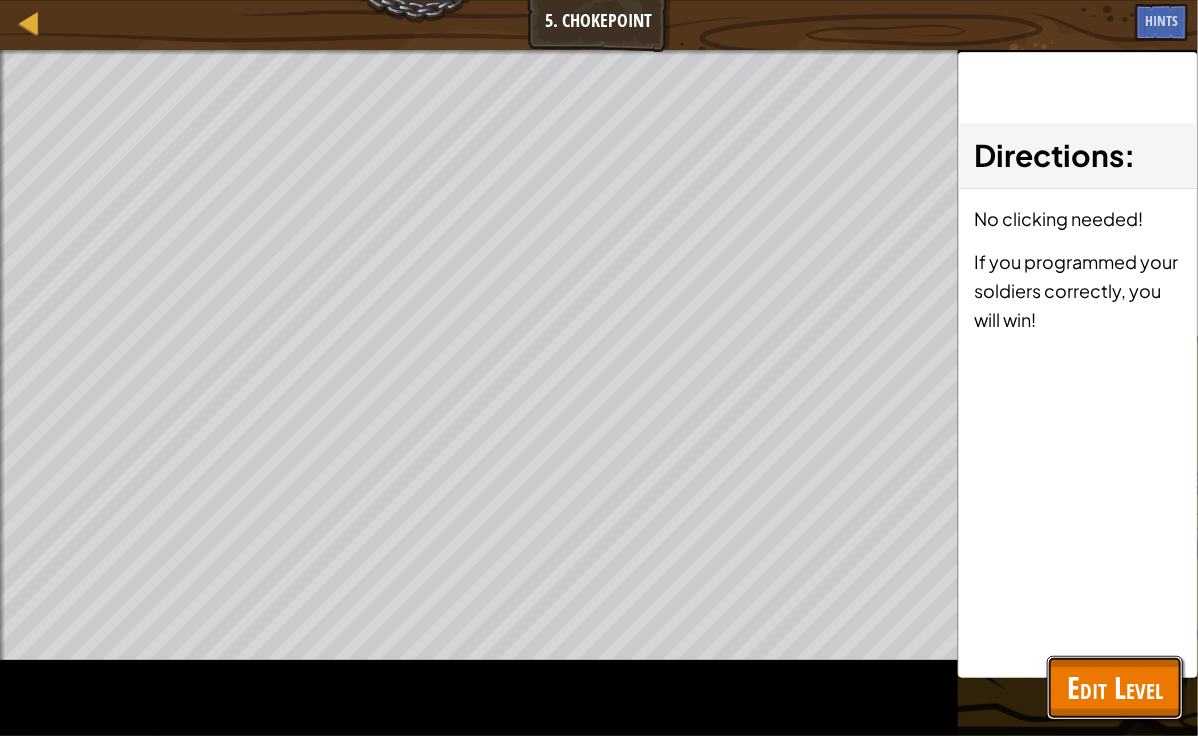 click on "Edit Level" at bounding box center [1115, 687] 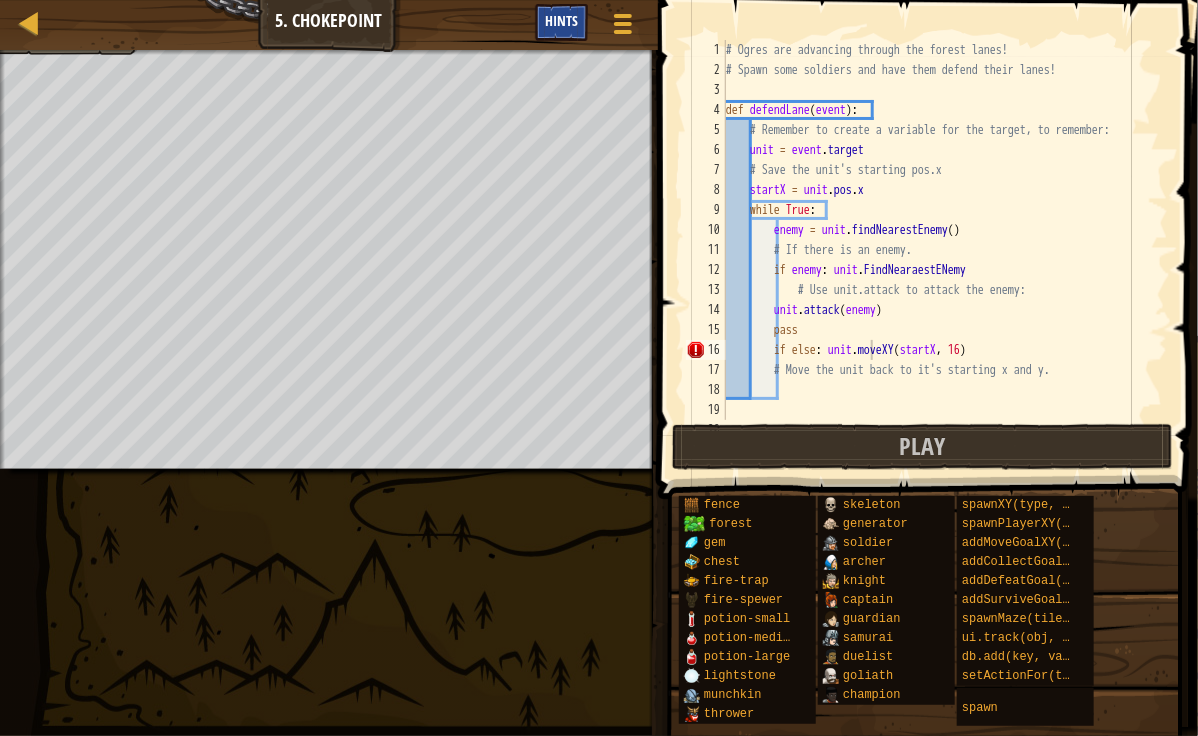 click on "Hints" at bounding box center (561, 20) 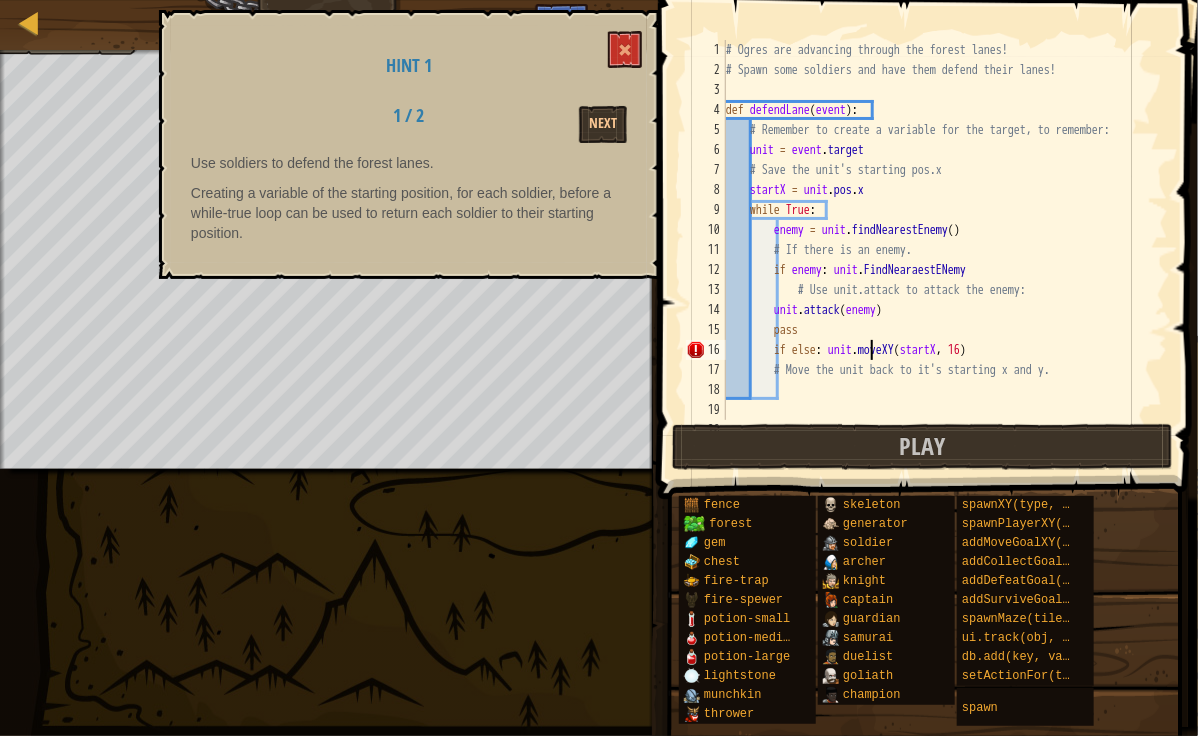 click on "Hint 1 1 / 2 Next Use soldiers to defend the forest lanes.
Creating a variable of the starting position, for each soldier, before a while-true loop can be used to return each soldier to their starting position." at bounding box center [409, 144] 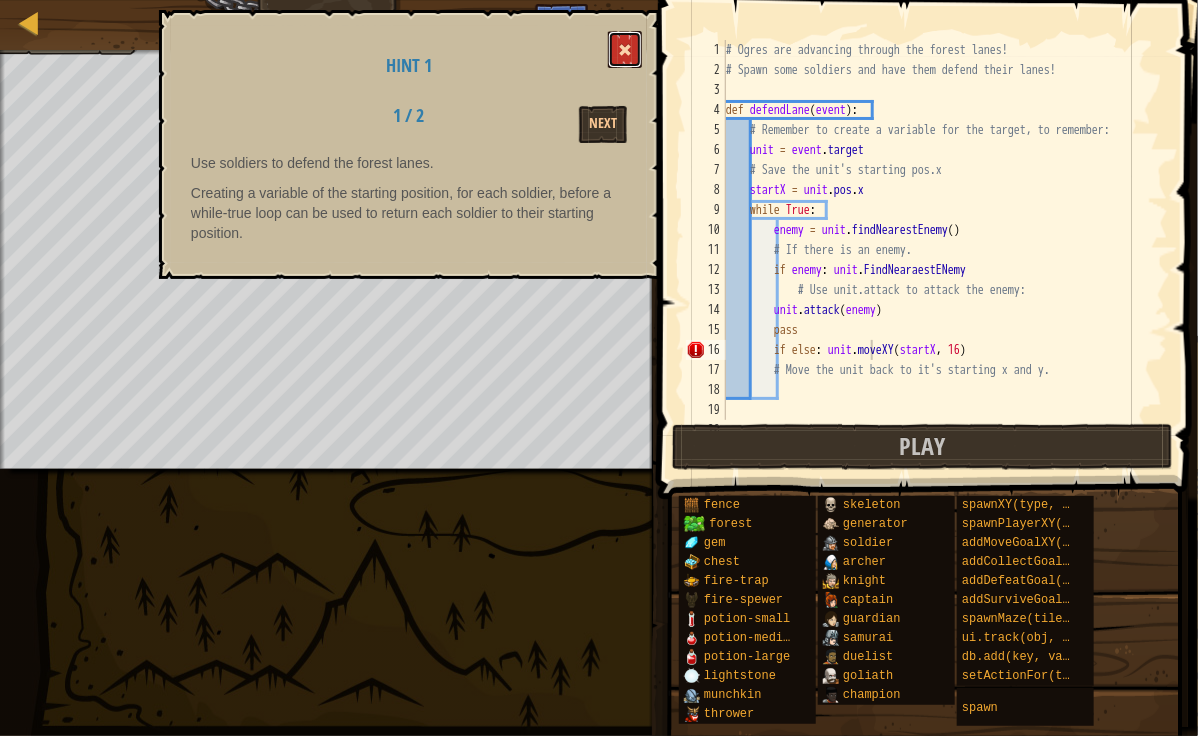 click at bounding box center (625, 50) 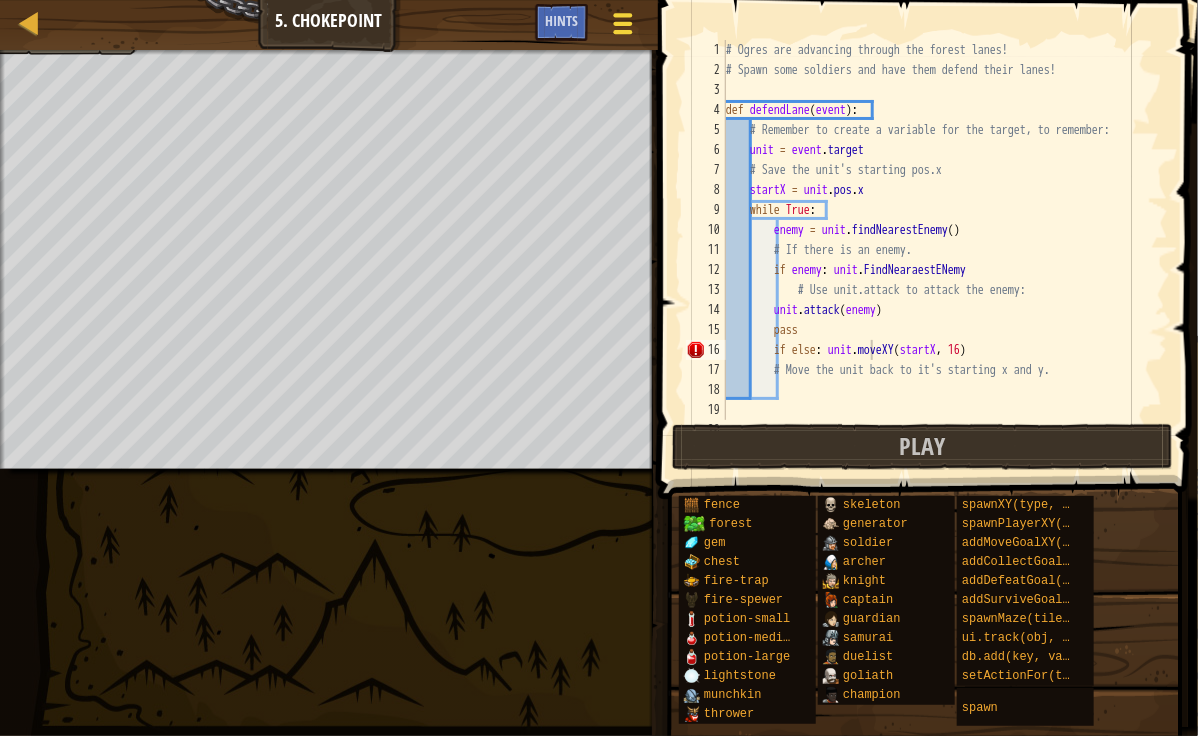 click at bounding box center [622, 32] 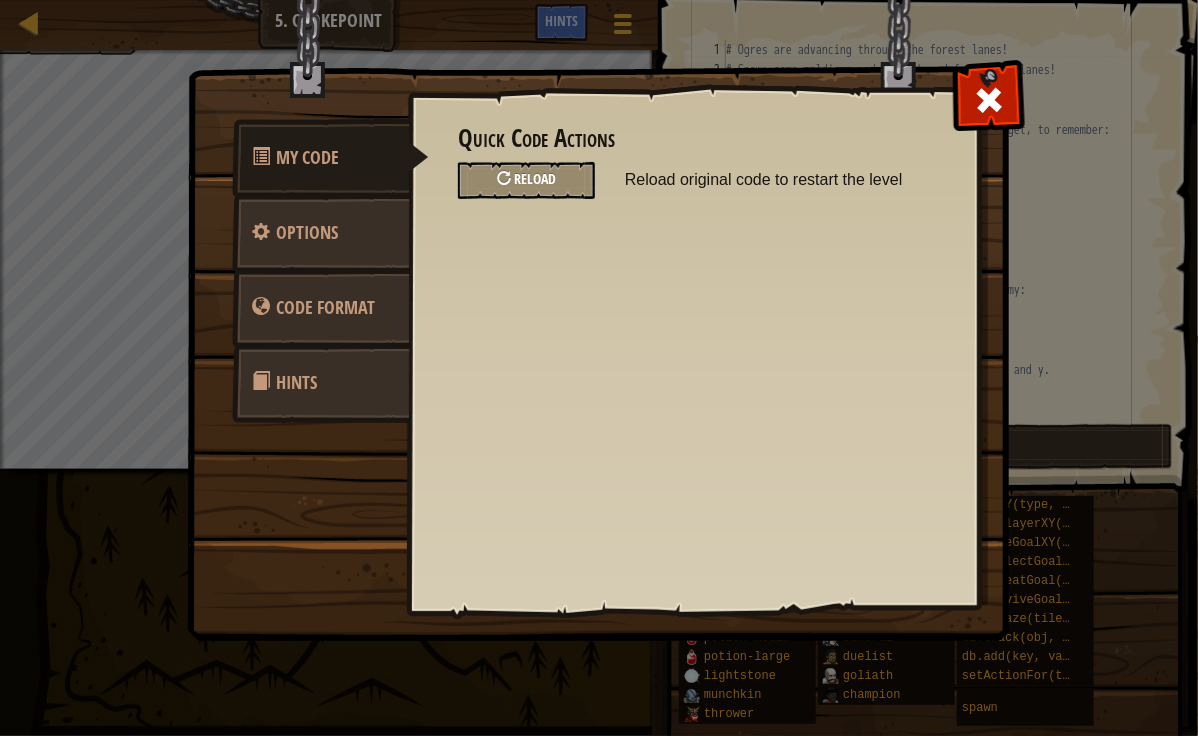 click on "Reload" at bounding box center [535, 178] 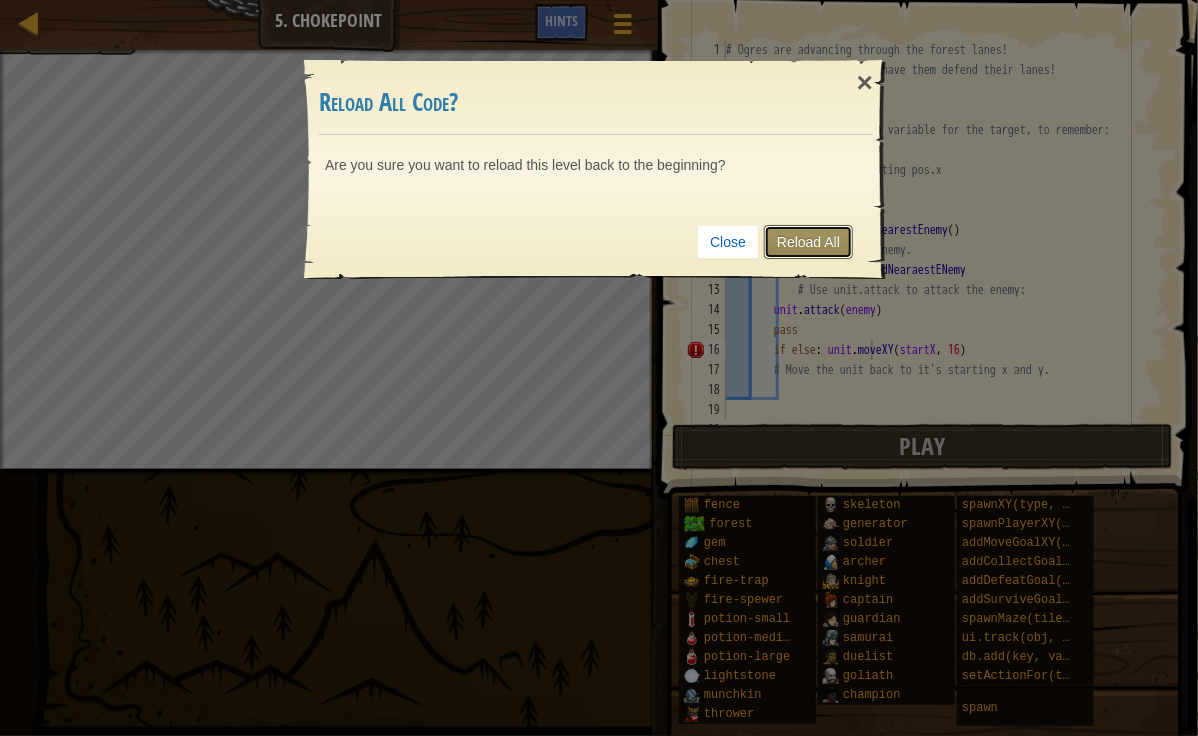 click on "Reload All" at bounding box center (808, 242) 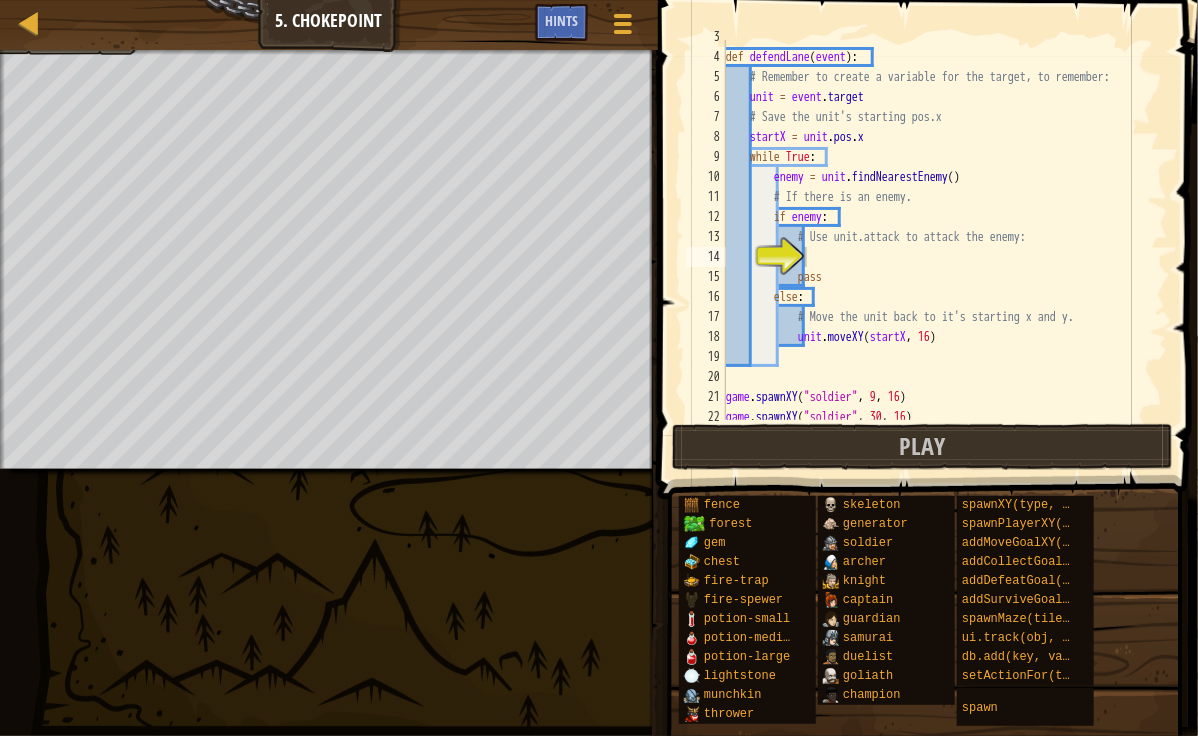 scroll, scrollTop: 70, scrollLeft: 0, axis: vertical 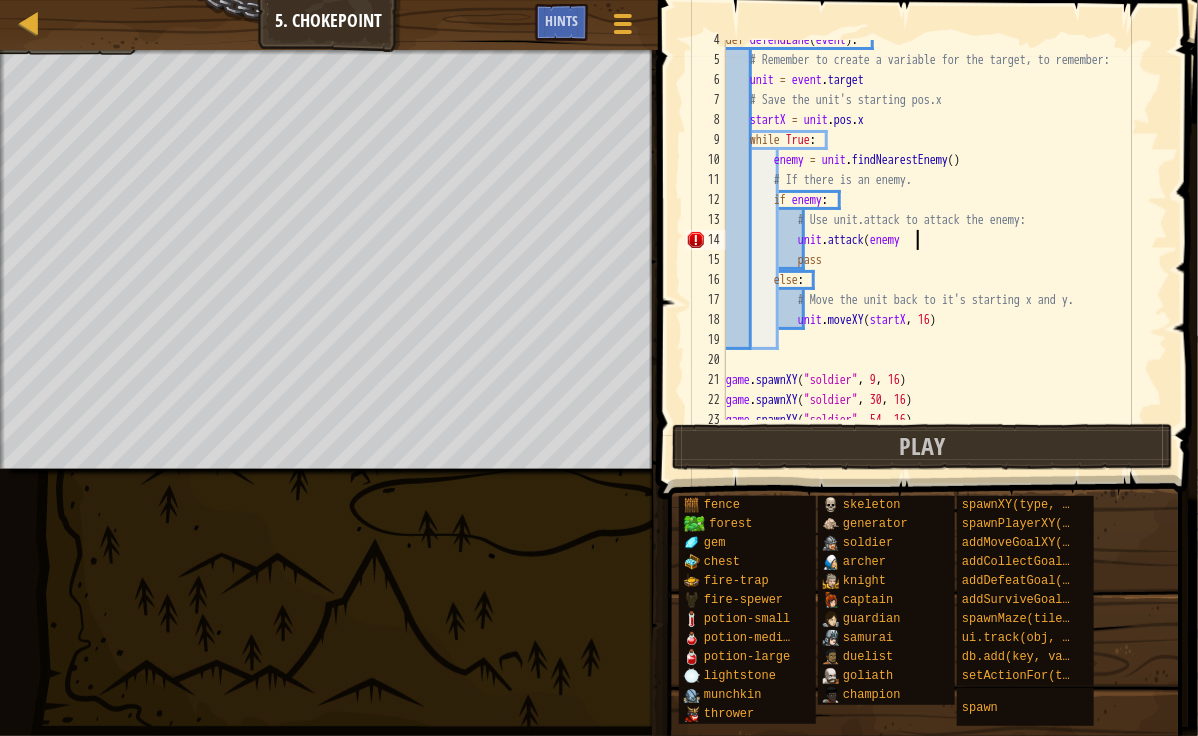 type on "unit.attack(enemy)" 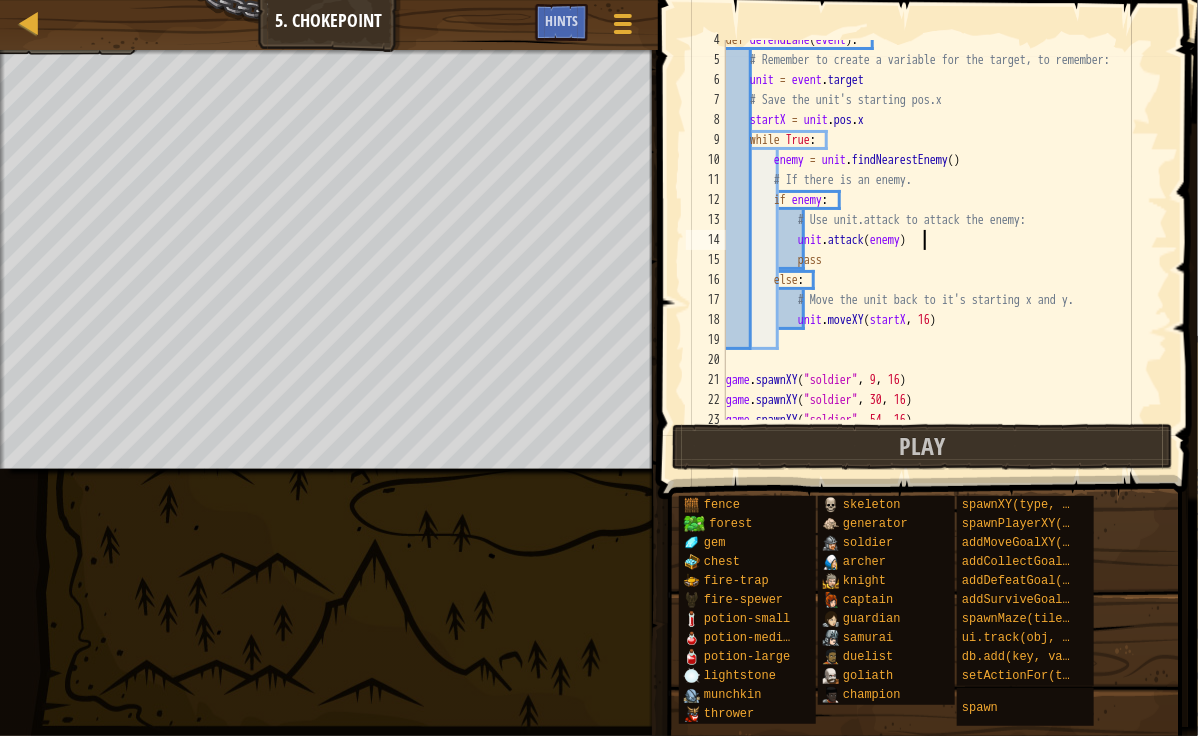 scroll, scrollTop: 9, scrollLeft: 15, axis: both 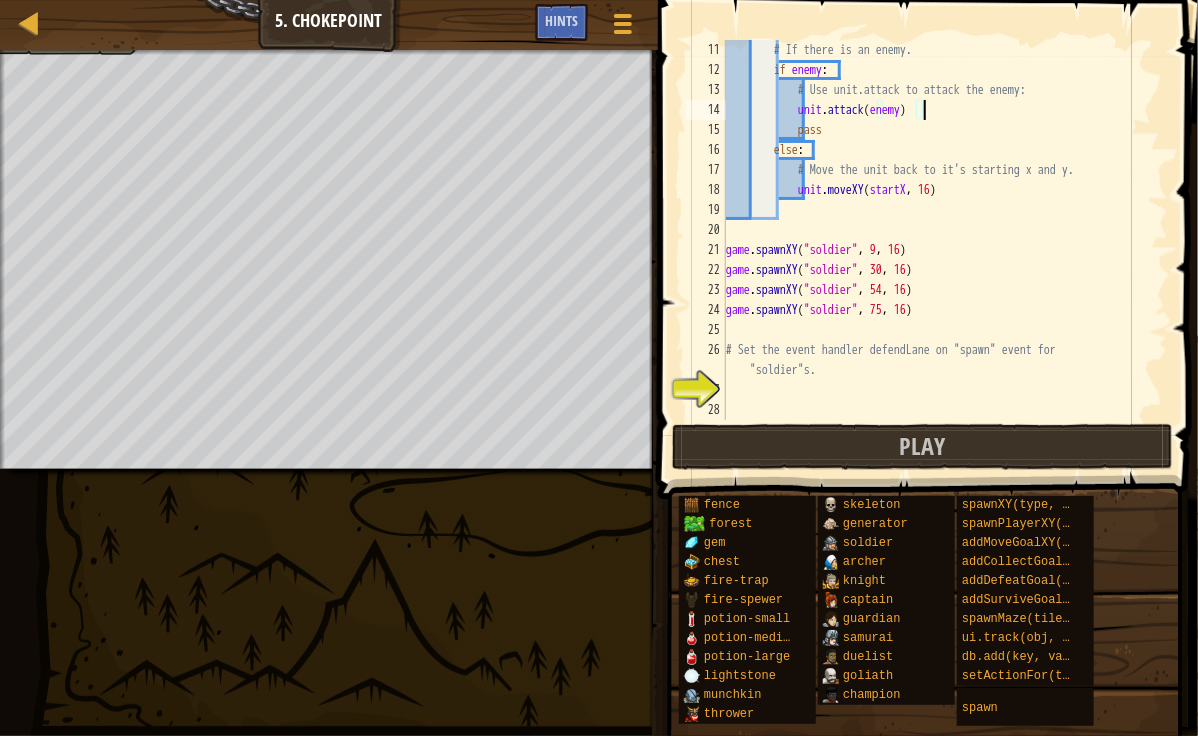 click on "# If there is an enemy.          if   enemy :              # Use unit.attack to attack the enemy:              unit . attack ( enemy )              pass          else :              # Move the unit back to it's starting x and y.              unit . moveXY ( startX ,   16 )          game.spawnXY ( "soldier" ,   9 ,   16 ) game.spawnXY ( "soldier" ,   30 ,   16 ) game.spawnXY ( "soldier" ,   54 ,   16 ) game.spawnXY ( "soldier" ,   75 ,   16 ) # Set the event handler defendLane on "spawn" event for       "soldier"s." at bounding box center (937, 250) 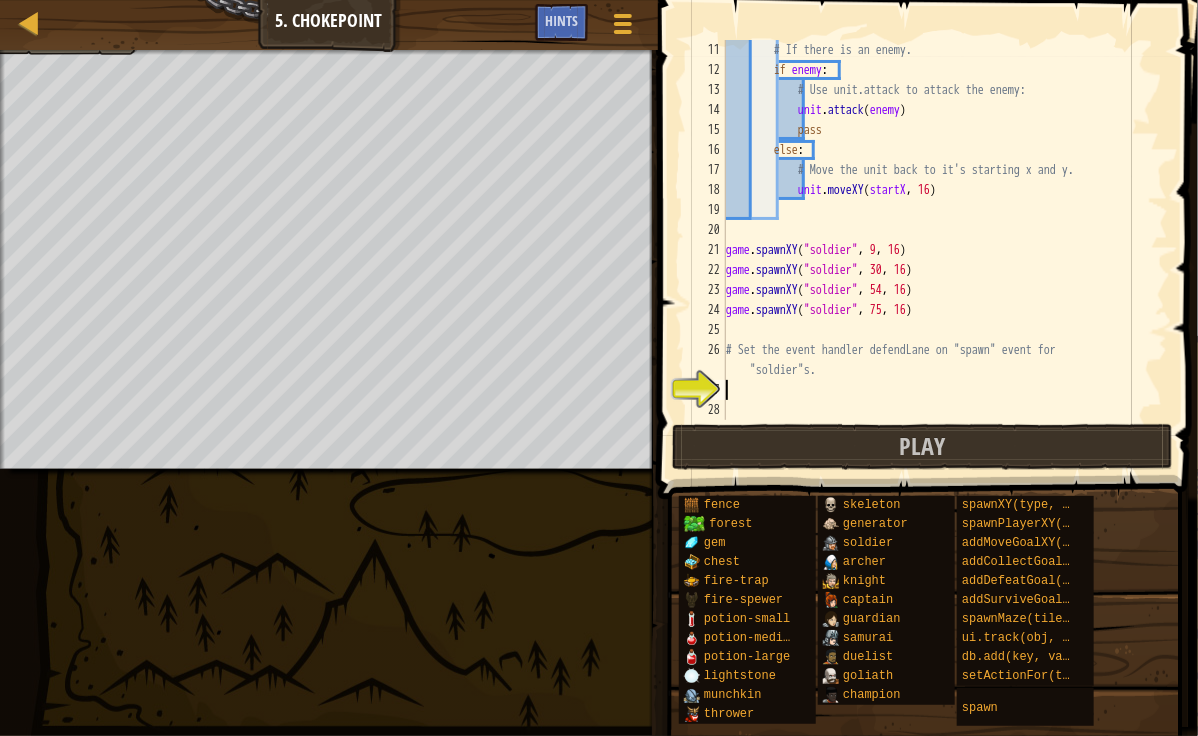 scroll, scrollTop: 9, scrollLeft: 0, axis: vertical 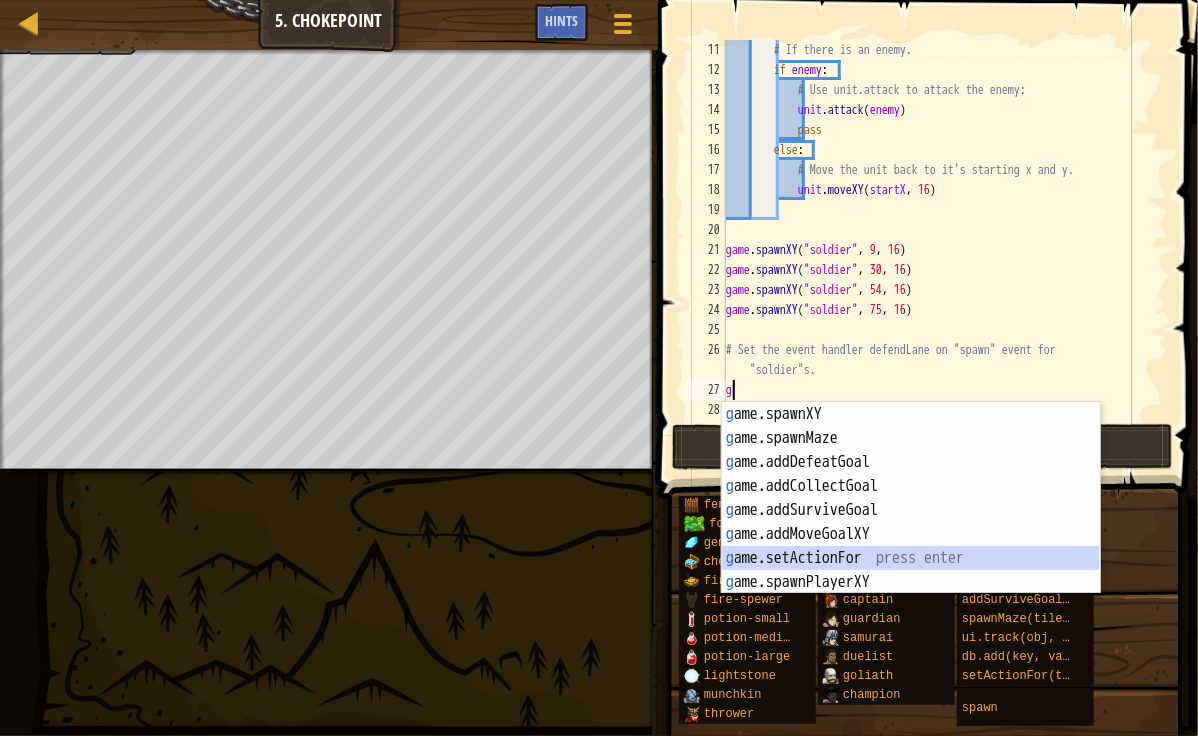 click on "g ame.spawnXY press enter g ame.spawnMaze press enter g ame.addDefeatGoal press enter g ame.addCollectGoal press enter g ame.addSurviveGoal press enter g ame.addMoveGoalXY press enter g ame.setActionFor press enter g ame.spawnPlayerXY press enter" at bounding box center (911, 522) 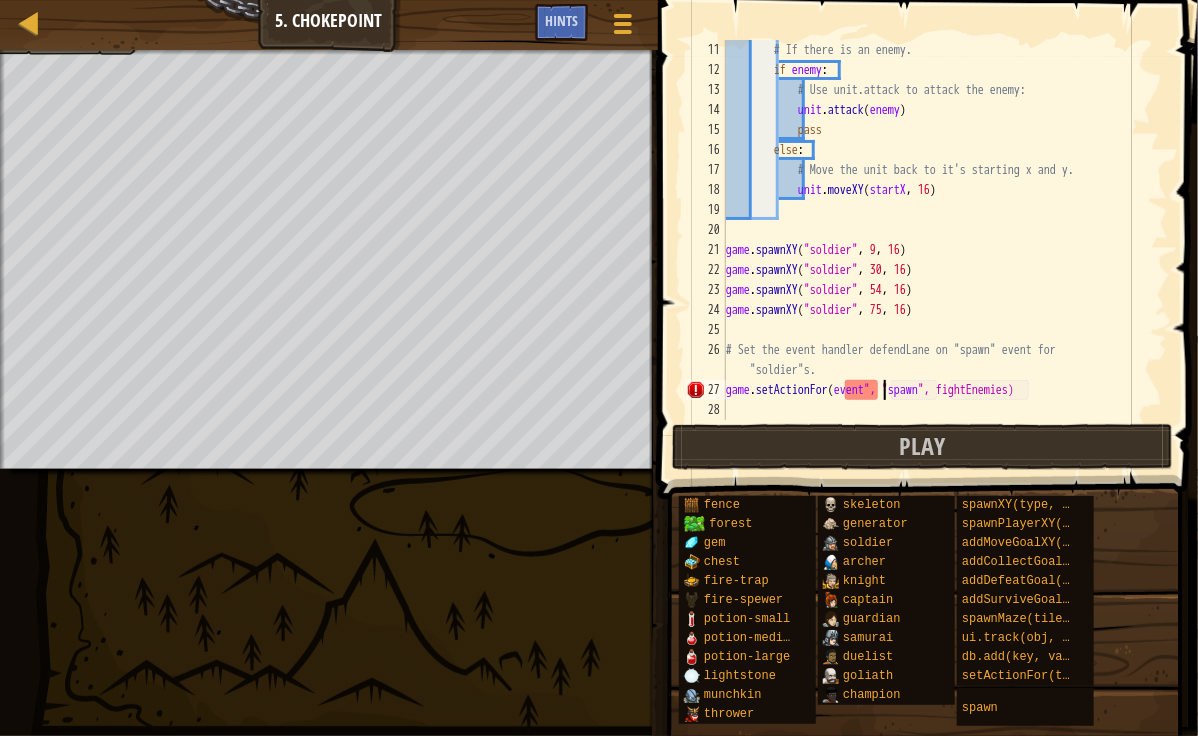 scroll, scrollTop: 9, scrollLeft: 12, axis: both 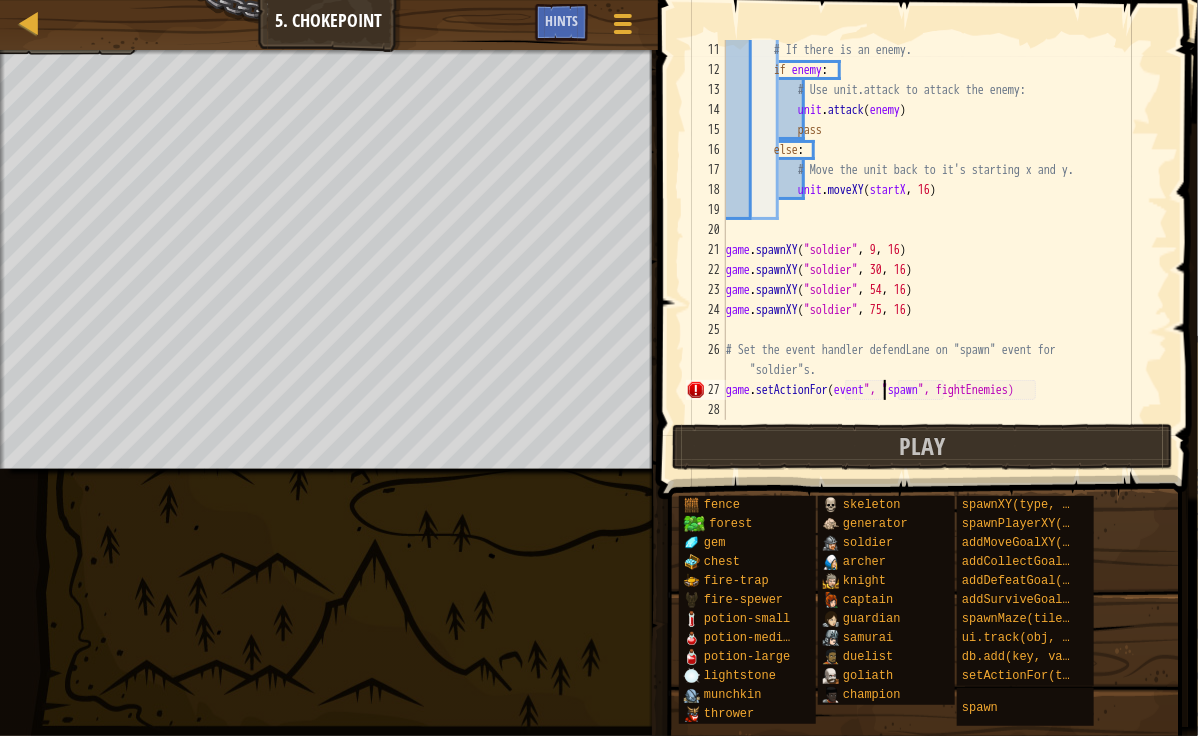 click on "# If there is an enemy.          if   enemy :              # Use unit.attack to attack the enemy:              unit . attack ( enemy )              pass          else :              # Move the unit back to it's starting x and y.              unit . moveXY ( startX ,   16 )          game . spawnXY ( "soldier" ,   9 ,   16 ) game . spawnXY ( "soldier" ,   30 ,   16 ) game . spawnXY ( "soldier" ,   54 ,   16 ) game . spawnXY ( "soldier" ,   75 ,   16 ) # Set the event handler defendLane on "spawn" event for       "soldier"s. game . setActionFor ( event ", " spawn ", fightEnemies)" at bounding box center (937, 250) 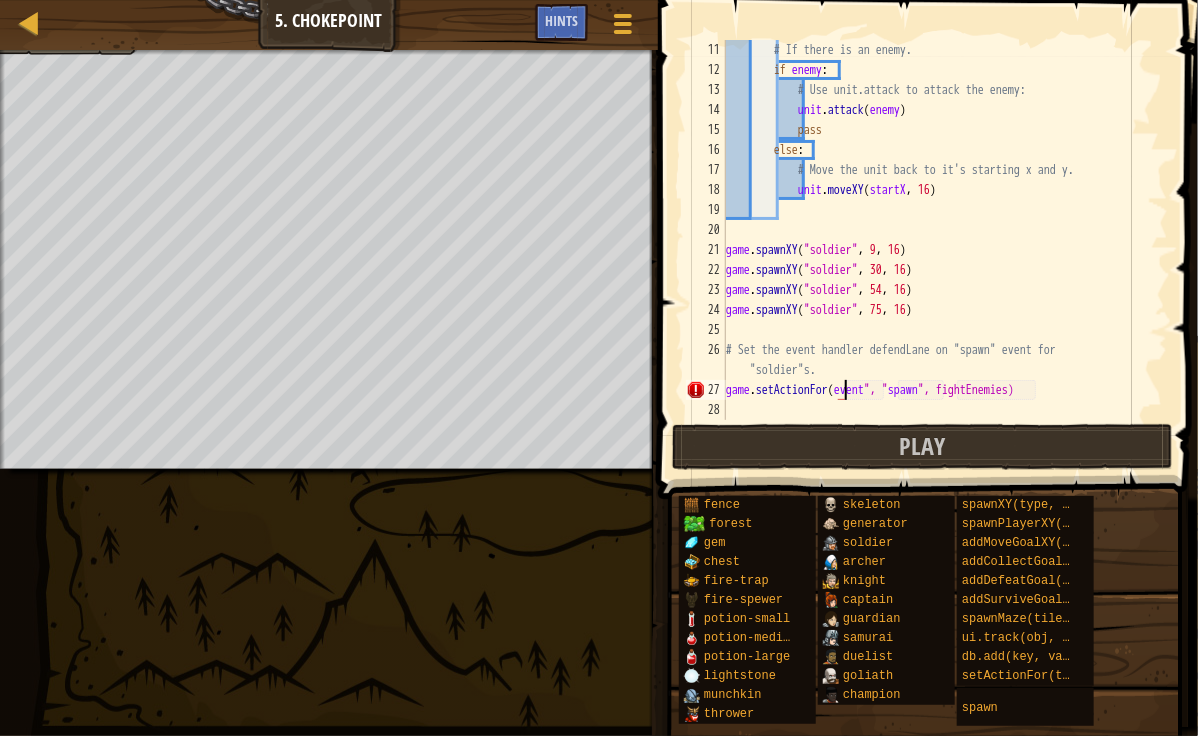 scroll, scrollTop: 9, scrollLeft: 10, axis: both 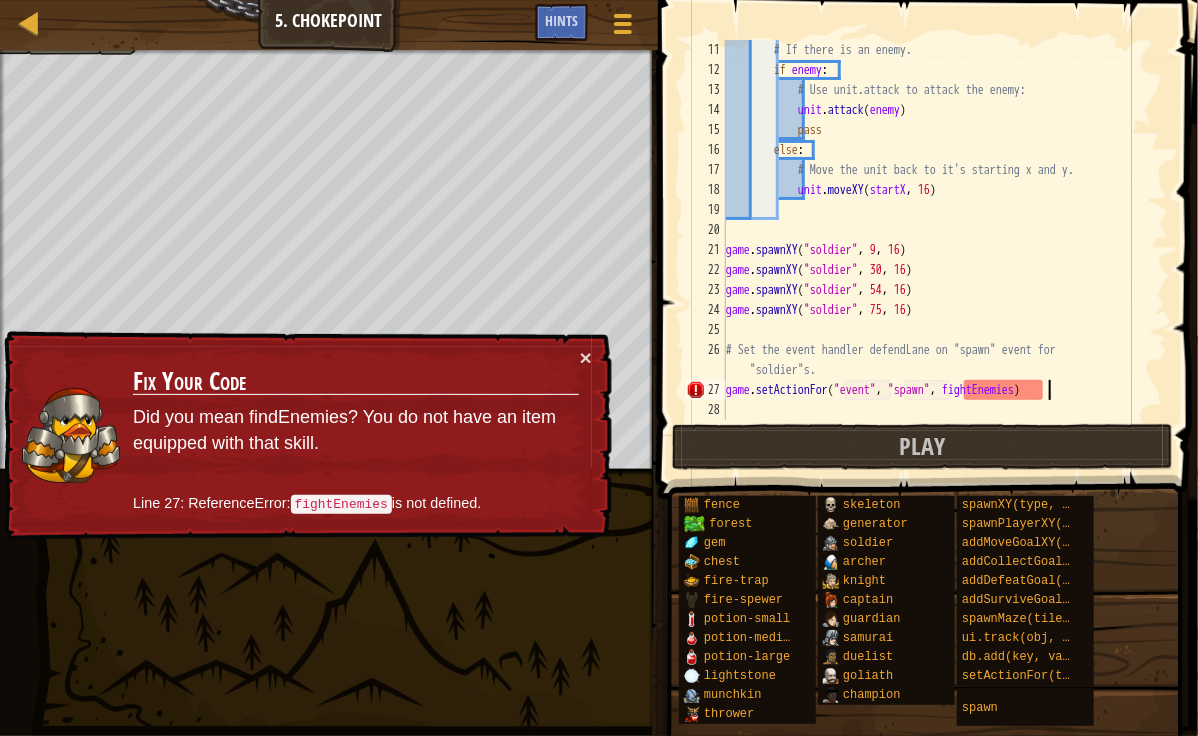 click on "# If there is an enemy.          if   enemy :              # Use unit.attack to attack the enemy:              unit . attack ( enemy )              pass          else :              # Move the unit back to it's starting x and y.              unit . moveXY ( startX ,   16 )          game . spawnXY ( "soldier" ,   9 ,   16 ) game . spawnXY ( "soldier" ,   30 ,   16 ) game . spawnXY ( "soldier" ,   54 ,   16 ) game . spawnXY ( "soldier" ,   75 ,   16 ) # Set the event handler defendLane on "spawn" event for       "soldier"s. game . setActionFor ( "event" ,   "spawn" ,   fightEnemies )" at bounding box center (937, 250) 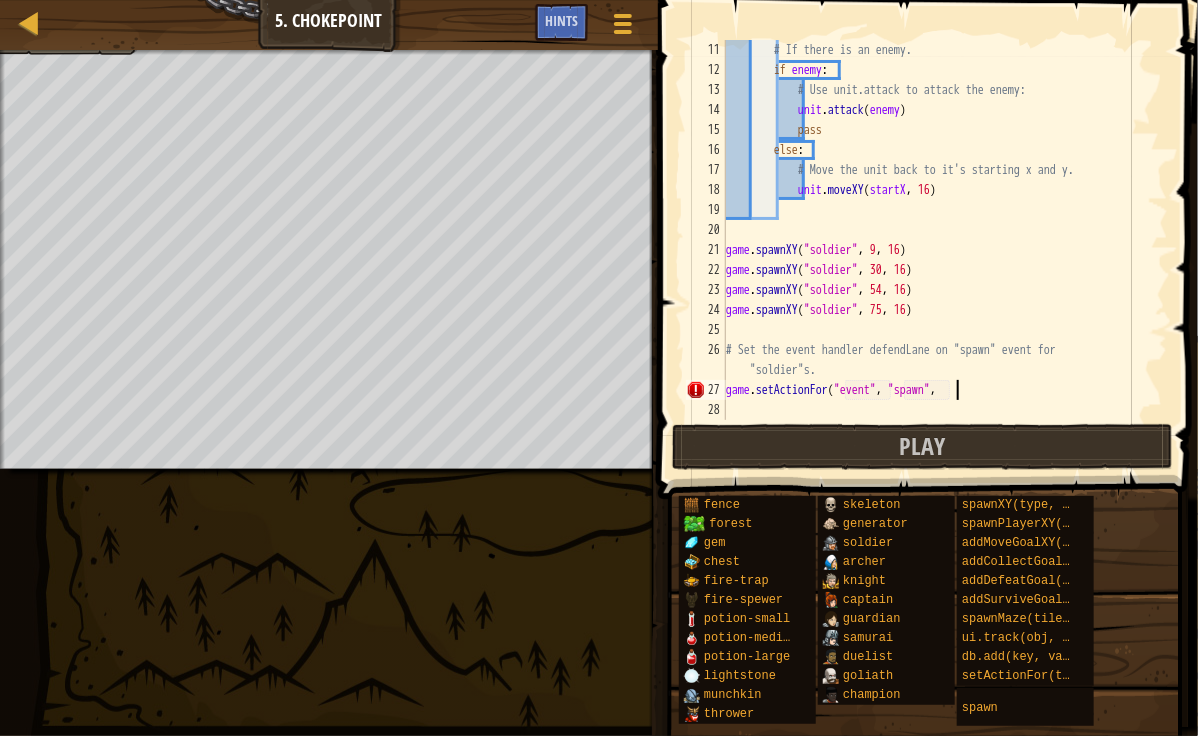 scroll, scrollTop: 9, scrollLeft: 18, axis: both 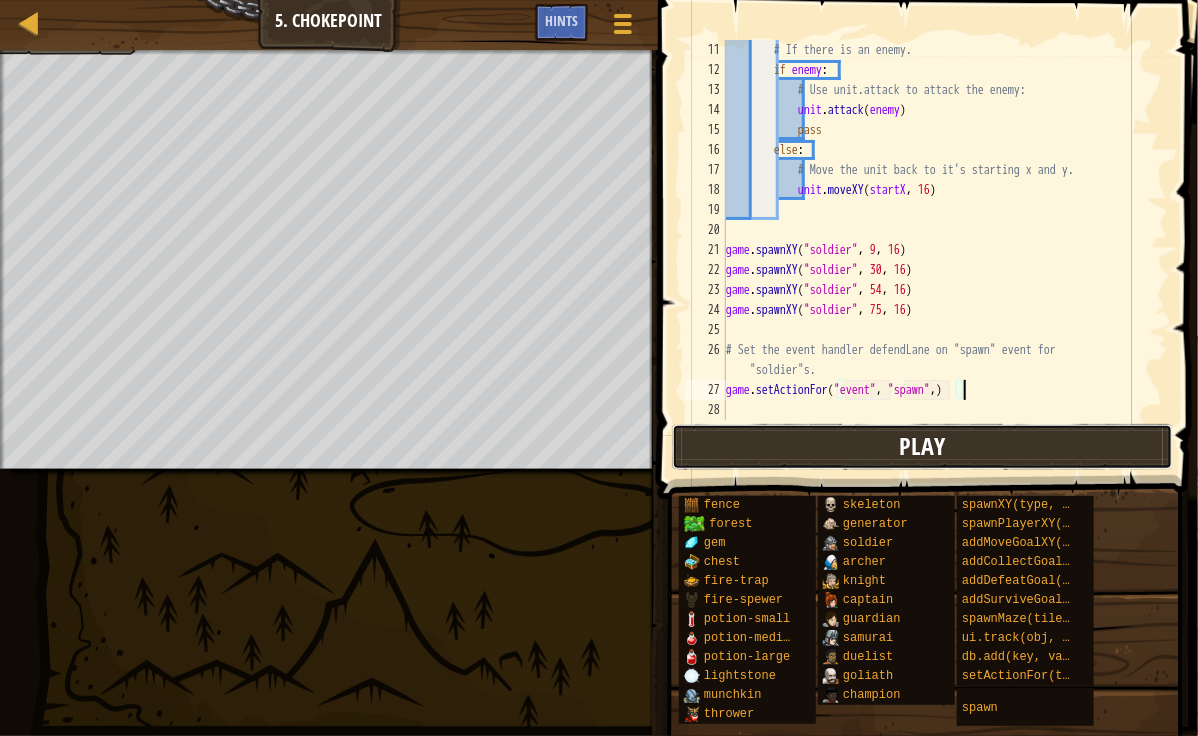 click on "Play" at bounding box center [922, 446] 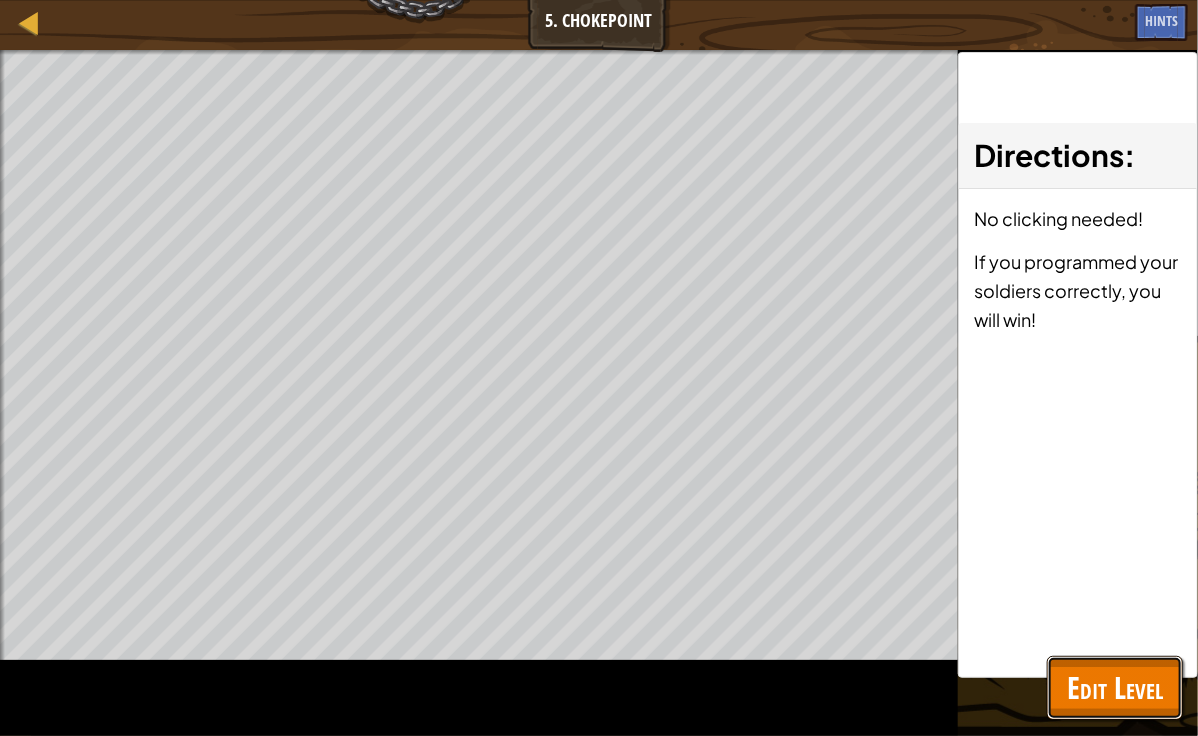 click on "Edit Level" at bounding box center [1115, 687] 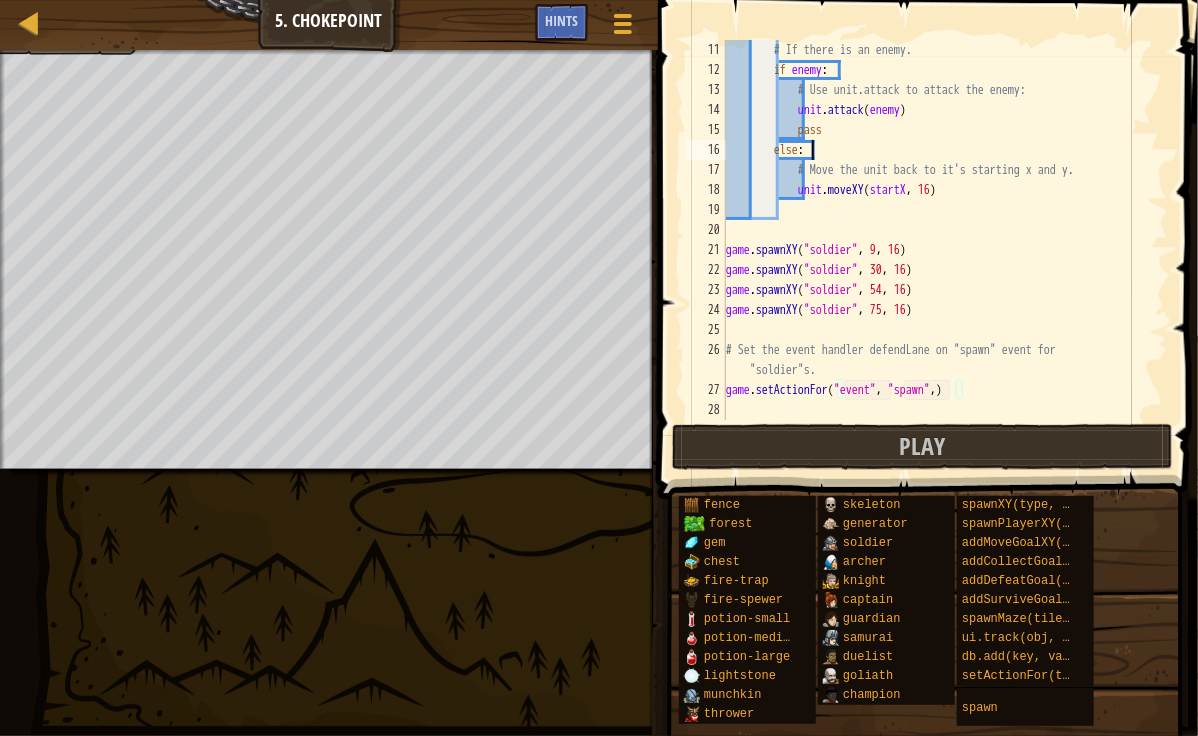 scroll, scrollTop: 9, scrollLeft: 5, axis: both 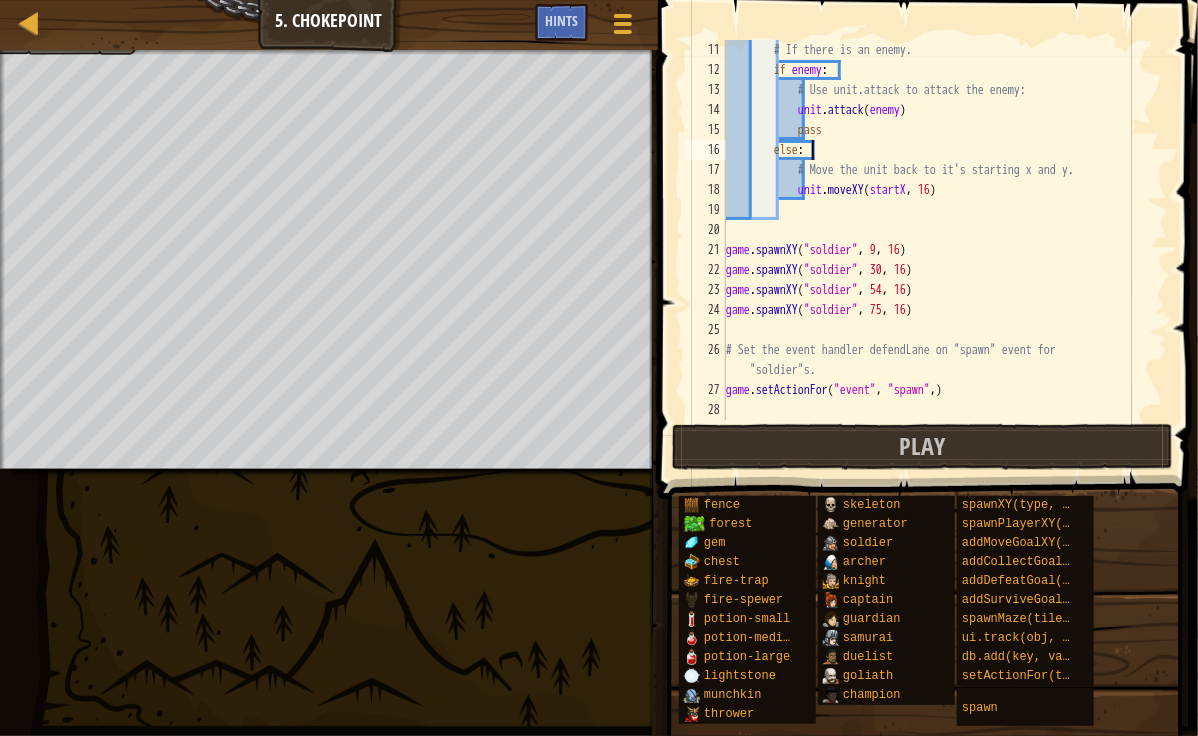 click on "# If there is an enemy. if enemy: # Use unit.attack to attack the enemy: unit.attack(enemy) pass else: # Move the unit back to it's starting x and y. unit.moveXY(startX, 16) game.spawnXY("soldier", 9, 16) game.spawnXY("soldier", 30, 16) game.spawnXY("soldier", 54, 16) game.spawnXY("soldier", 75, 16) # Set the event handler defendLane on "spawn" event for "soldier"s. game.setActionFor("event", "spawn")" at bounding box center [937, 250] 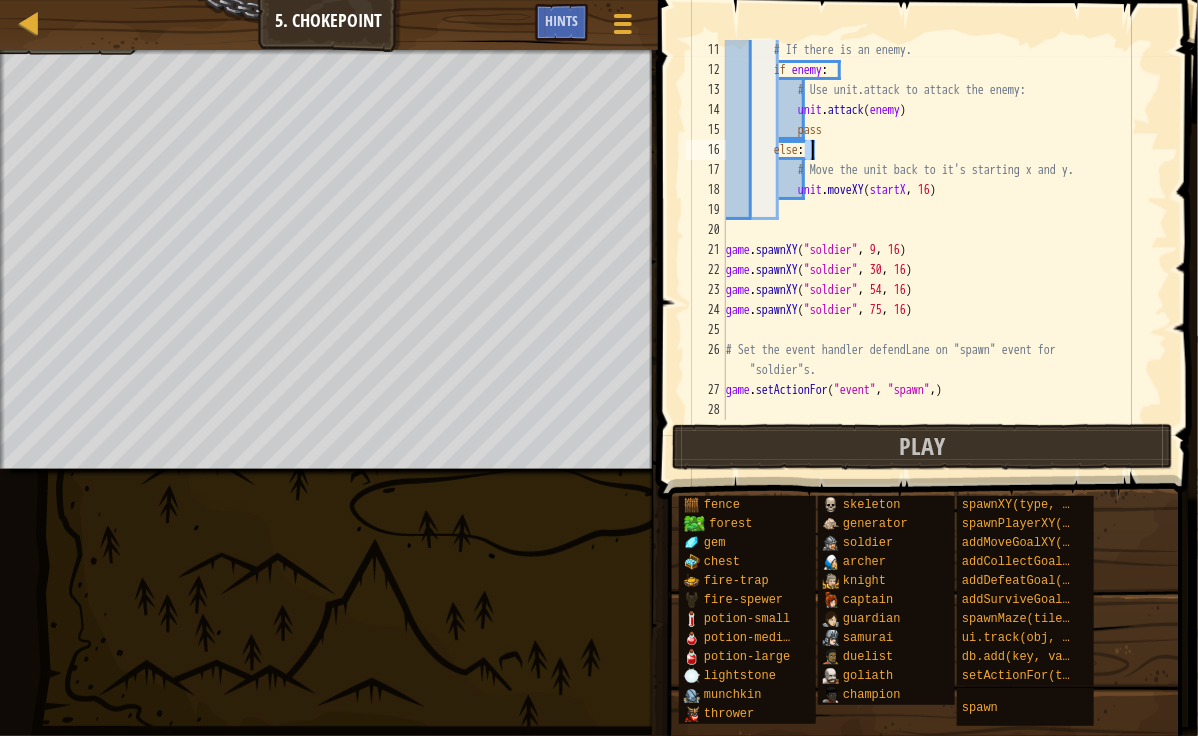 click on "# If there is an enemy. if enemy: # Use unit.attack to attack the enemy: unit.attack(enemy) pass else: # Move the unit back to it's starting x and y. unit.moveXY(startX, 16) game.spawnXY("soldier", 9, 16) game.spawnXY("soldier", 30, 16) game.spawnXY("soldier", 54, 16) game.spawnXY("soldier", 75, 16) # Set the event handler defendLane on "spawn" event for "soldier"s. game.setActionFor("event", "spawn")" at bounding box center (937, 250) 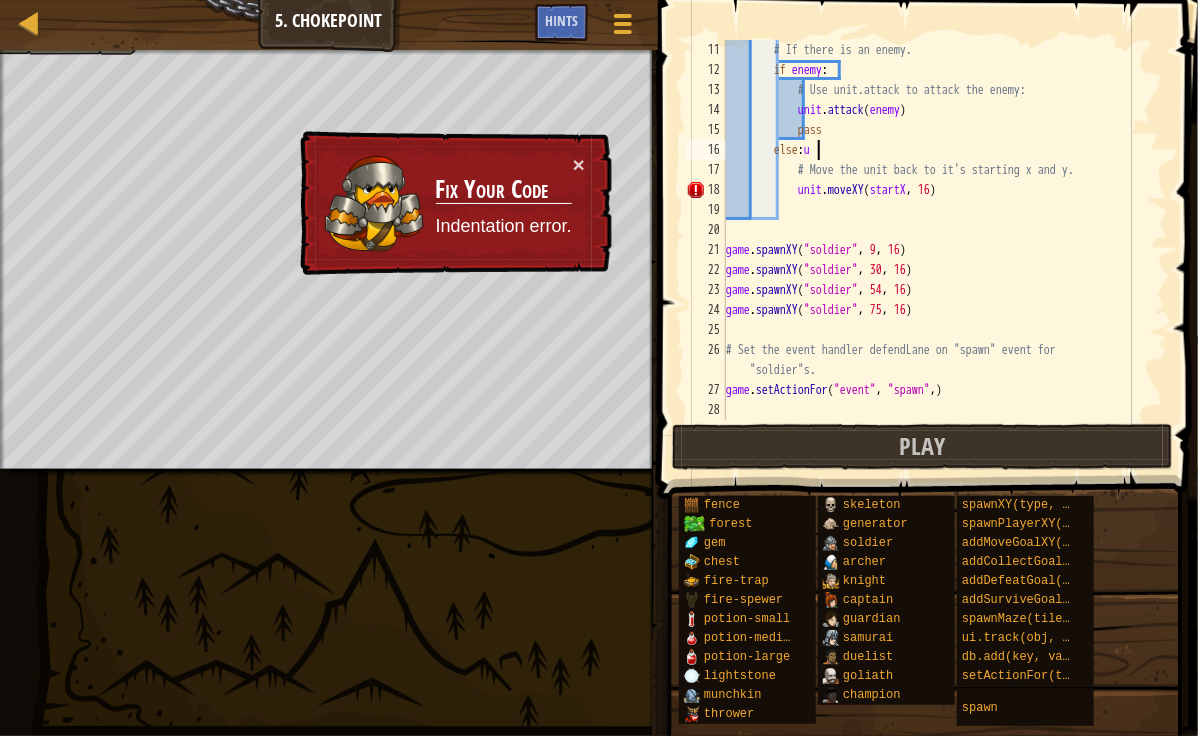 scroll, scrollTop: 9, scrollLeft: 5, axis: both 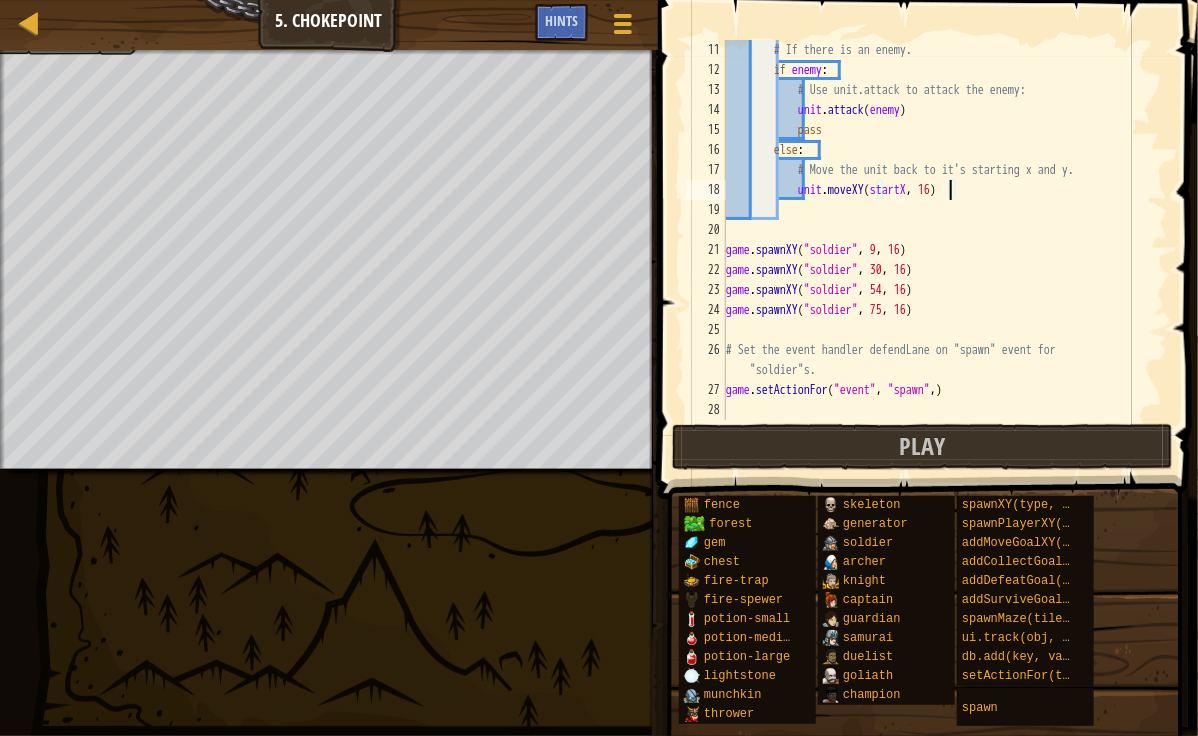 click on "# If there is an enemy.          if   enemy :              # Use unit.attack to attack the enemy:              unit . attack ( enemy )              pass          else :                # Move the unit back to it's starting x and y.              unit . moveXY ( startX ,   16 )          game . spawnXY ( "soldier" ,   9 ,   16 ) game . spawnXY ( "soldier" ,   30 ,   16 ) game . spawnXY ( "soldier" ,   54 ,   16 ) game . spawnXY ( "soldier" ,   75 ,   16 ) # Set the event handler defendLane on "spawn" event for       "soldier"s. game . setActionFor ( "event" ,   "spawn" , )" at bounding box center [937, 250] 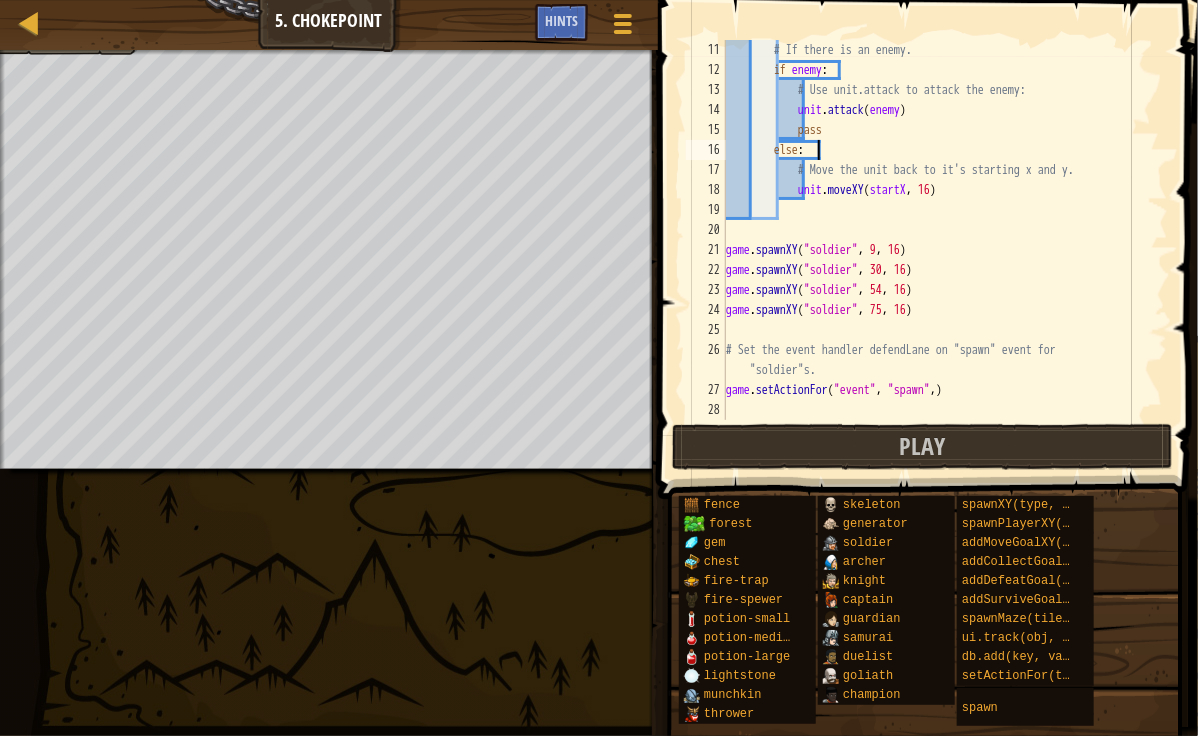 click on "# If there is an enemy.          if   enemy :              # Use unit.attack to attack the enemy:              unit . attack ( enemy )              pass          else :                # Move the unit back to it's starting x and y.              unit . moveXY ( startX ,   16 )          game . spawnXY ( "soldier" ,   9 ,   16 ) game . spawnXY ( "soldier" ,   30 ,   16 ) game . spawnXY ( "soldier" ,   54 ,   16 ) game . spawnXY ( "soldier" ,   75 ,   16 ) # Set the event handler defendLane on "spawn" event for       "soldier"s. game . setActionFor ( "event" ,   "spawn" , )" at bounding box center (937, 250) 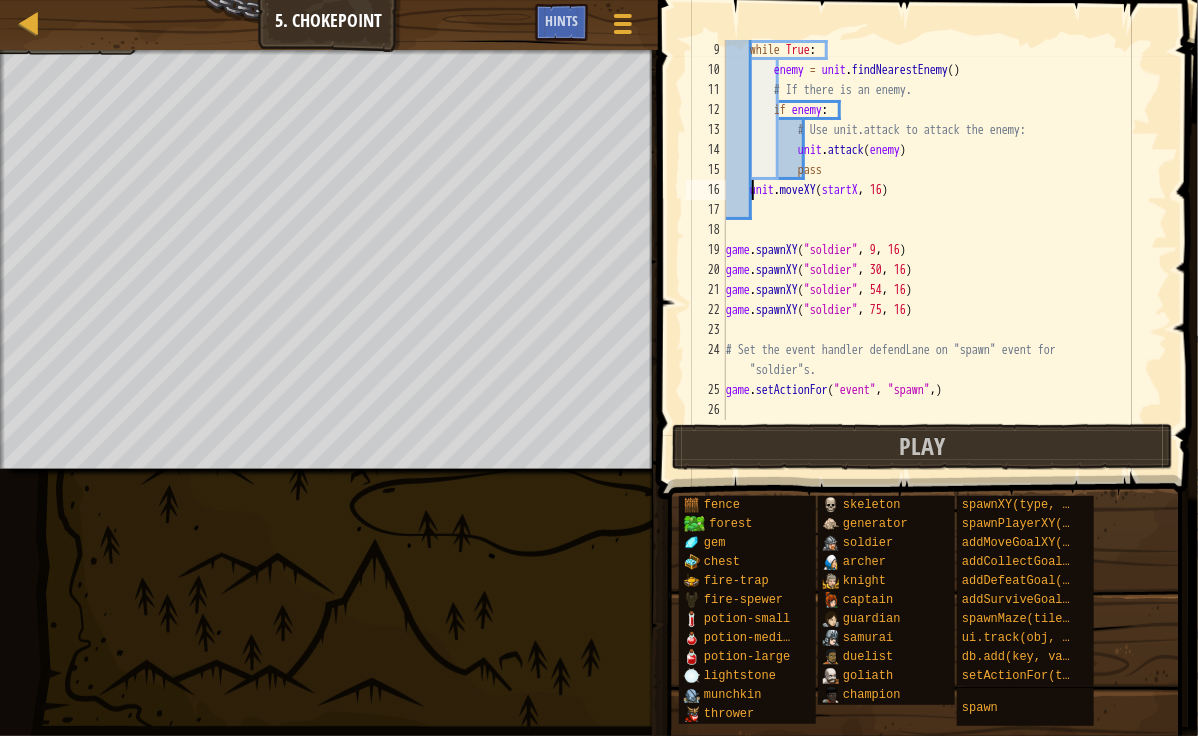 scroll, scrollTop: 140, scrollLeft: 0, axis: vertical 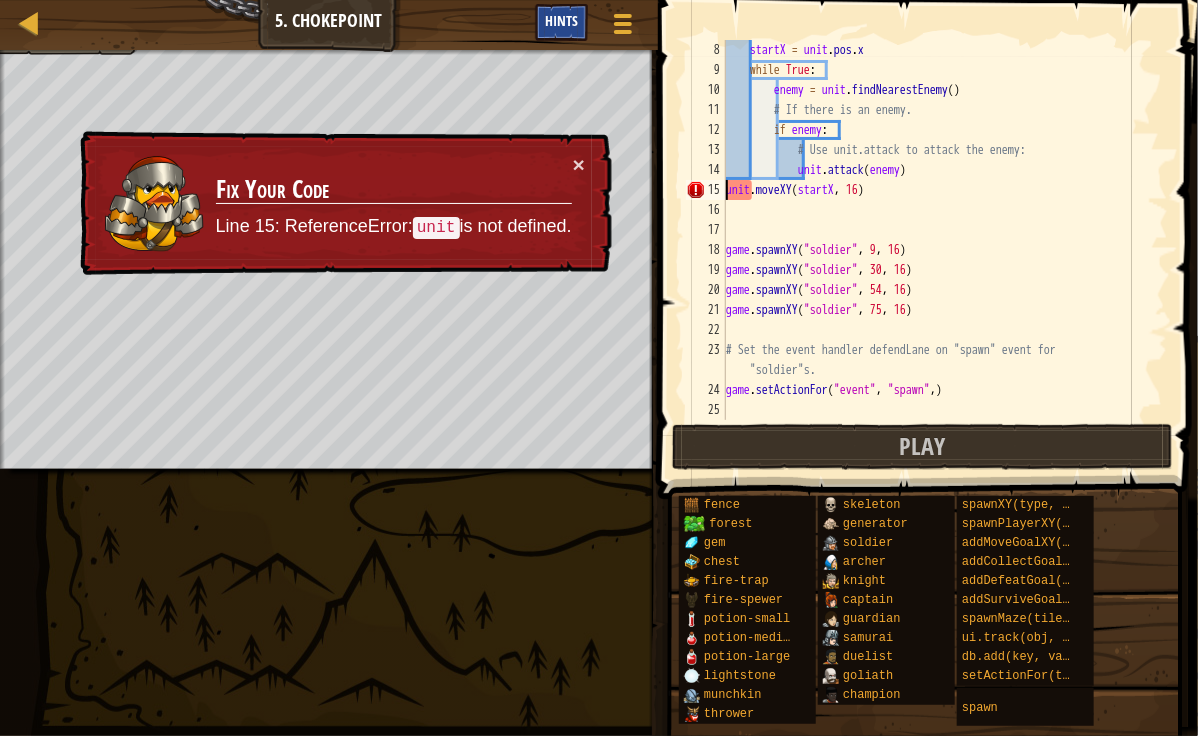 type on "unit.moveXY(startX, 16)" 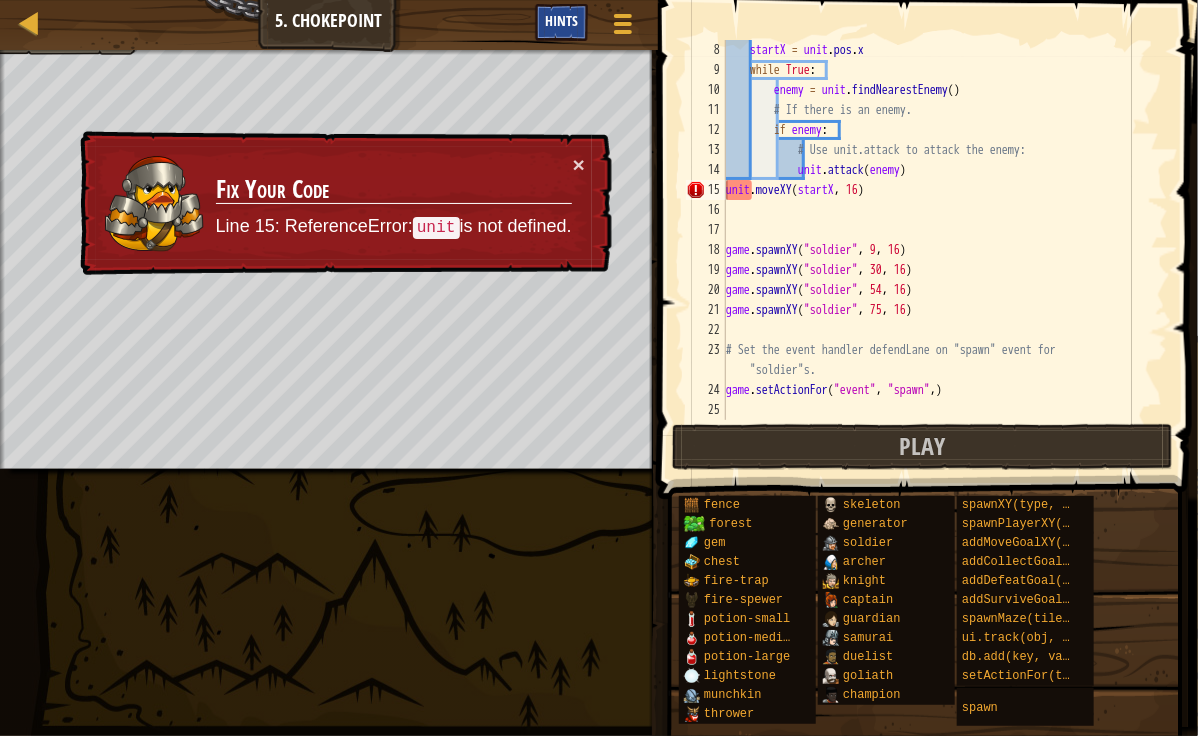click on "Hints" at bounding box center [561, 20] 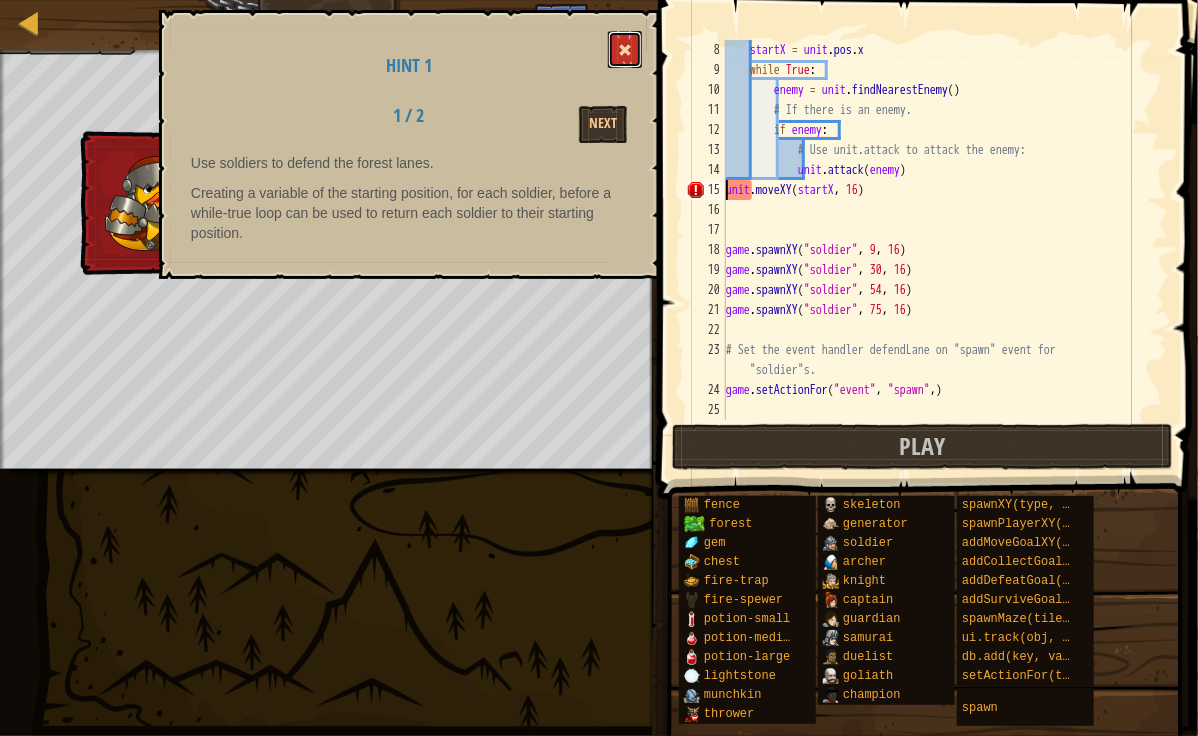 click at bounding box center (625, 50) 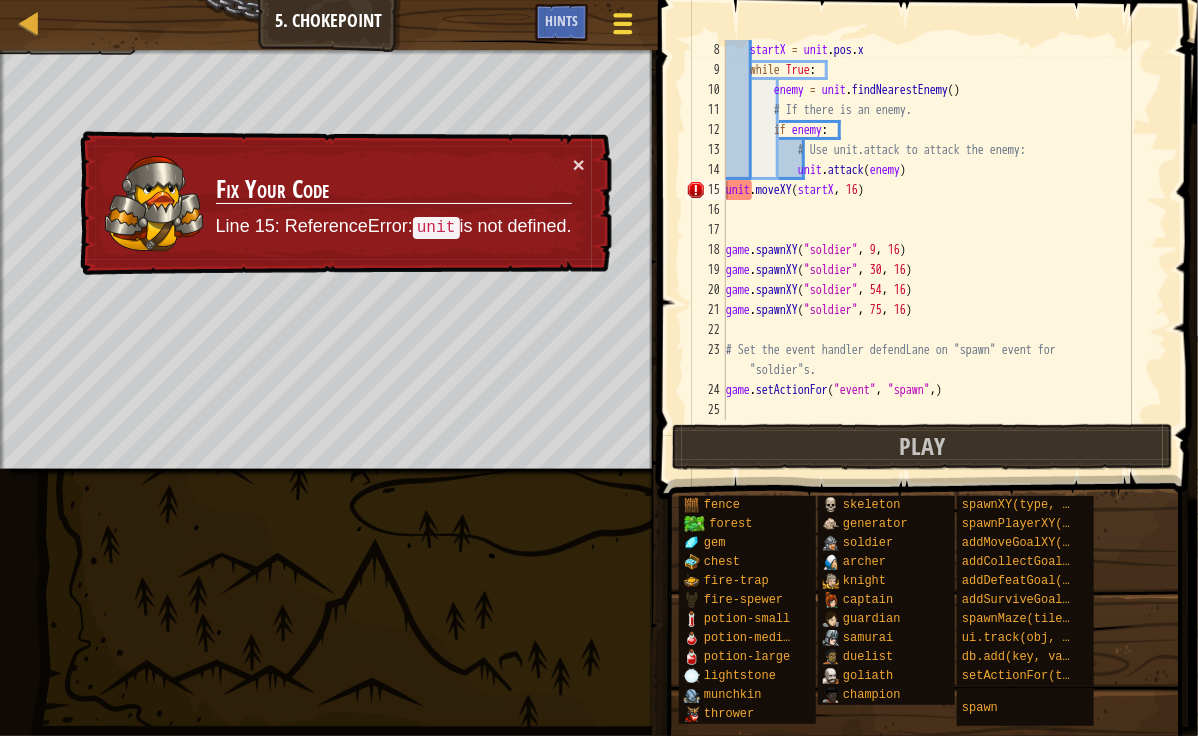 click at bounding box center (622, 23) 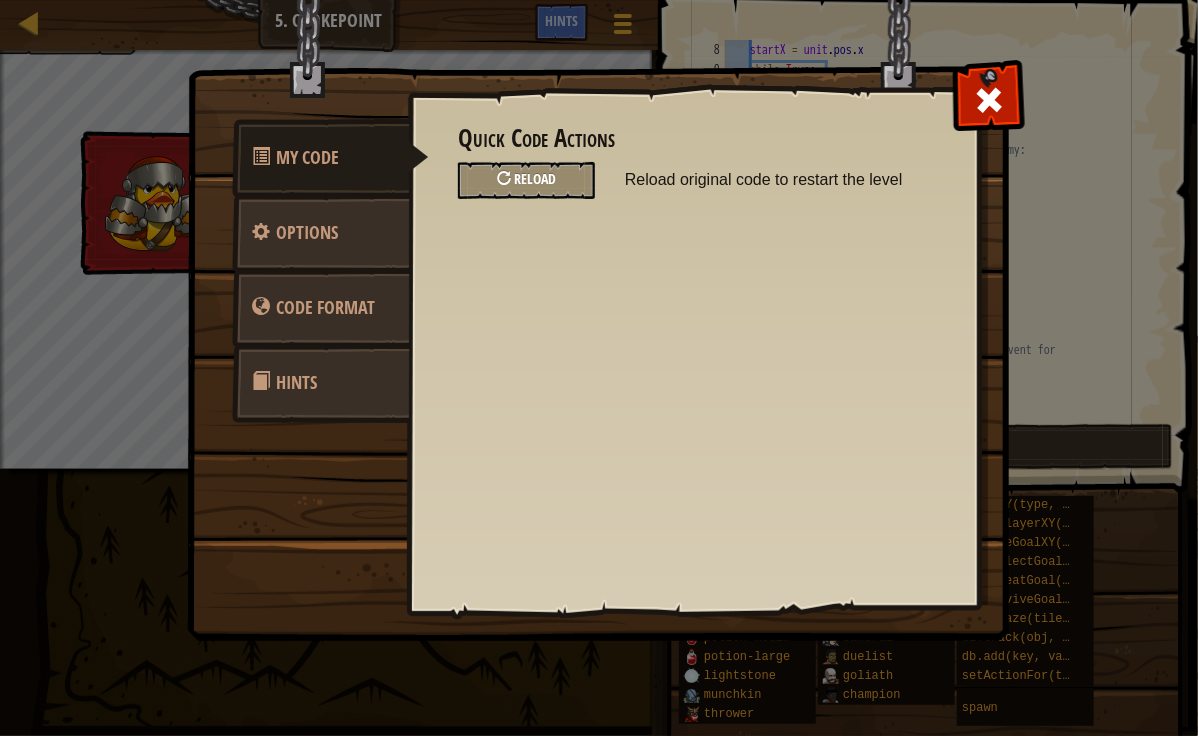 click on "Reload" at bounding box center [526, 180] 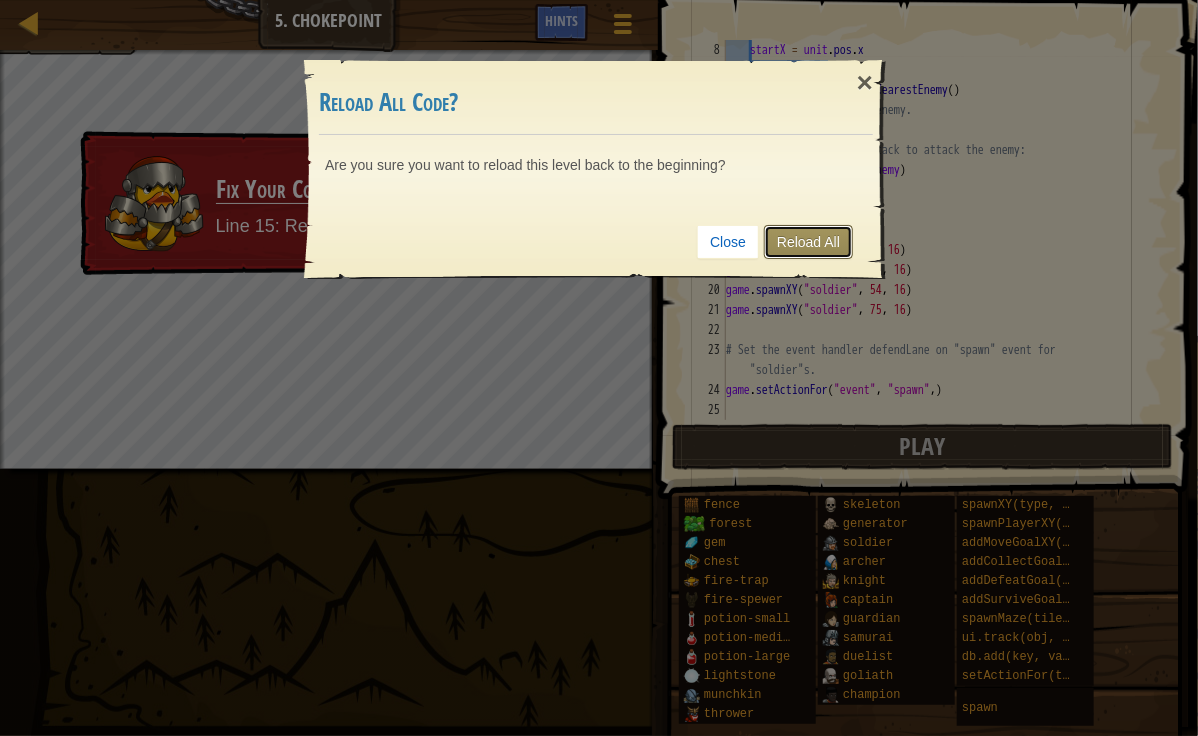 click on "Reload All" at bounding box center (808, 242) 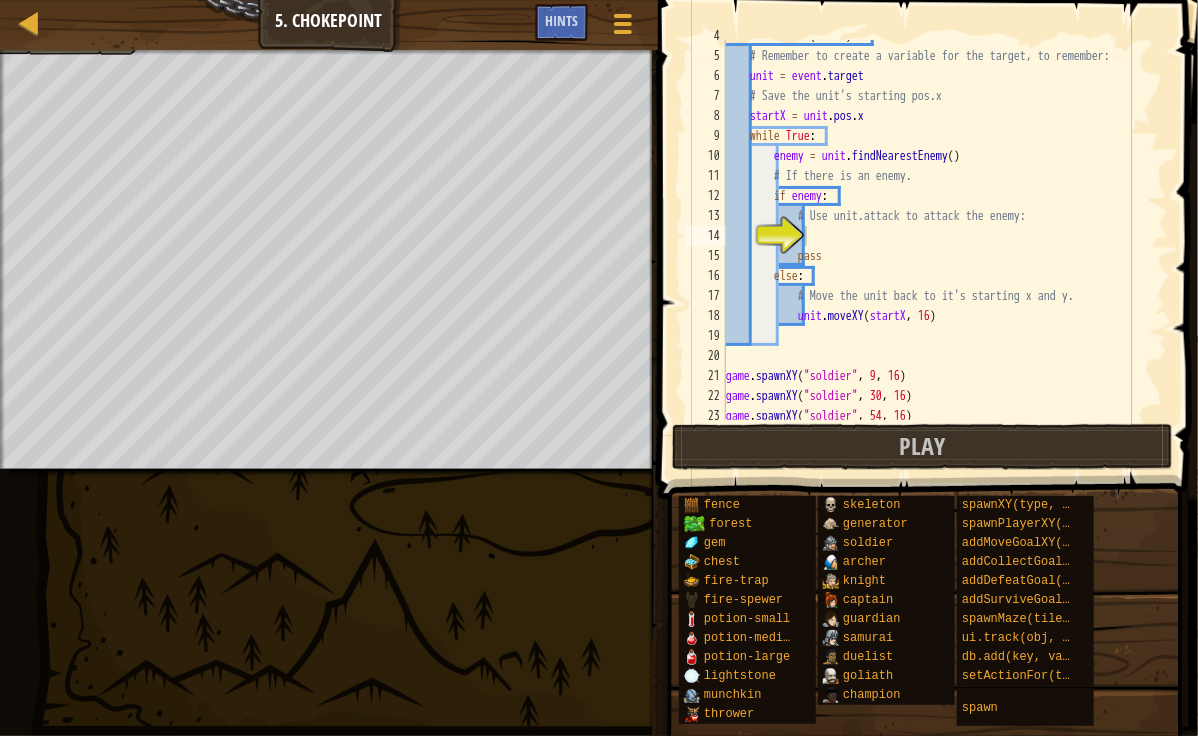 scroll, scrollTop: 70, scrollLeft: 0, axis: vertical 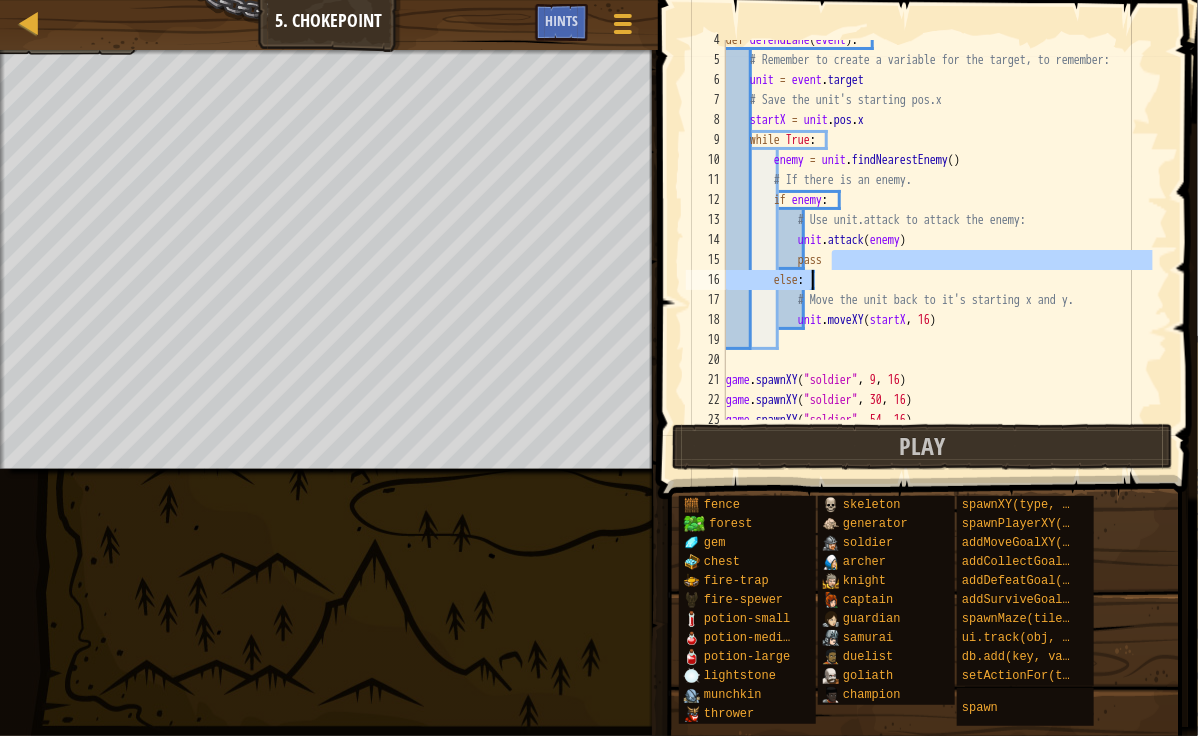 drag, startPoint x: 1149, startPoint y: 258, endPoint x: 1146, endPoint y: 296, distance: 38.118237 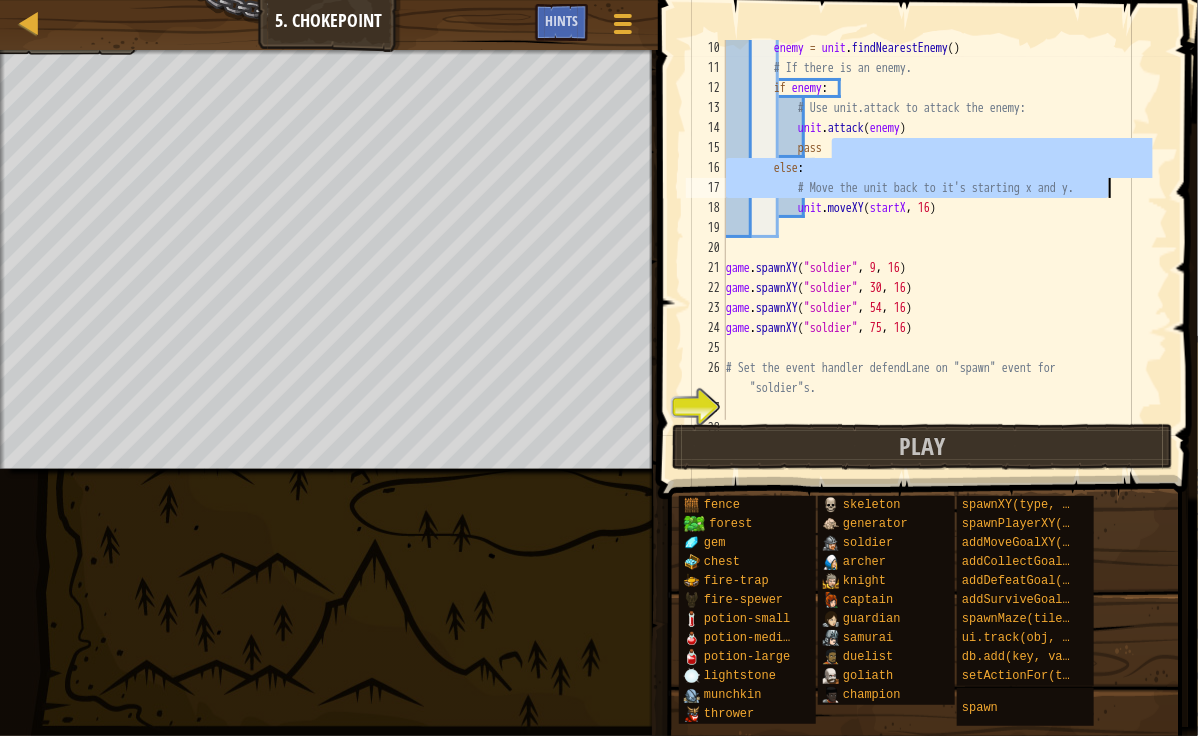 scroll, scrollTop: 200, scrollLeft: 0, axis: vertical 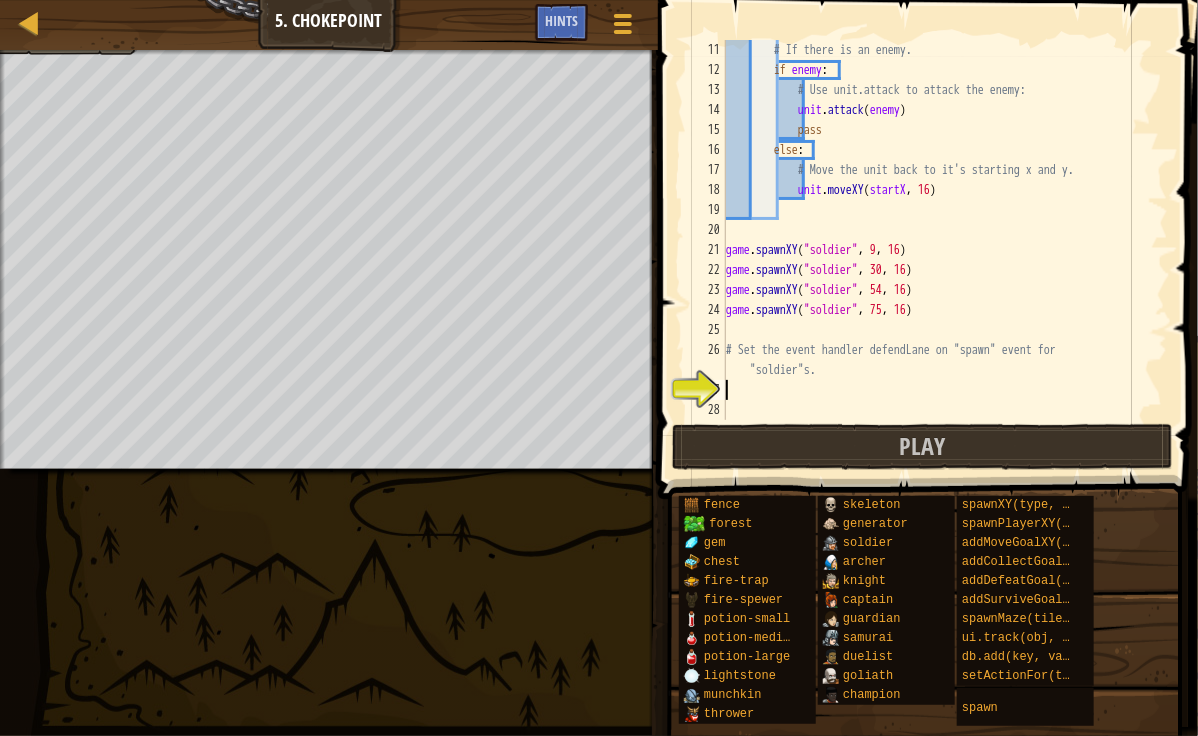 click on "# If there is an enemy.          if   enemy :              # Use unit.attack to attack the enemy:              unit . attack ( enemy )              pass          else :              # Move the unit back to it's starting x and y.              unit . moveXY ( startX ,   16 )          game.spawnXY ( "soldier" ,   9 ,   16 ) game.spawnXY ( "soldier" ,   30 ,   16 ) game.spawnXY ( "soldier" ,   54 ,   16 ) game.spawnXY ( "soldier" ,   75 ,   16 ) # Set the event handler defendLane on "spawn" event for       "soldier"s." at bounding box center (937, 250) 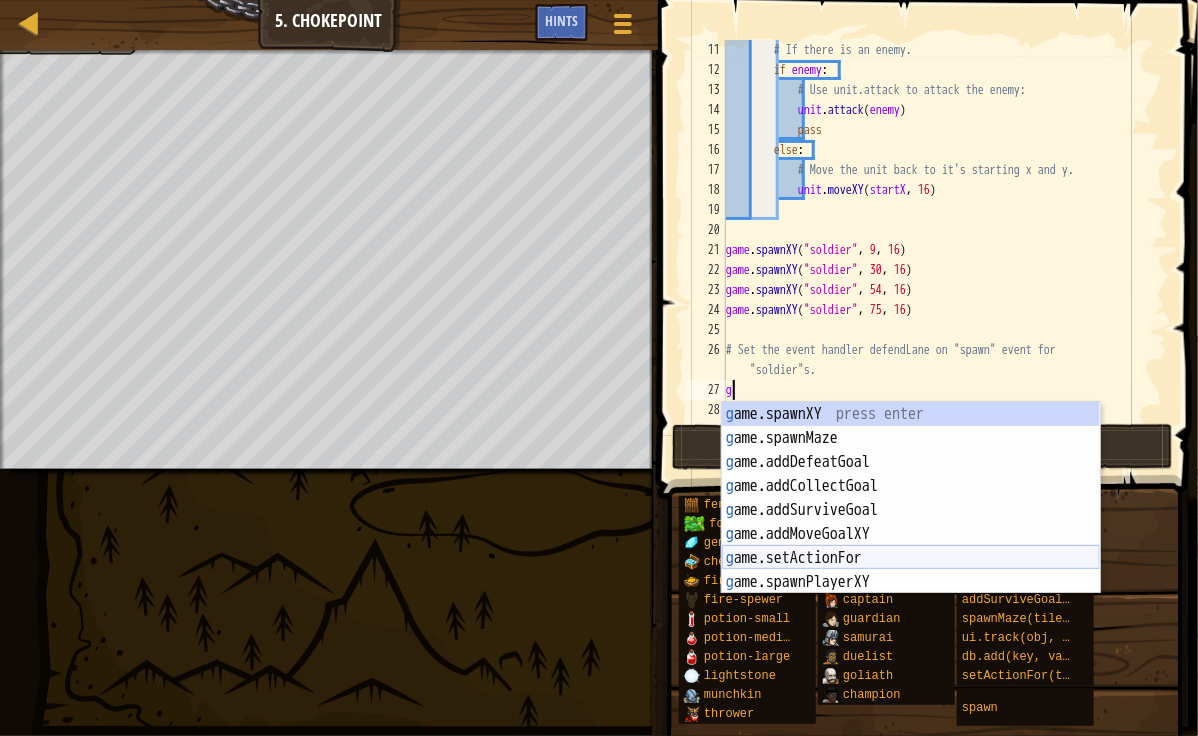 click on "g ame.spawnXY press enter g ame.spawnMaze press enter g ame.addDefeatGoal press enter g ame.addCollectGoal press enter g ame.addSurviveGoal press enter g ame.addMoveGoalXY press enter g ame.setActionFor press enter g ame.spawnPlayerXY press enter" at bounding box center [911, 522] 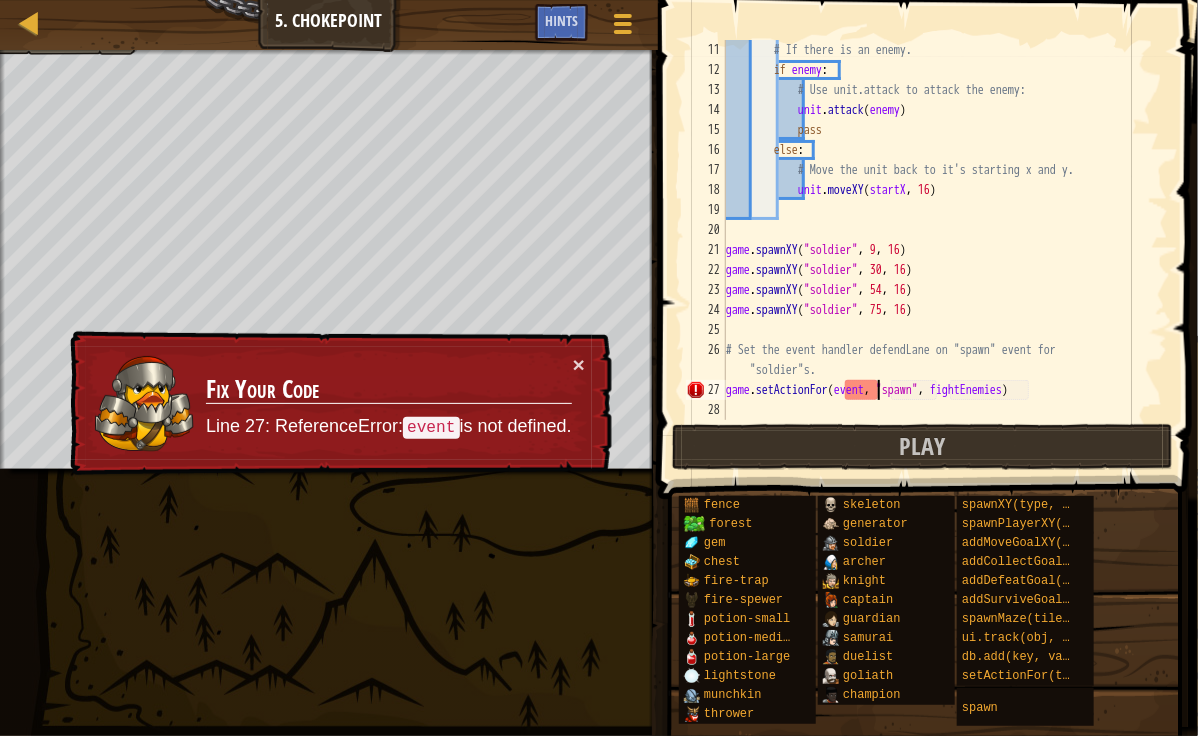 scroll, scrollTop: 9, scrollLeft: 12, axis: both 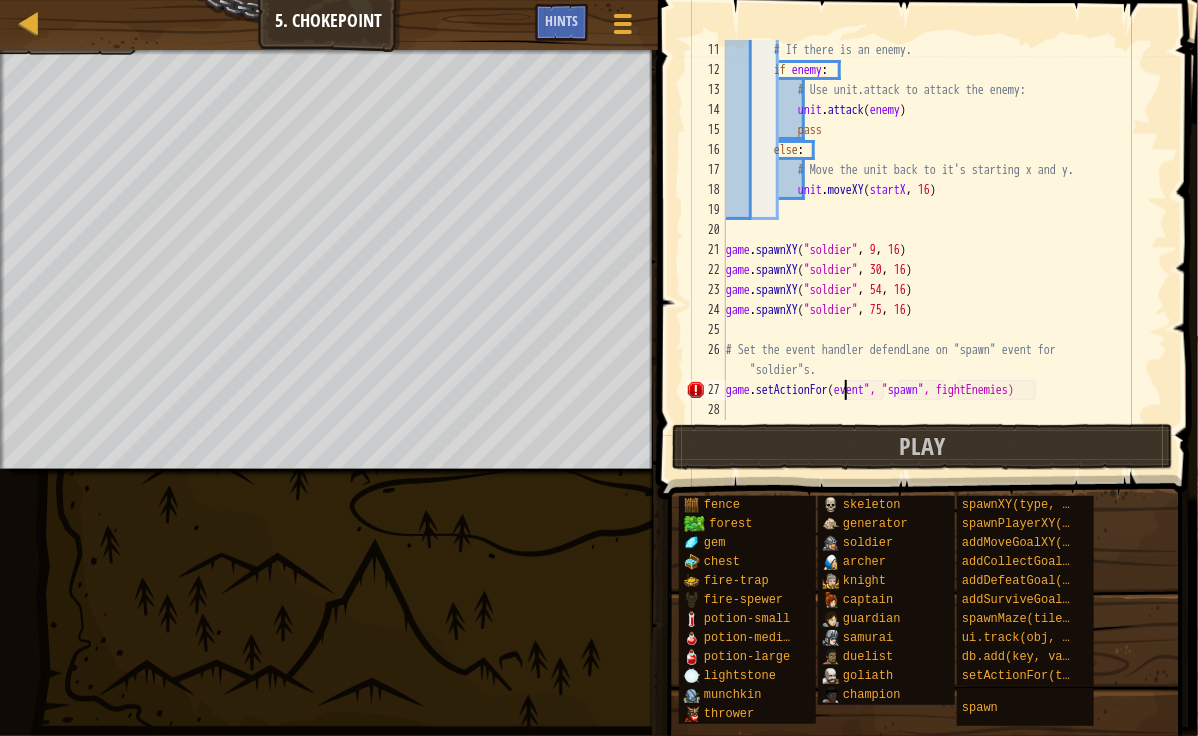 click on "# If there is an enemy.          if   enemy :              # Use unit.attack to attack the enemy:              unit . attack ( enemy )              pass          else :              # Move the unit back to it's starting x and y.              unit . moveXY ( startX ,   16 )          game . spawnXY ( "soldier" ,   9 ,   16 ) game . spawnXY ( "soldier" ,   30 ,   16 ) game . spawnXY ( "soldier" ,   54 ,   16 ) game . spawnXY ( "soldier" ,   75 ,   16 ) # Set the event handler defendLane on "spawn" event for       "soldier"s. game . setActionFor ( event ", " spawn ", fightEnemies)" at bounding box center [937, 250] 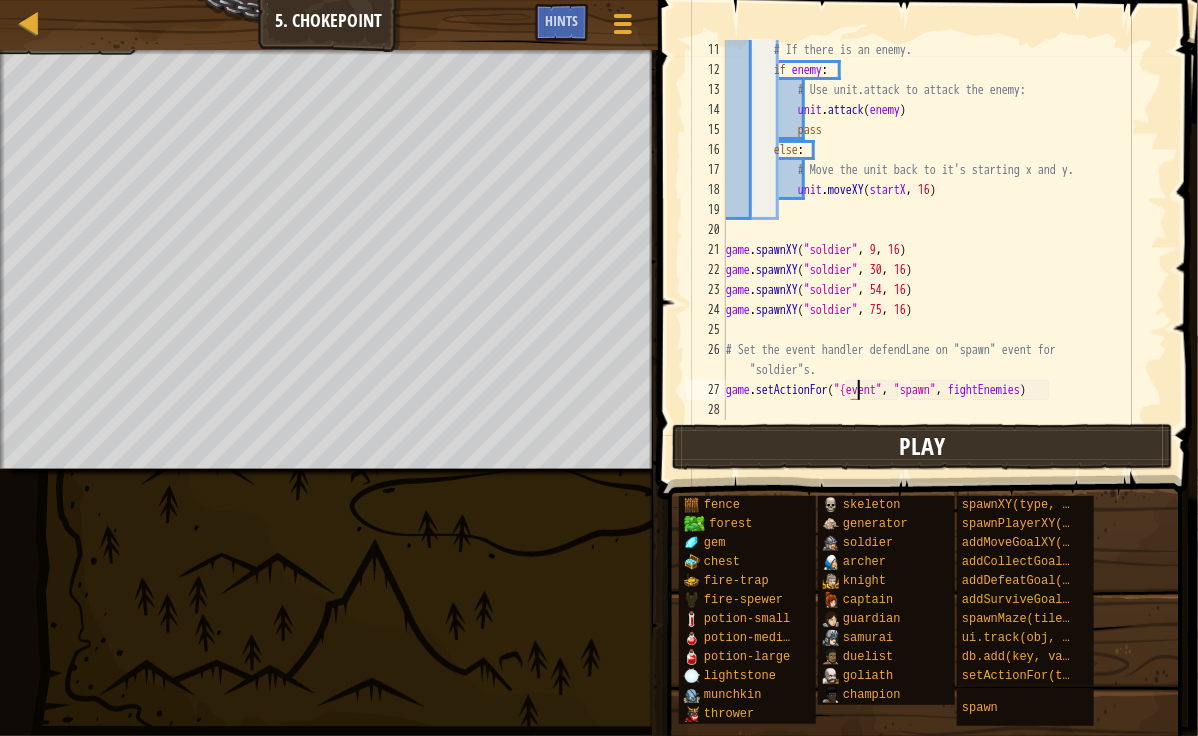 scroll, scrollTop: 9, scrollLeft: 10, axis: both 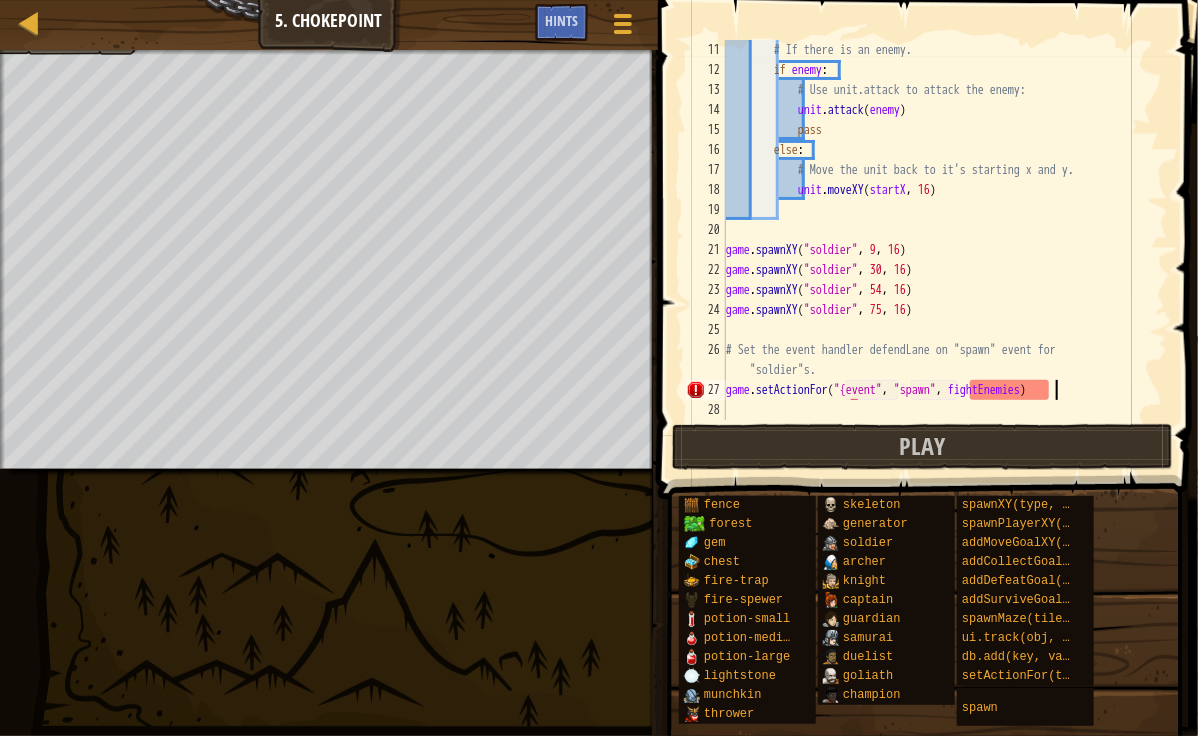 click on "# If there is an enemy.          if   enemy :              # Use unit.attack to attack the enemy:              unit . attack ( enemy )              pass          else :              # Move the unit back to it's starting x and y.              unit . moveXY ( startX ,   16 )          game . spawnXY ( "soldier" ,   9 ,   16 ) game . spawnXY ( "soldier" ,   30 ,   16 ) game . spawnXY ( "soldier" ,   54 ,   16 ) game . spawnXY ( "soldier" ,   75 ,   16 ) # Set the event handler defendLane on "spawn" event for       "soldier"s. game . setActionFor ( "{event" ,   "spawn" ,   fightEnemies )" at bounding box center [937, 250] 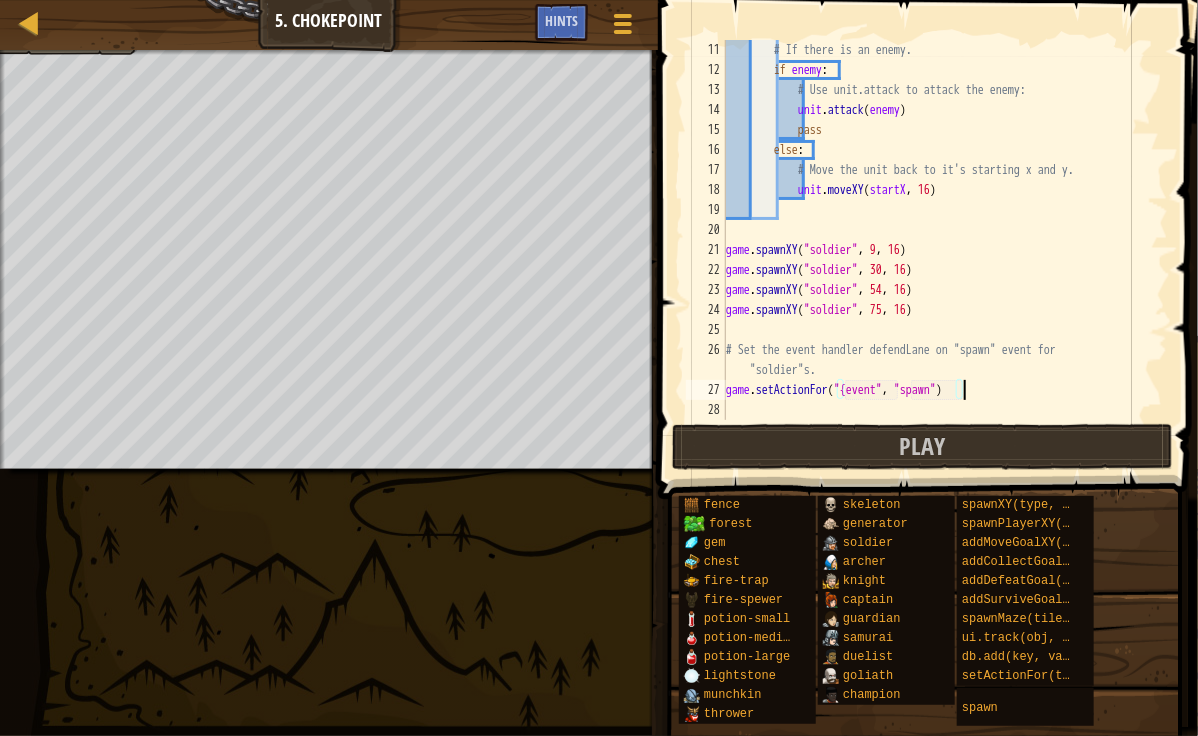 scroll, scrollTop: 9, scrollLeft: 18, axis: both 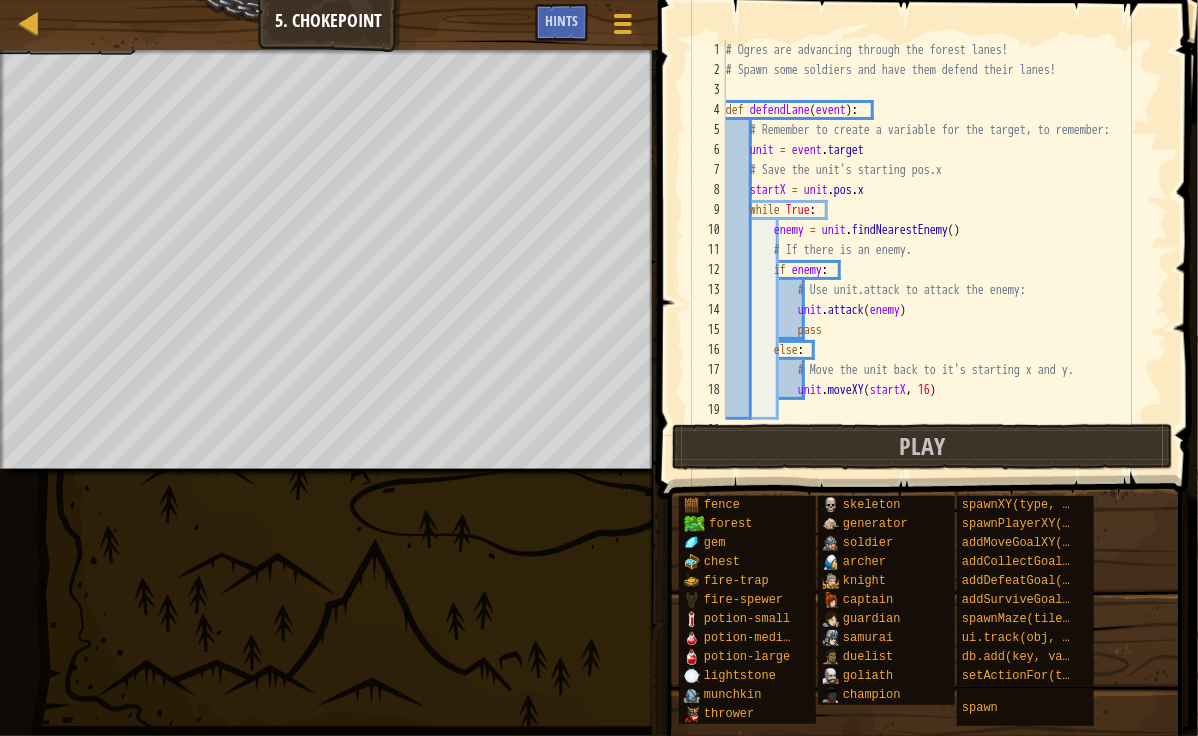 click on "# Ogres are advancing through the forest lanes! # Spawn some soldiers and have them defend their lanes! def   defendLane ( event ) :      # Remember to create a variable for the target, to remember:      unit   =   event . target      # Save the unit's starting pos.x      startX   =   unit . pos . x      while   True :          enemy   =   unit . findNearestEnemy ( )          # If there is an enemy.          if   enemy :              # Use unit.attack to attack the enemy:              unit . attack ( enemy )              pass          else :              # Move the unit back to it's starting x and y.              unit . moveXY ( startX ,   16 )" at bounding box center [937, 250] 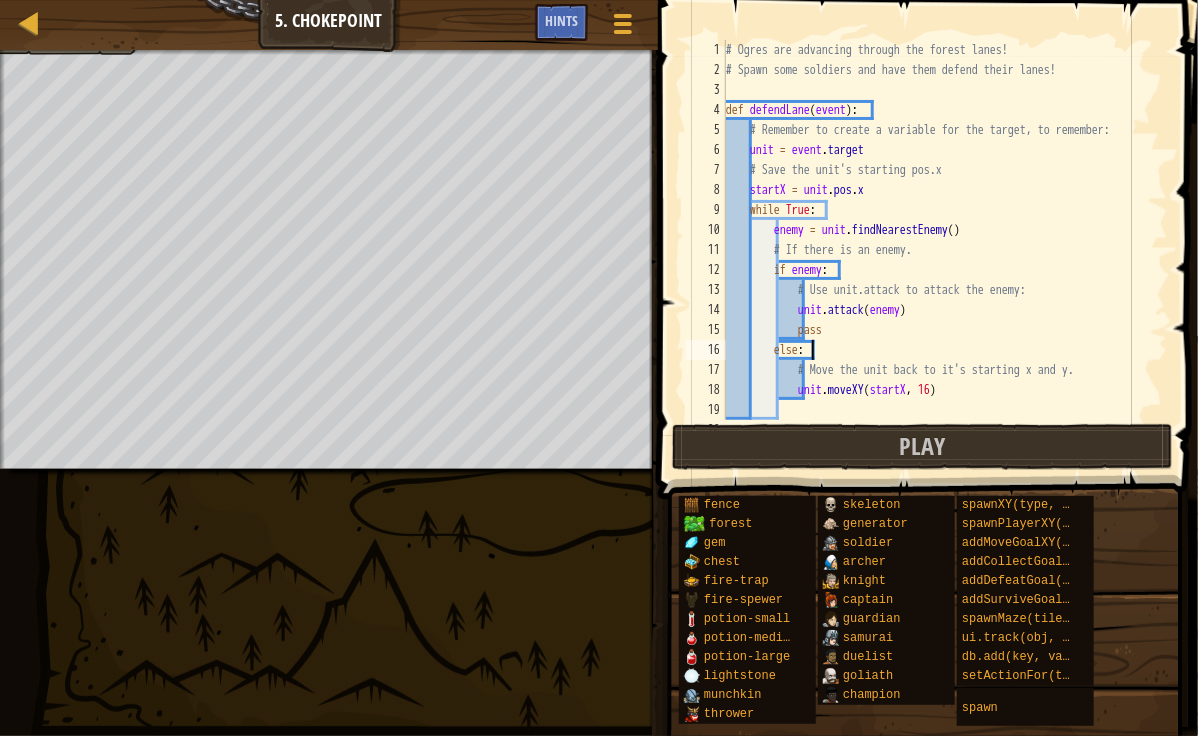 scroll, scrollTop: 9, scrollLeft: 5, axis: both 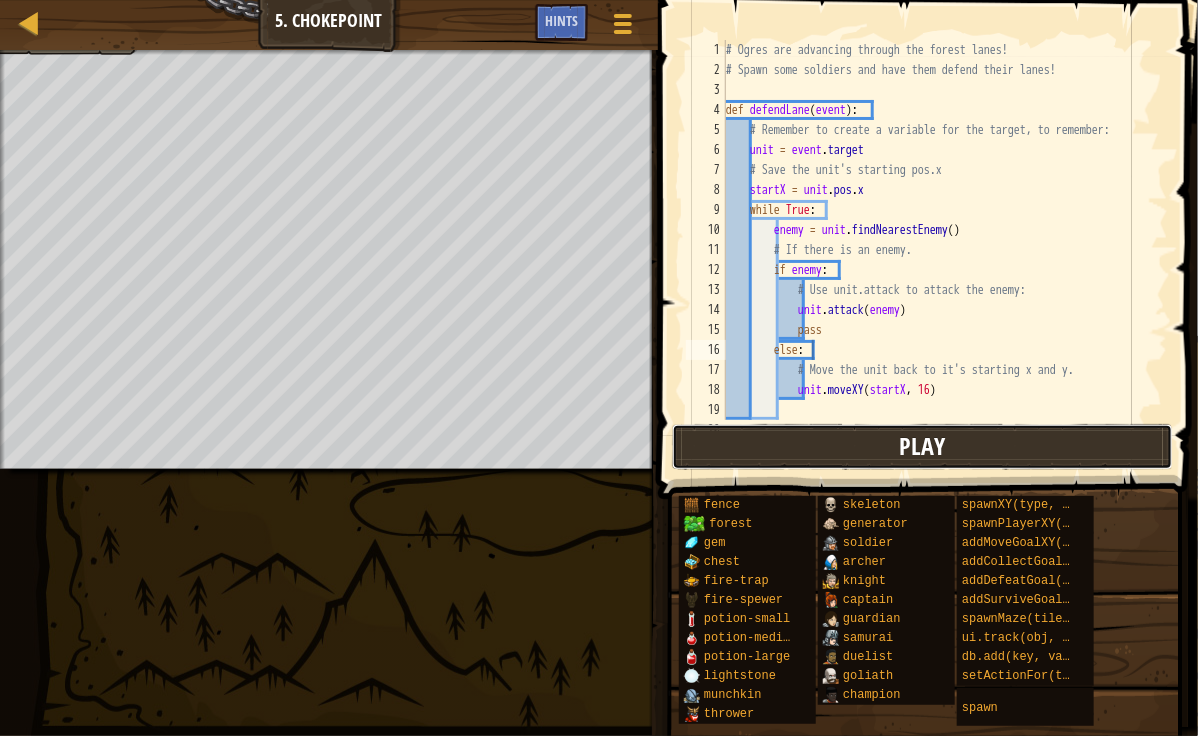 click on "Play" at bounding box center [922, 447] 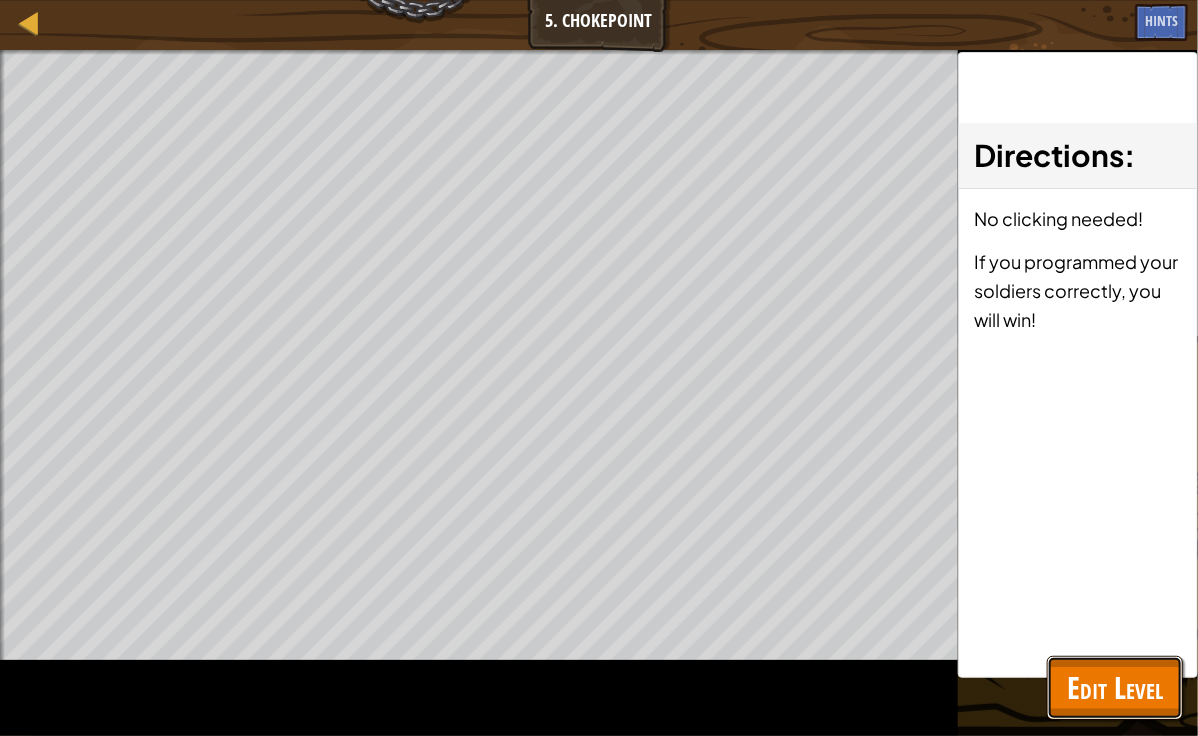 click on "Edit Level" at bounding box center (1115, 688) 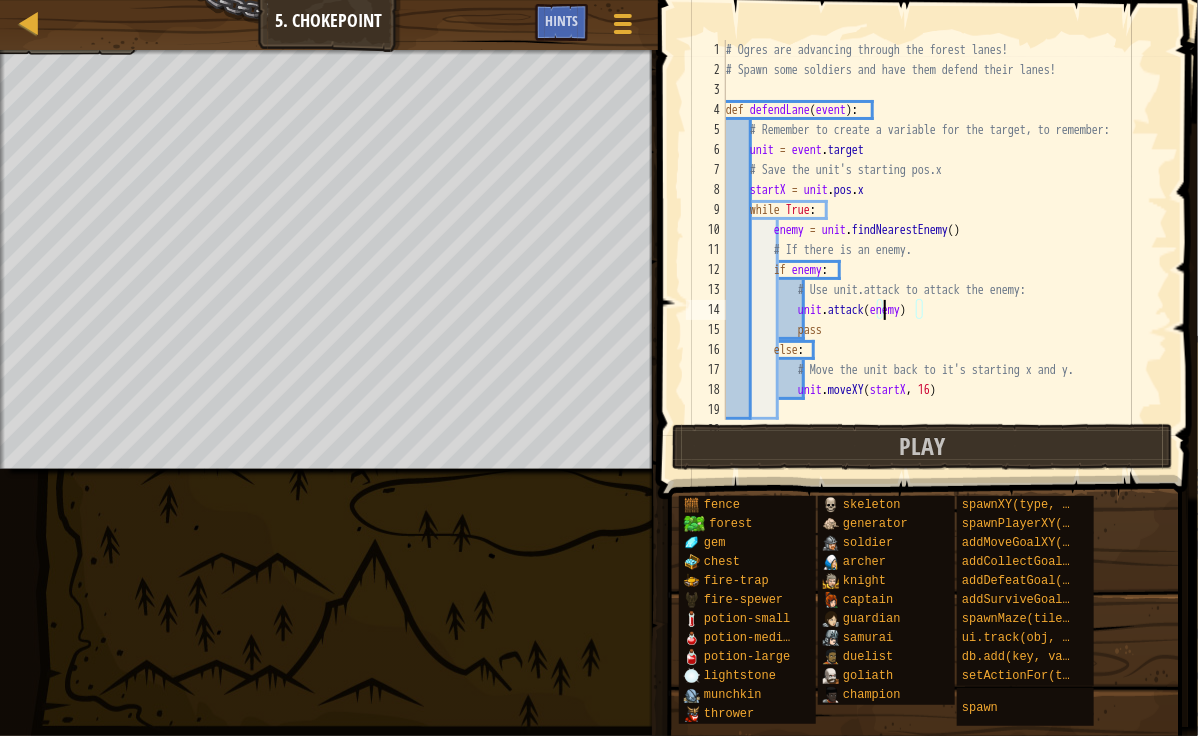click on "# Ogres are advancing through the forest lanes! # Spawn some soldiers and have them defend their lanes! def   defendLane ( event ) :      # Remember to create a variable for the target, to remember:      unit   =   event . target      # Save the unit's starting pos.x      startX   =   unit . pos . x      while   True :          enemy   =   unit . findNearestEnemy ( )          # If there is an enemy.          if   enemy :              # Use unit.attack to attack the enemy:              unit . attack ( enemy )              pass          else :              # Move the unit back to it's starting x and y.              unit . moveXY ( startX ,   16 )" at bounding box center [937, 250] 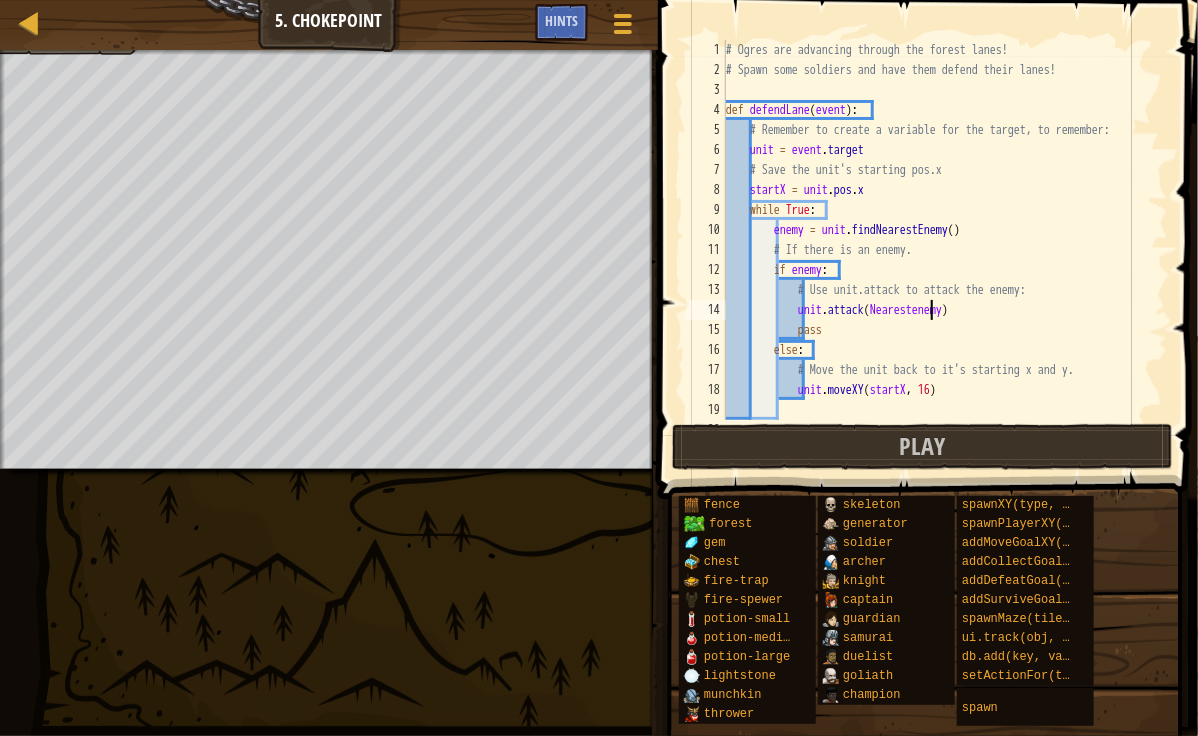 scroll, scrollTop: 9, scrollLeft: 17, axis: both 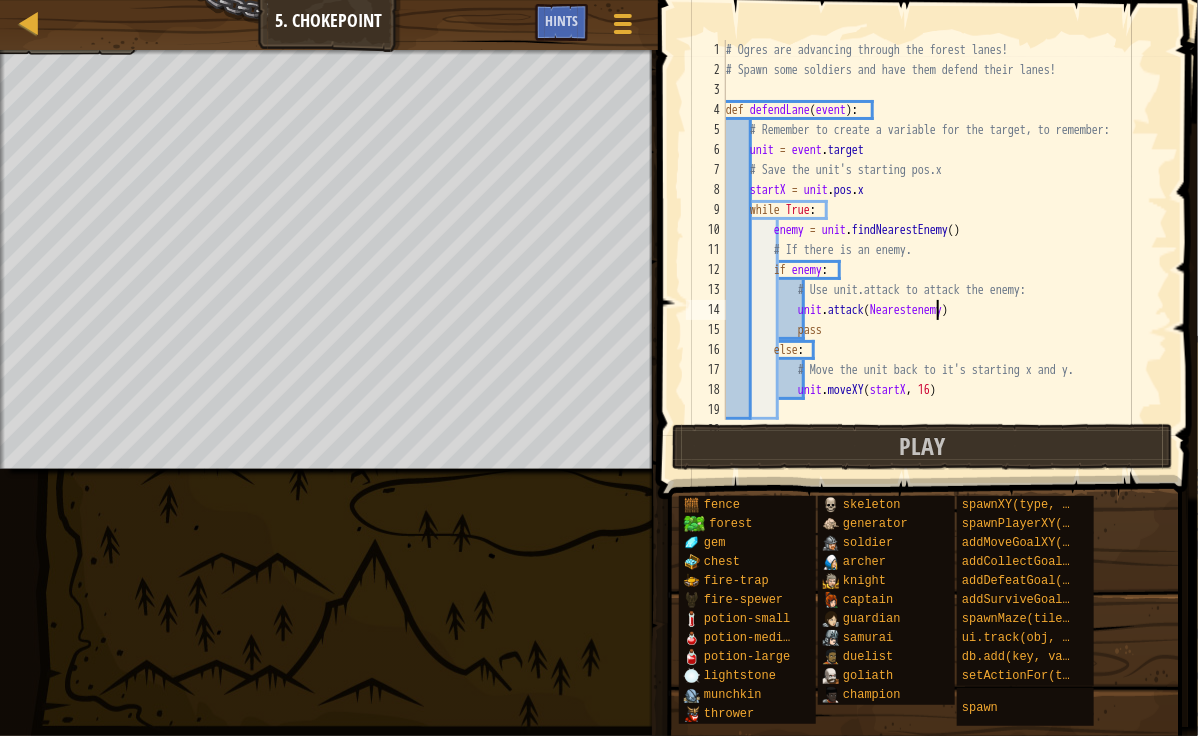 click on "# Ogres are advancing through the forest lanes! # Spawn some soldiers and have them defend their lanes! def   defendLane ( event ) :      # Remember to create a variable for the target, to remember:      unit   =   event . target      # Save the unit's starting pos.x      startX   =   unit . pos . x      while   True :          enemy   =   unit . findNearestEnemy ( )          # If there is an enemy.          if   enemy :              # Use unit.attack to attack the enemy:              unit . attack ( Nearestenemy )              pass          else :              # Move the unit back to it's starting x and y.              unit . moveXY ( startX ,   16 )" at bounding box center (937, 250) 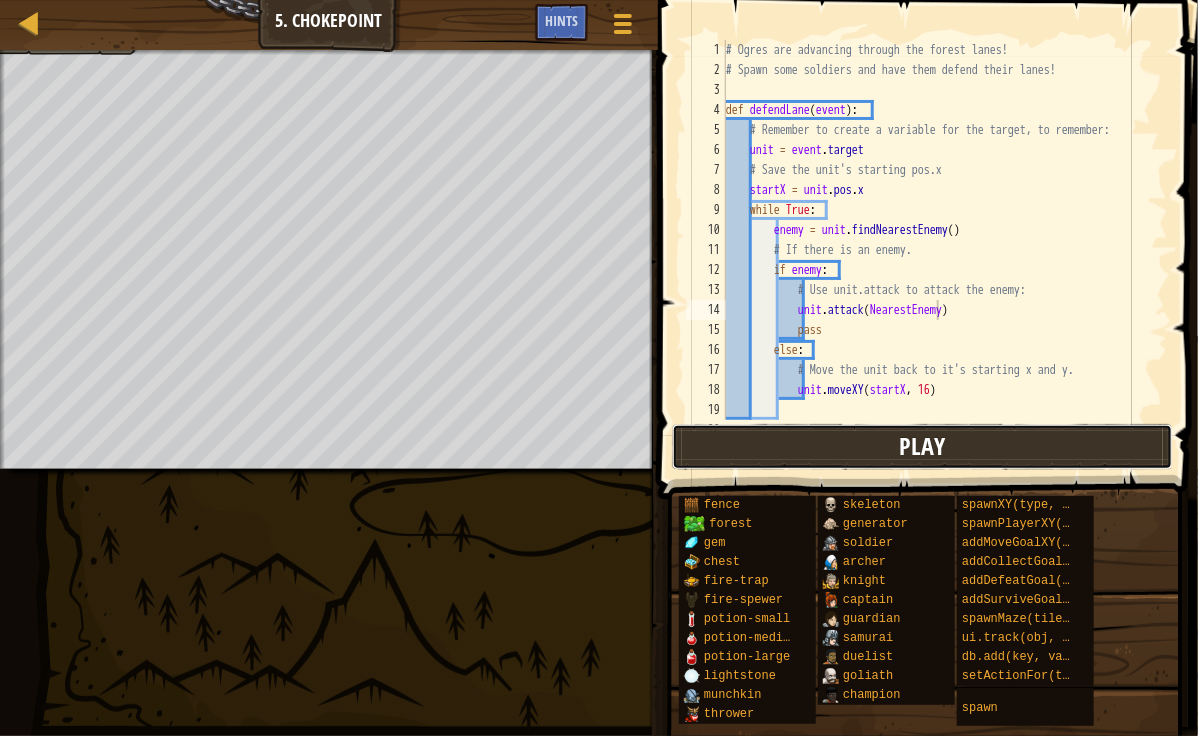click on "Play" at bounding box center (922, 447) 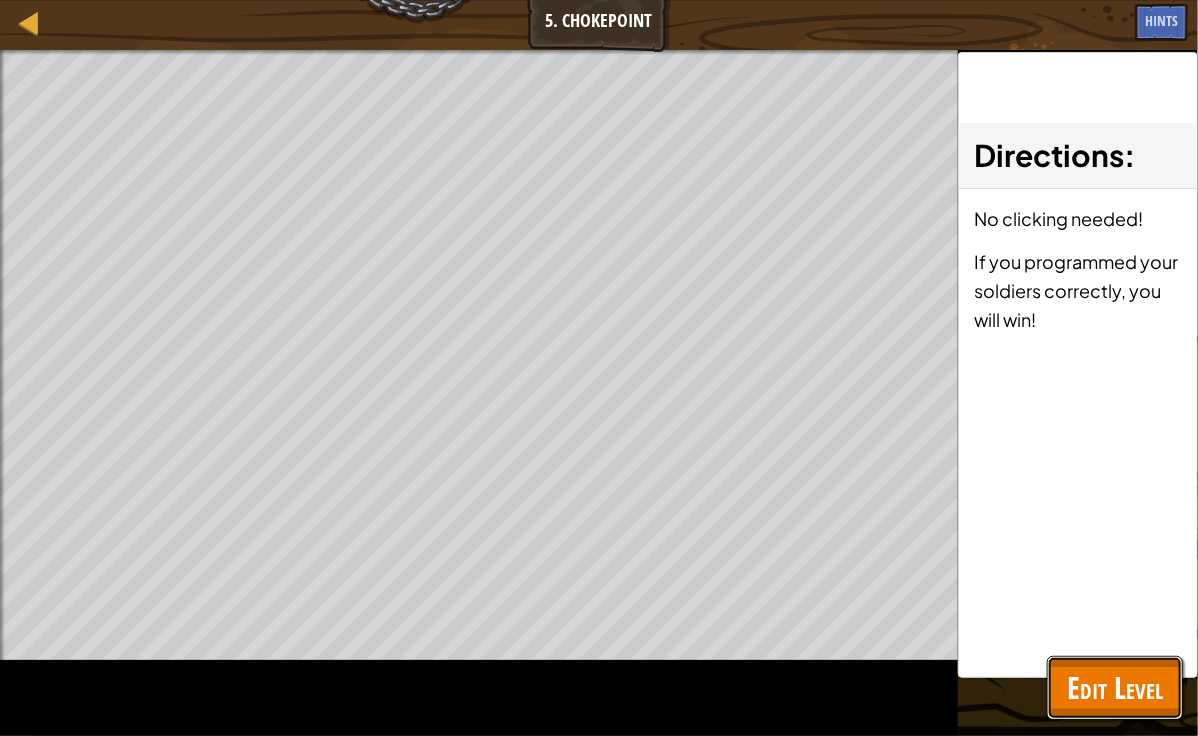 click on "Edit Level" at bounding box center (1115, 688) 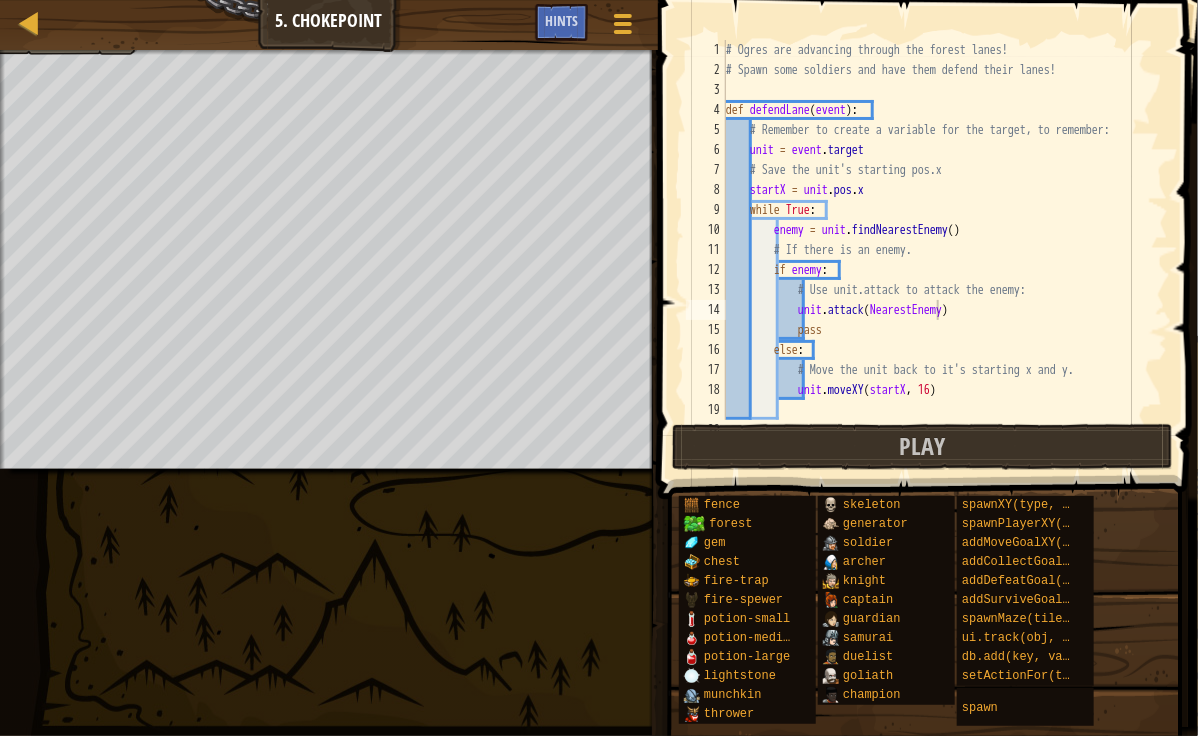 click on "# Ogres are advancing through the forest lanes! # Spawn some soldiers and have them defend their lanes! def   defendLane ( event ) :      # Remember to create a variable for the target, to remember:      unit   =   event . target      # Save the unit's starting pos.x      startX   =   unit . pos . x      while   True :          enemy   =   unit . findNearestEnemy ( )          # If there is an enemy.          if   enemy :              # Use unit.attack to attack the enemy:              unit . attack ( NearestEnemy )              pass          else :              # Move the unit back to it's starting x and y.              unit . moveXY ( startX ,   16 )" at bounding box center [937, 250] 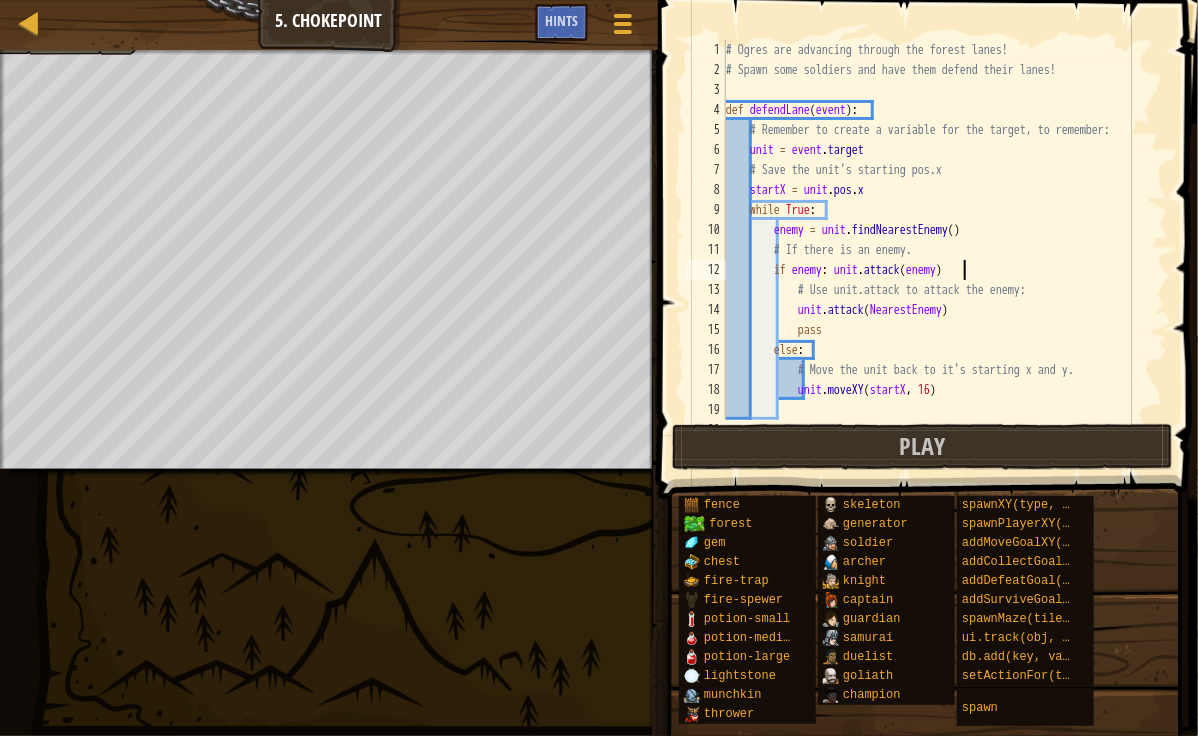 scroll, scrollTop: 9, scrollLeft: 18, axis: both 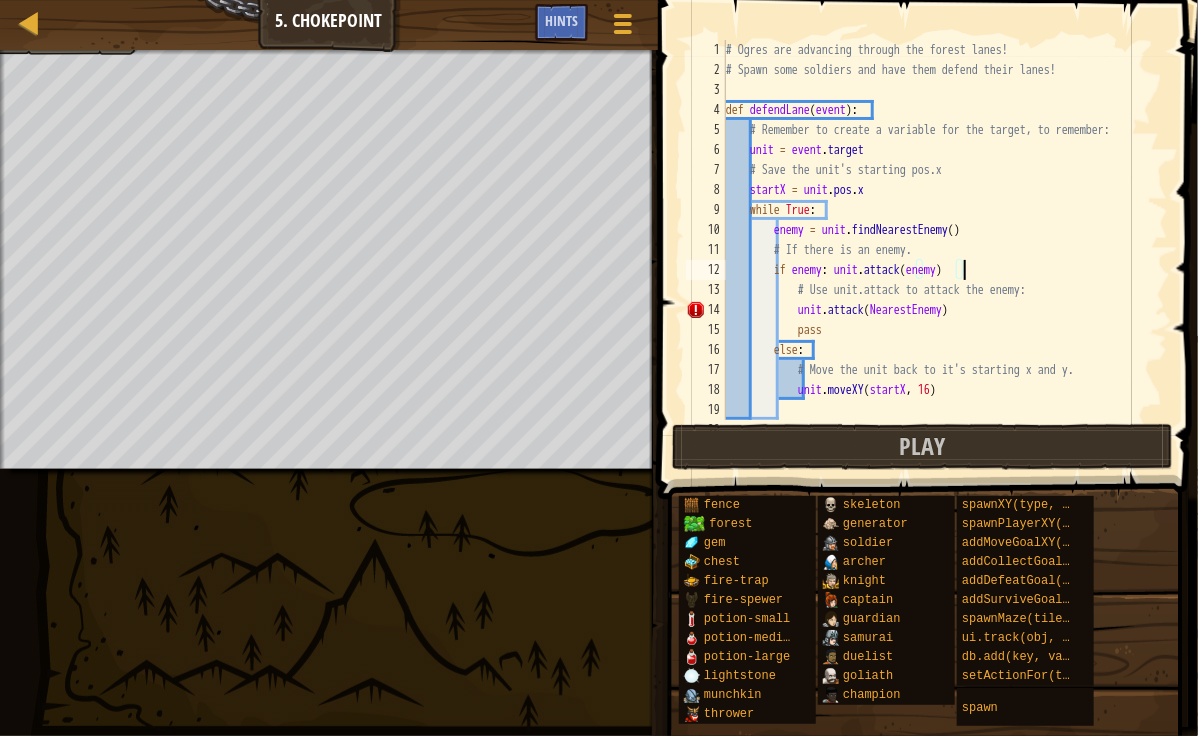 click on "# Ogres are advancing through the forest lanes! # Spawn some soldiers and have them defend their lanes! def   defendLane ( event ) :      # Remember to create a variable for the target, to remember:      unit   =   event . target      # Save the unit's starting pos.x      startX   =   unit . pos . x      while   True :          enemy   =   unit . findNearestEnemy ( )          # If there is an enemy.          if   enemy :   unit . attack ( enemy )              # Use unit.attack to attack the enemy:              unit . attack ( NearestEnemy )              pass          else :              # Move the unit back to it's starting x and y.              unit . moveXY ( startX ,   16 )" at bounding box center (937, 250) 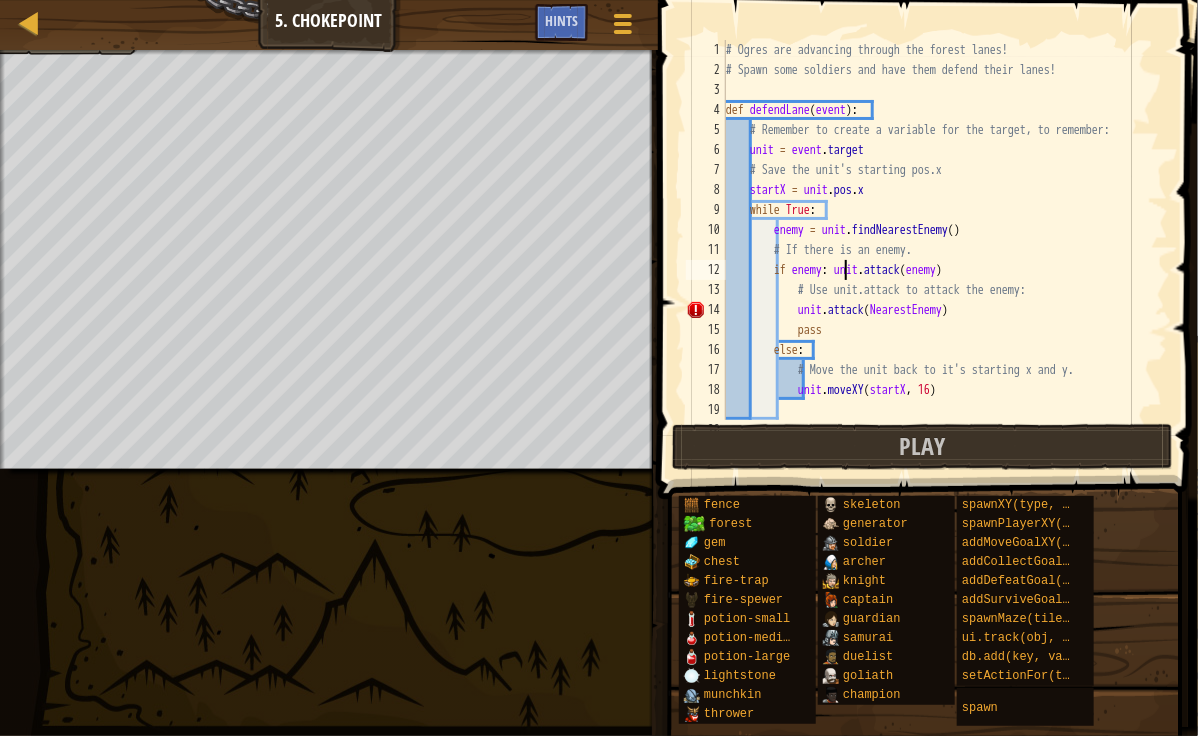 click on "# Ogres are advancing through the forest lanes! # Spawn some soldiers and have them defend their lanes! def   defendLane ( event ) :      # Remember to create a variable for the target, to remember:      unit   =   event . target      # Save the unit's starting pos.x      startX   =   unit . pos . x      while   True :          enemy   =   unit . findNearestEnemy ( )          # If there is an enemy.          if   enemy :   unit . attack ( enemy )              # Use unit.attack to attack the enemy:              unit . attack ( NearestEnemy )              pass          else :              # Move the unit back to it's starting x and y.              unit . moveXY ( startX ,   16 )" at bounding box center (937, 250) 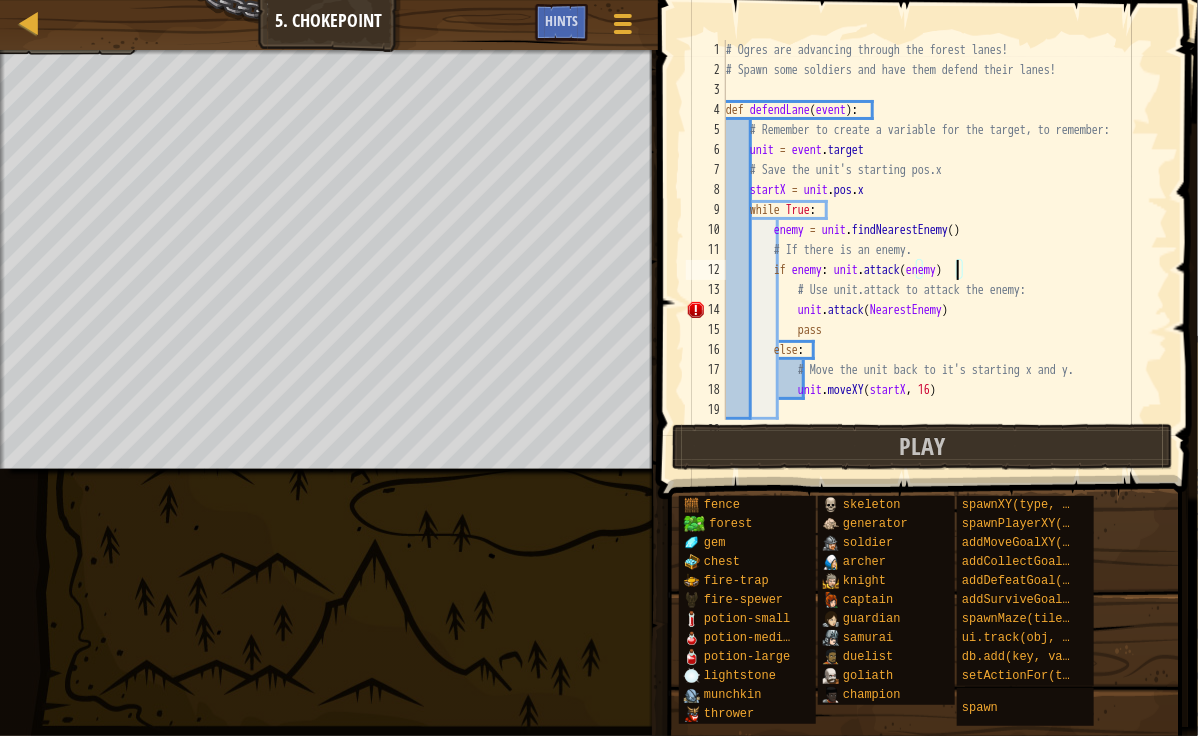 click on "# Ogres are advancing through the forest lanes! # Spawn some soldiers and have them defend their lanes! def   defendLane ( event ) :      # Remember to create a variable for the target, to remember:      unit   =   event . target      # Save the unit's starting pos.x      startX   =   unit . pos . x      while   True :          enemy   =   unit . findNearestEnemy ( )          # If there is an enemy.          if   enemy :   unit . attack ( enemy )              # Use unit.attack to attack the enemy:              unit . attack ( NearestEnemy )              pass          else :              # Move the unit back to it's starting x and y.              unit . moveXY ( startX ,   16 )" at bounding box center (937, 250) 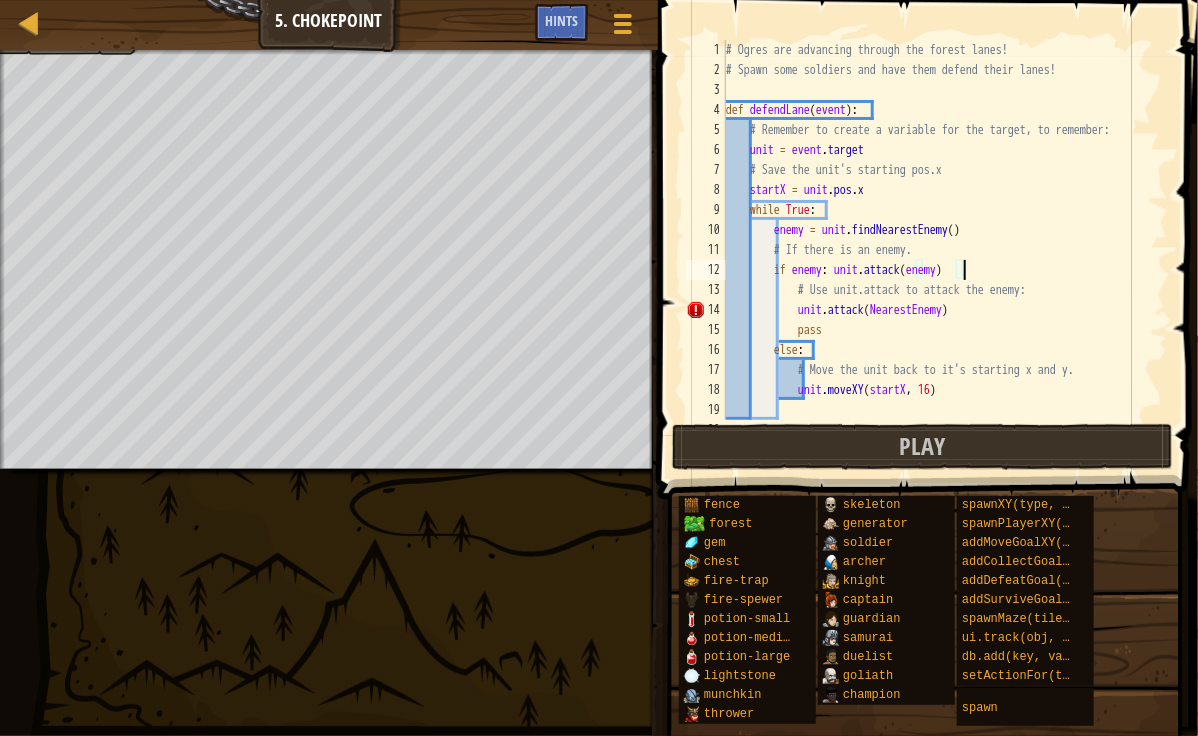 click on "# Ogres are advancing through the forest lanes! # Spawn some soldiers and have them defend their lanes! def   defendLane ( event ) :      # Remember to create a variable for the target, to remember:      unit   =   event . target      # Save the unit's starting pos.x      startX   =   unit . pos . x      while   True :          enemy   =   unit . findNearestEnemy ( )          # If there is an enemy.          if   enemy :   unit . attack ( enemy )              # Use unit.attack to attack the enemy:              unit . attack ( NearestEnemy )              pass          else :              # Move the unit back to it's starting x and y.              unit . moveXY ( startX ,   16 )" at bounding box center (937, 250) 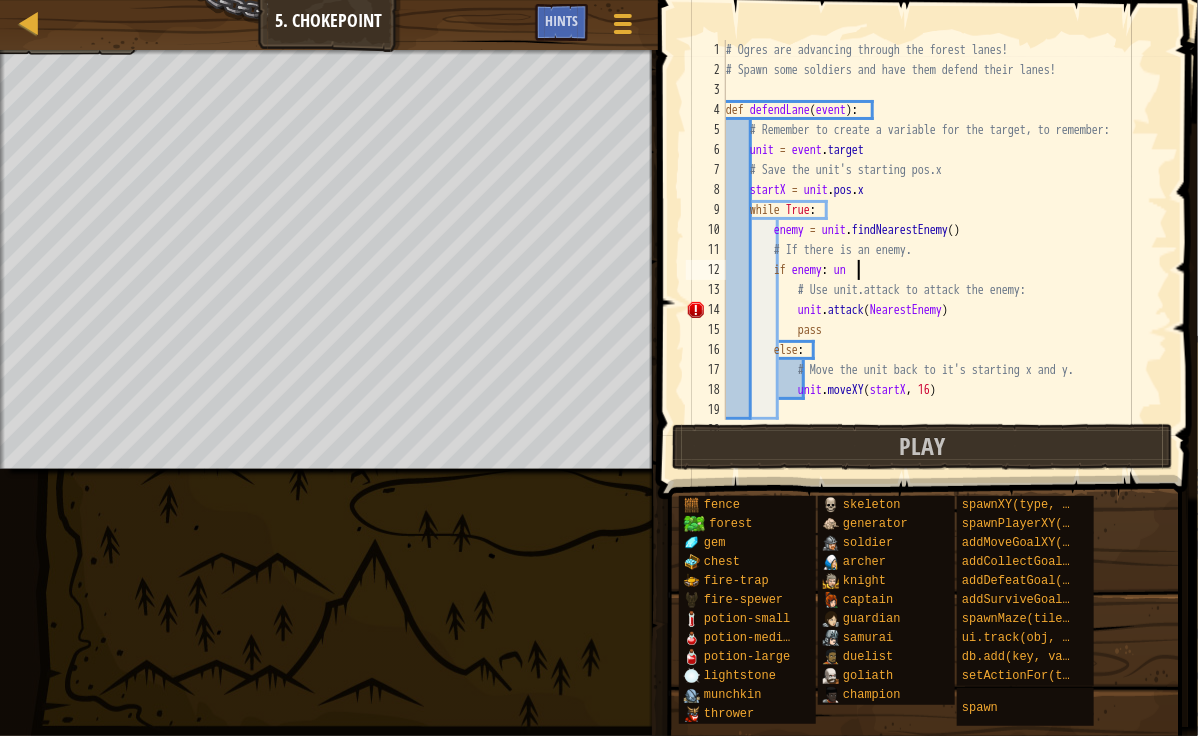 scroll, scrollTop: 9, scrollLeft: 8, axis: both 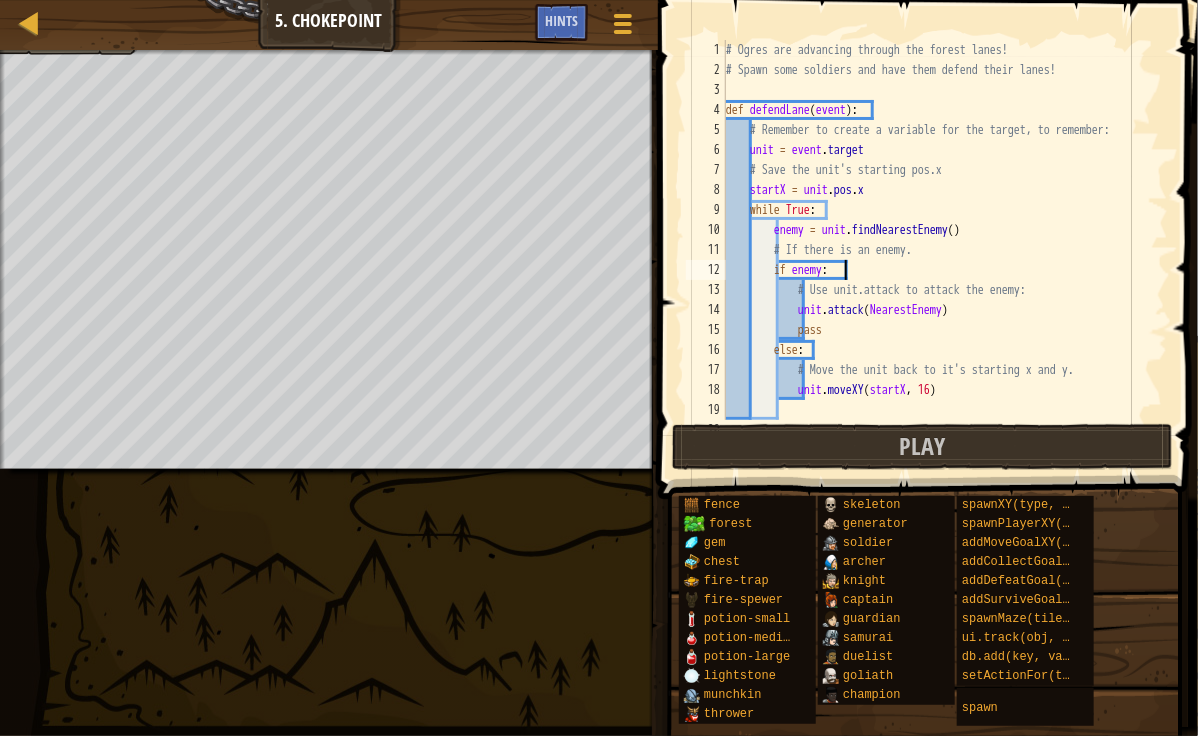 click on "# Ogres are advancing through the forest lanes! # Spawn some soldiers and have them defend their lanes! def   defendLane ( event ) :      # Remember to create a variable for the target, to remember:      unit   =   event . target      # Save the unit's starting pos.x      startX   =   unit . pos . x      while   True :          enemy   =   unit . findNearestEnemy ( )          # If there is an enemy.          if   enemy :                # Use unit.attack to attack the enemy:              unit . attack ( NearestEnemy )              pass          else :              # Move the unit back to it's starting x and y.              unit . moveXY ( startX ,   16 )" at bounding box center [937, 250] 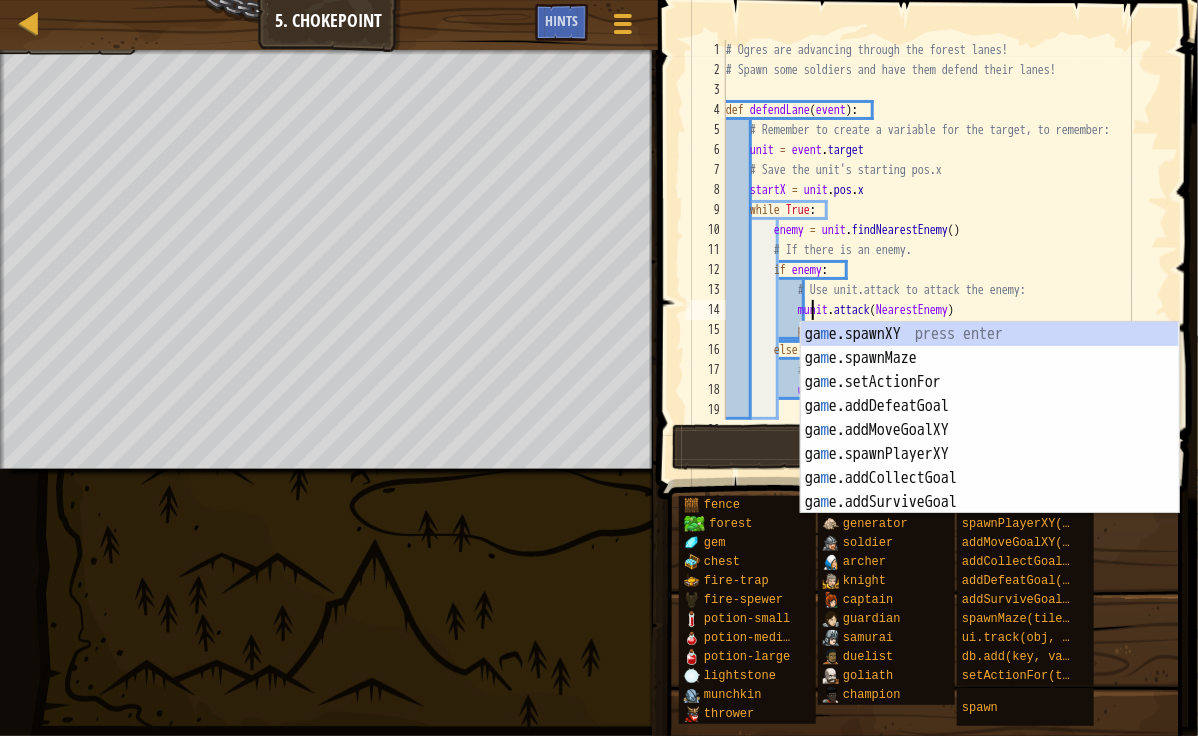 scroll, scrollTop: 9, scrollLeft: 7, axis: both 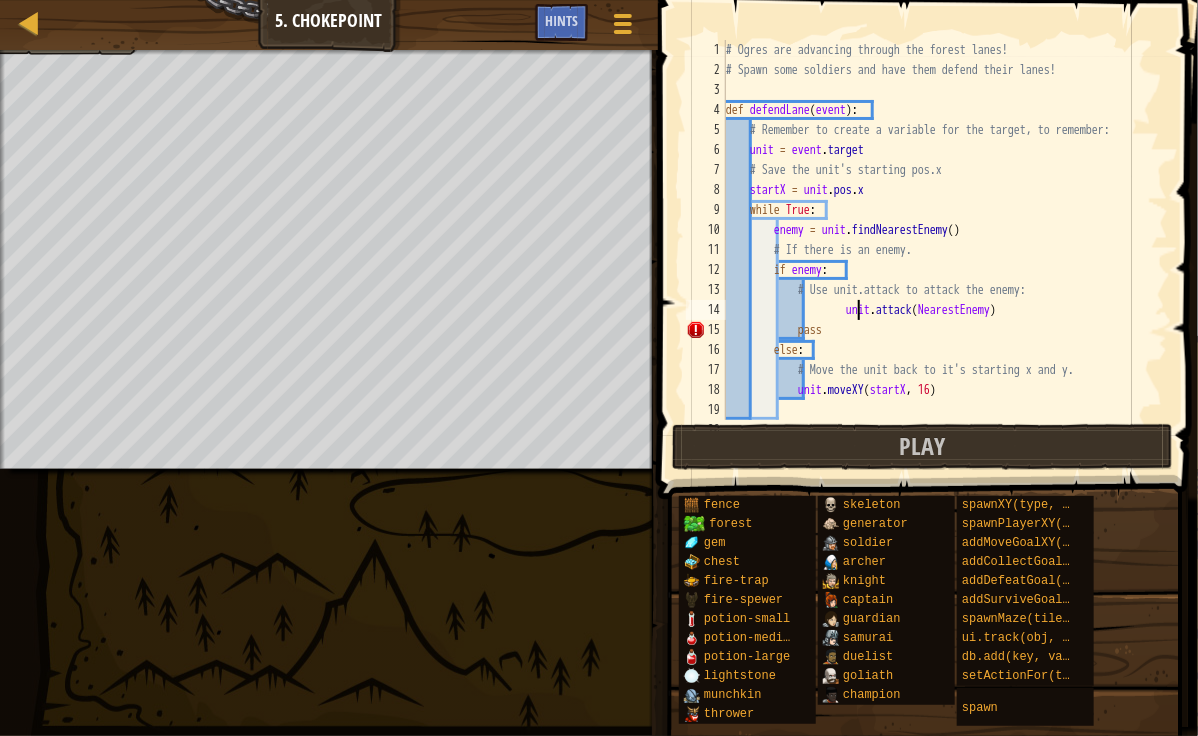 click on "# Ogres are advancing through the forest lanes! # Spawn some soldiers and have them defend their lanes! def   defendLane ( event ) :      # Remember to create a variable for the target, to remember:      unit   =   event . target      # Save the unit's starting pos.x      startX   =   unit . pos . x      while   True :          enemy   =   unit . findNearestEnemy ( )          # If there is an enemy.          if   enemy :                      unit . attack ( NearestEnemy )              pass          else :              # Move the unit back to it's starting x and y.              unit . moveXY ( startX ,   16 )" at bounding box center (937, 250) 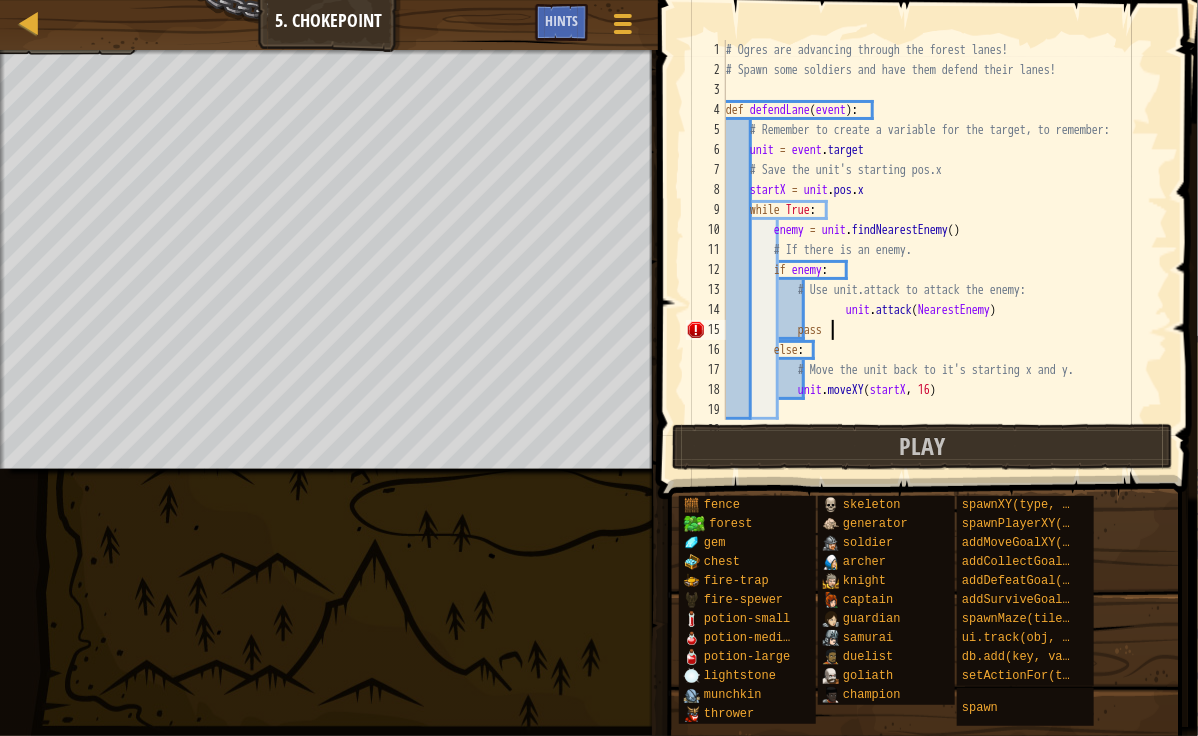 click on "# Ogres are advancing through the forest lanes! # Spawn some soldiers and have them defend their lanes! def   defendLane ( event ) :      # Remember to create a variable for the target, to remember:      unit   =   event . target      # Save the unit's starting pos.x      startX   =   unit . pos . x      while   True :          enemy   =   unit . findNearestEnemy ( )          # If there is an enemy.          if   enemy :                      unit . attack ( NearestEnemy )              pass          else :              # Move the unit back to it's starting x and y.              unit . moveXY ( startX ,   16 )" at bounding box center [937, 250] 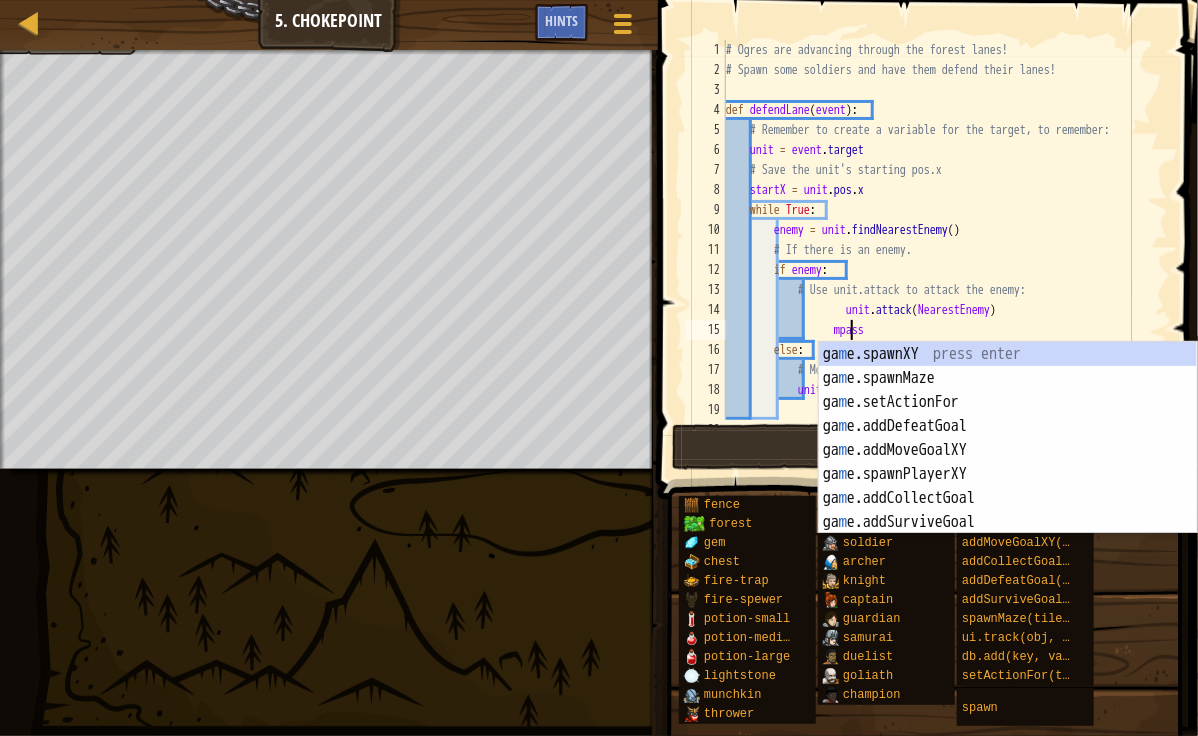 scroll, scrollTop: 9, scrollLeft: 9, axis: both 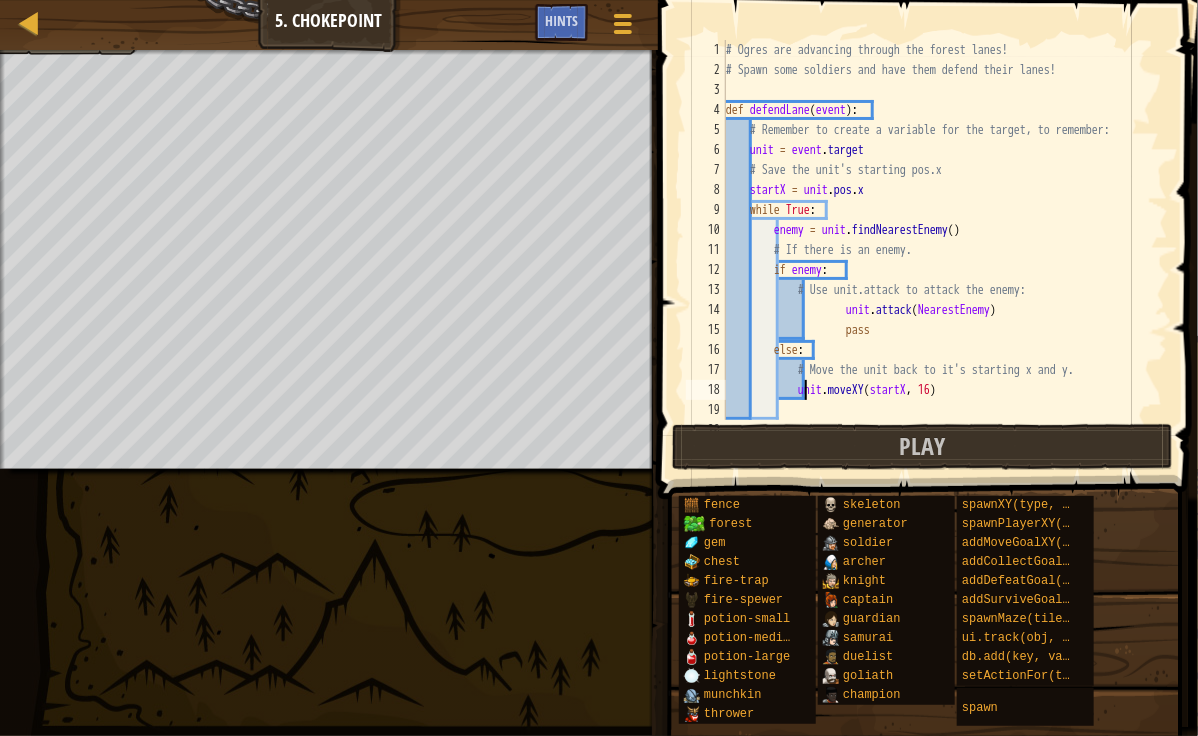 click on "# Ogres are advancing through the forest lanes! # Spawn some soldiers and have them defend their lanes! def defendLane(event): # Remember to create a variable for the target, to remember: unit = event.target # Save the unit's starting pos.x startX = unit.pos.x while True: enemy = unit.findNearestEnemy() # If there is an enemy. if enemy: # Use unit.attack to attack the enemy: unit.attack(NearestEnemy) pass else: # Move the unit back to it's starting x and y. unit.moveXY(startX, 16)" at bounding box center [937, 250] 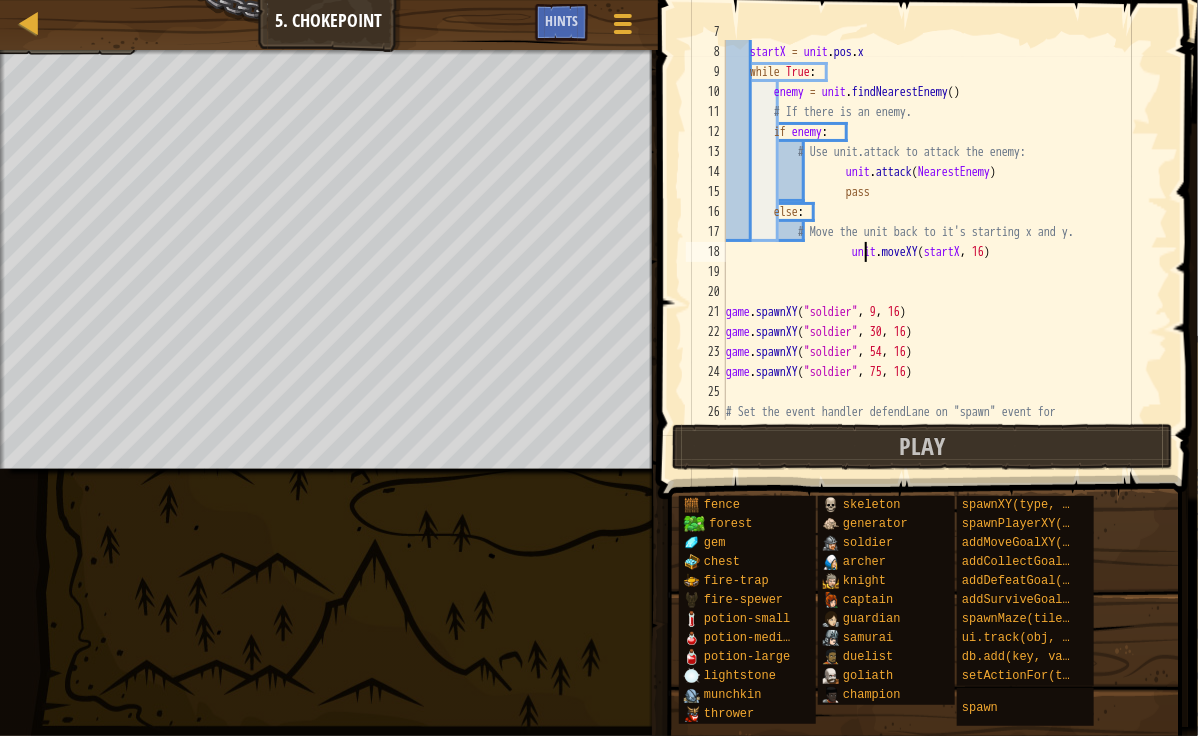 scroll, scrollTop: 171, scrollLeft: 0, axis: vertical 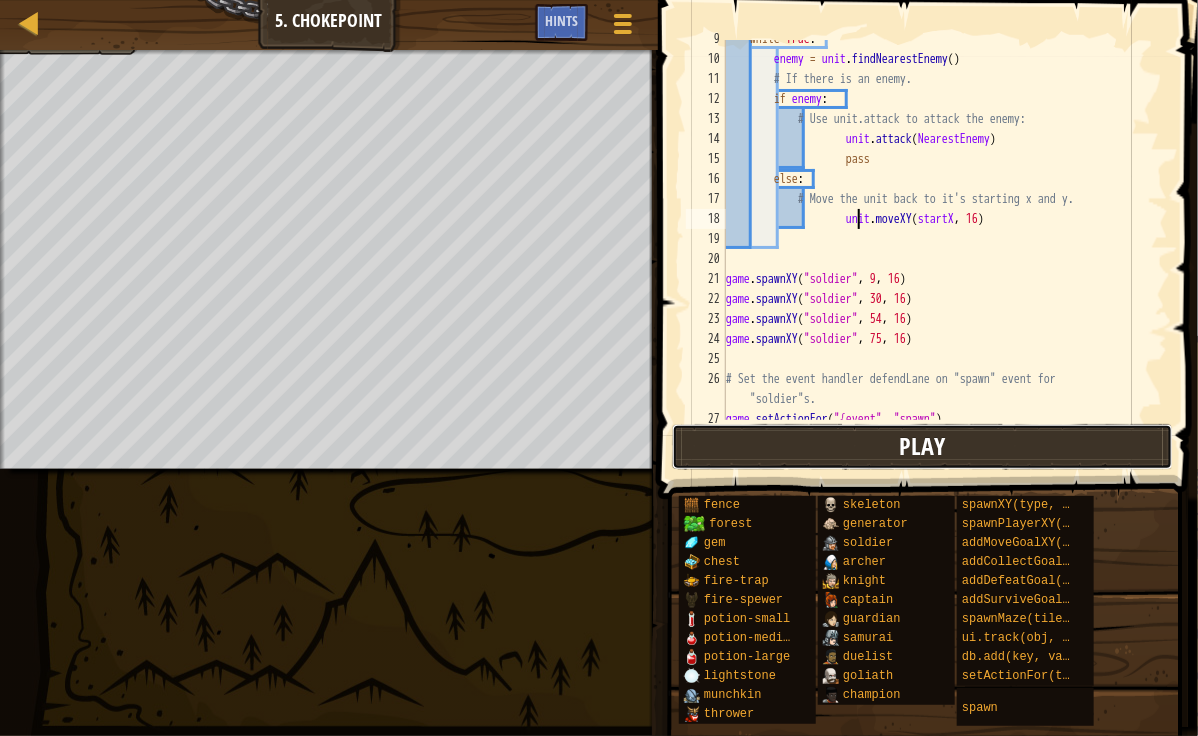 click on "Play" at bounding box center [922, 446] 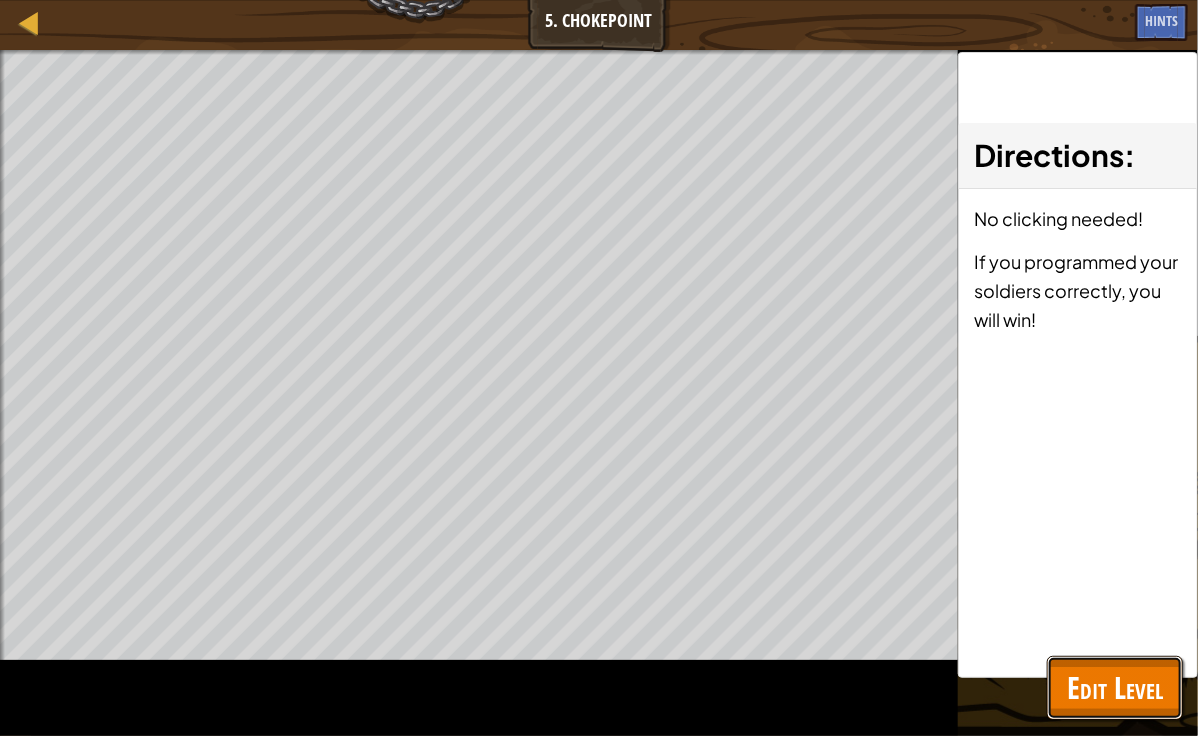 click on "Edit Level" at bounding box center (1115, 687) 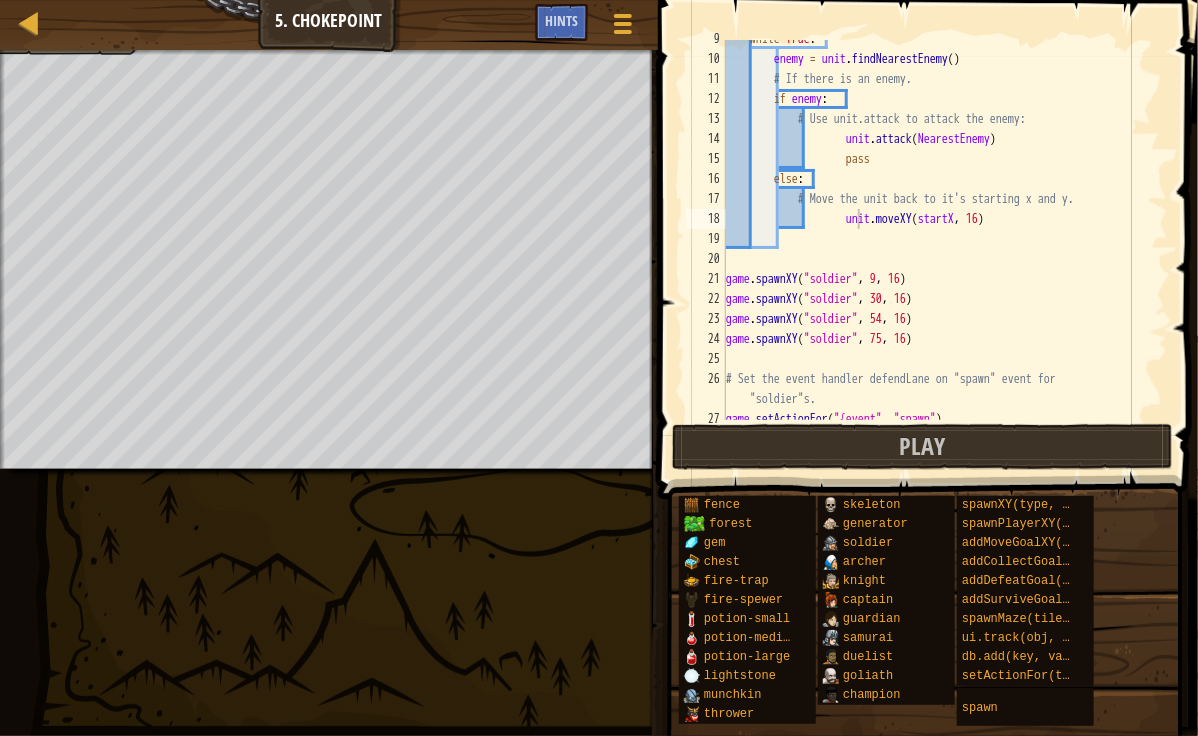 click on "while   True :          enemy   =   unit . findNearestEnemy ( )          # If there is an enemy.          if   enemy :                # Use unit.attack to attack the enemy:                      unit . attack ( NearestEnemy )                      pass          else :              # Move the unit back to it's starting x and y.                      unit . moveXY ( startX ,   16 )          game.spawnXY ( "soldier" ,   9 ,   16 ) game.spawnXY ( "soldier" ,   30 ,   16 ) game.spawnXY ( "soldier" ,   54 ,   16 ) game.spawnXY ( "soldier" ,   75 ,   16 ) # Set the event handler defendLane on "spawn" event for       "soldier"s. game.setActionFor ( "{event" ,   "spawn" )" at bounding box center (937, 239) 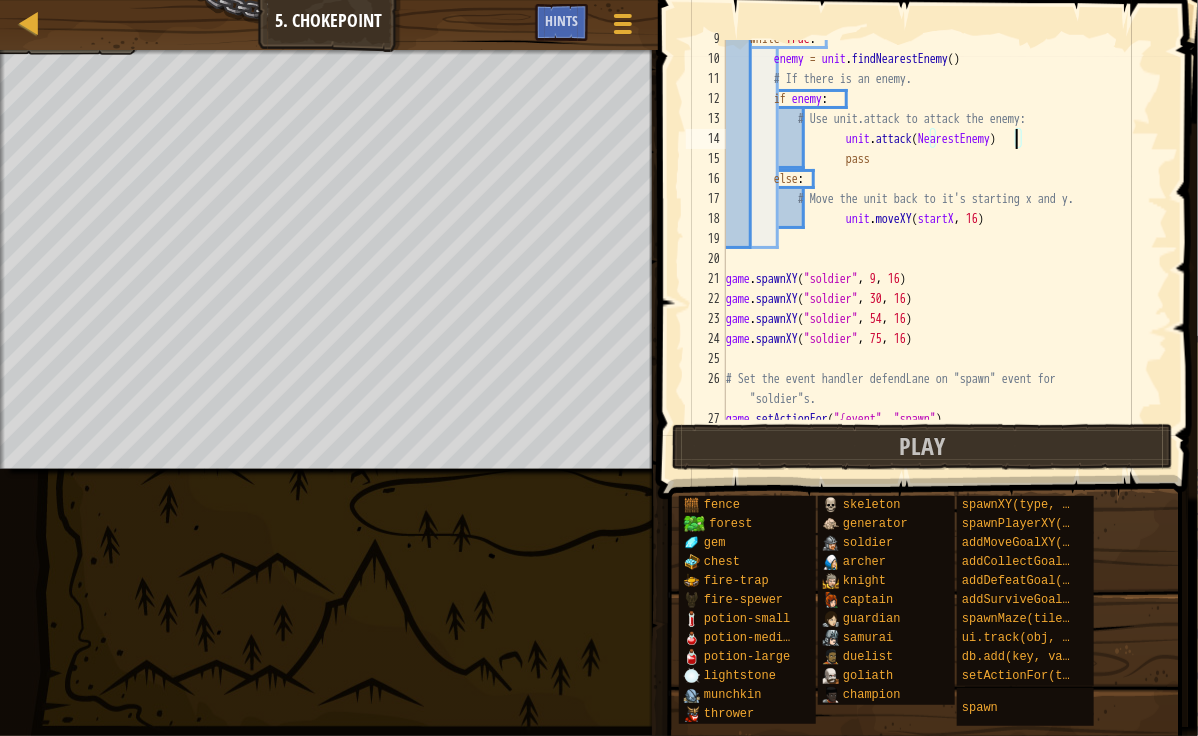 click on "while   True :          enemy   =   unit . findNearestEnemy ( )          # If there is an enemy.          if   enemy :                # Use unit.attack to attack the enemy:                      unit . attack ( NearestEnemy )                      pass          else :              # Move the unit back to it's starting x and y.                      unit . moveXY ( startX ,   16 )          game.spawnXY ( "soldier" ,   9 ,   16 ) game.spawnXY ( "soldier" ,   30 ,   16 ) game.spawnXY ( "soldier" ,   54 ,   16 ) game.spawnXY ( "soldier" ,   75 ,   16 ) # Set the event handler defendLane on "spawn" event for       "soldier"s. game.setActionFor ( "{event" ,   "spawn" )" at bounding box center (937, 239) 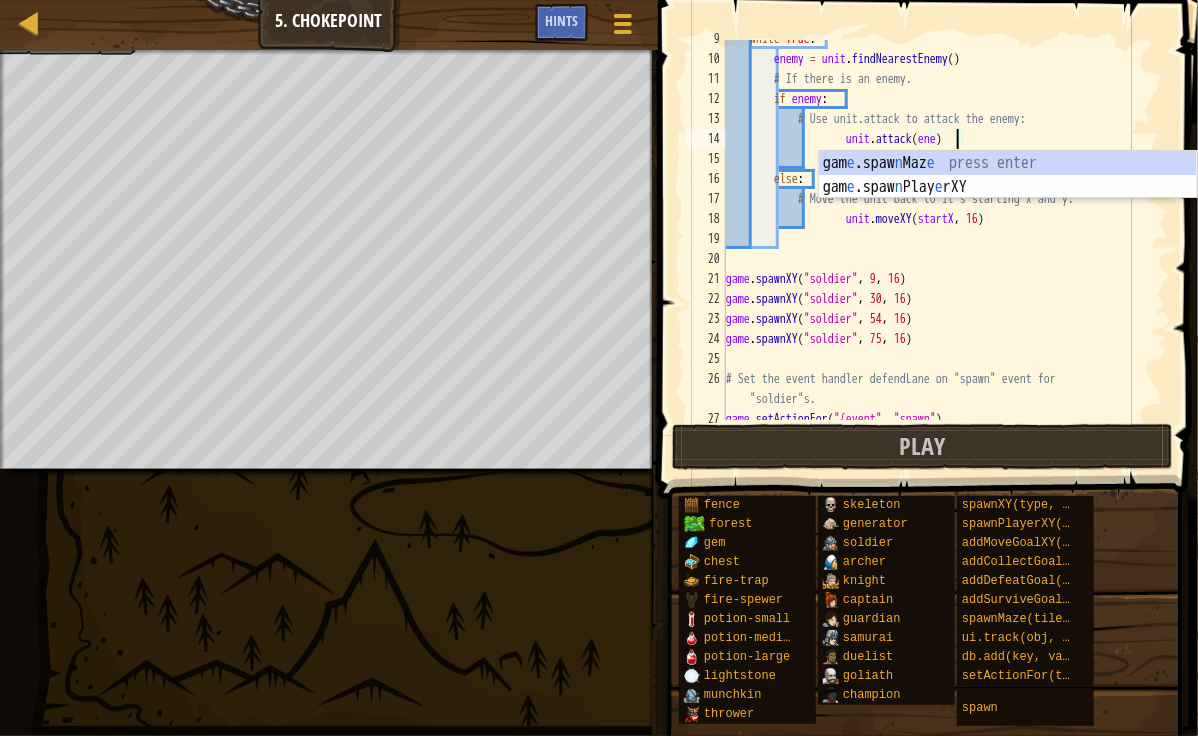 scroll, scrollTop: 9, scrollLeft: 19, axis: both 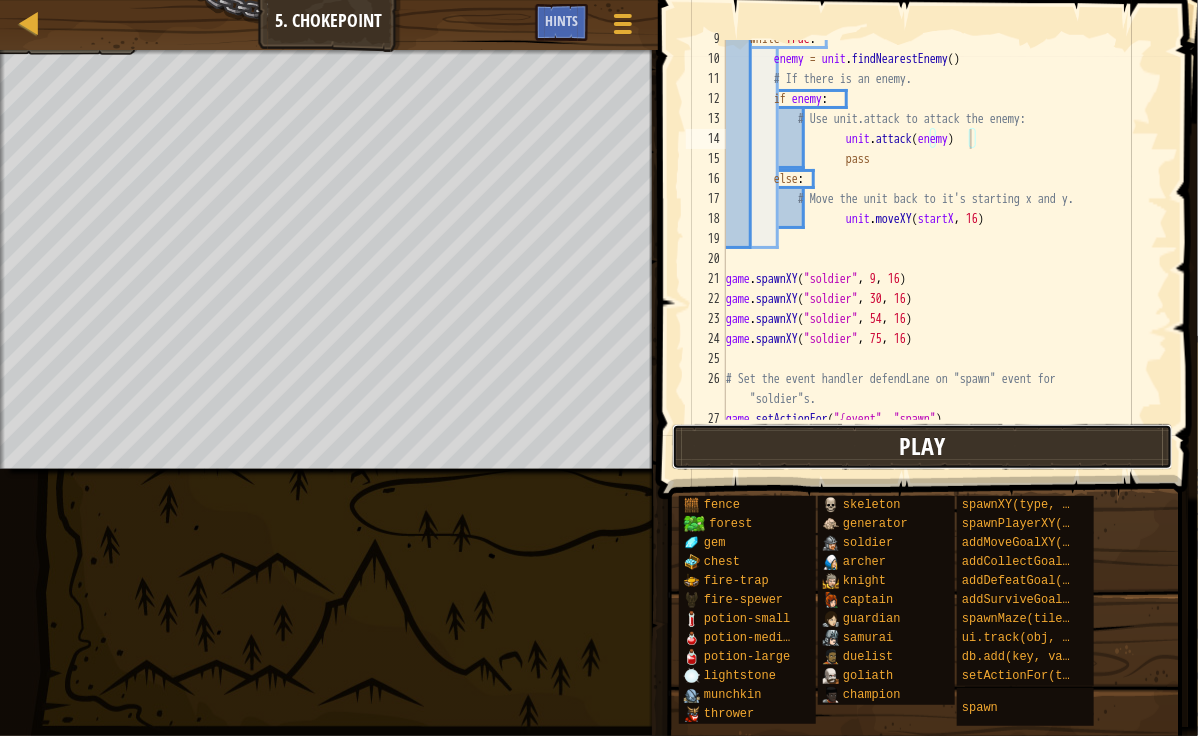 click on "Play" at bounding box center [922, 447] 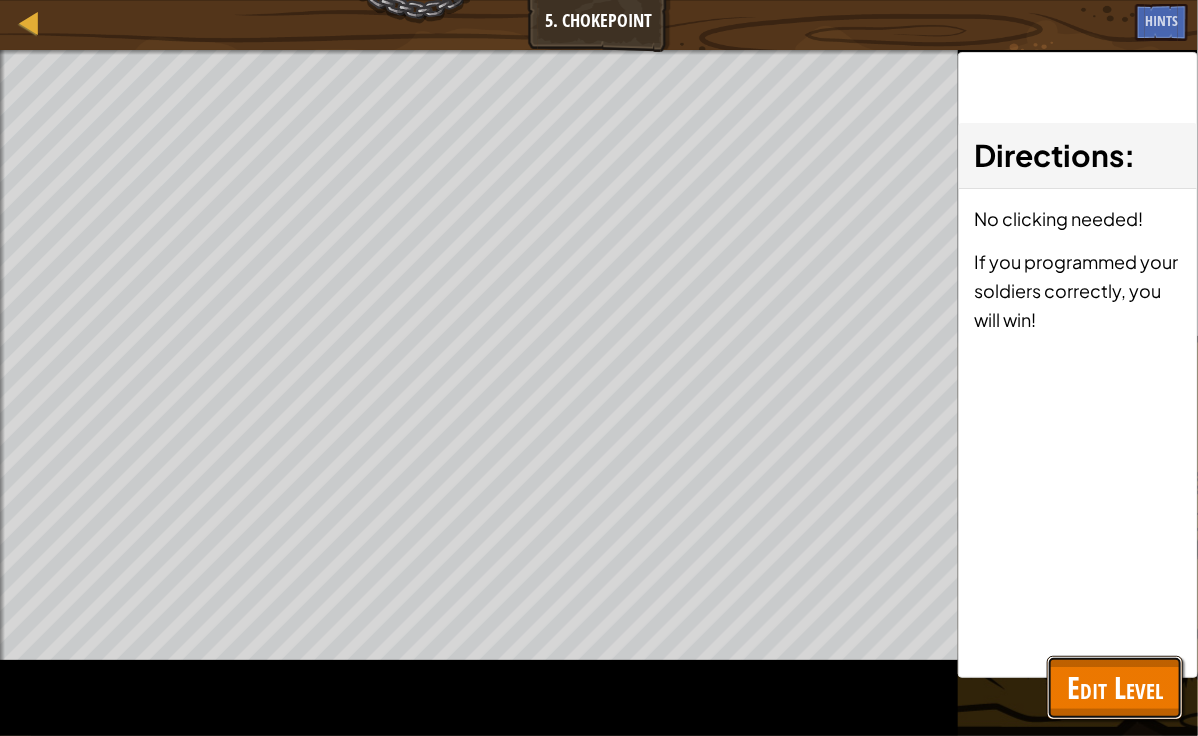 click on "Edit Level" at bounding box center (1115, 687) 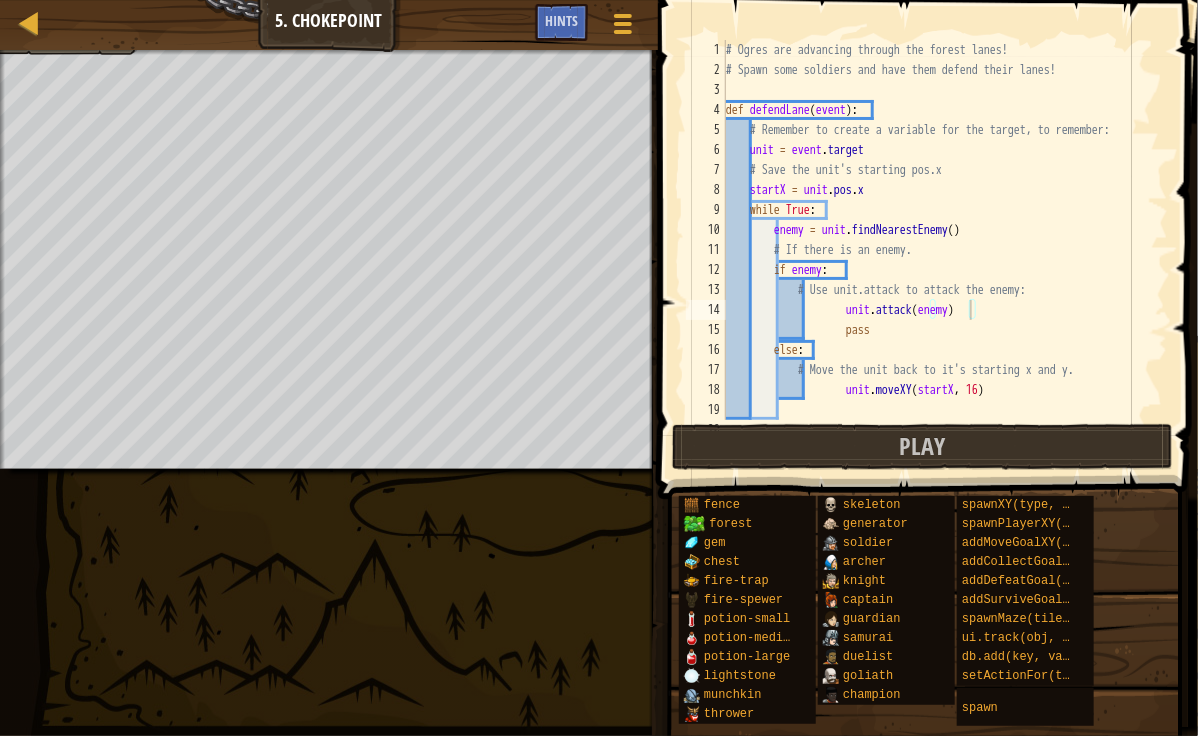 scroll, scrollTop: 0, scrollLeft: 0, axis: both 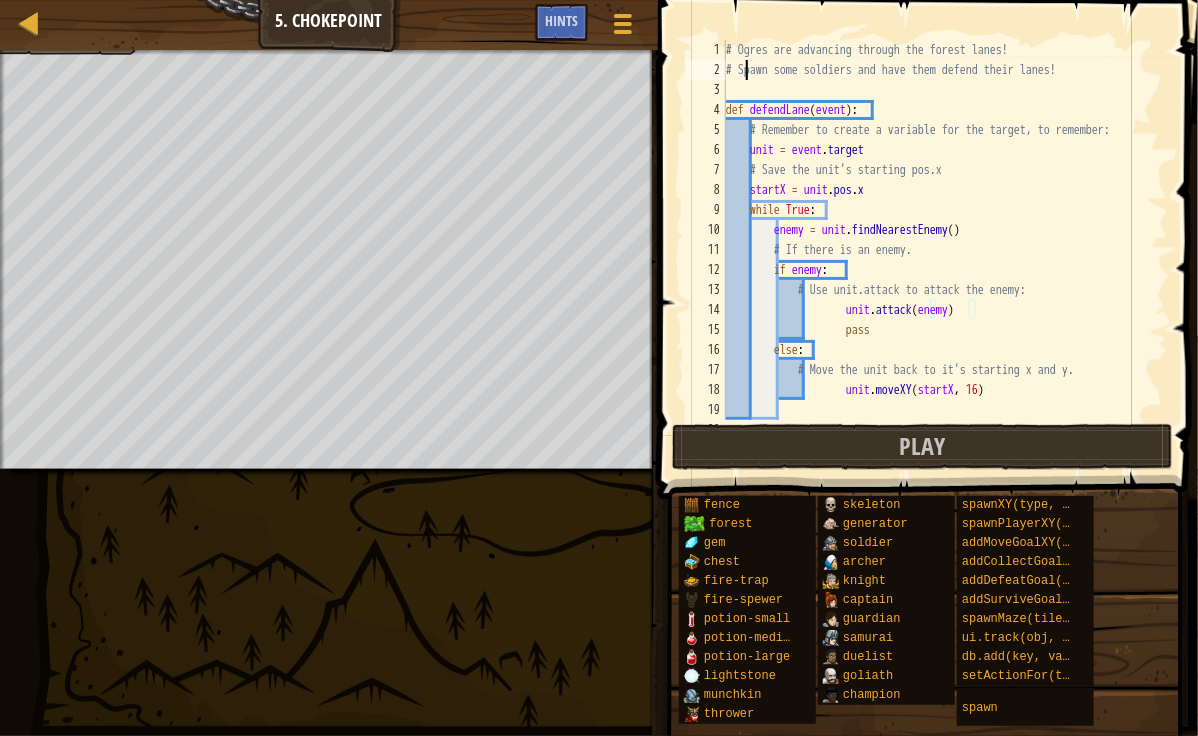 click on "# Ogres are advancing through the forest lanes! # Spawn some soldiers and have them defend their lanes! def   defendLane ( event ) :      # Remember to create a variable for the target, to remember:      unit   =   event . target      # Save the unit's starting pos.x      startX   =   unit . pos . x      while   True :          enemy   =   unit . findNearestEnemy ( )          # If there is an enemy.          if   enemy :                # Use unit.attack to attack the enemy:                      unit . attack ( enemy )                      pass          else :              # Move the unit back to it's starting x and y.                      unit . moveXY ( startX ,   16 )" at bounding box center [937, 250] 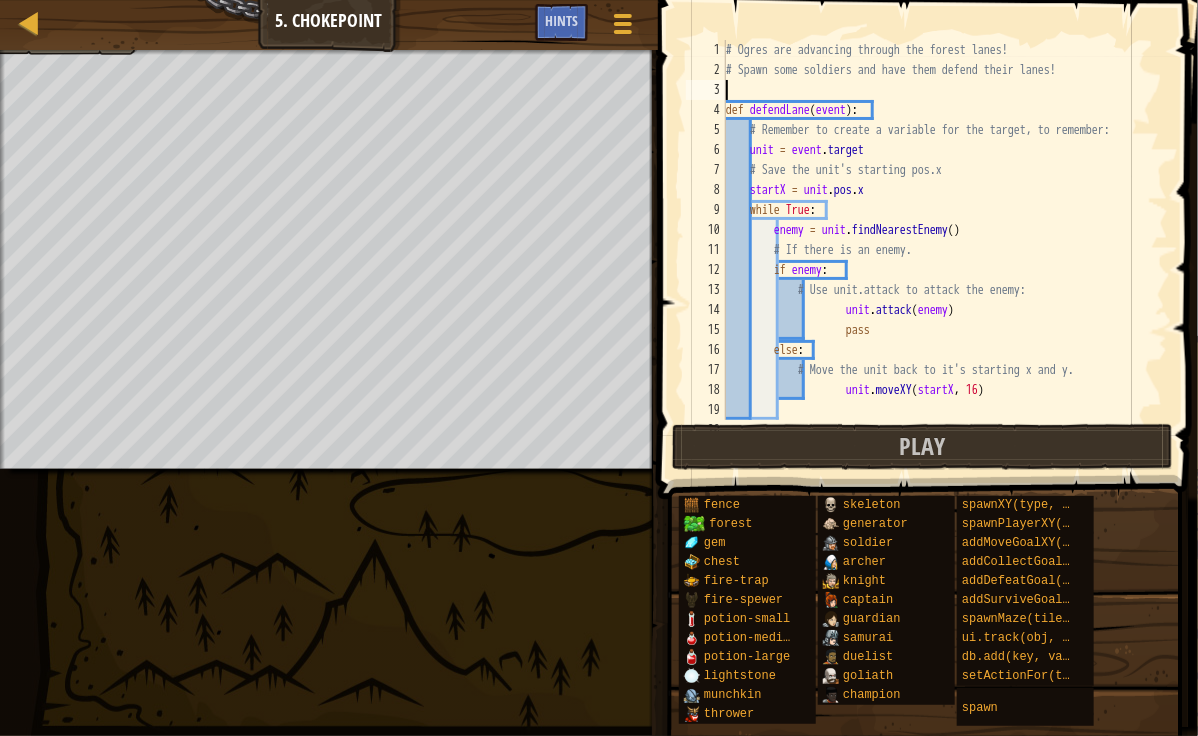 click on "# Ogres are advancing through the forest lanes! # Spawn some soldiers and have them defend their lanes! def   defendLane ( event ) :      # Remember to create a variable for the target, to remember:      unit   =   event . target      # Save the unit's starting pos.x      startX   =   unit . pos . x      while   True :          enemy   =   unit . findNearestEnemy ( )          # If there is an enemy.          if   enemy :                # Use unit.attack to attack the enemy:                      unit . attack ( enemy )                      pass          else :              # Move the unit back to it's starting x and y.                      unit . moveXY ( startX ,   16 )" at bounding box center [937, 250] 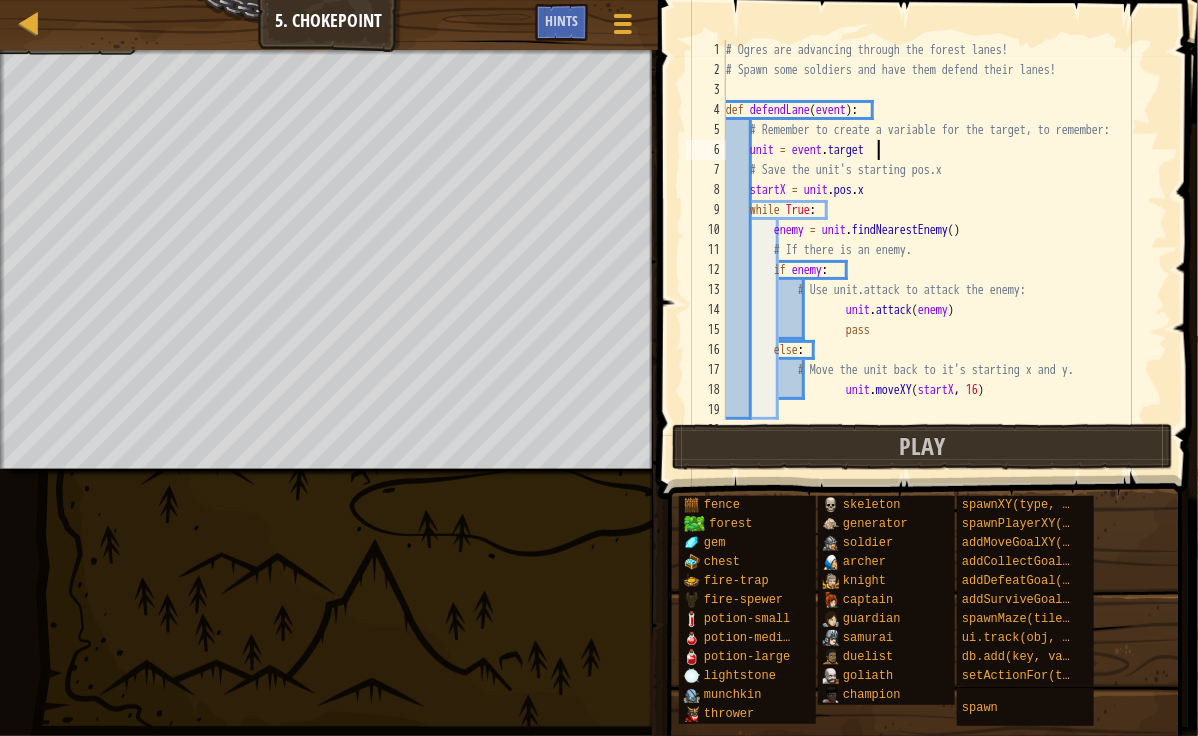 click on "# Ogres are advancing through the forest lanes! # Spawn some soldiers and have them defend their lanes! def   defendLane ( event ) :      # Remember to create a variable for the target, to remember:      unit   =   event . target      # Save the unit's starting pos.x      startX   =   unit . pos . x      while   True :          enemy   =   unit . findNearestEnemy ( )          # If there is an enemy.          if   enemy :                # Use unit.attack to attack the enemy:                      unit . attack ( enemy )                      pass          else :              # Move the unit back to it's starting x and y.                      unit . moveXY ( startX ,   16 )" at bounding box center (937, 250) 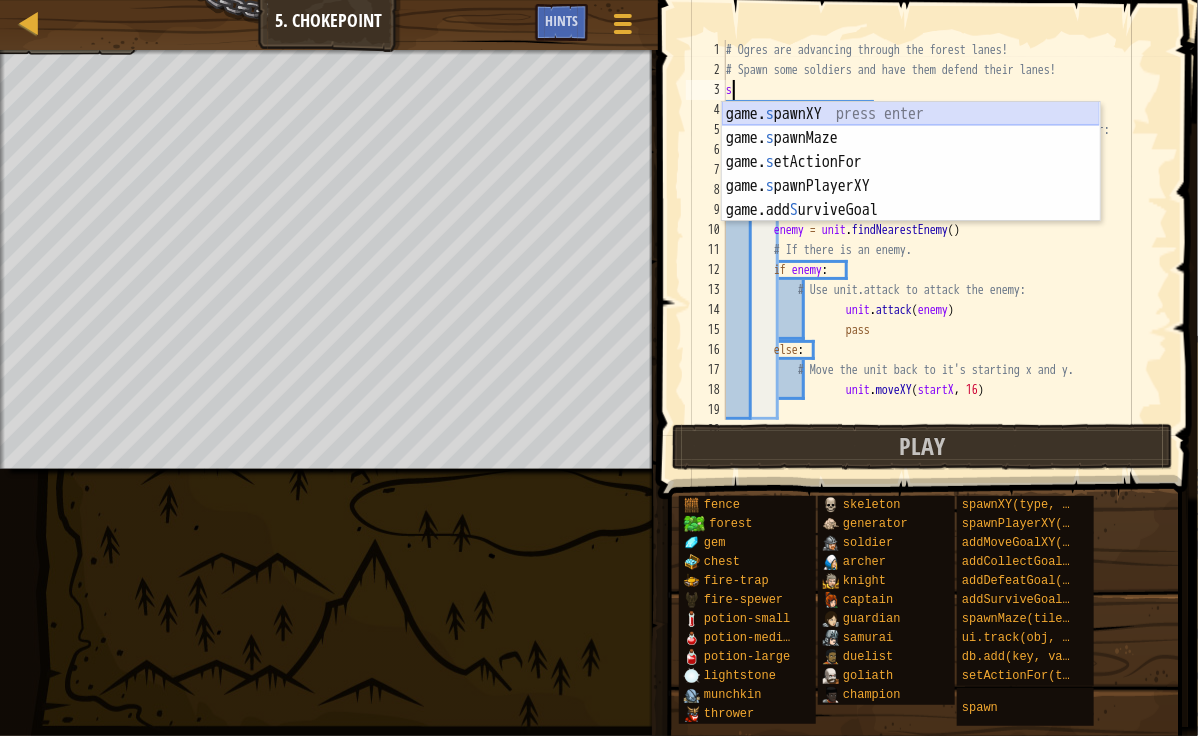 click on "game. s pawnXY press enter game. s pawnMaze press enter game. s etActionFor press enter game. s pawnPlayerXY press enter game.add S urviveGoal press enter" at bounding box center [911, 186] 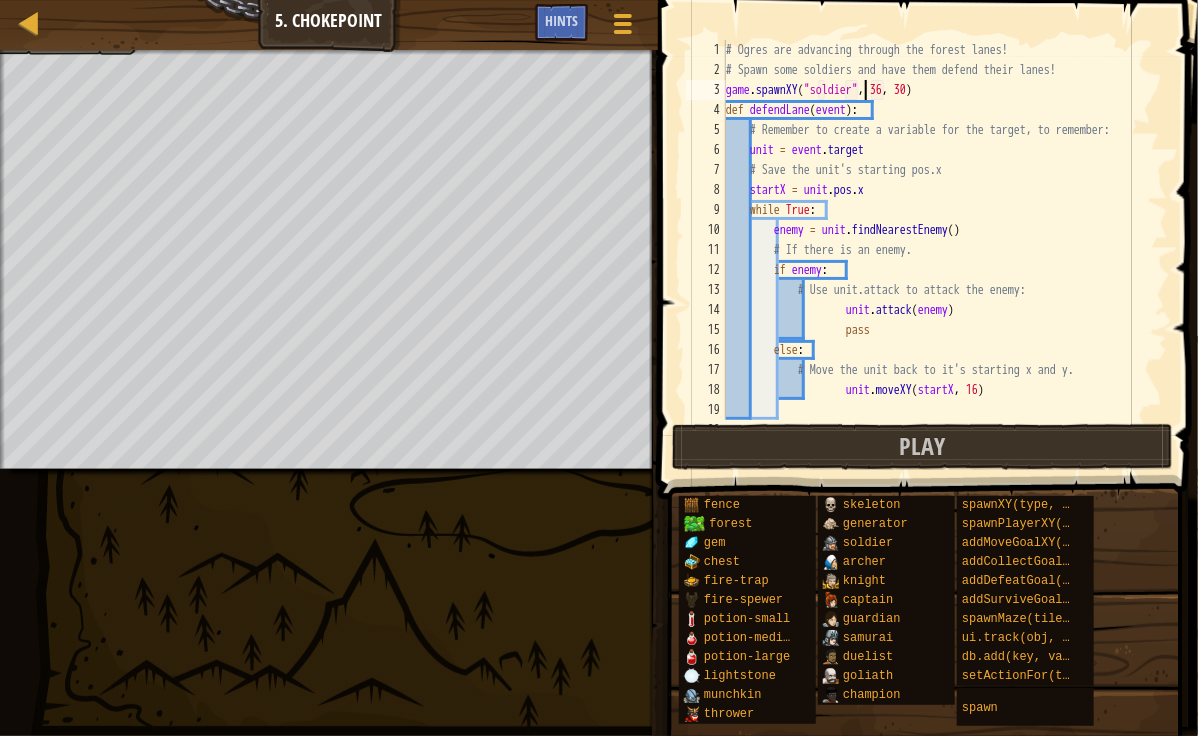 scroll, scrollTop: 9, scrollLeft: 11, axis: both 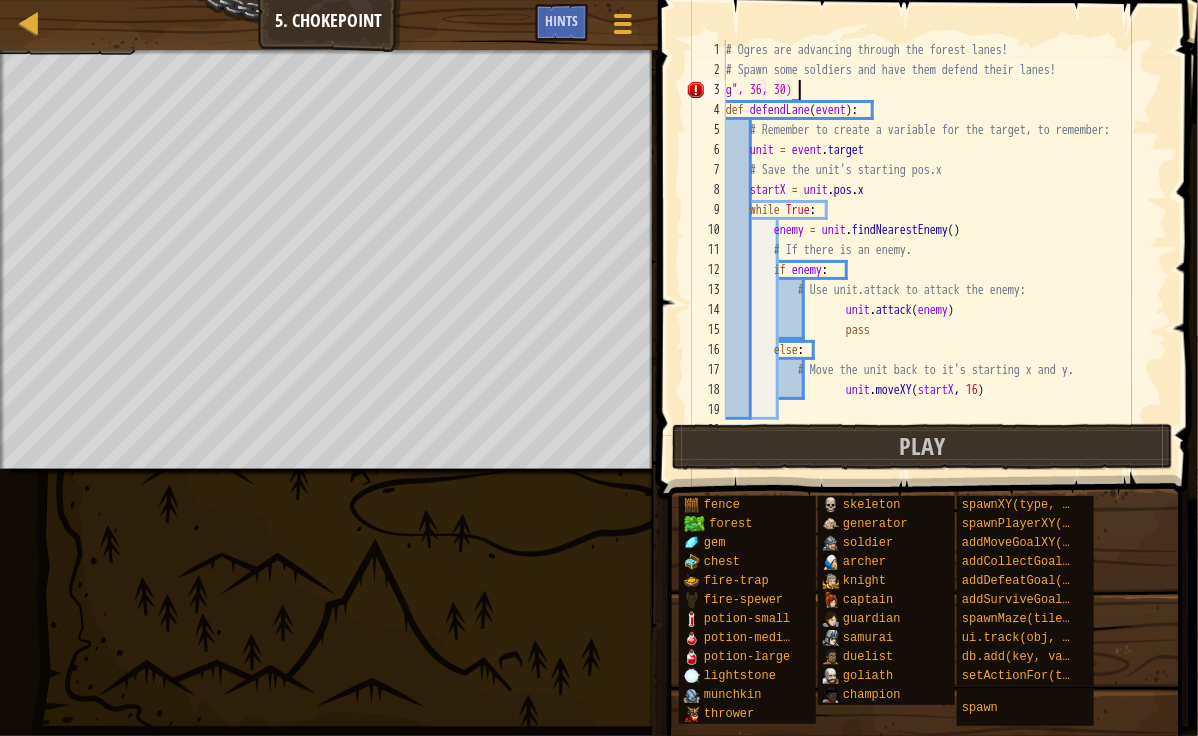 click on "# Ogres are advancing through the forest lanes! # Spawn some soldiers and have them defend their lanes! g ", 36, 30) def   defendLane ( event ) :      # Remember to create a variable for the target, to remember:      unit   =   event . target      # Save the unit's starting pos.x      startX   =   unit . pos . x      while   True :          enemy   =   unit . findNearestEnemy ( )          # If there is an enemy.          if   enemy :                # Use unit.attack to attack the enemy:                      unit . attack ( enemy )                      pass          else :              # Move the unit back to it's starting x and y.                      unit . moveXY ( startX ,   16 )" at bounding box center [937, 250] 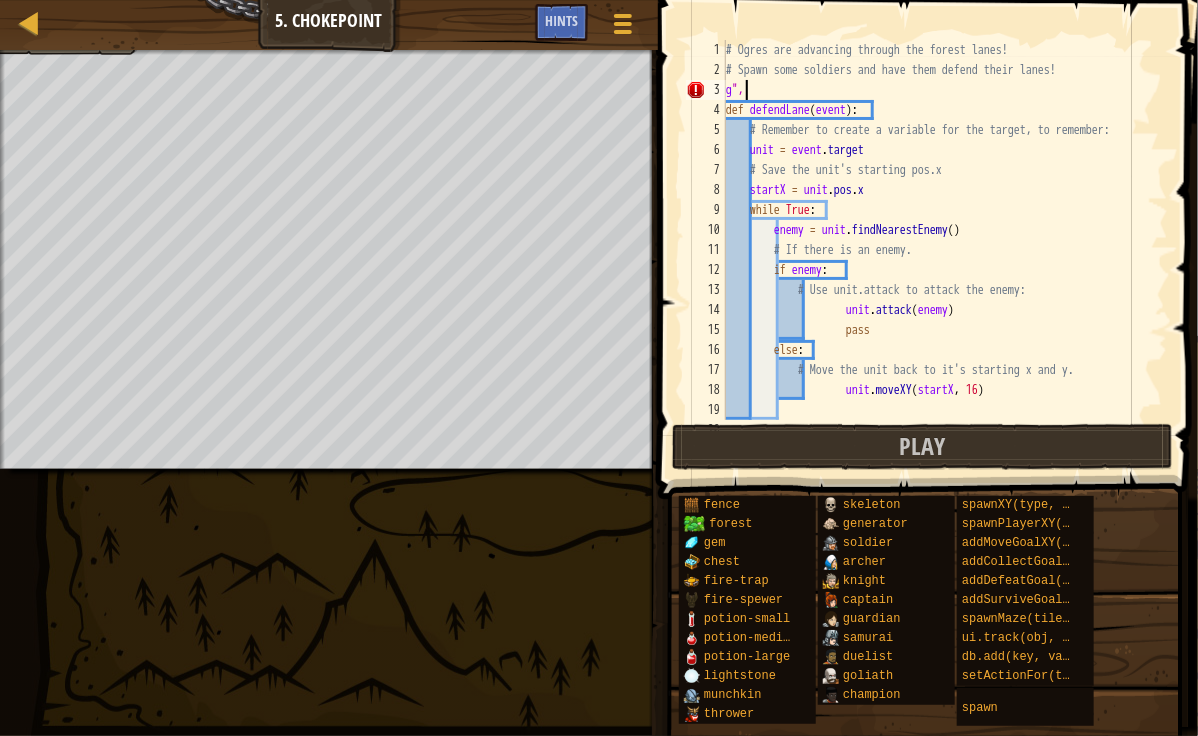 scroll, scrollTop: 9, scrollLeft: 0, axis: vertical 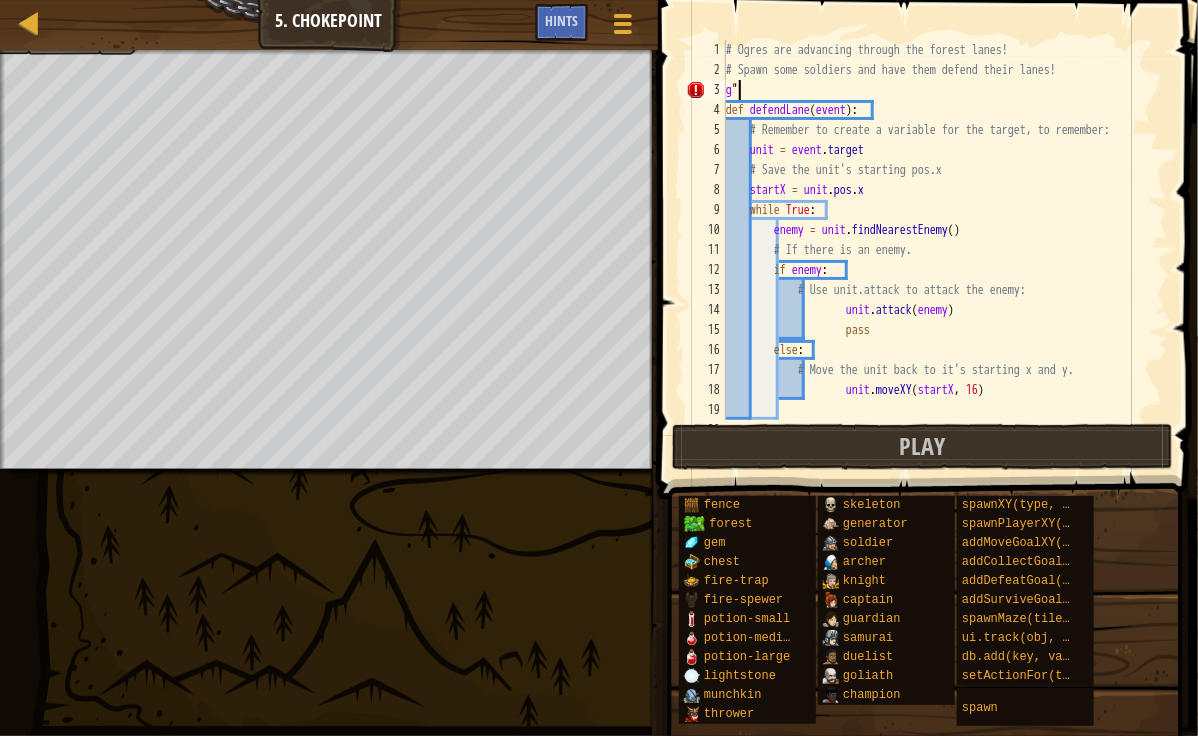 type on "g" 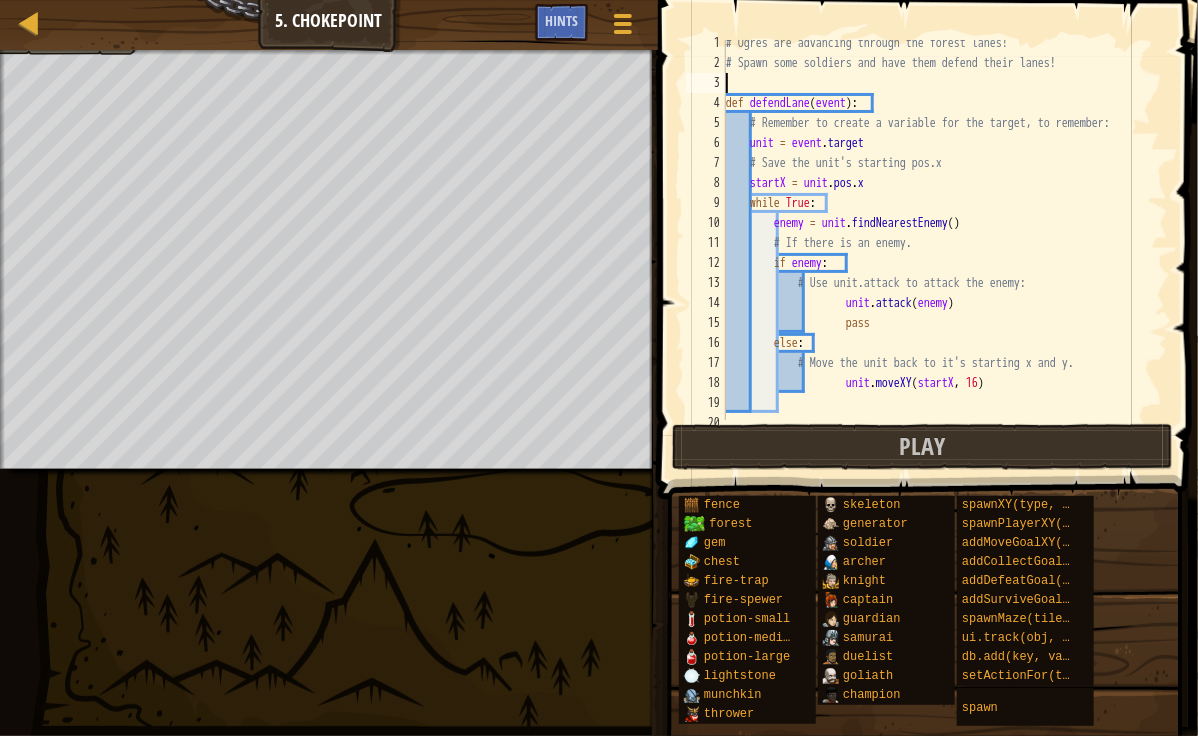 scroll, scrollTop: 0, scrollLeft: 0, axis: both 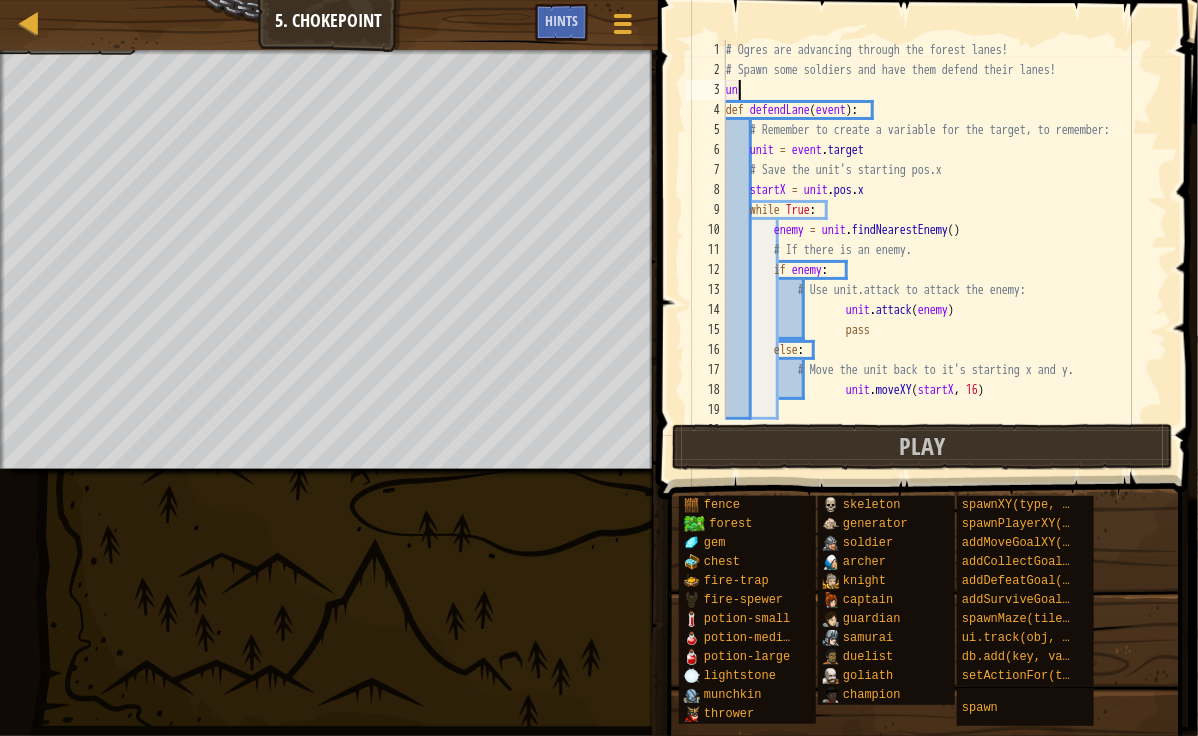 type on "u" 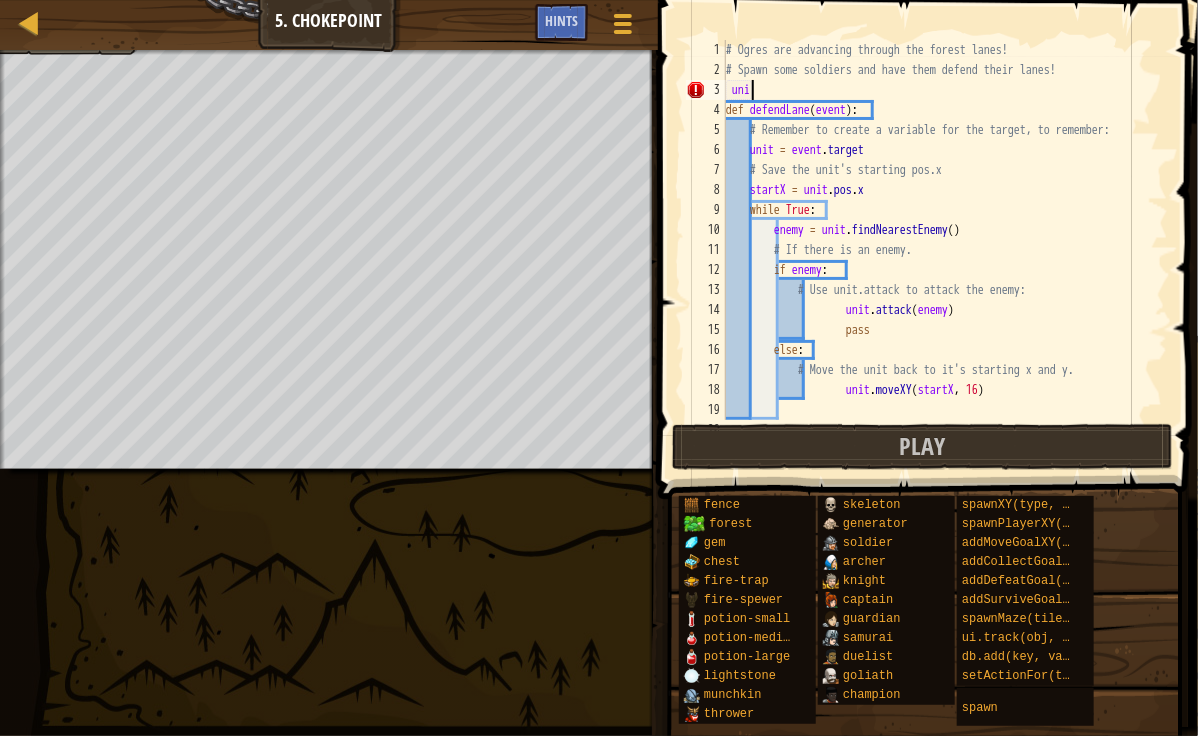scroll, scrollTop: 9, scrollLeft: 0, axis: vertical 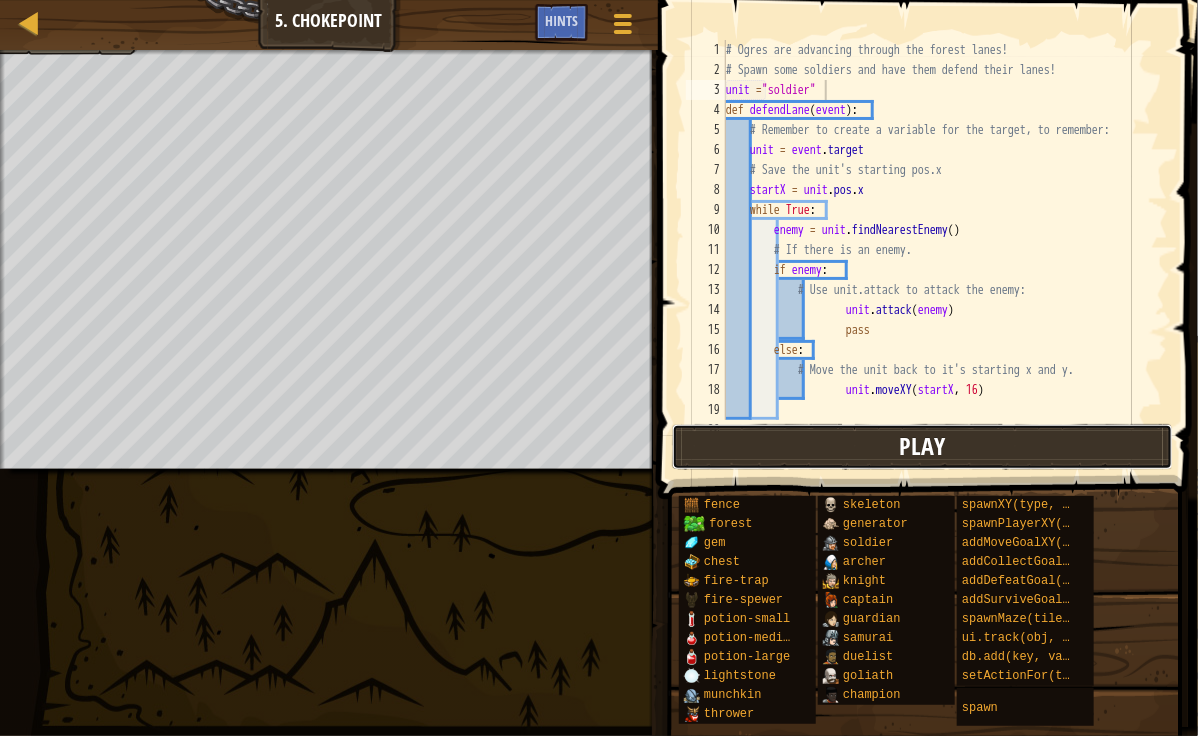 click on "Play" at bounding box center [922, 447] 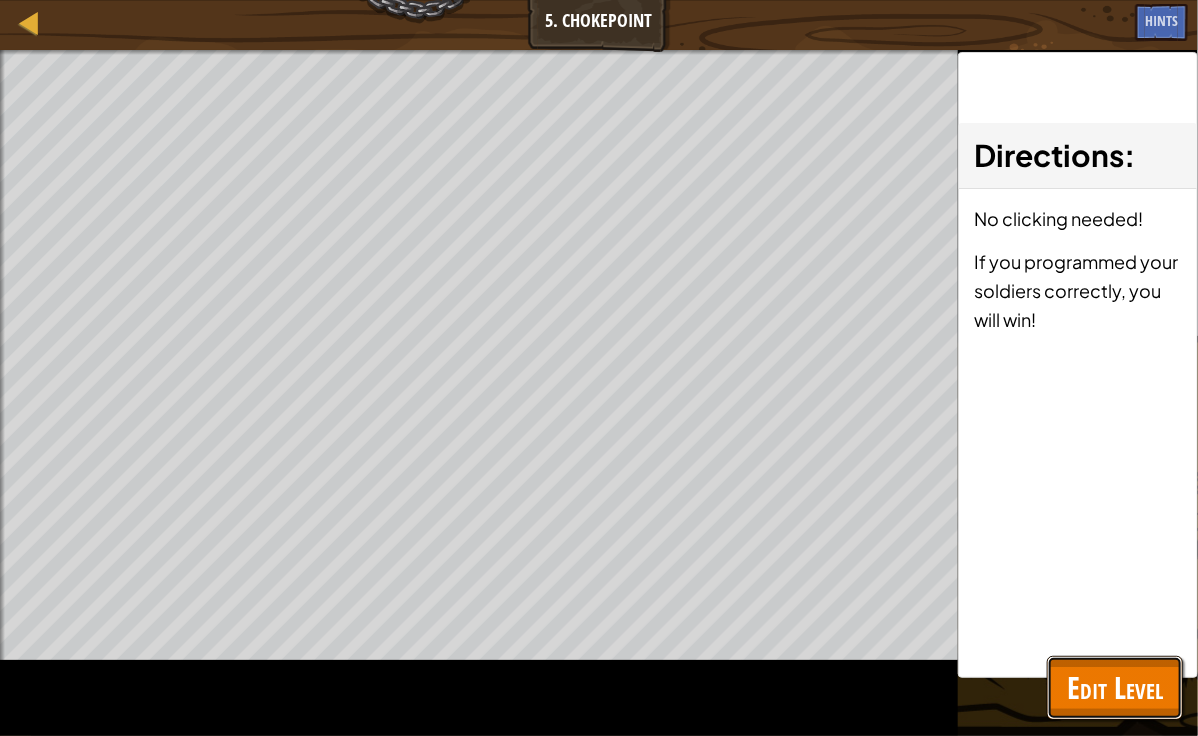click on "Edit Level" at bounding box center [1115, 687] 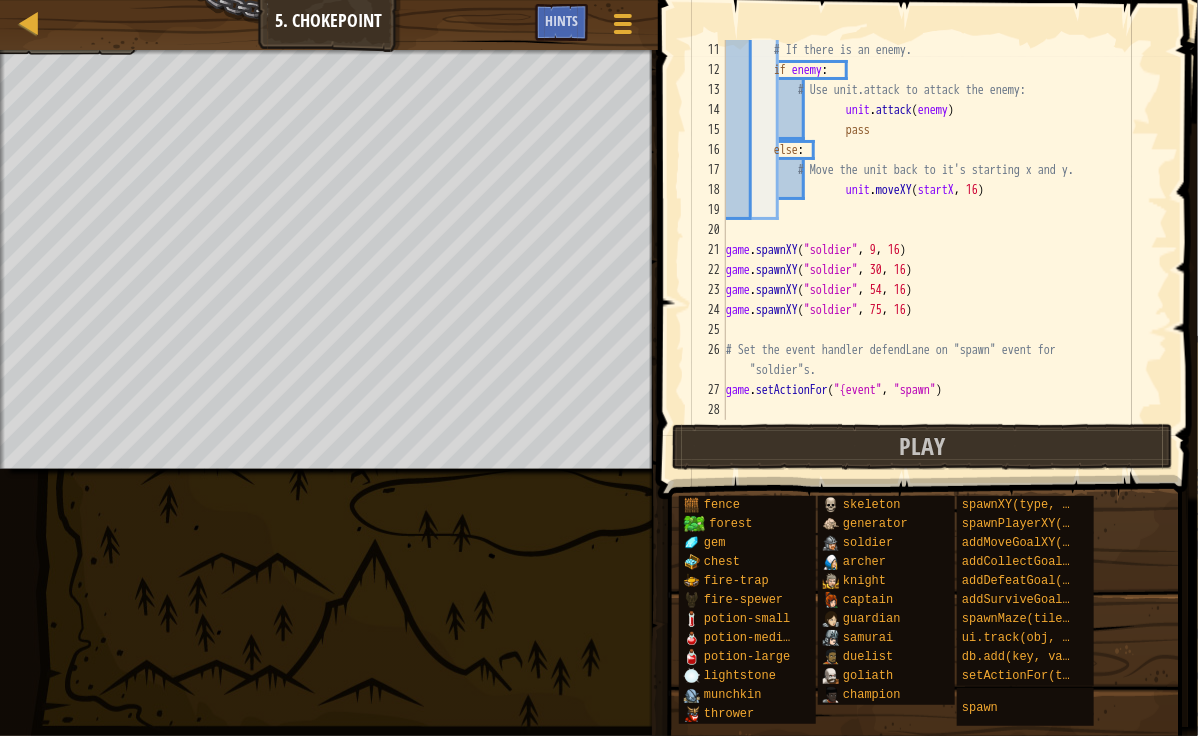 scroll, scrollTop: 200, scrollLeft: 0, axis: vertical 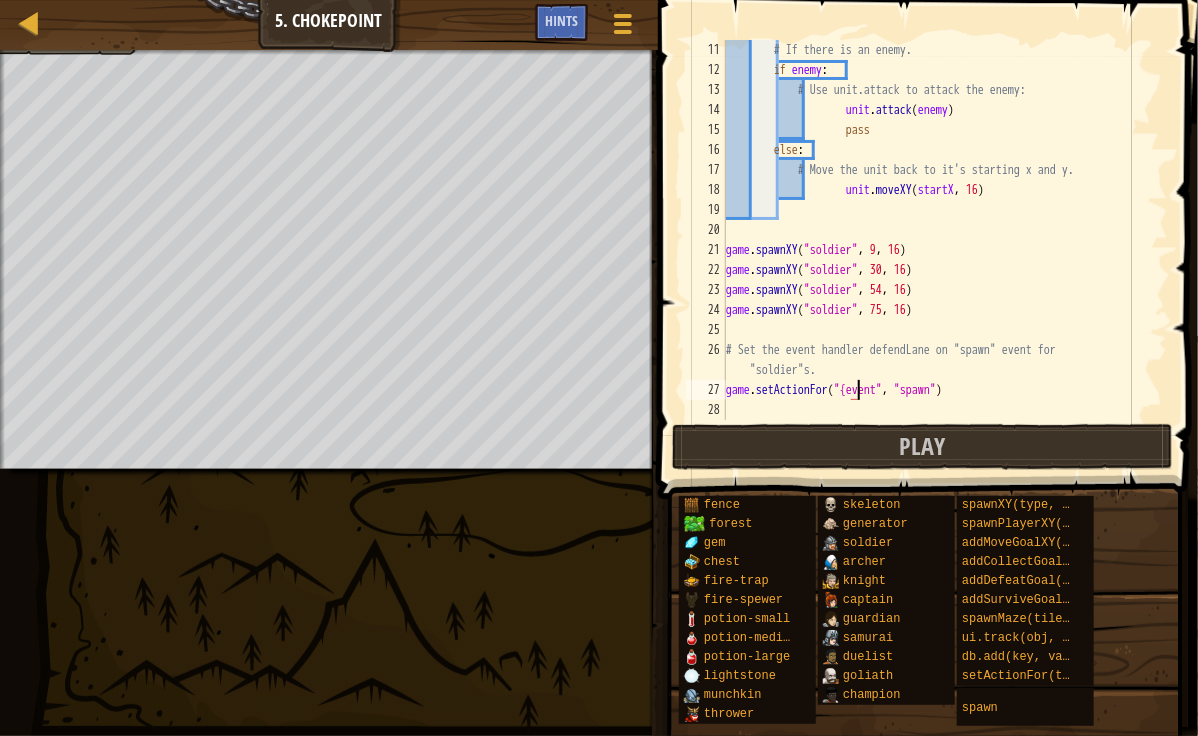 click on "# If there is an enemy.          if   enemy :                # Use unit.attack to attack the enemy:                      unit . attack ( enemy )                      pass          else :              # Move the unit back to it's starting x and y.                      unit . moveXY ( startX ,   16 )          game . spawnXY ( "soldier" ,   9 ,   16 ) game . spawnXY ( "soldier" ,   30 ,   16 ) game . spawnXY ( "soldier" ,   54 ,   16 ) game . spawnXY ( "soldier" ,   75 ,   16 ) # Set the event handler defendLane on "spawn" event for       "soldier"s. game . setActionFor ( "{event" ,   "spawn" )" at bounding box center (937, 250) 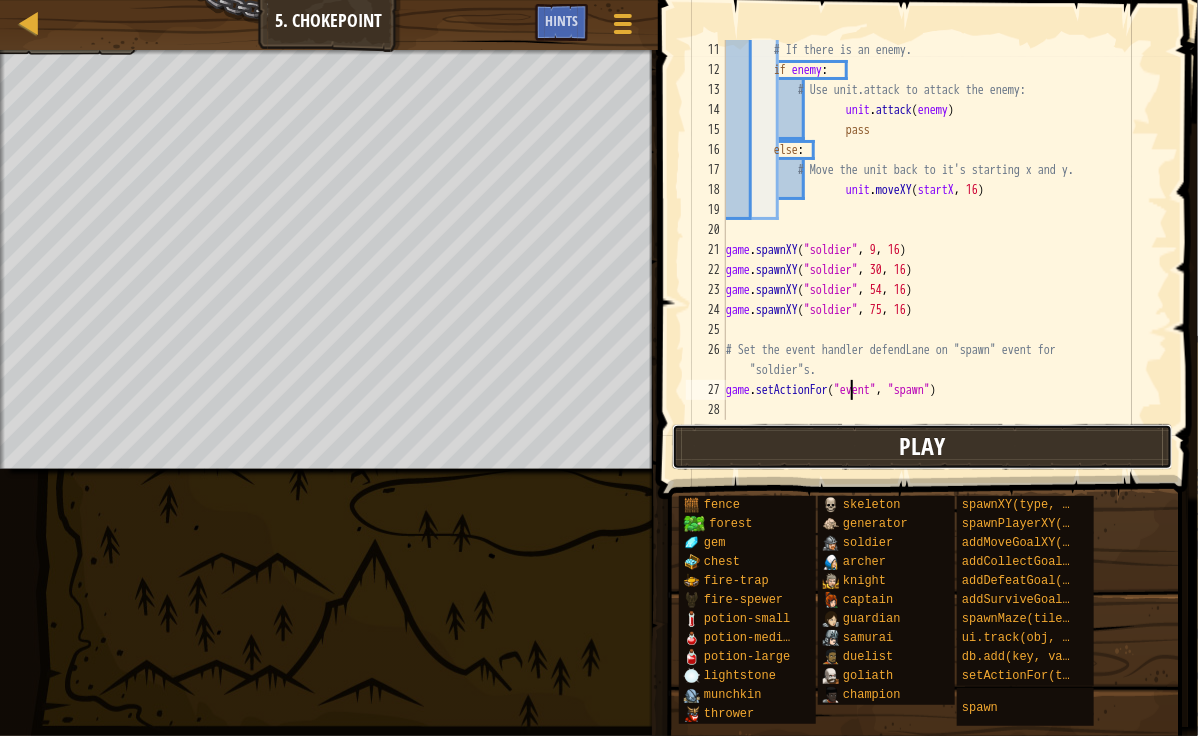 click on "Play" at bounding box center [922, 447] 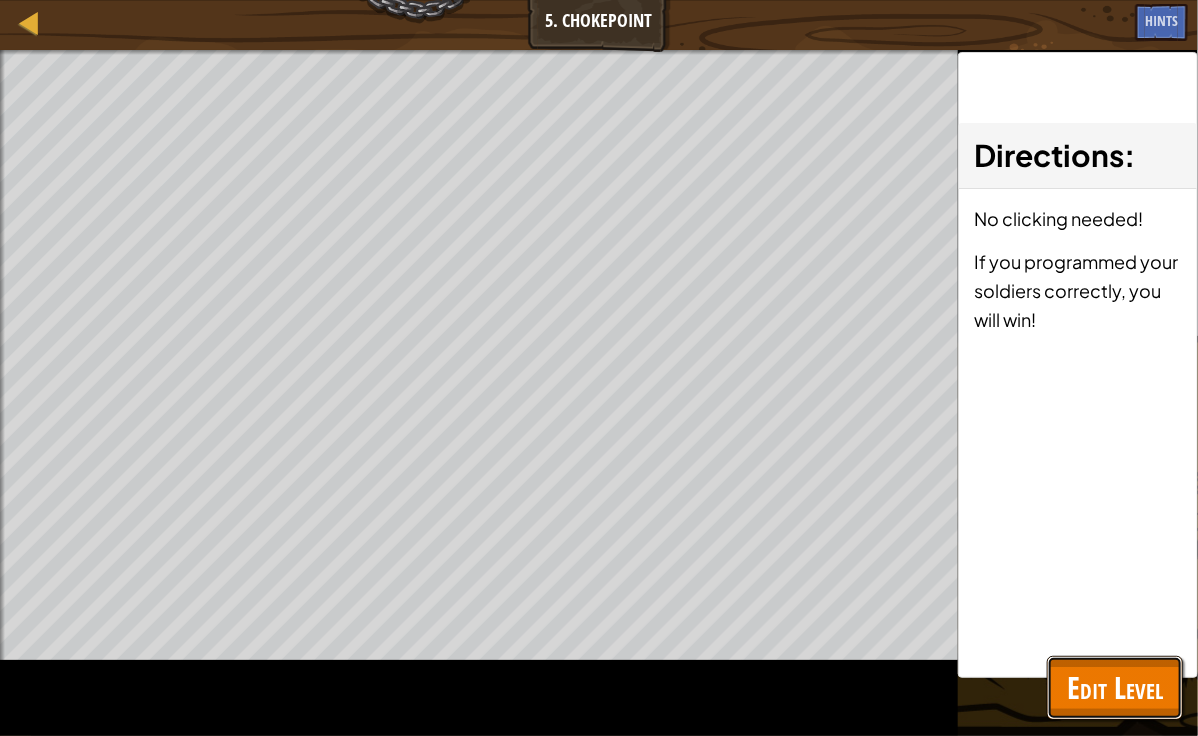 click on "Edit Level" at bounding box center [1115, 687] 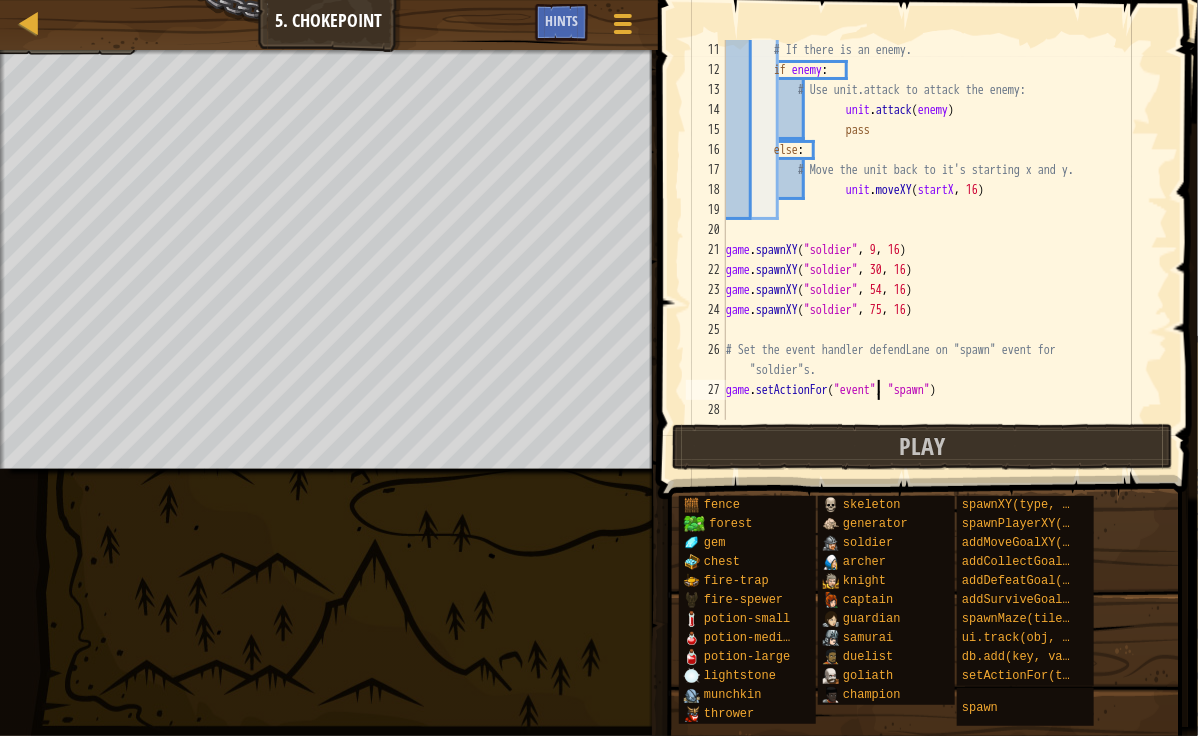 click on "# If there is an enemy.          if   enemy :                # Use unit.attack to attack the enemy:                      unit . attack ( enemy )                      pass          else :              # Move the unit back to it's starting x and y.                      unit . moveXY ( startX ,   16 )          game . spawnXY ( "soldier" ,   9 ,   16 ) game . spawnXY ( "soldier" ,   30 ,   16 ) game . spawnXY ( "soldier" ,   54 ,   16 ) game . spawnXY ( "soldier" ,   75 ,   16 ) # Set the event handler defendLane on "spawn" event for       "soldier"s. game . setActionFor ( "event" ,   "spawn" )" at bounding box center (937, 250) 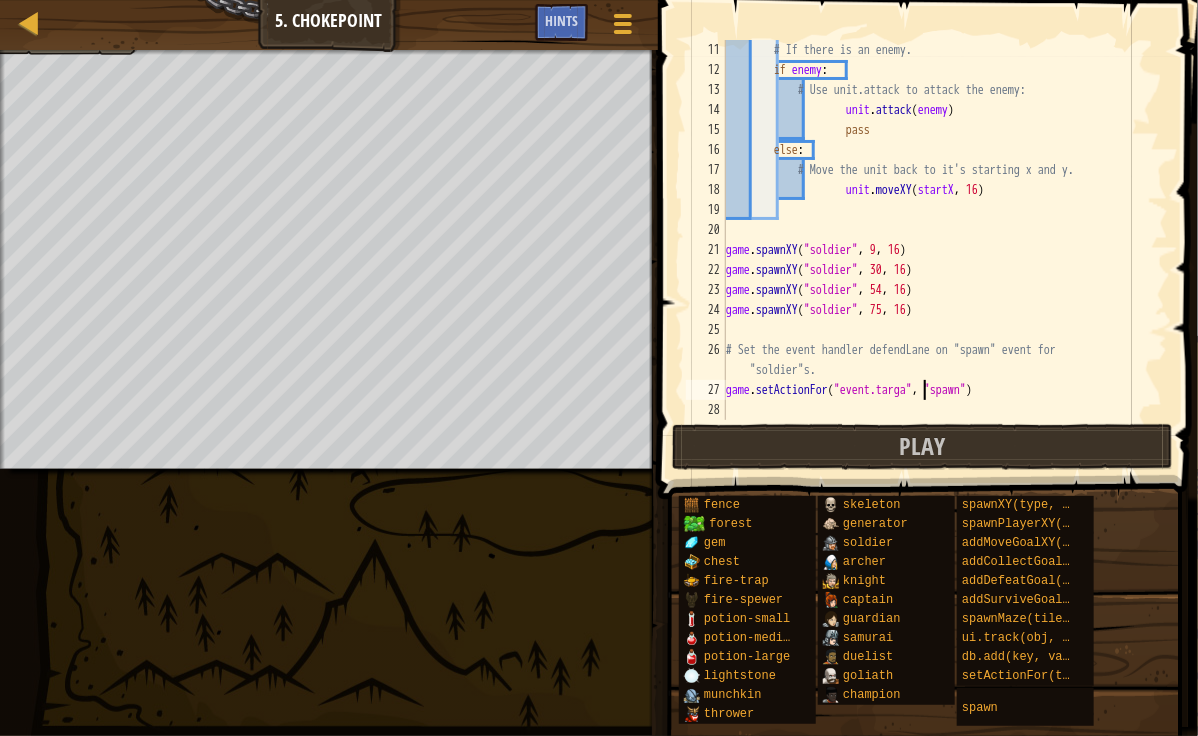 scroll, scrollTop: 9, scrollLeft: 17, axis: both 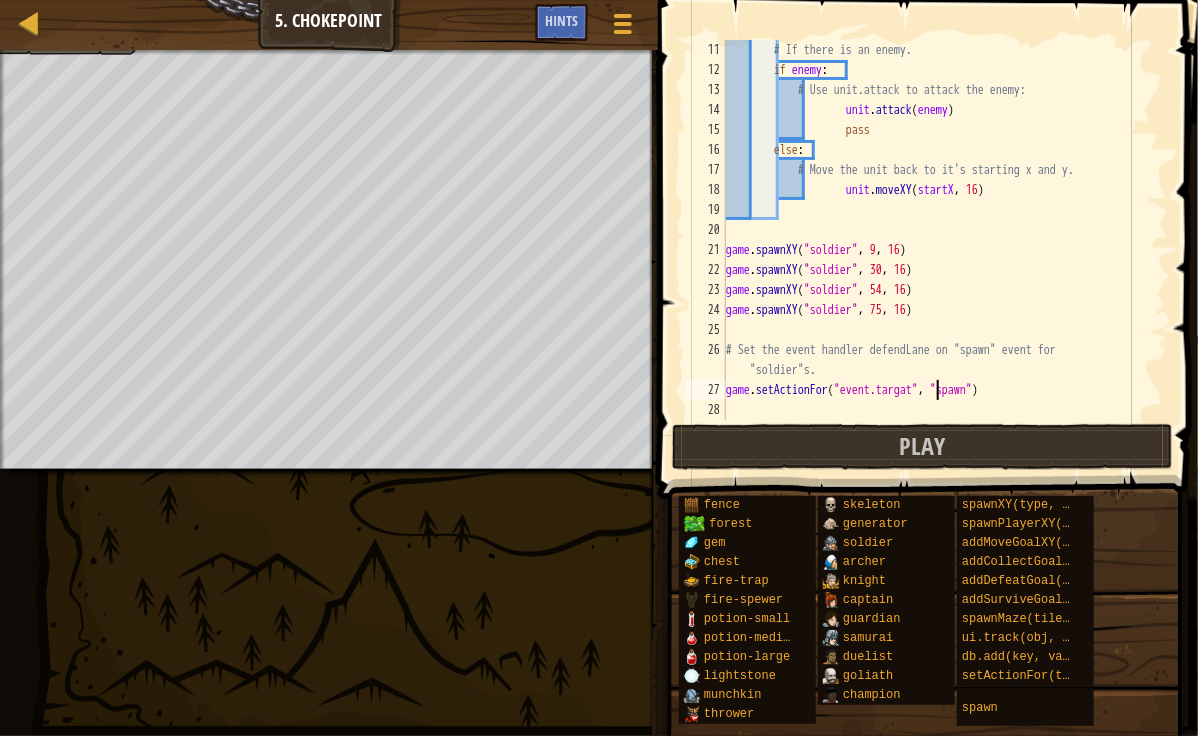 click on "# If there is an enemy.          if   enemy :                # Use unit.attack to attack the enemy:                      unit . attack ( enemy )                      pass          else :              # Move the unit back to it's starting x and y.                      unit . moveXY ( startX ,   16 )          game . spawnXY ( "soldier" ,   9 ,   16 ) game . spawnXY ( "soldier" ,   30 ,   16 ) game . spawnXY ( "soldier" ,   54 ,   16 ) game . spawnXY ( "soldier" ,   75 ,   16 ) # Set the event handler defendLane on "spawn" event for       "soldier"s. game . setActionFor ( "event.targat" ,   "spawn" )" at bounding box center (937, 250) 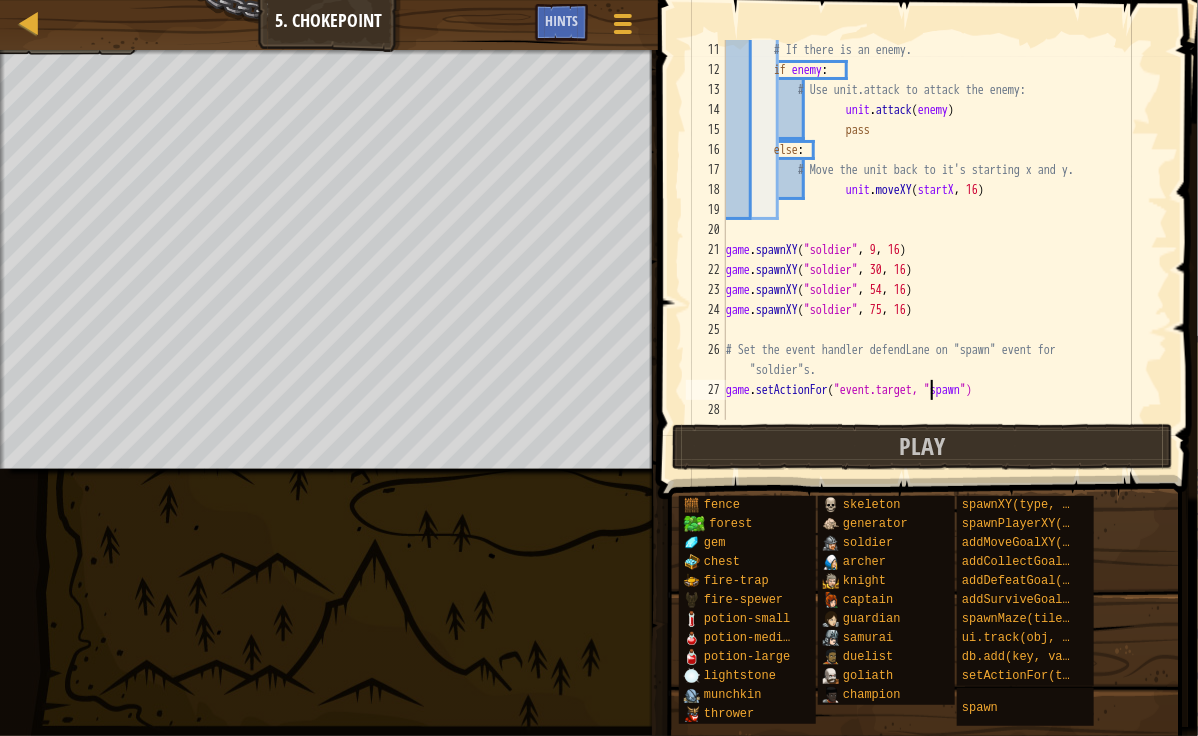 scroll, scrollTop: 9, scrollLeft: 17, axis: both 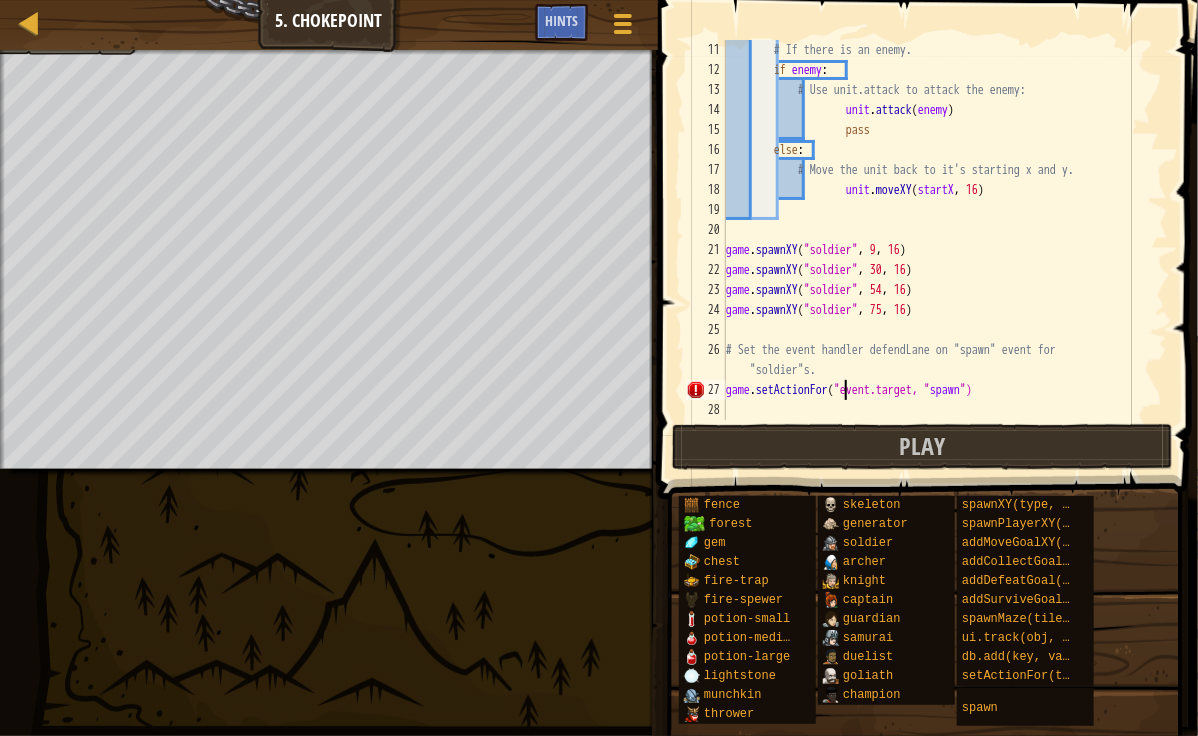 click on "# If there is an enemy.          if   enemy :                # Use unit.attack to attack the enemy:                      unit . attack ( enemy )                      pass          else :              # Move the unit back to it's starting x and y.                      unit . moveXY ( startX ,   16 )          game . spawnXY ( "soldier" ,   9 ,   16 ) game . spawnXY ( "soldier" ,   30 ,   16 ) game . spawnXY ( "soldier" ,   54 ,   16 ) game . spawnXY ( "soldier" ,   75 ,   16 ) # Set the event handler defendLane on "spawn" event for       "soldier"s. game . setActionFor ( "event.targat" ,   "spawn" )" at bounding box center (937, 250) 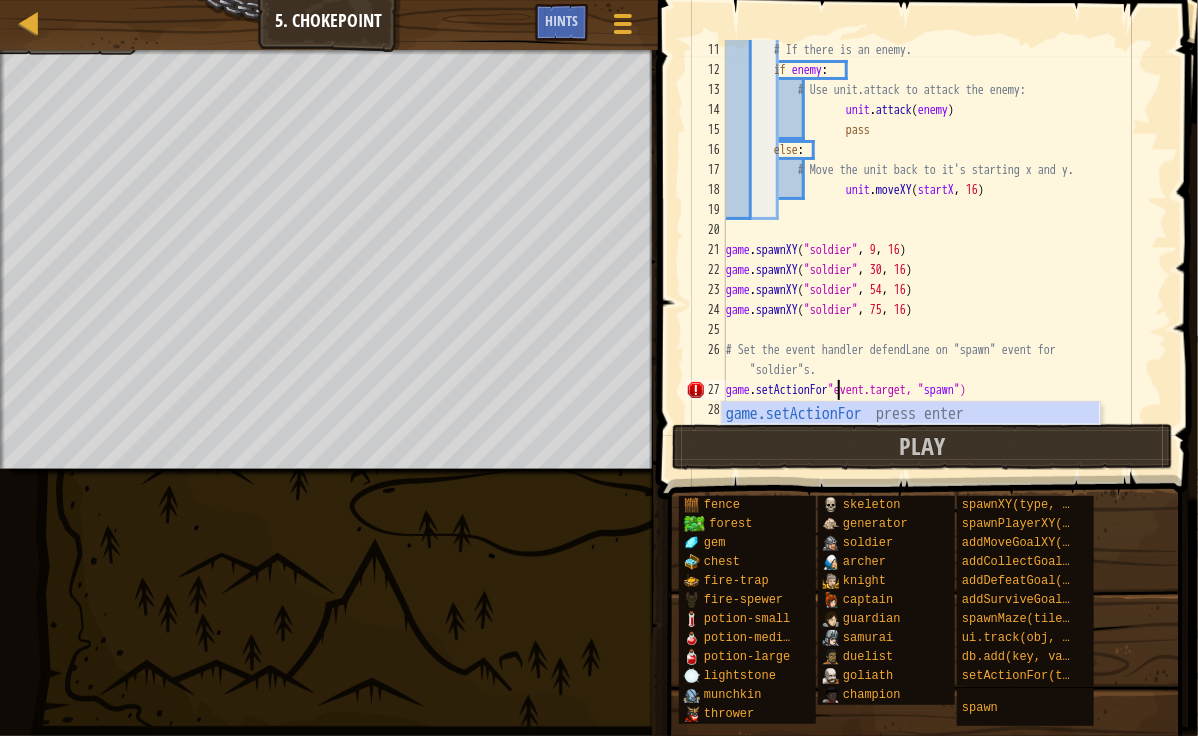 scroll, scrollTop: 9, scrollLeft: 10, axis: both 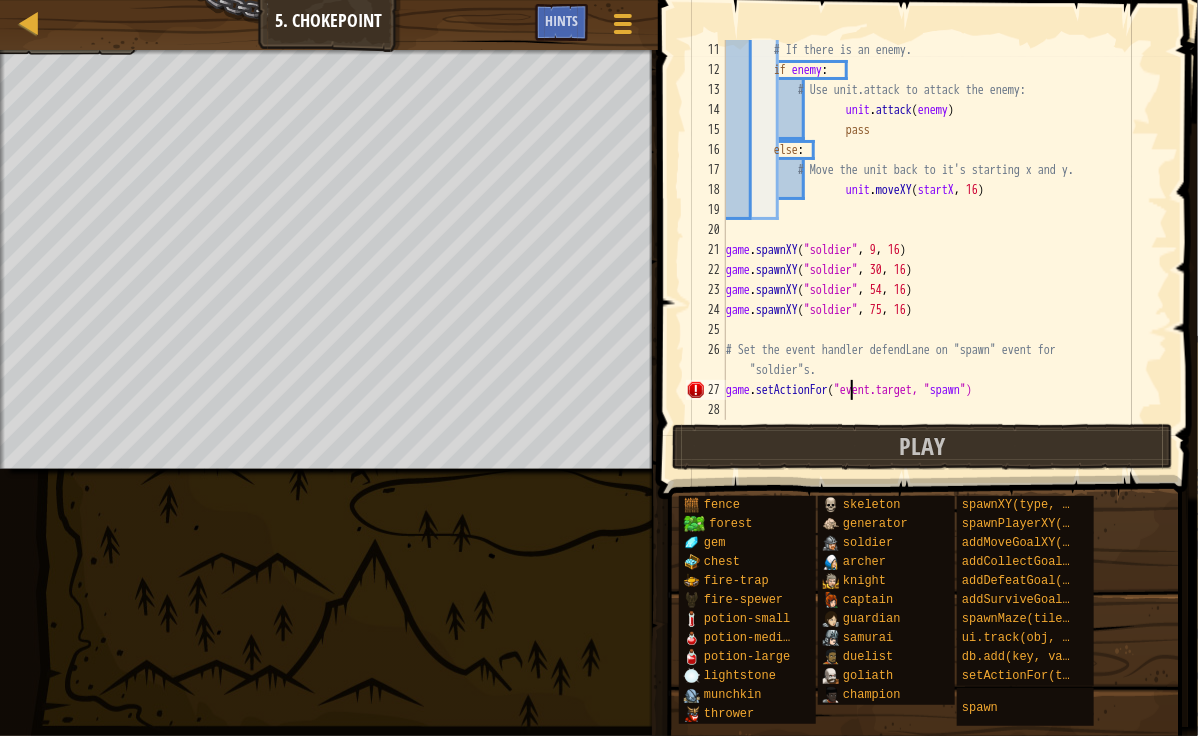 click on "# If there is an enemy.          if   enemy :                # Use unit.attack to attack the enemy:                      unit . attack ( enemy )                      pass          else :              # Move the unit back to it's starting x and y.                      unit . moveXY ( startX ,   16 )          game . spawnXY ( "soldier" ,   9 ,   16 ) game . spawnXY ( "soldier" ,   30 ,   16 ) game . spawnXY ( "soldier" ,   54 ,   16 ) game . spawnXY ( "soldier" ,   75 ,   16 ) # Set the event handler defendLane on "spawn" event for       "soldier"s. game . setActionFor ( "event.targat" ,   "spawn" )" at bounding box center [937, 250] 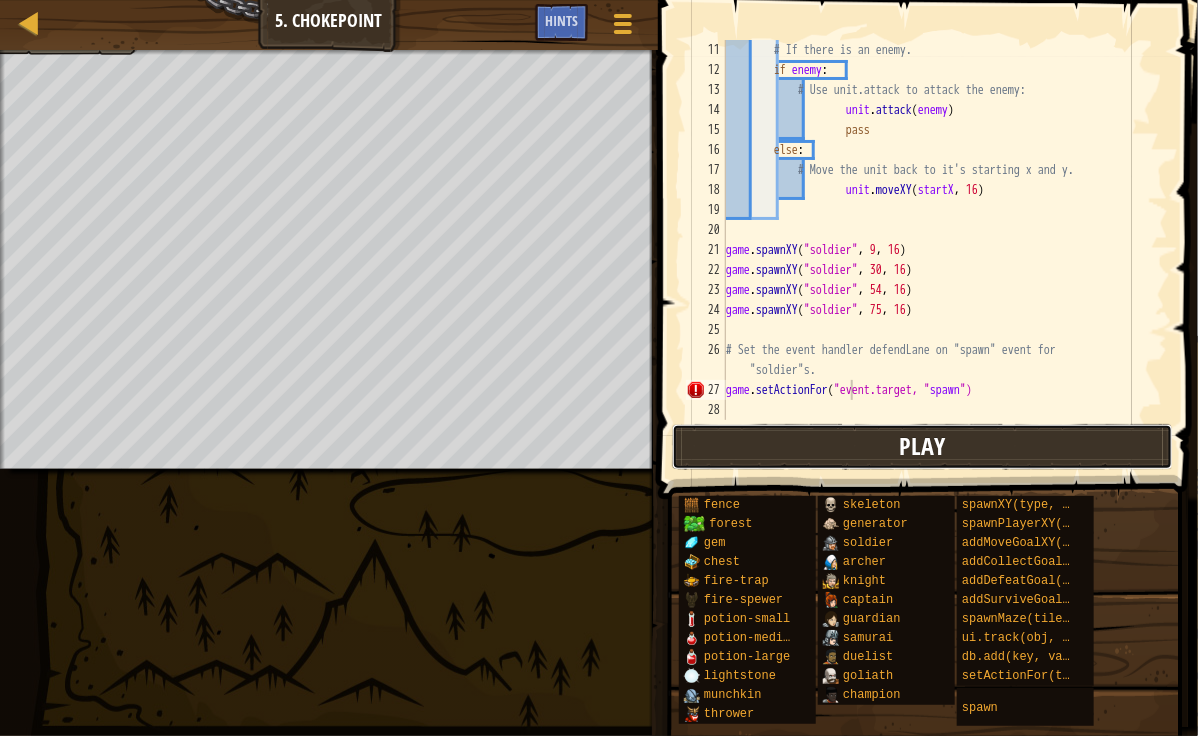 click on "Play" at bounding box center (922, 447) 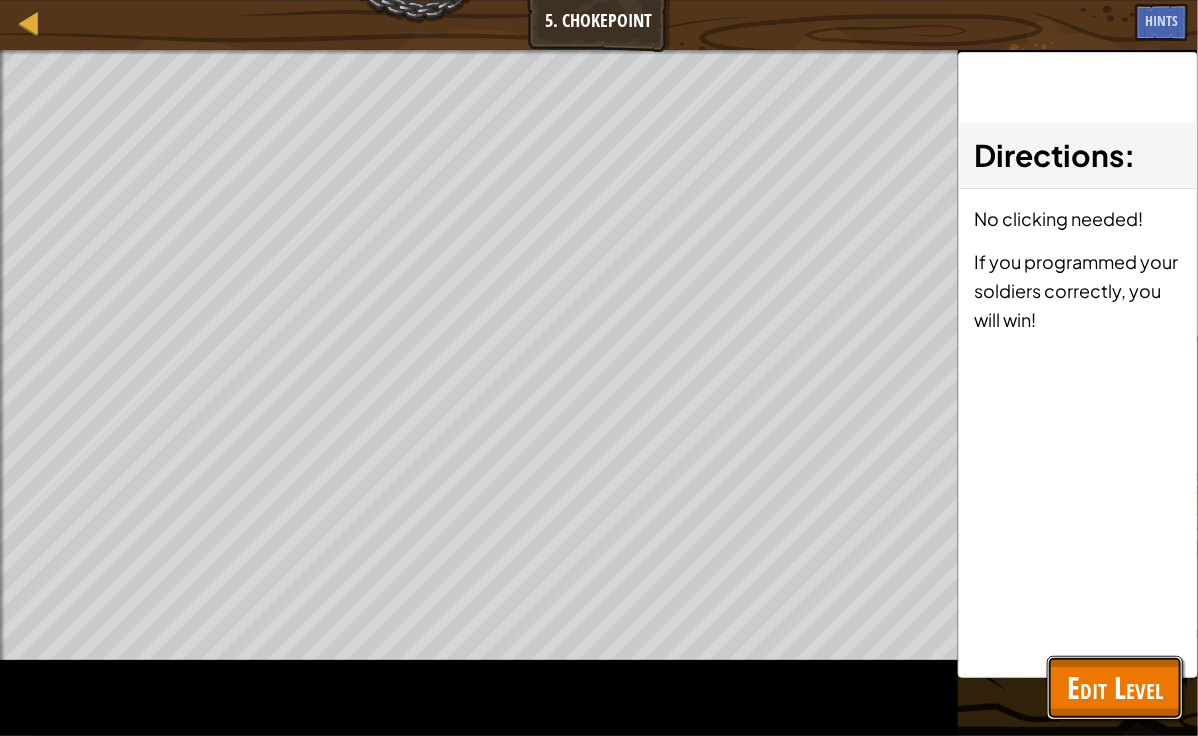 click on "Edit Level" at bounding box center (1115, 687) 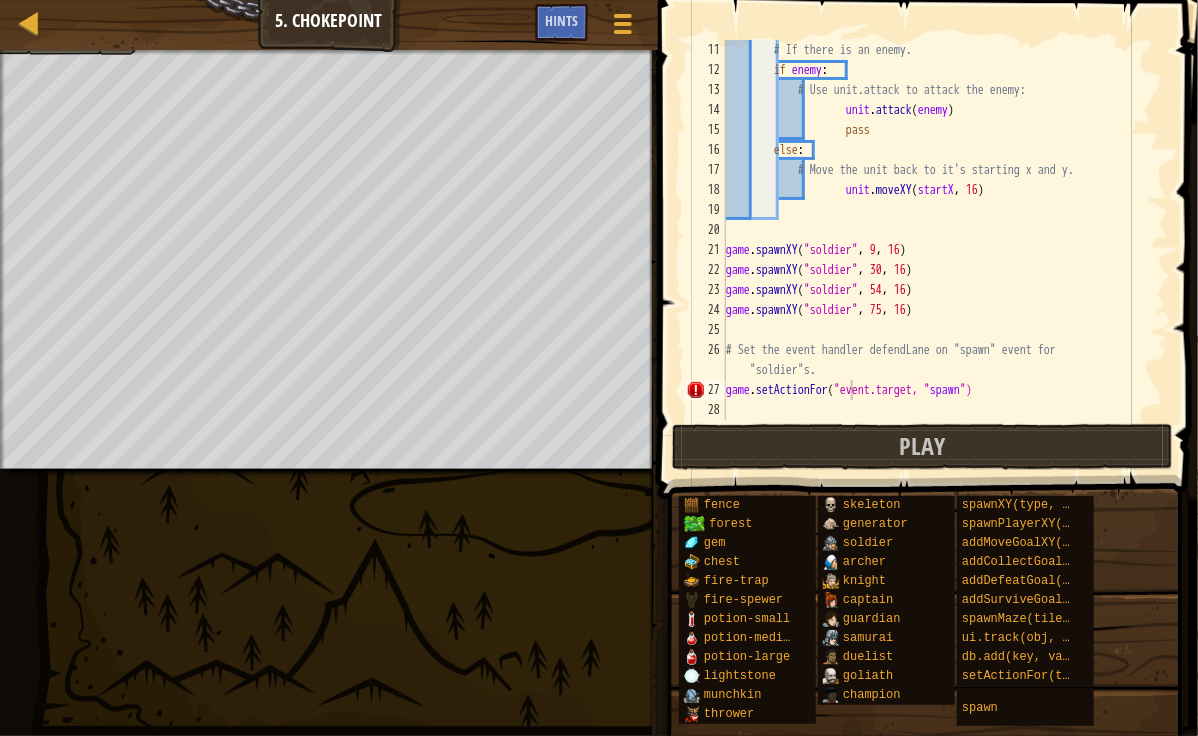 click on "# If there is an enemy.          if   enemy :                # Use unit.attack to attack the enemy:                      unit . attack ( enemy )                      pass          else :              # Move the unit back to it's starting x and y.                      unit . moveXY ( startX ,   16 )          game . spawnXY ( "soldier" ,   9 ,   16 ) game . spawnXY ( "soldier" ,   30 ,   16 ) game . spawnXY ( "soldier" ,   54 ,   16 ) game . spawnXY ( "soldier" ,   75 ,   16 ) # Set the event handler defendLane on "spawn" event for       "soldier"s. game . setActionFor ( "event.targat" ,   "spawn" )" at bounding box center [937, 250] 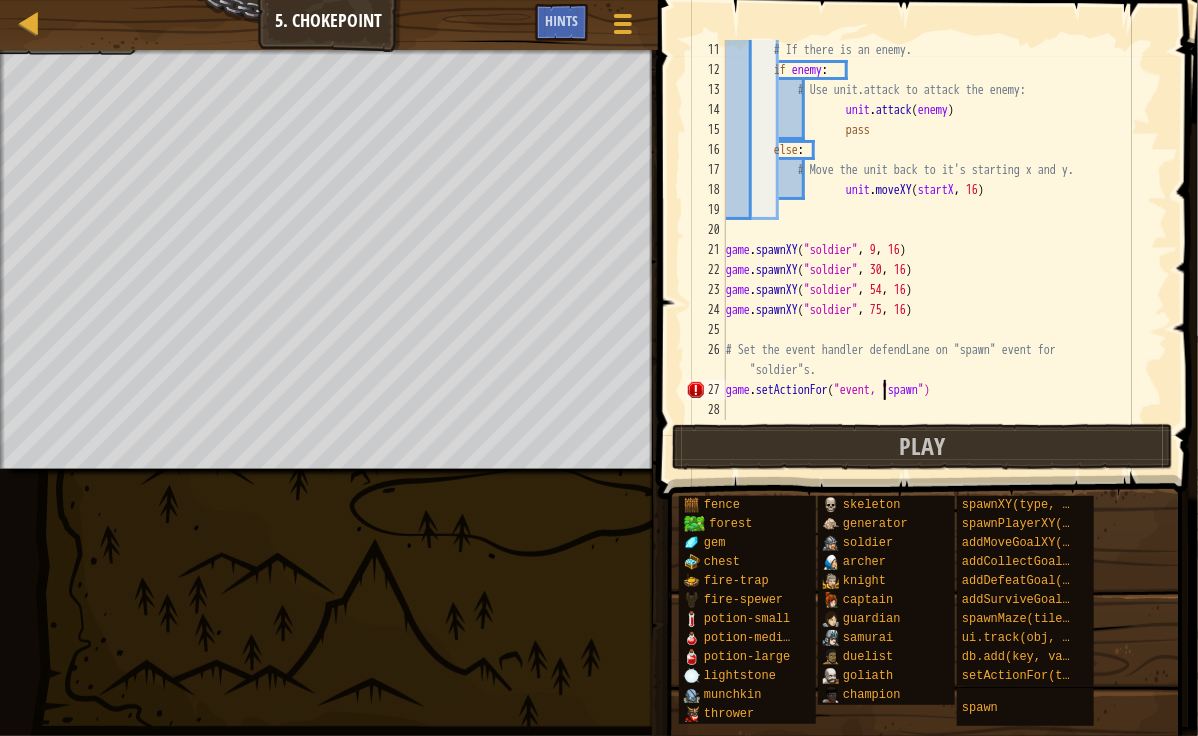 scroll, scrollTop: 9, scrollLeft: 14, axis: both 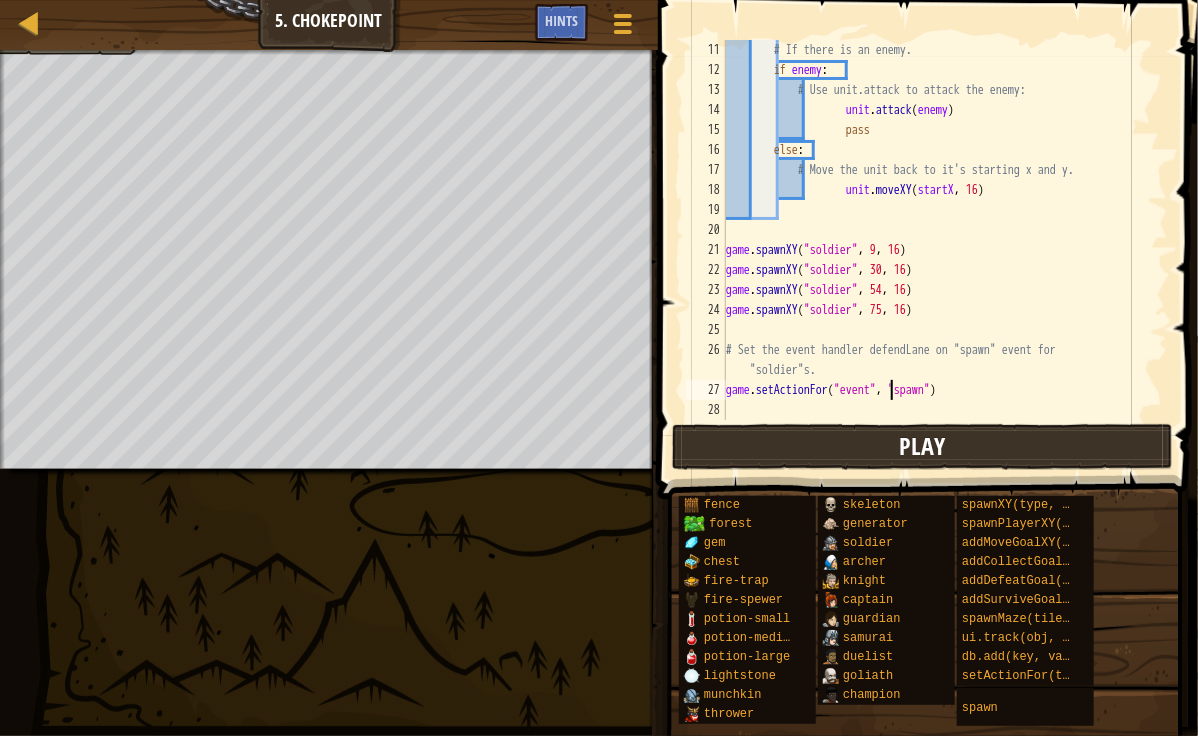 type on "game.setActionFor("event", "spawn")" 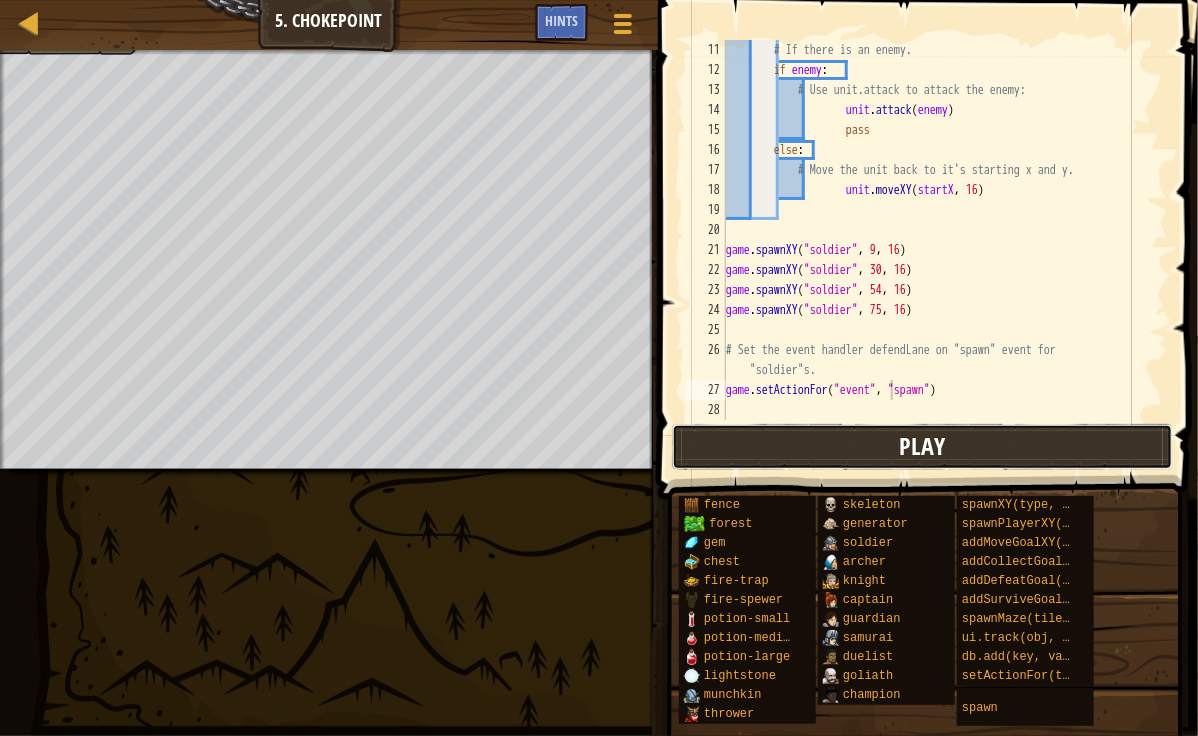 click on "Play" at bounding box center (922, 447) 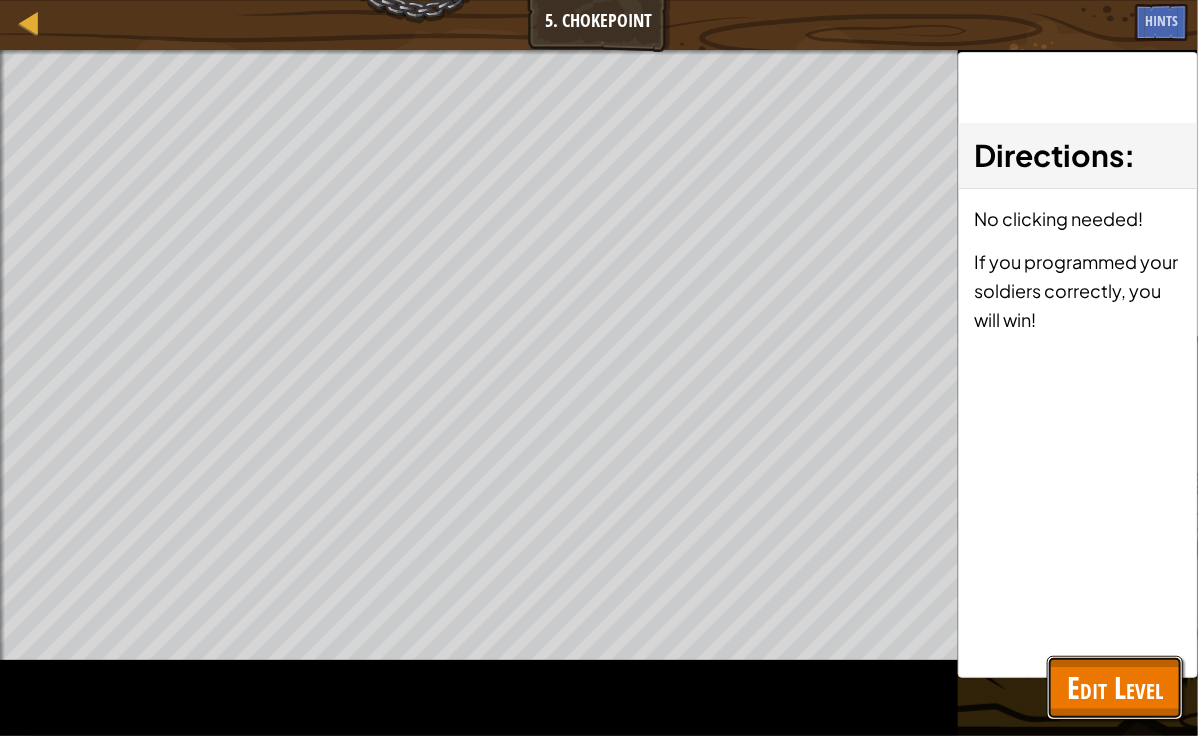click on "Edit Level" at bounding box center [1115, 687] 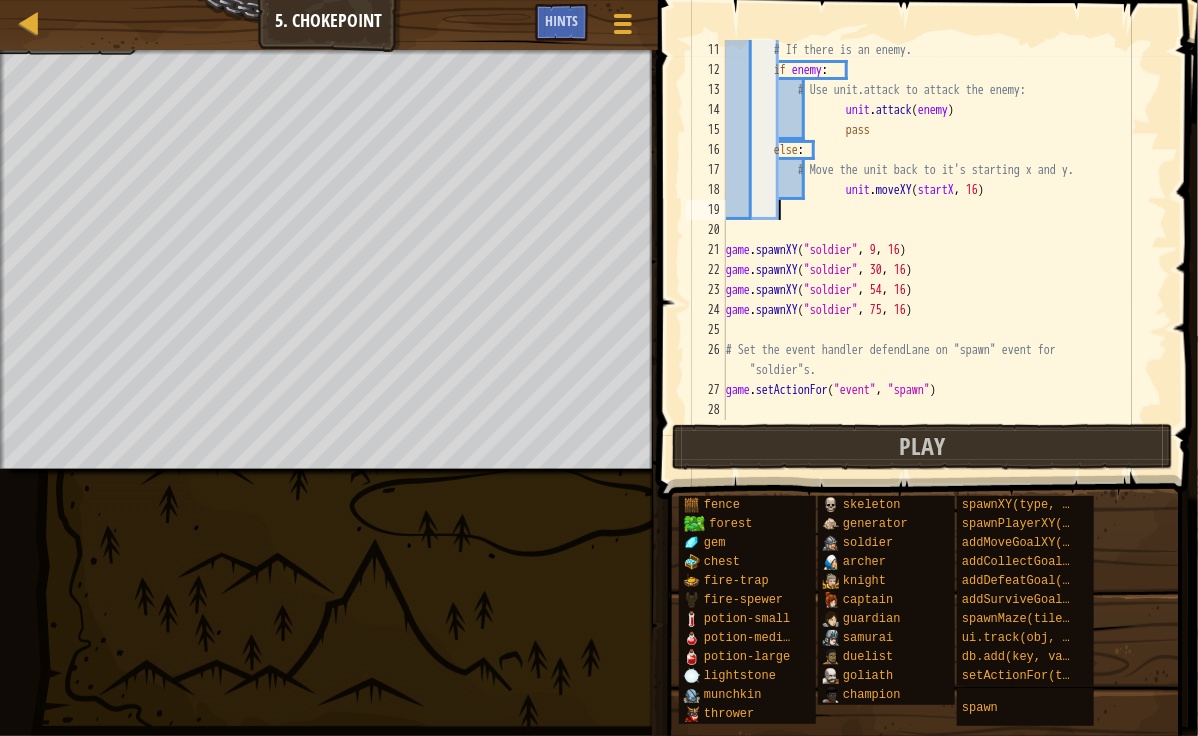 scroll, scrollTop: 9, scrollLeft: 3, axis: both 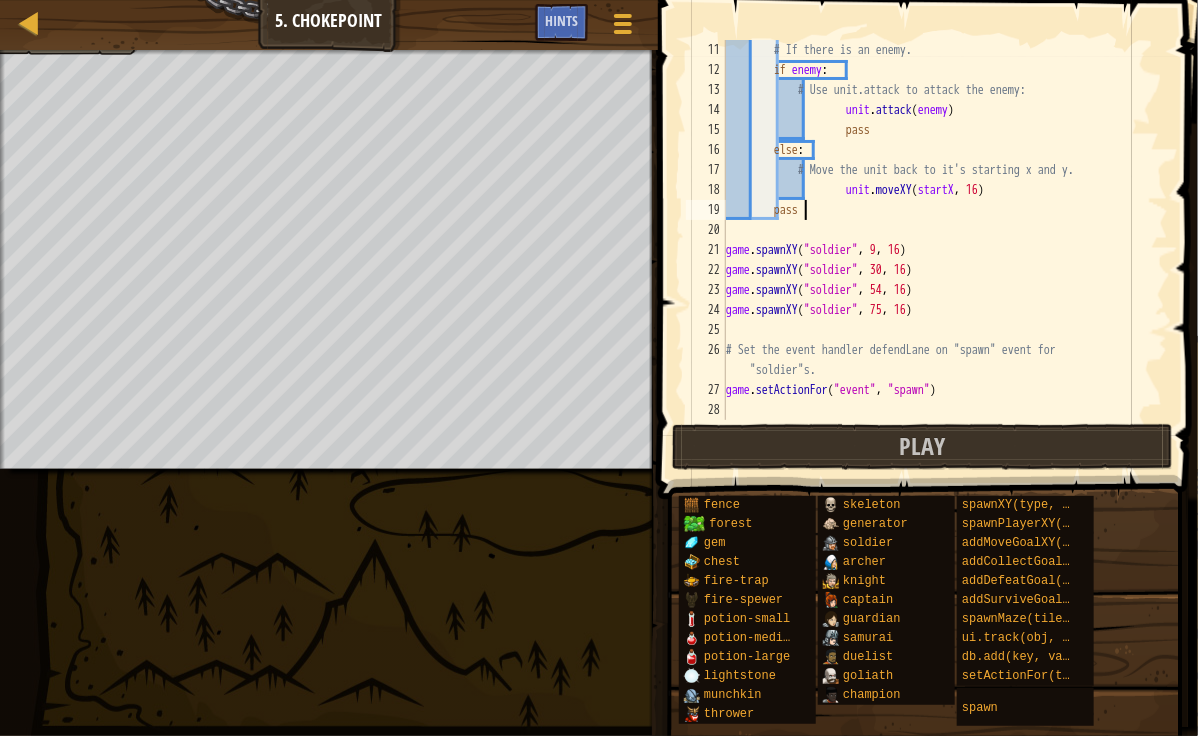 click on "# If there is an enemy.          if   enemy :                # Use unit.attack to attack the enemy:                      unit . attack ( enemy )                      pass          else :              # Move the unit back to it's starting x and y.                      unit . moveXY ( startX ,   16 )          pass game.spawnXY ( "soldier" ,   9 ,   16 ) game.spawnXY ( "soldier" ,   30 ,   16 ) game.spawnXY ( "soldier" ,   54 ,   16 ) game.spawnXY ( "soldier" ,   75 ,   16 ) # Set the event handler defendLane on "spawn" event for       "soldier"s. game.setActionFor ( "event" ,   "spawn" )" at bounding box center (937, 250) 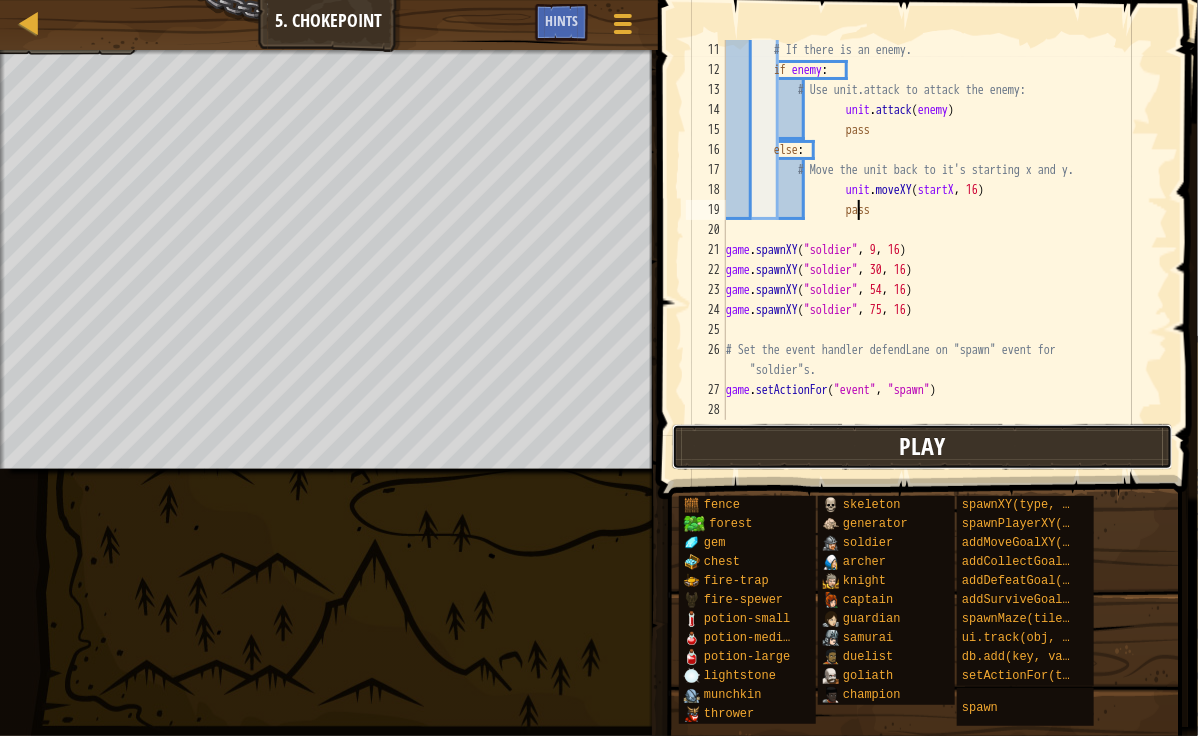 click on "Play" at bounding box center [922, 447] 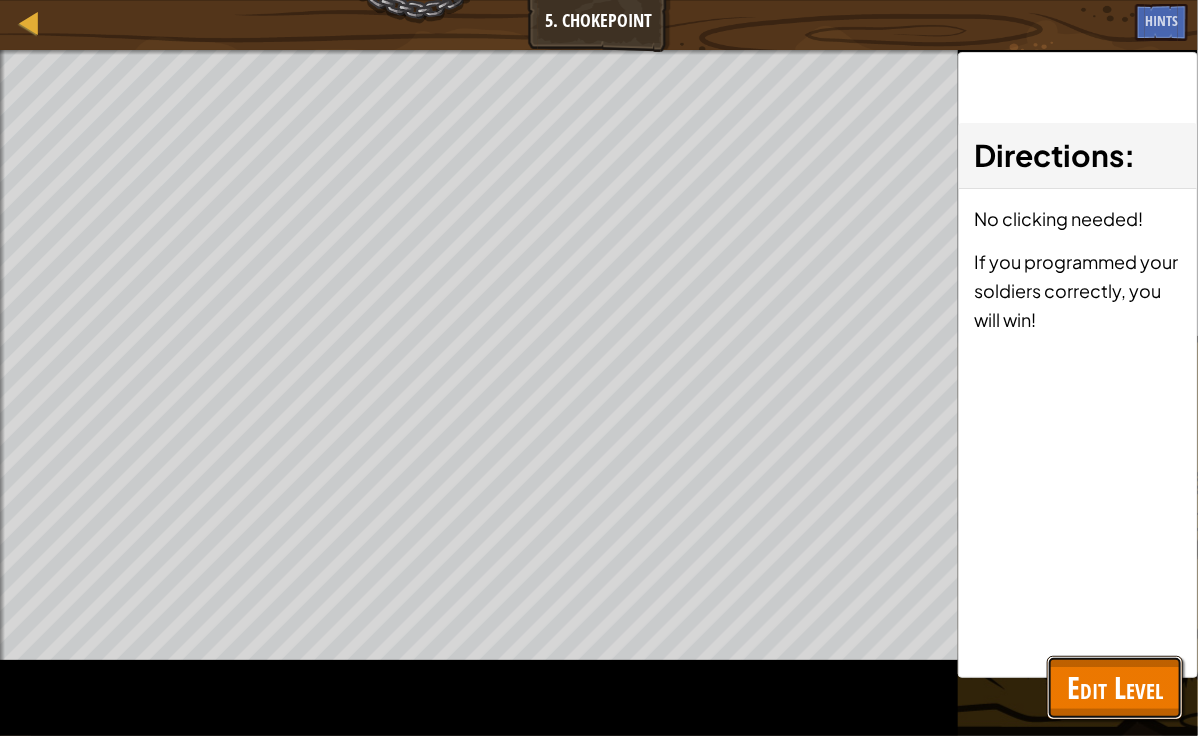 click on "Edit Level" at bounding box center (1115, 687) 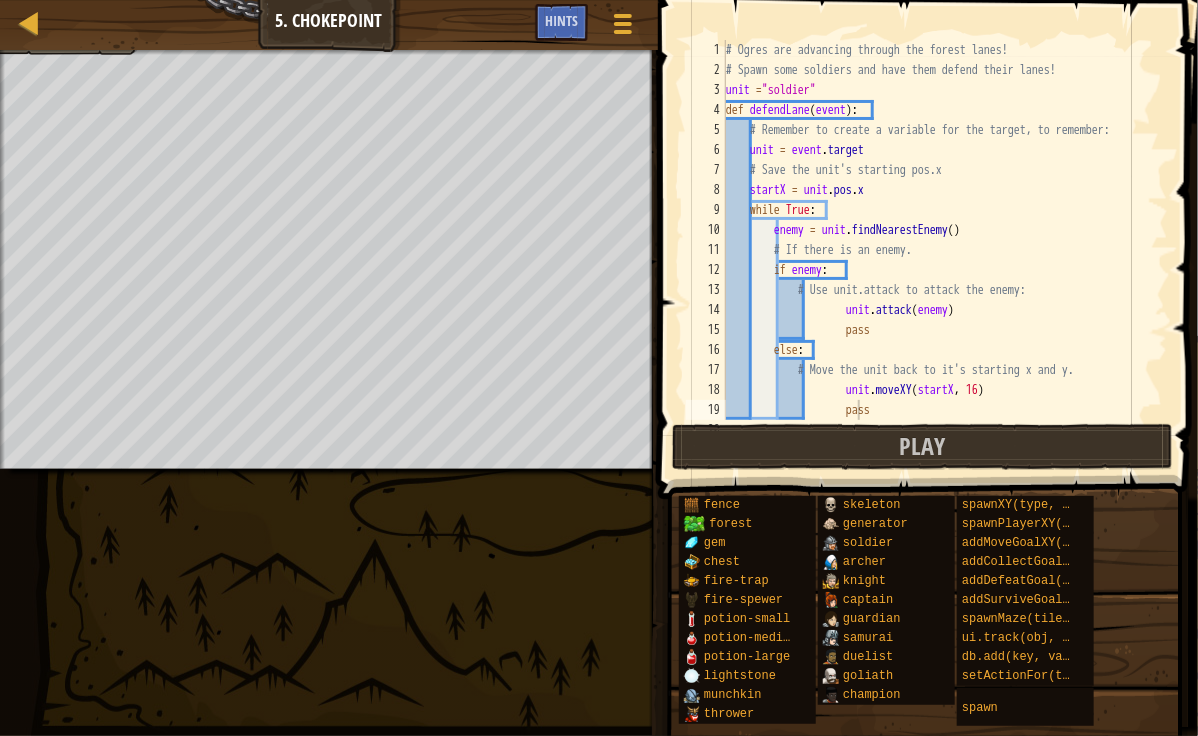 scroll, scrollTop: 200, scrollLeft: 0, axis: vertical 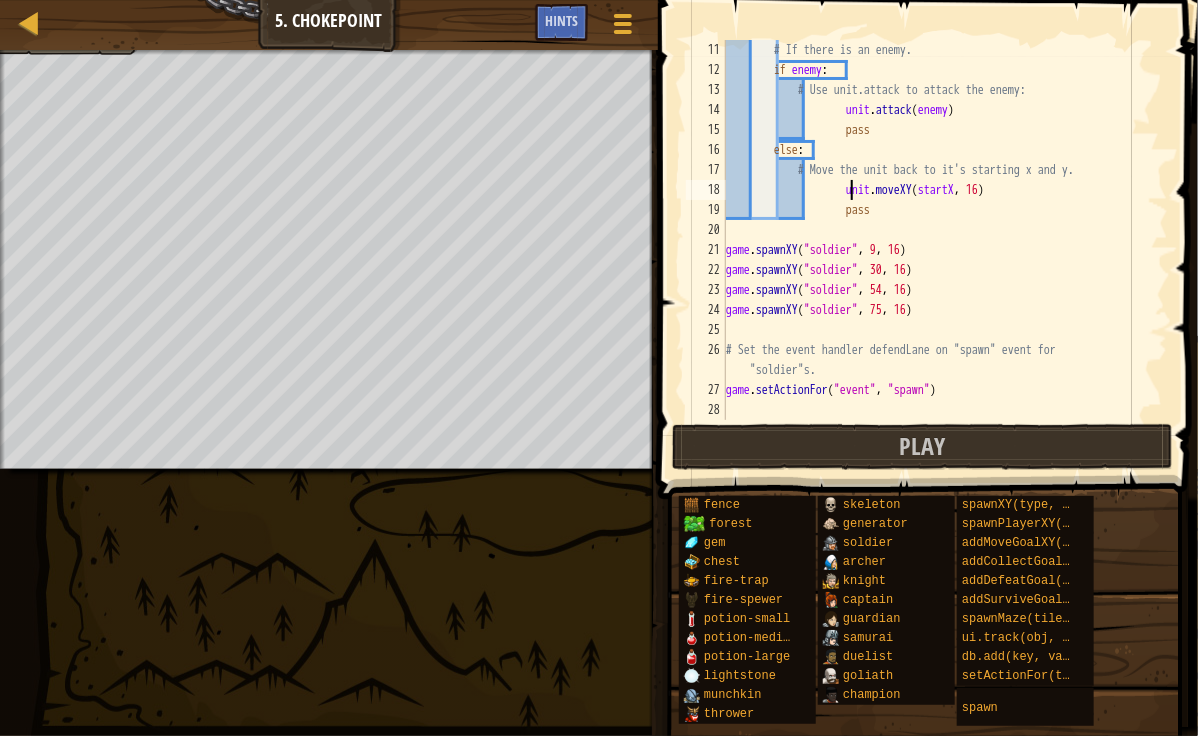 click on "# If there is an enemy.          if   enemy :                # Use unit.attack to attack the enemy:                      unit . attack ( enemy )                      pass          else :              # Move the unit back to it's starting x and y.                      unit . moveXY ( startX ,   16 )                      pass game . spawnXY ( "soldier" ,   9 ,   16 ) game . spawnXY ( "soldier" ,   30 ,   16 ) game . spawnXY ( "soldier" ,   54 ,   16 ) game . spawnXY ( "soldier" ,   75 ,   16 ) # Set the event handler defendLane on "spawn" event for       "soldier"s. game . setActionFor ( "event" ,   "spawn" )" at bounding box center (937, 250) 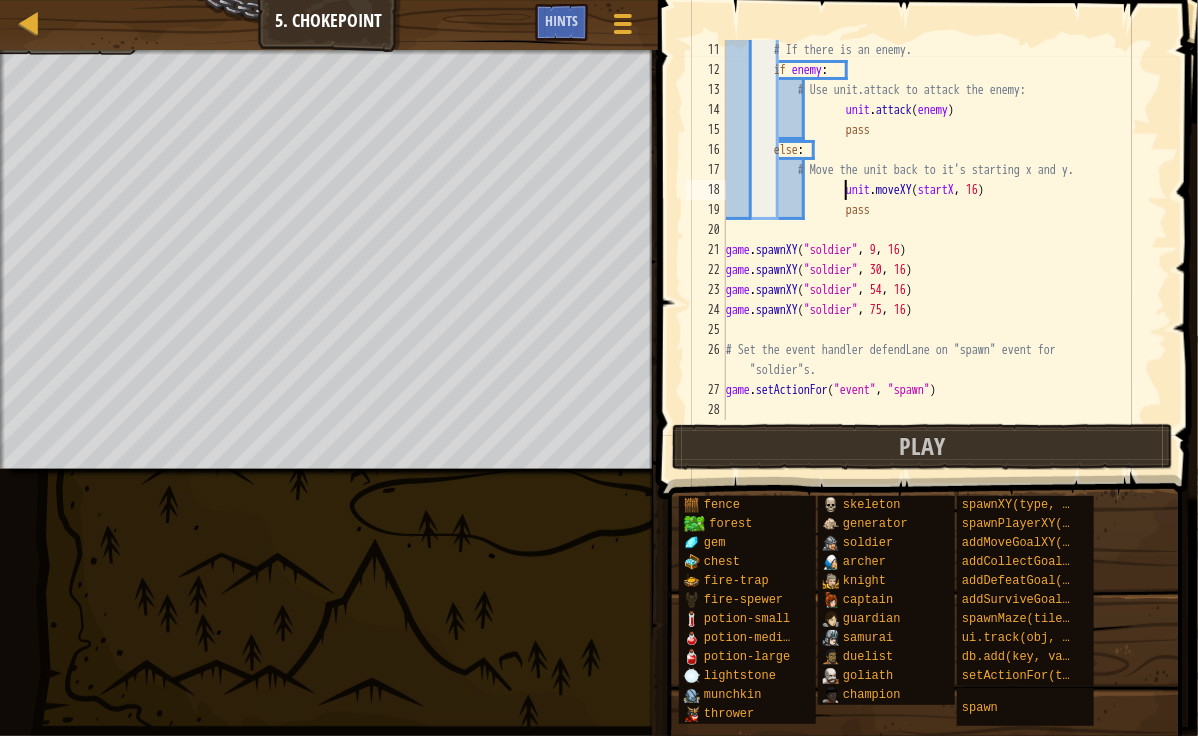 click on "# If there is an enemy.          if   enemy :                # Use unit.attack to attack the enemy:                      unit . attack ( enemy )                      pass          else :              # Move the unit back to it's starting x and y.                      unit . moveXY ( startX ,   16 )                      pass game . spawnXY ( "soldier" ,   9 ,   16 ) game . spawnXY ( "soldier" ,   30 ,   16 ) game . spawnXY ( "soldier" ,   54 ,   16 ) game . spawnXY ( "soldier" ,   75 ,   16 ) # Set the event handler defendLane on "spawn" event for       "soldier"s. game . setActionFor ( "event" ,   "spawn" )" at bounding box center (937, 250) 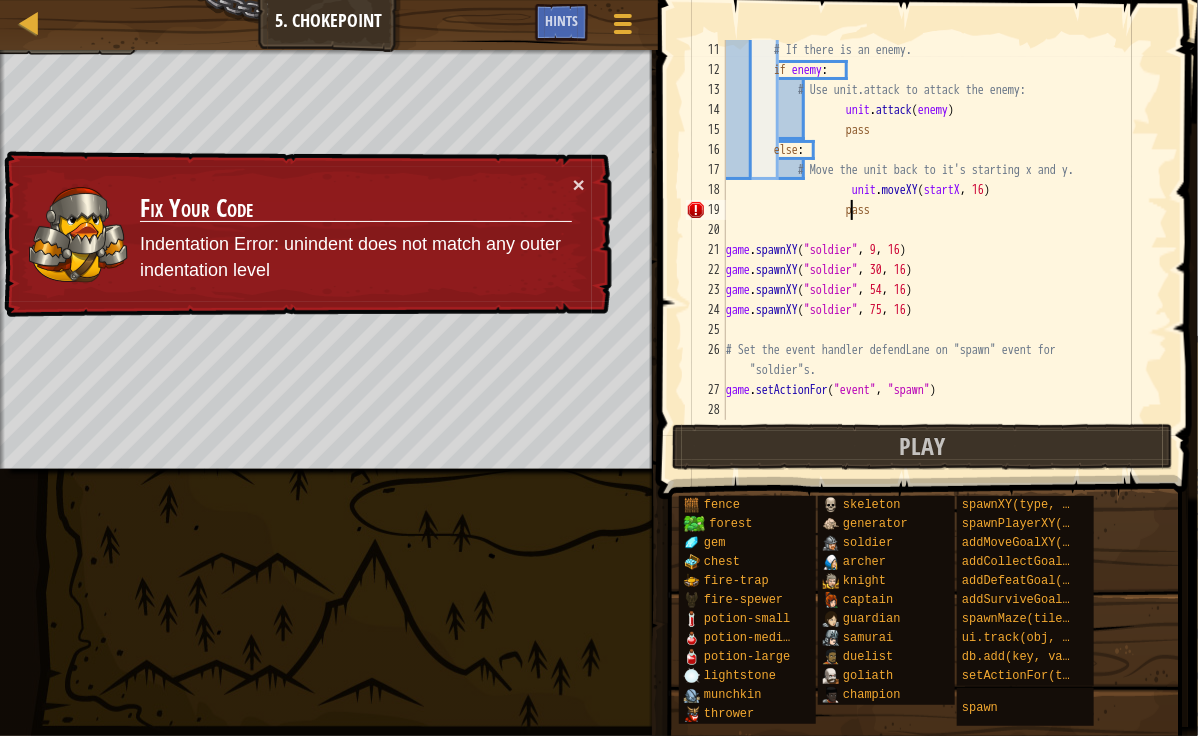 click on "# If there is an enemy.          if   enemy :                # Use unit.attack to attack the enemy:                      unit . attack ( enemy )                      pass          else :              # Move the unit back to it's starting x and y.                       unit . moveXY ( startX ,   16 )                      pass game . spawnXY ( "soldier" ,   9 ,   16 ) game . spawnXY ( "soldier" ,   30 ,   16 ) game . spawnXY ( "soldier" ,   54 ,   16 ) game . spawnXY ( "soldier" ,   75 ,   16 ) # Set the event handler defendLane on "spawn" event for       "soldier"s. game . setActionFor ( "event" ,   "spawn" )" at bounding box center (937, 250) 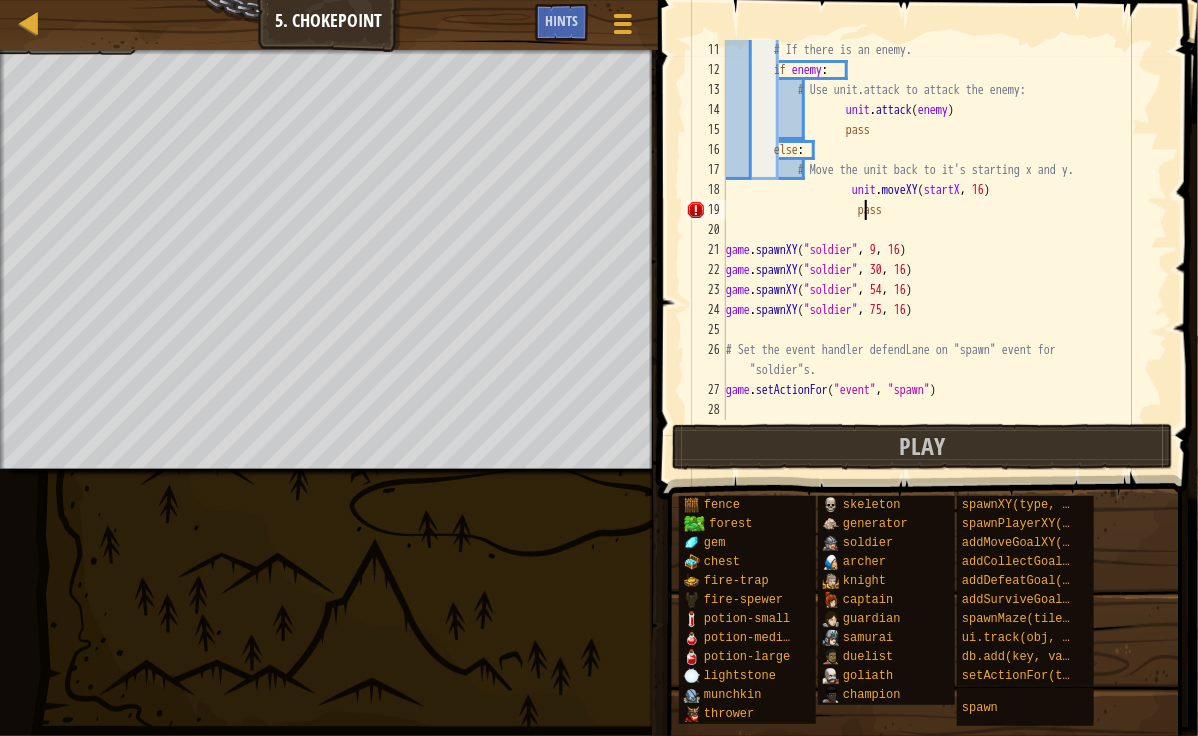 click on "# If there is an enemy.          if   enemy :                # Use unit.attack to attack the enemy:                      unit . attack ( enemy )                      pass          else :              # Move the unit back to it's starting x and y.                       unit . moveXY ( startX ,   16 )                        pass game.spawnXY ( "soldier" ,   9 ,   16 ) game.spawnXY ( "soldier" ,   30 ,   16 ) game.spawnXY ( "soldier" ,   54 ,   16 ) game.spawnXY ( "soldier" ,   75 ,   16 ) # Set the event handler defendLane on "spawn" event for       "soldier"s. game.setActionFor ( "event" ,   "spawn" )" at bounding box center [937, 250] 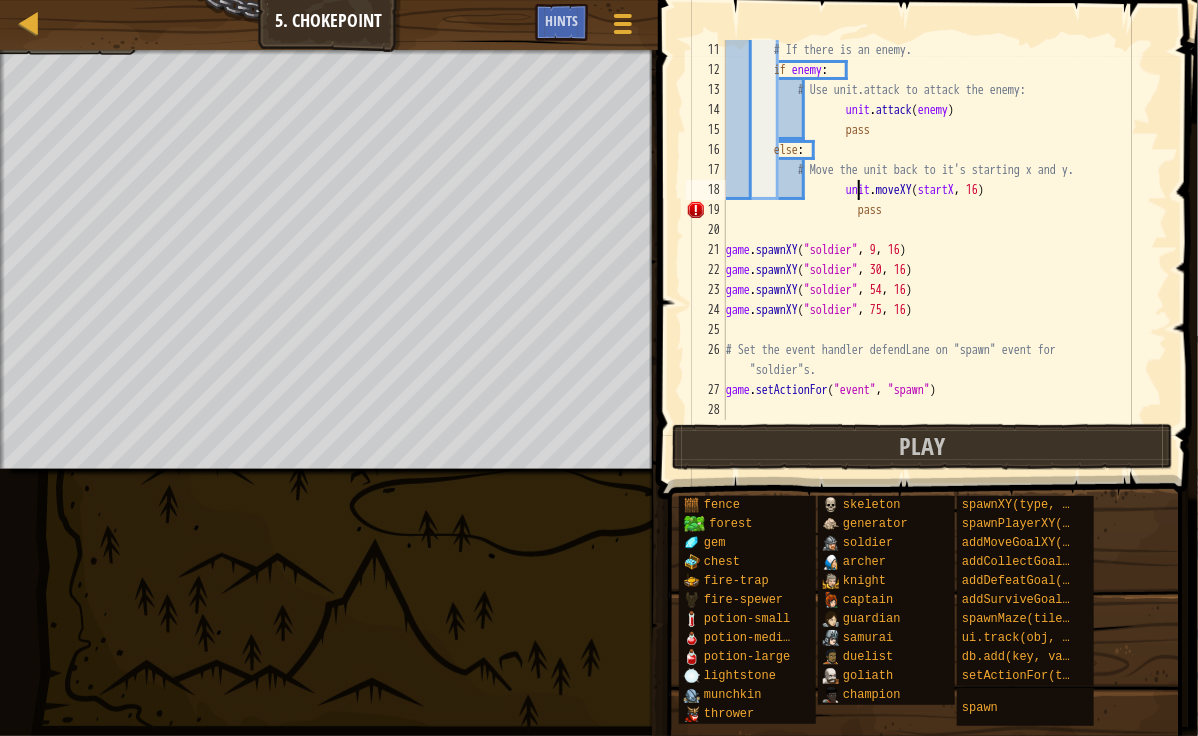 click on "# If there is an enemy.          if   enemy :                # Use unit.attack to attack the enemy:                      unit . attack ( enemy )                      pass          else :              # Move the unit back to it's starting x and y.                      unit . moveXY ( startX ,   16 )                        pass game . spawnXY ( "soldier" ,   9 ,   16 ) game . spawnXY ( "soldier" ,   30 ,   16 ) game . spawnXY ( "soldier" ,   54 ,   16 ) game . spawnXY ( "soldier" ,   75 ,   16 ) # Set the event handler defendLane on "spawn" event for       "soldier"s. game . setActionFor ( "event" ,   "spawn" )" at bounding box center (937, 250) 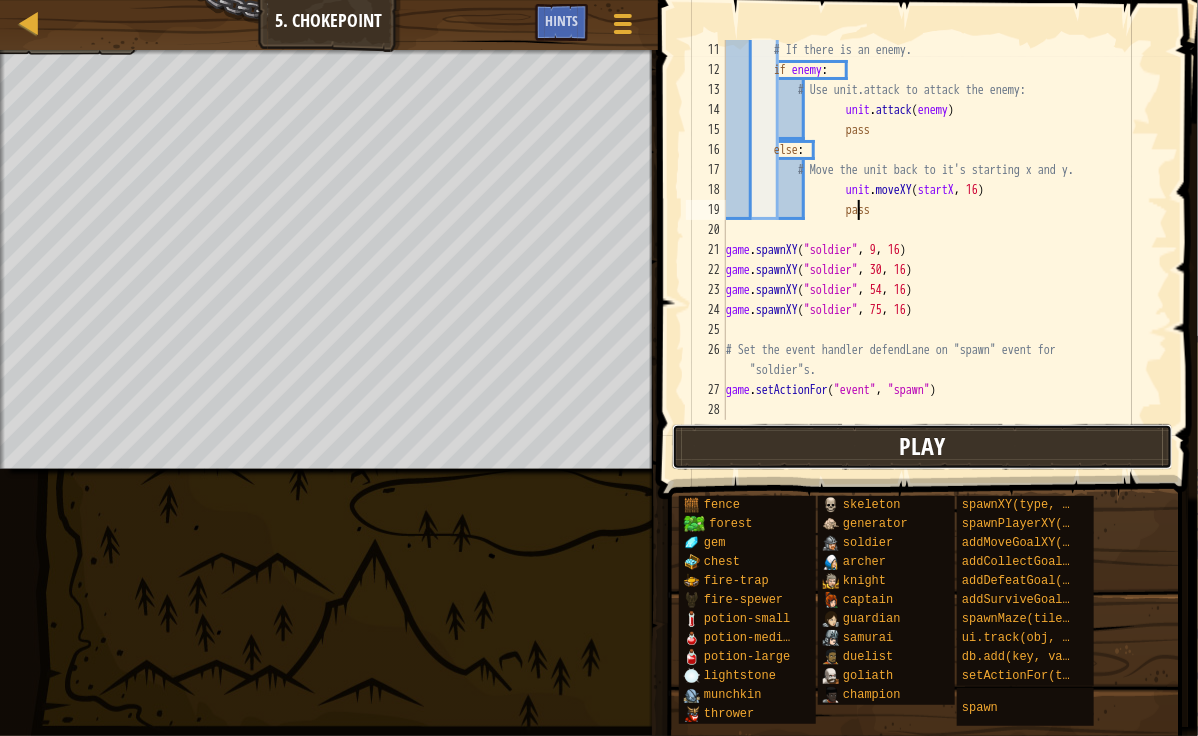 click on "Play" at bounding box center (922, 447) 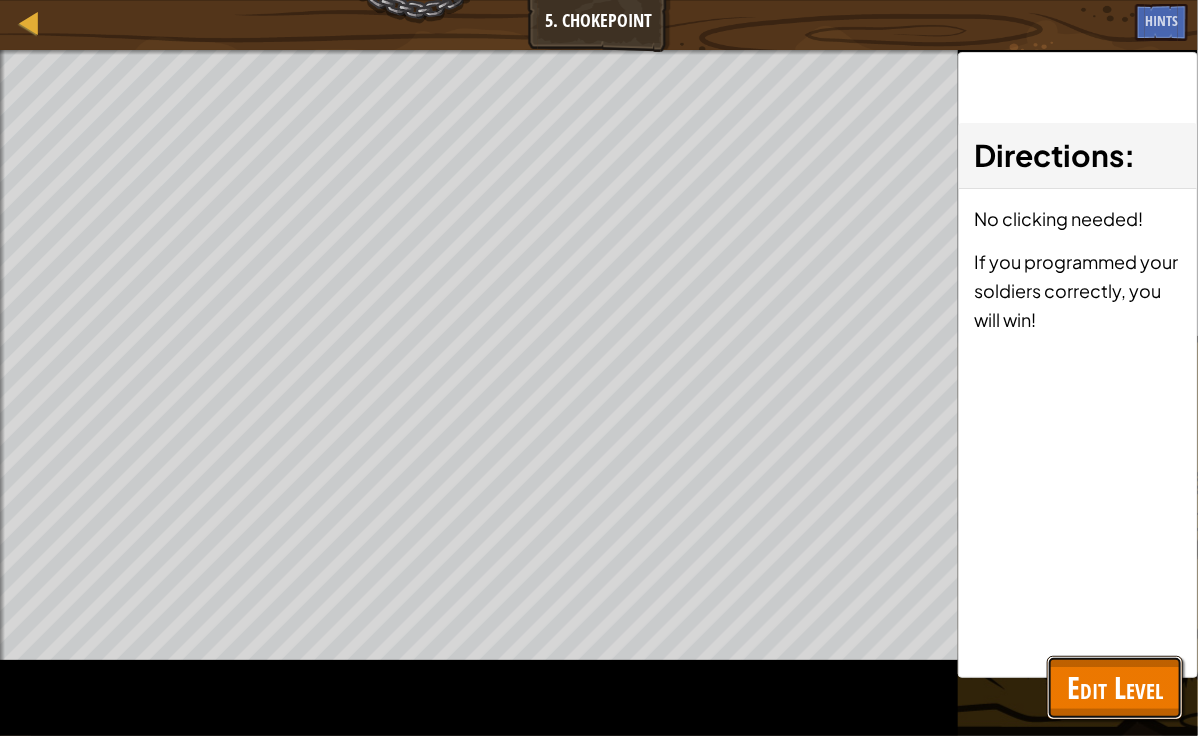 click on "Edit Level" at bounding box center (1115, 687) 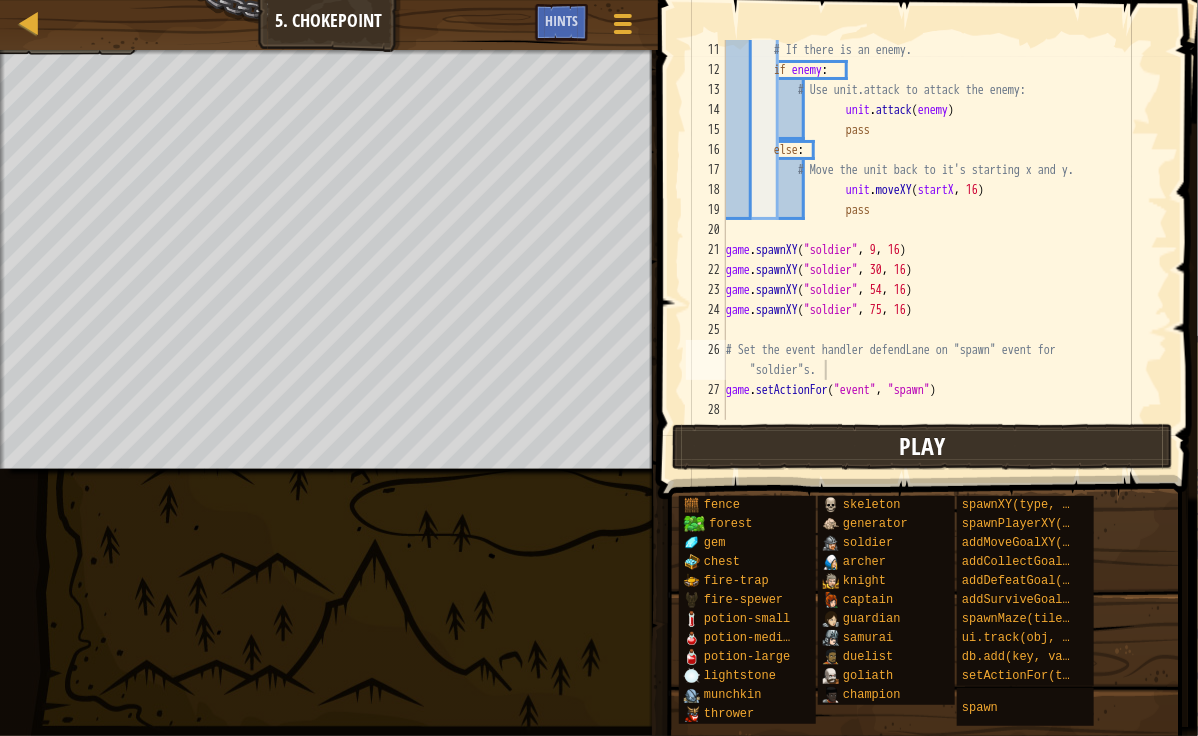 drag, startPoint x: 1149, startPoint y: 363, endPoint x: 1156, endPoint y: 423, distance: 60.40695 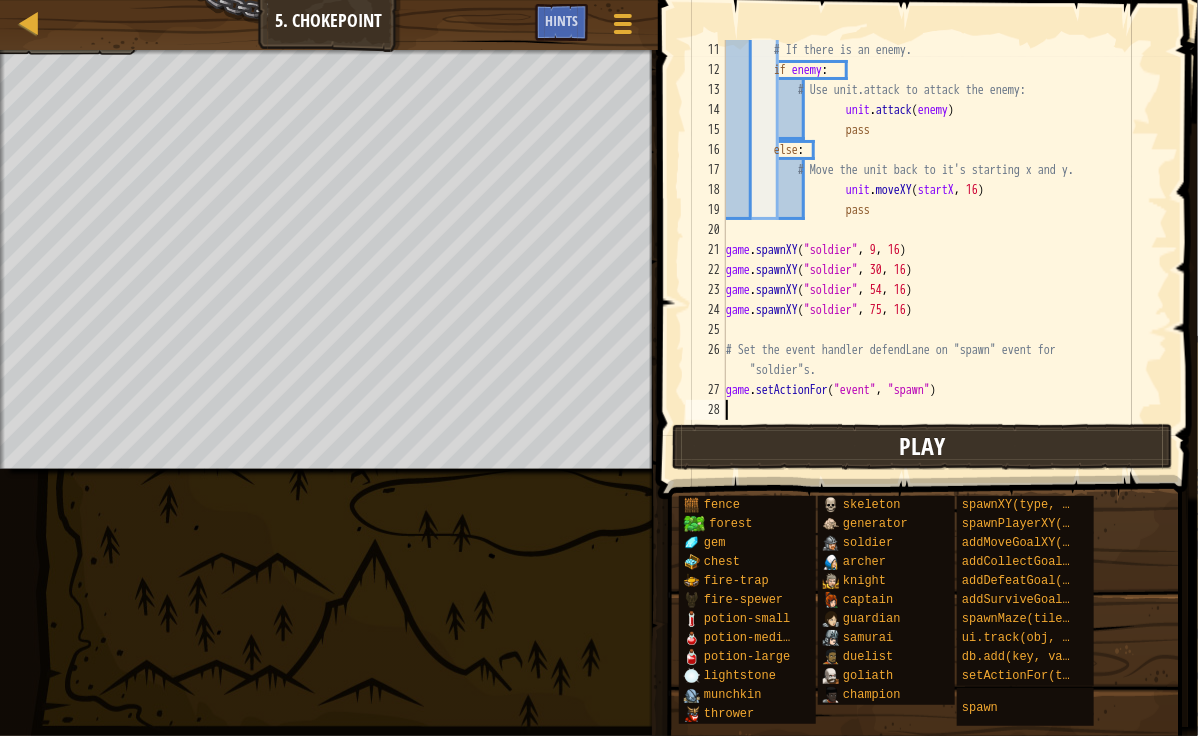 scroll, scrollTop: 9, scrollLeft: 0, axis: vertical 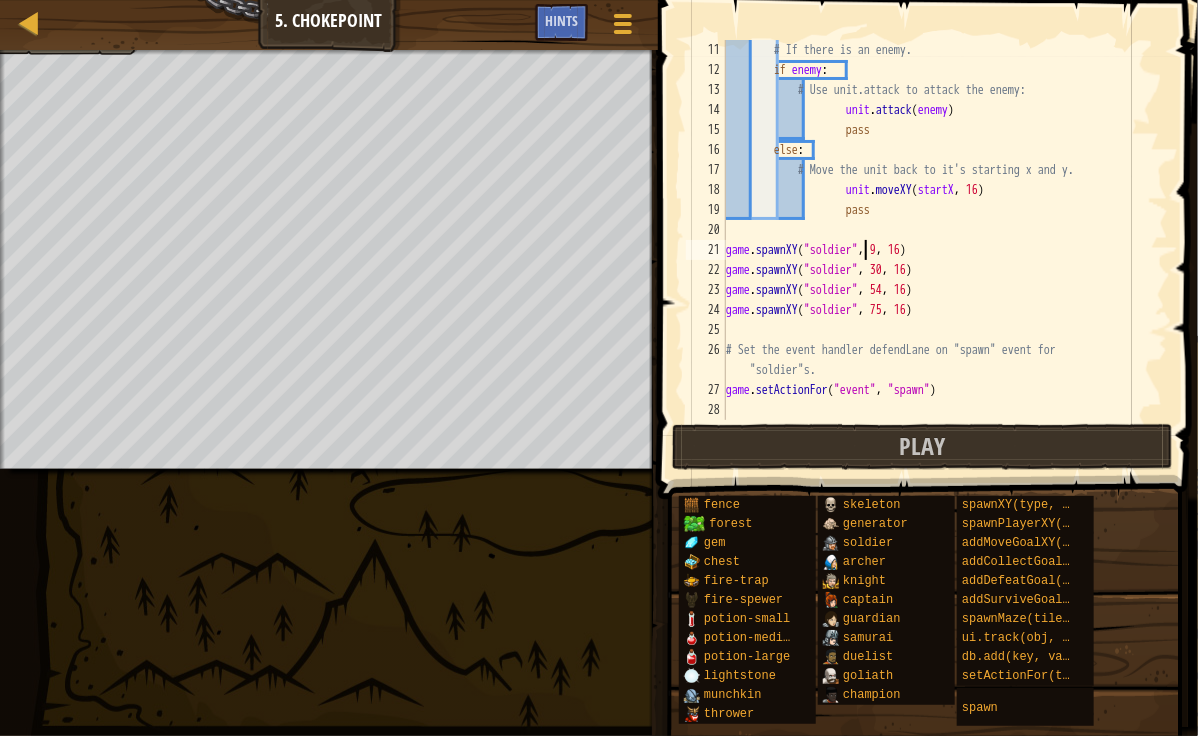 click on "# If there is an enemy.          if   enemy :                # Use unit.attack to attack the enemy:                      unit . attack ( enemy )                      pass          else :              # Move the unit back to it's starting x and y.                      unit . moveXY ( startX ,   16 )                      pass game . spawnXY ( "soldier" ,   9 ,   16 ) game . spawnXY ( "soldier" ,   30 ,   16 ) game . spawnXY ( "soldier" ,   54 ,   16 ) game . spawnXY ( "soldier" ,   75 ,   16 ) # Set the event handler defendLane on "spawn" event for       "soldier"s. game . setActionFor ( "event" ,   "spawn" )" at bounding box center (937, 250) 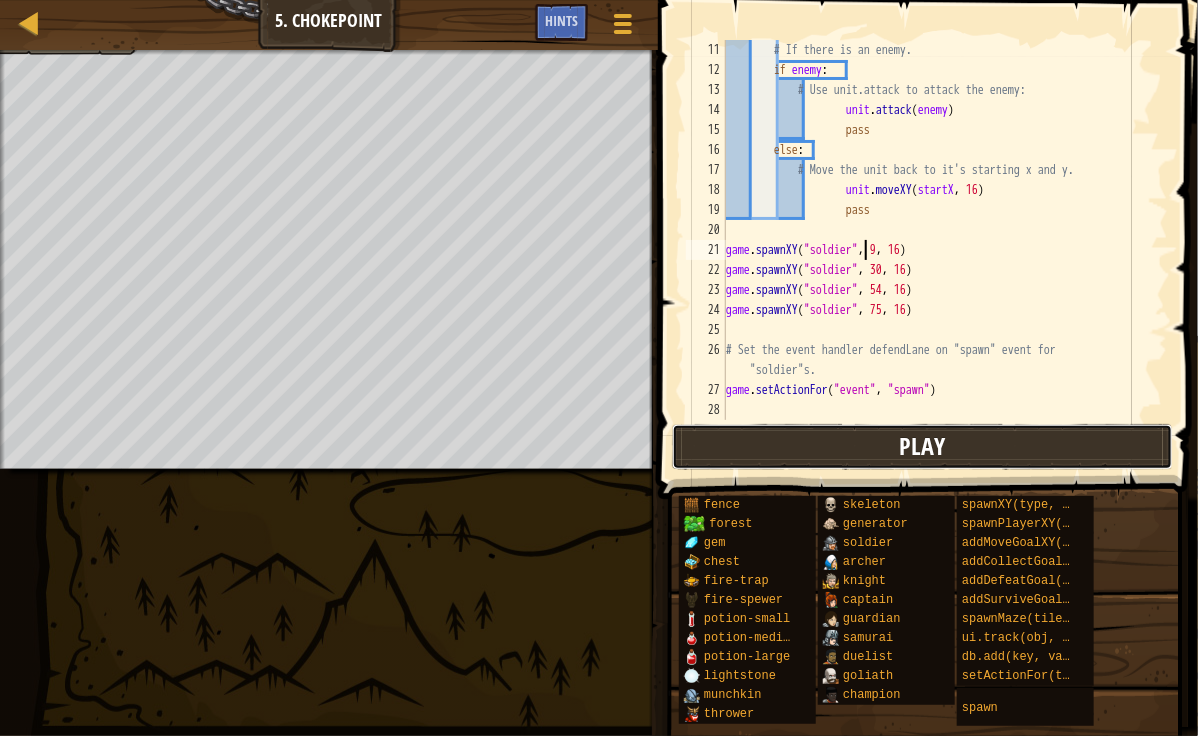 click on "Play" at bounding box center [922, 447] 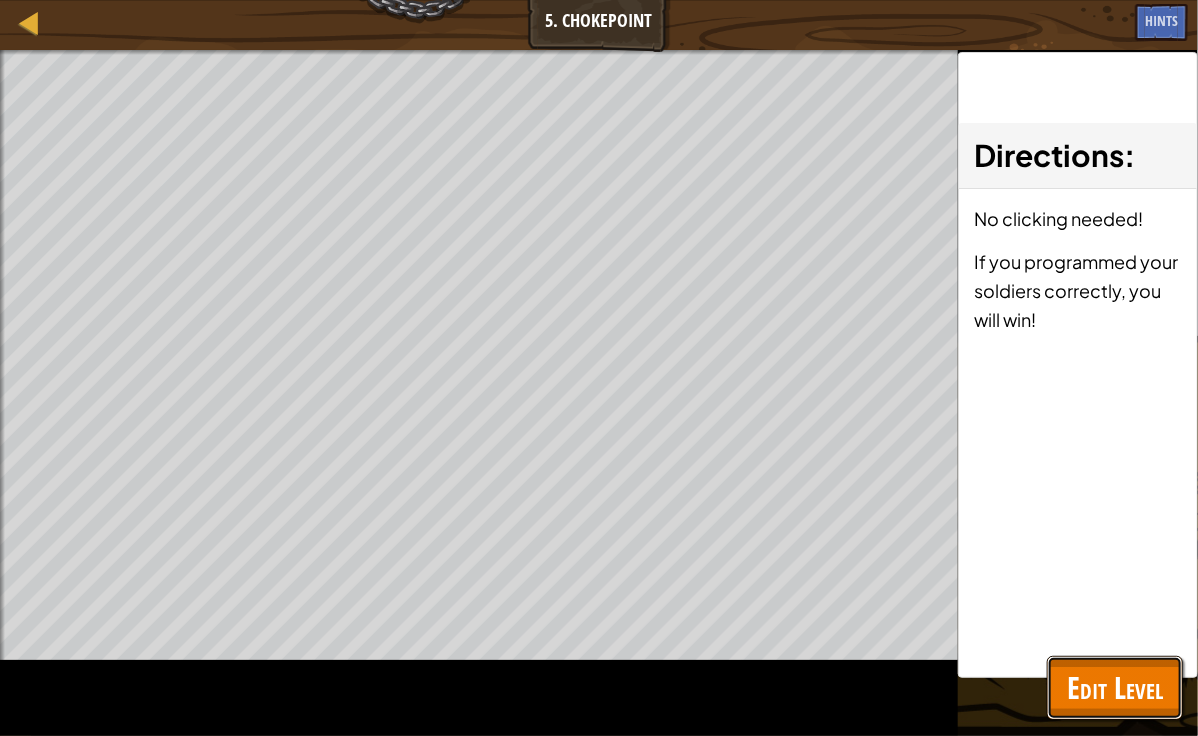 click on "Edit Level" at bounding box center (1115, 687) 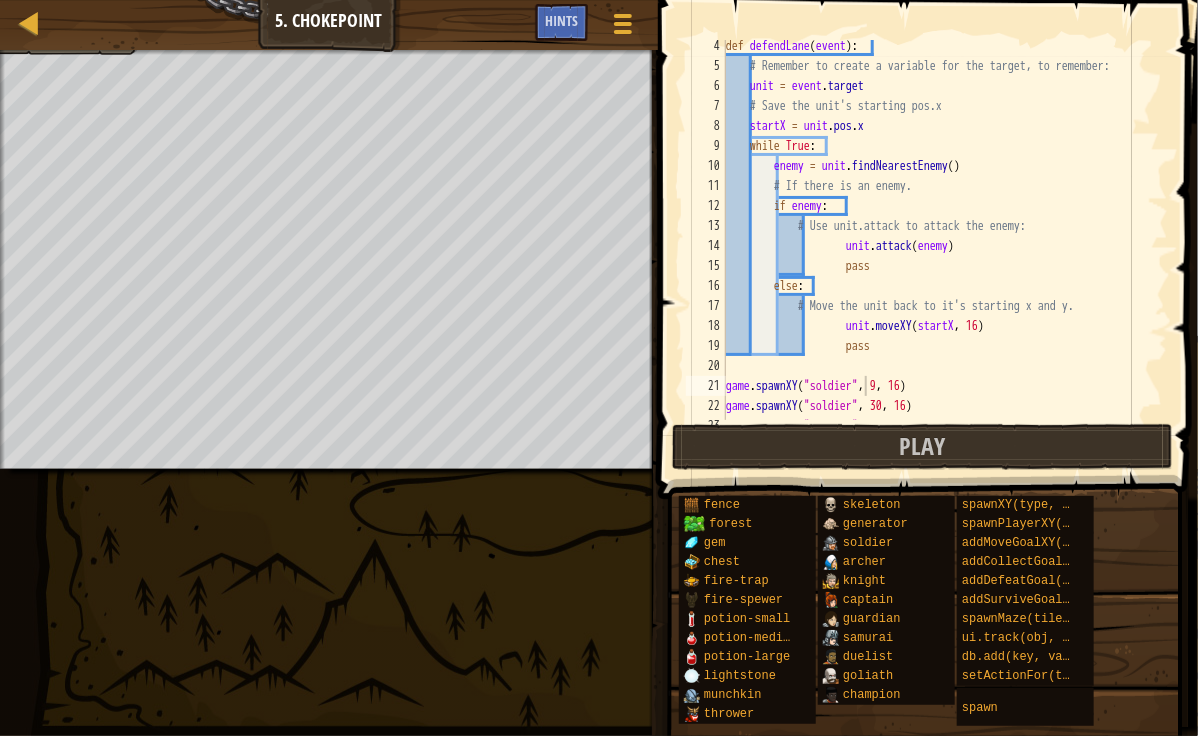 scroll, scrollTop: 63, scrollLeft: 0, axis: vertical 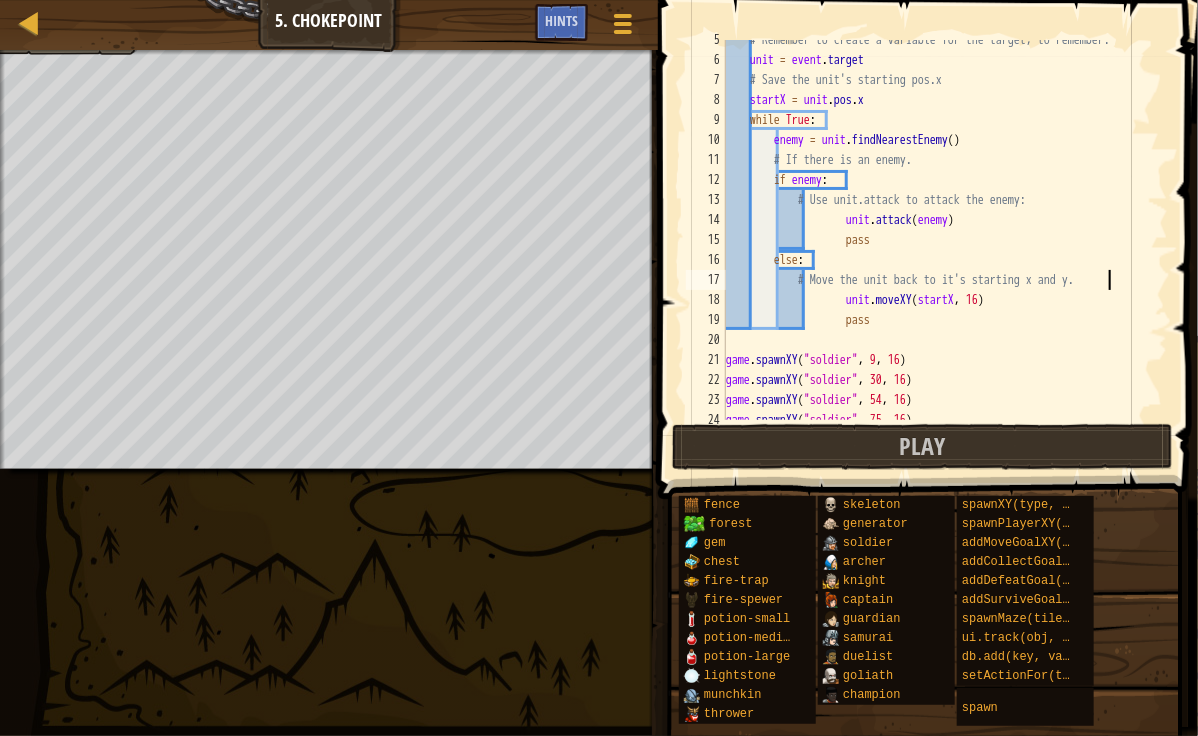 click on "# Remember to create a variable for the target, to remember:      unit   =   event . target      # Save the unit's starting pos.x      startX   =   unit . pos . x      while   True :          enemy   =   unit . findNearestEnemy ( )          # If there is an enemy.          if   enemy :                # Use unit.attack to attack the enemy:                      unit . attack ( enemy )                      pass          else :              # Move the unit back to it's starting x and y.                      unit . moveXY ( startX ,   16 )                      pass game . spawnXY ( "soldier" ,   9 ,   16 ) game . spawnXY ( "soldier" ,   30 ,   16 ) game . spawnXY ( "soldier" ,   54 ,   16 ) game . spawnXY ( "soldier" ,   75 ,   16 )" at bounding box center [937, 240] 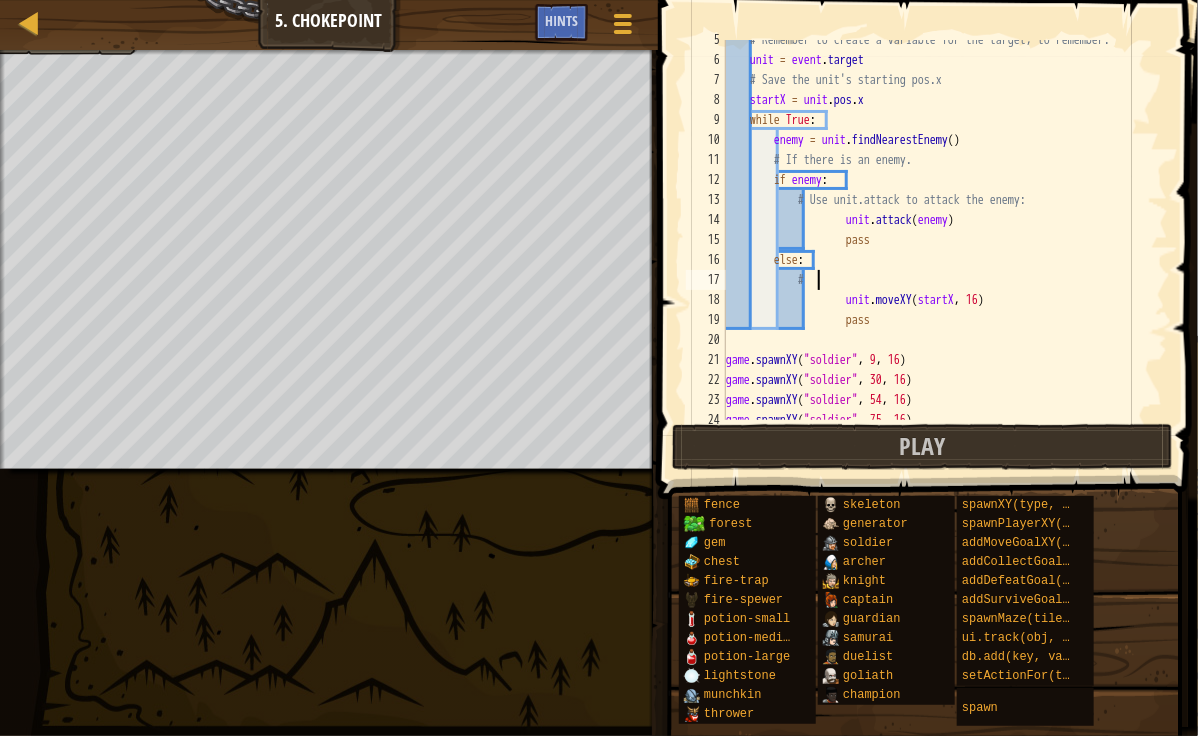 type on "#" 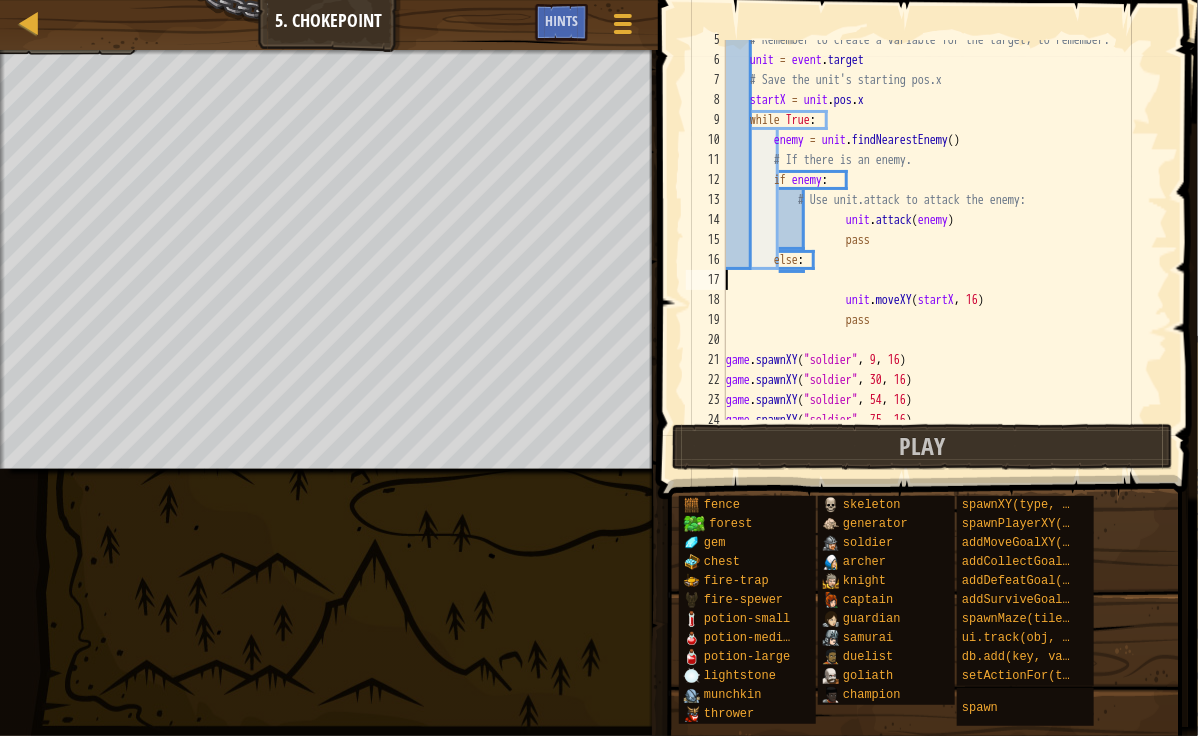 scroll, scrollTop: 9, scrollLeft: 0, axis: vertical 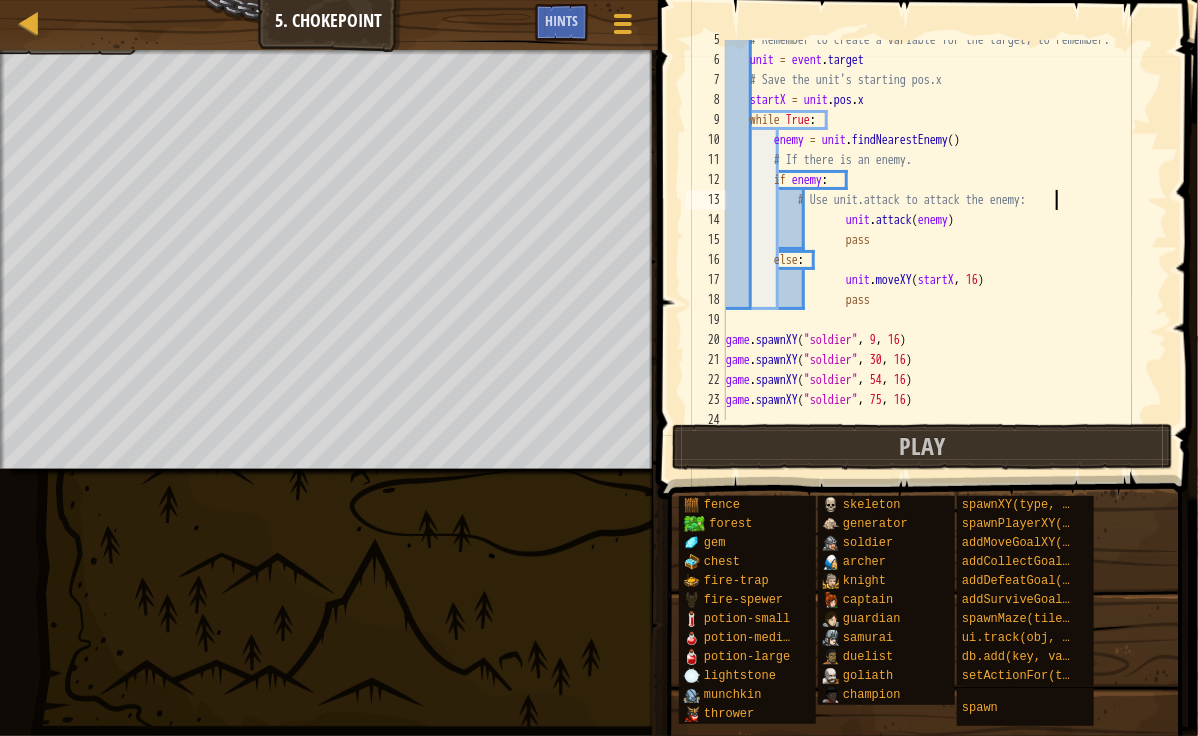 click on "# Remember to create a variable for the target, to remember:      unit   =   event . target      # Save the unit's starting pos.x      startX   =   unit . pos . x      while   True :          enemy   =   unit . findNearestEnemy ( )          # If there is an enemy.          if   enemy :                # Use unit.attack to attack the enemy:                      unit . attack ( enemy )                      pass          else :                      unit . moveXY ( startX ,   16 )                      pass game . spawnXY ( "soldier" ,   9 ,   16 ) game . spawnXY ( "soldier" ,   30 ,   16 ) game . spawnXY ( "soldier" ,   54 ,   16 ) game . spawnXY ( "soldier" ,   75 ,   16 )" at bounding box center (937, 240) 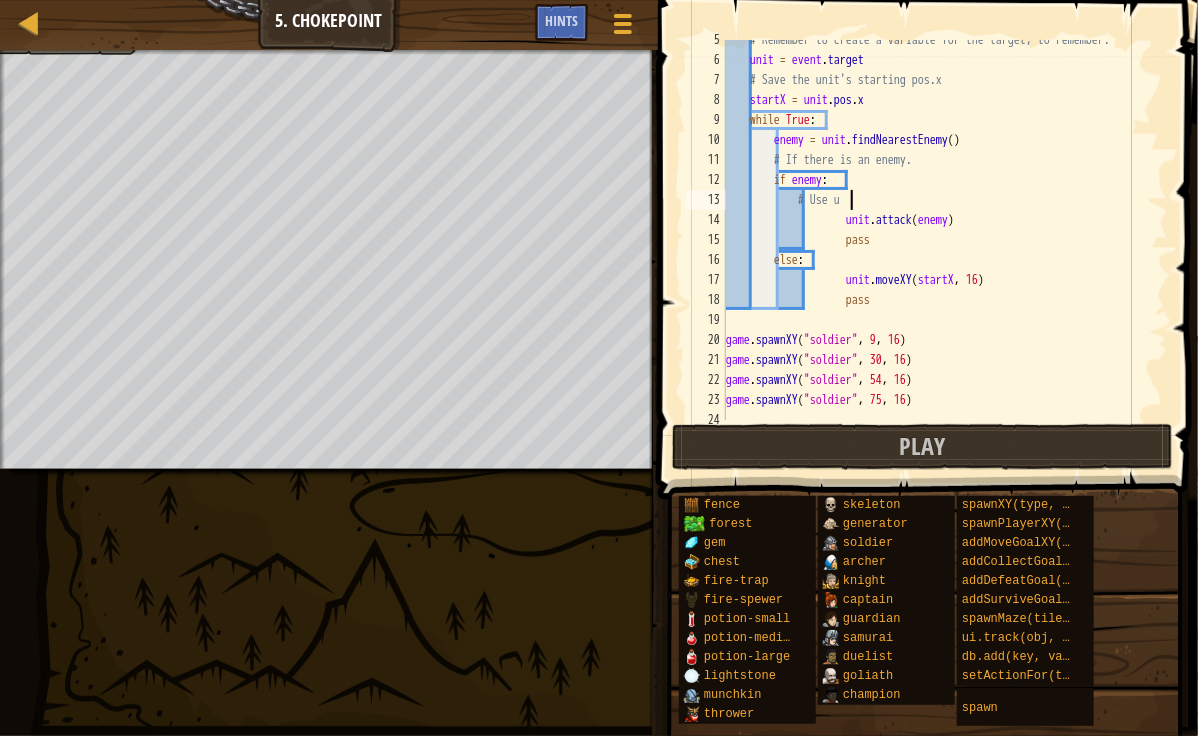 type on "#" 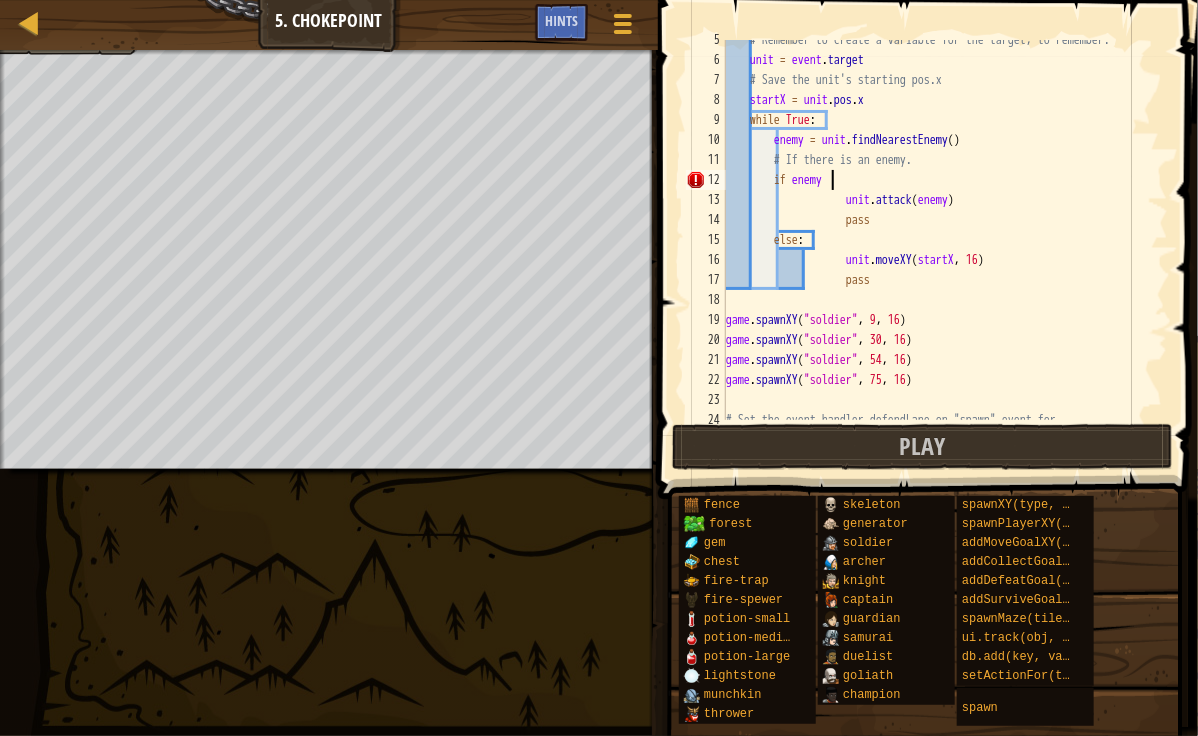 scroll, scrollTop: 9, scrollLeft: 8, axis: both 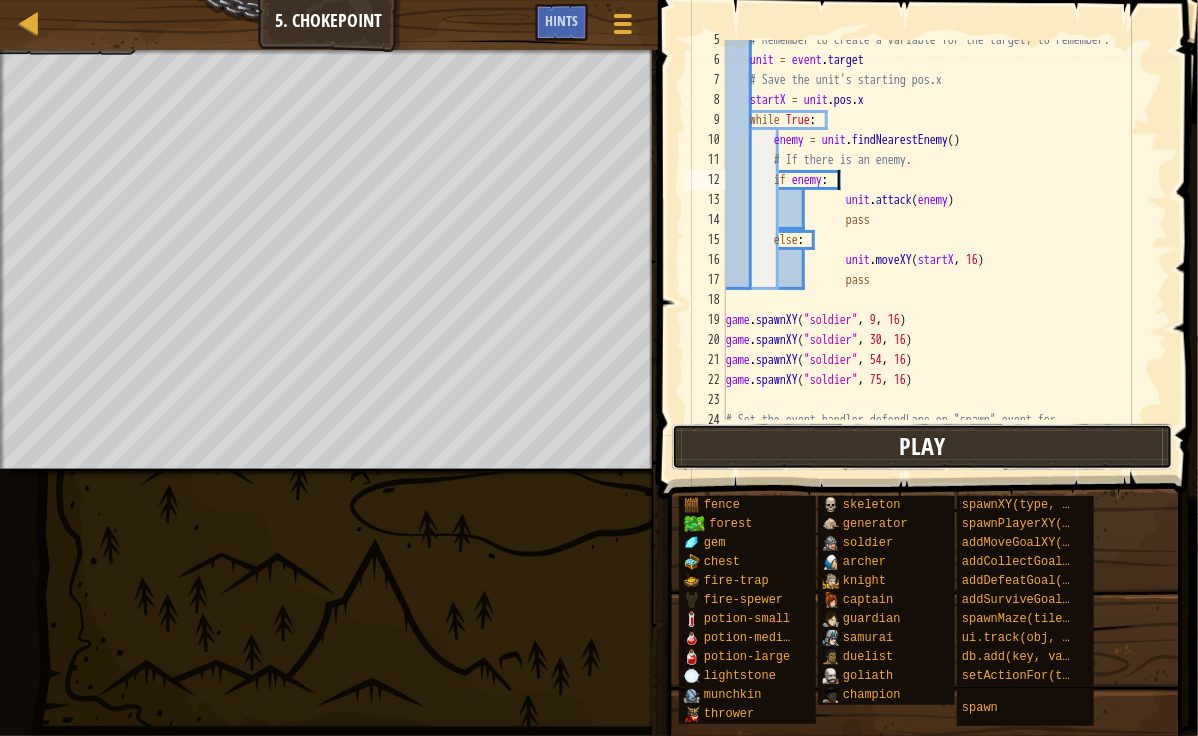 click on "Play" at bounding box center (922, 447) 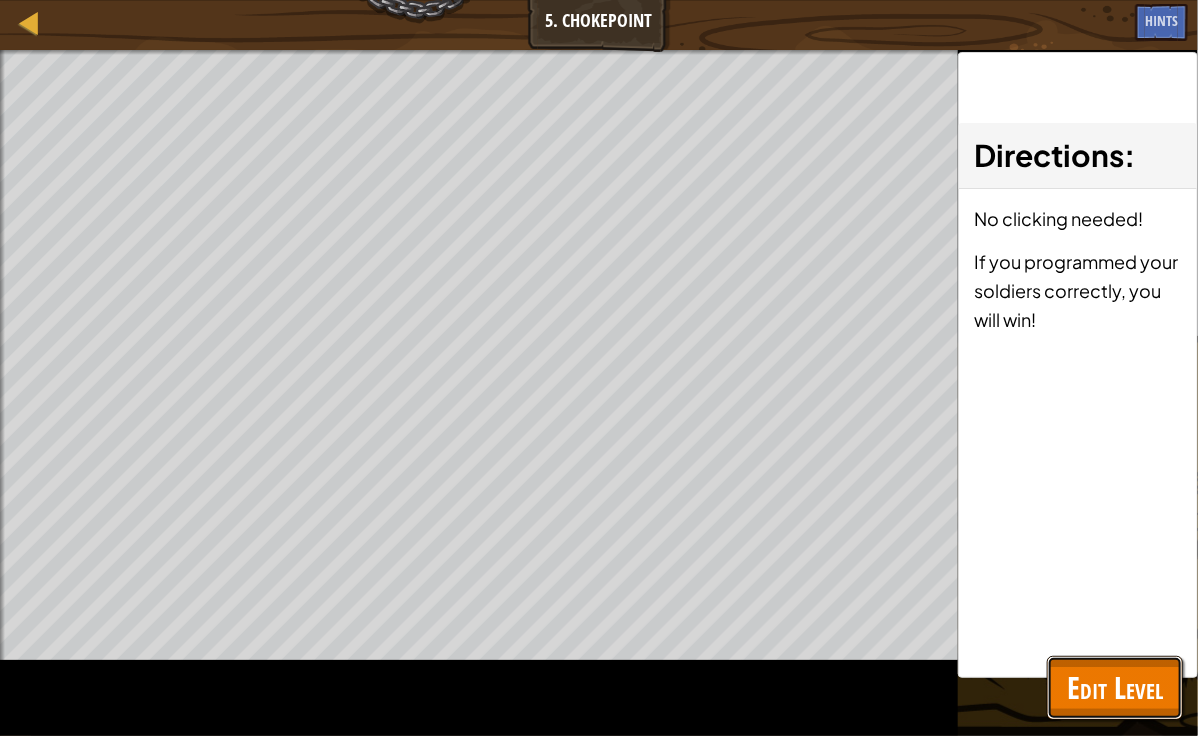 click on "Edit Level" at bounding box center (1115, 687) 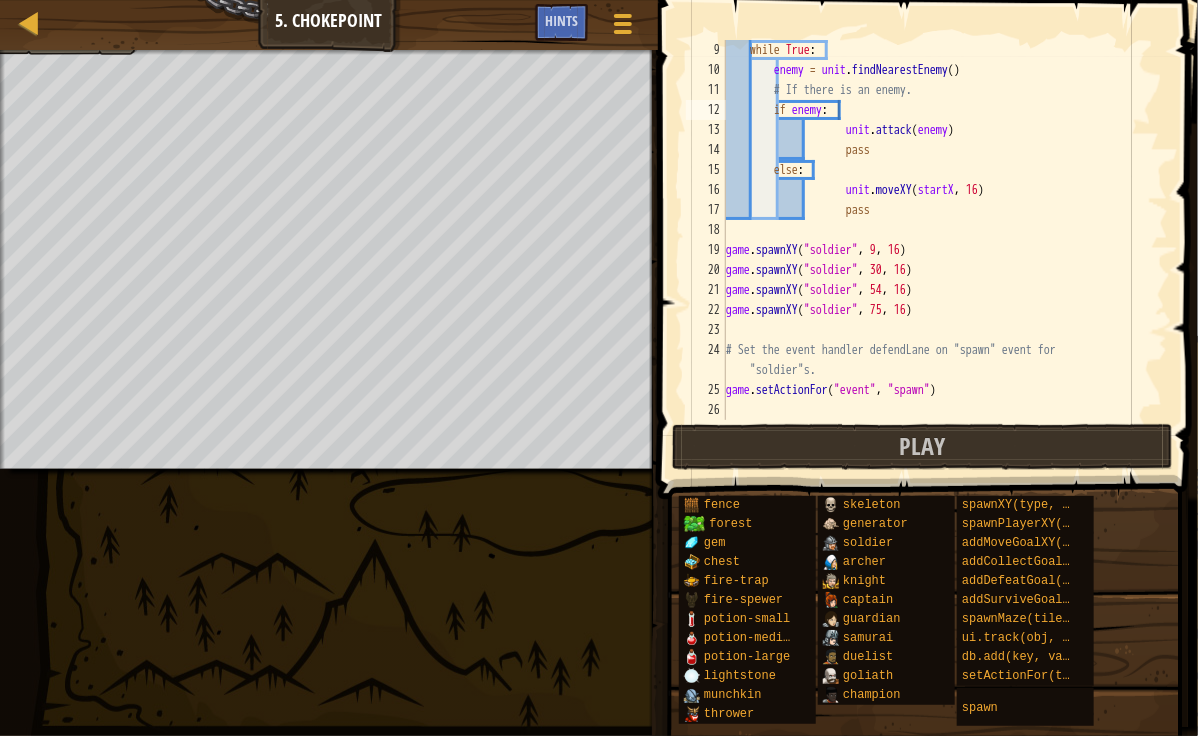 scroll, scrollTop: 160, scrollLeft: 0, axis: vertical 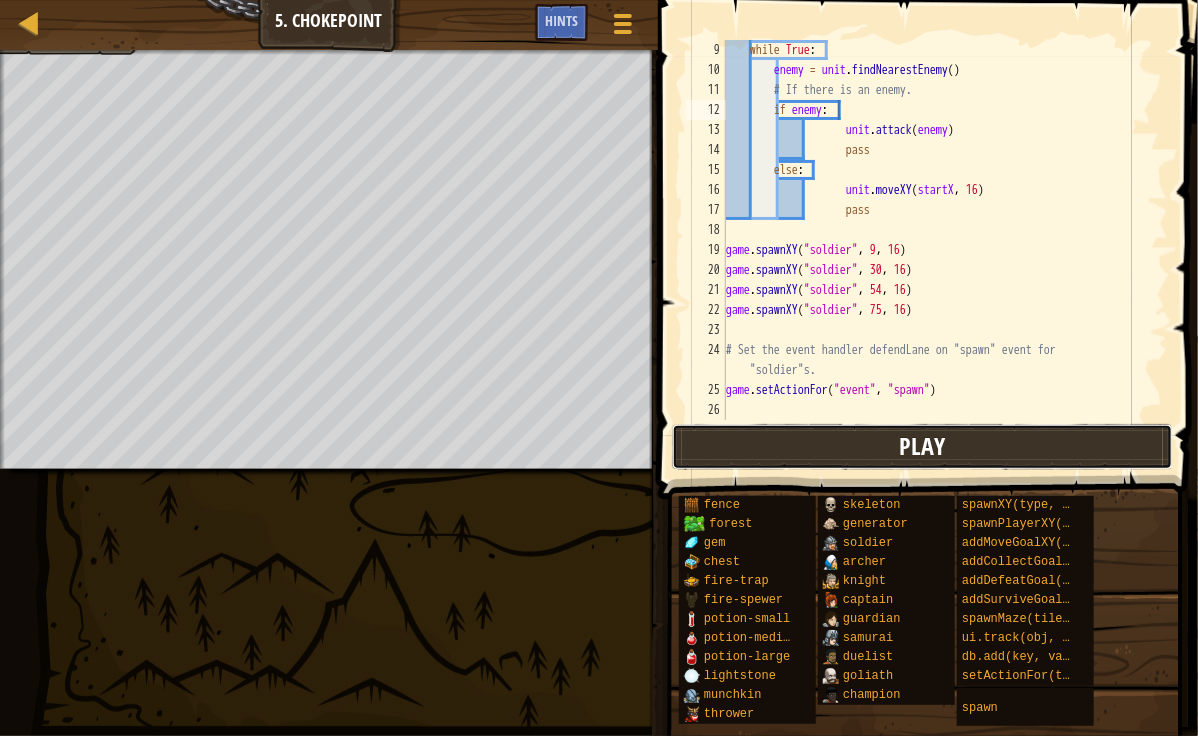 click on "Play" at bounding box center (922, 447) 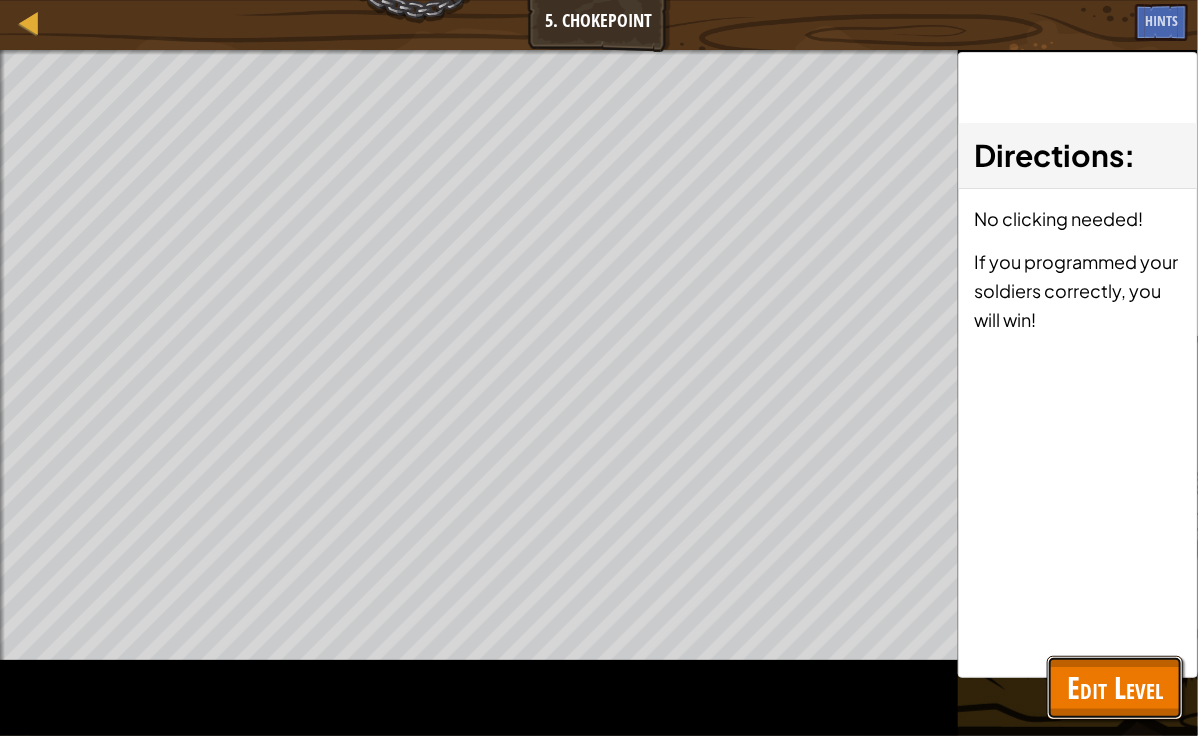 click on "Edit Level" at bounding box center (1115, 687) 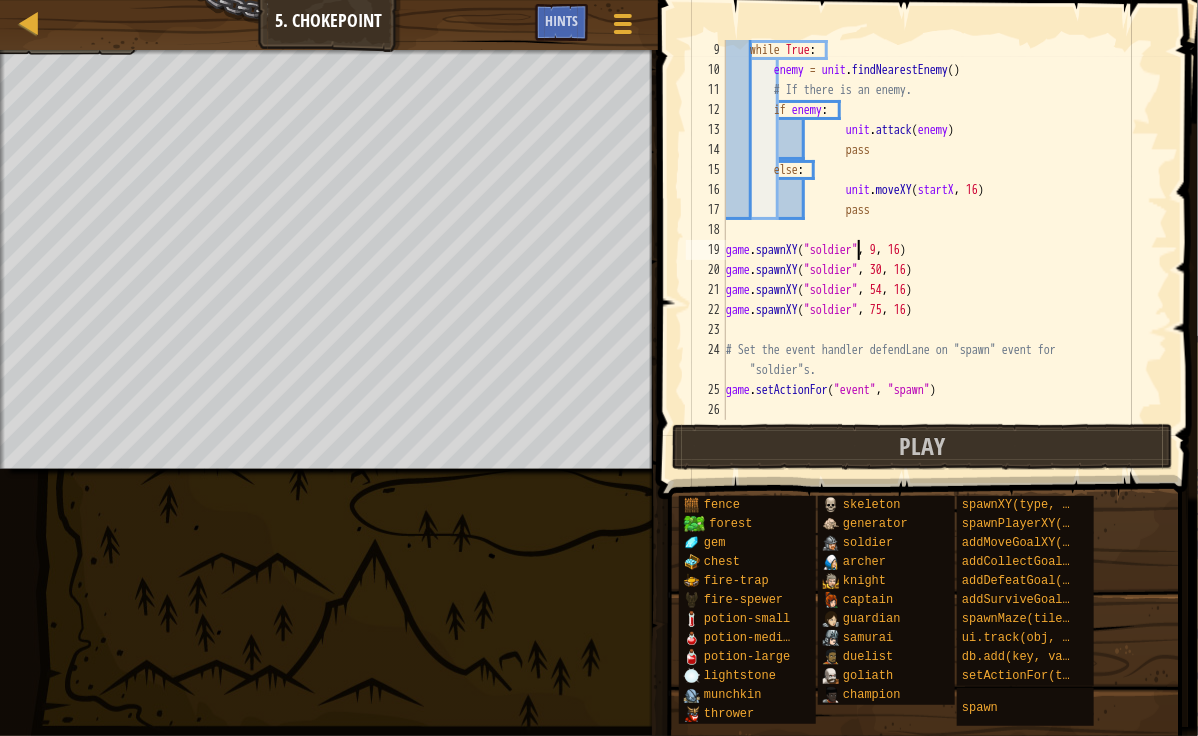 click on "while True: enemy = unit.findNearestEnemy() # If there is an enemy. if enemy: unit.attack(enemy) pass else: unit.moveXY(startX, 16) pass game.spawnXY("soldier", 9, 16) game.spawnXY("soldier", 30, 16) game.spawnXY("soldier", 54, 16) game.spawnXY("soldier", 75, 16) # Set the event handler defendLane on "spawn" event for "soldier"s. game.setActionFor("event", "spawn")" at bounding box center (937, 250) 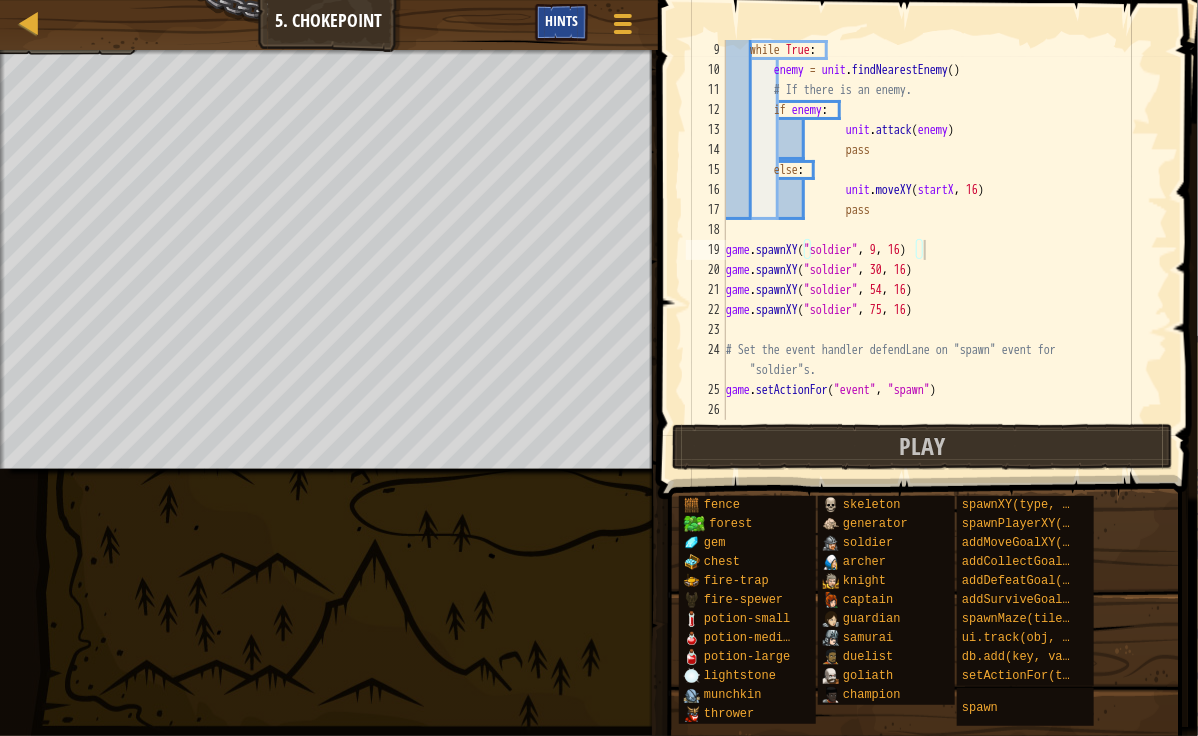 click on "Hints" at bounding box center (561, 20) 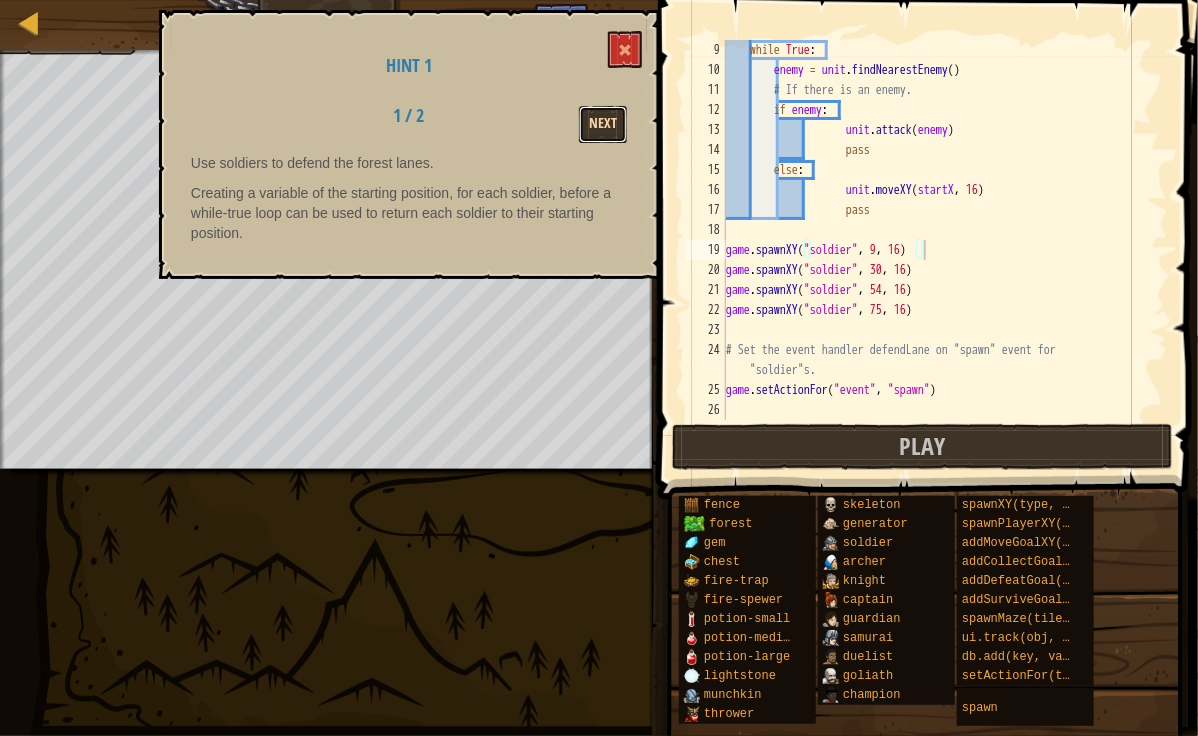 click on "Next" at bounding box center (603, 124) 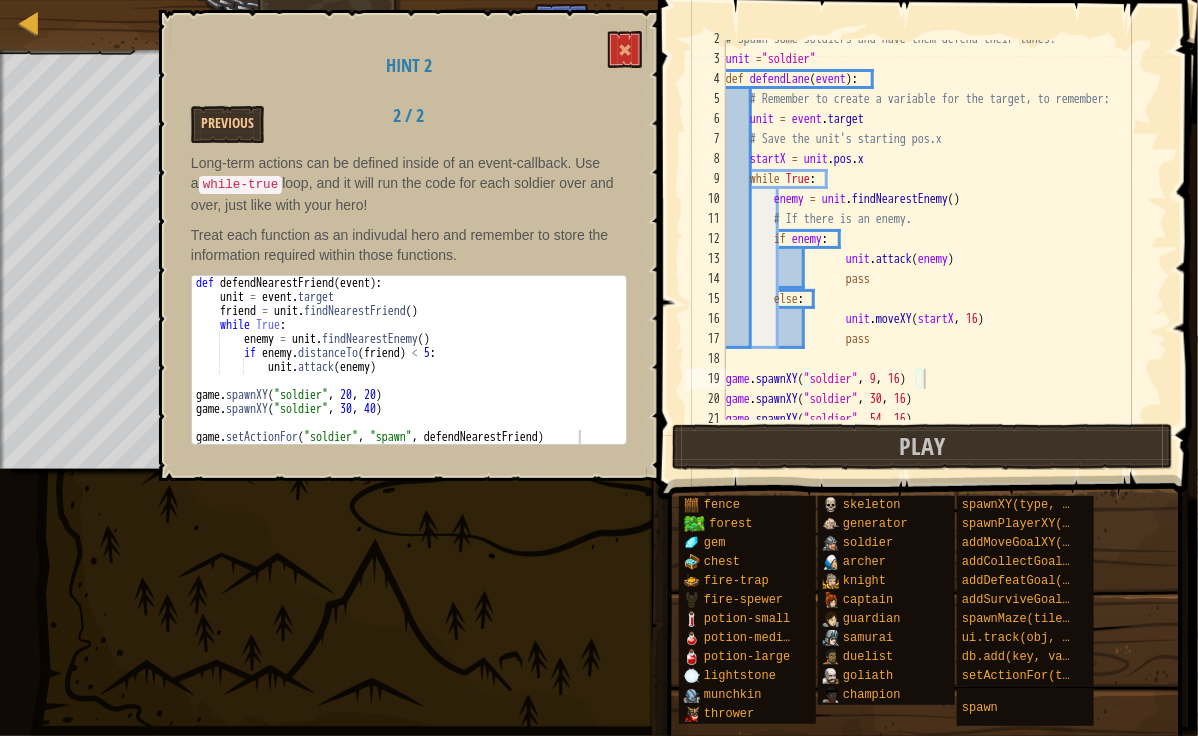 scroll, scrollTop: 0, scrollLeft: 0, axis: both 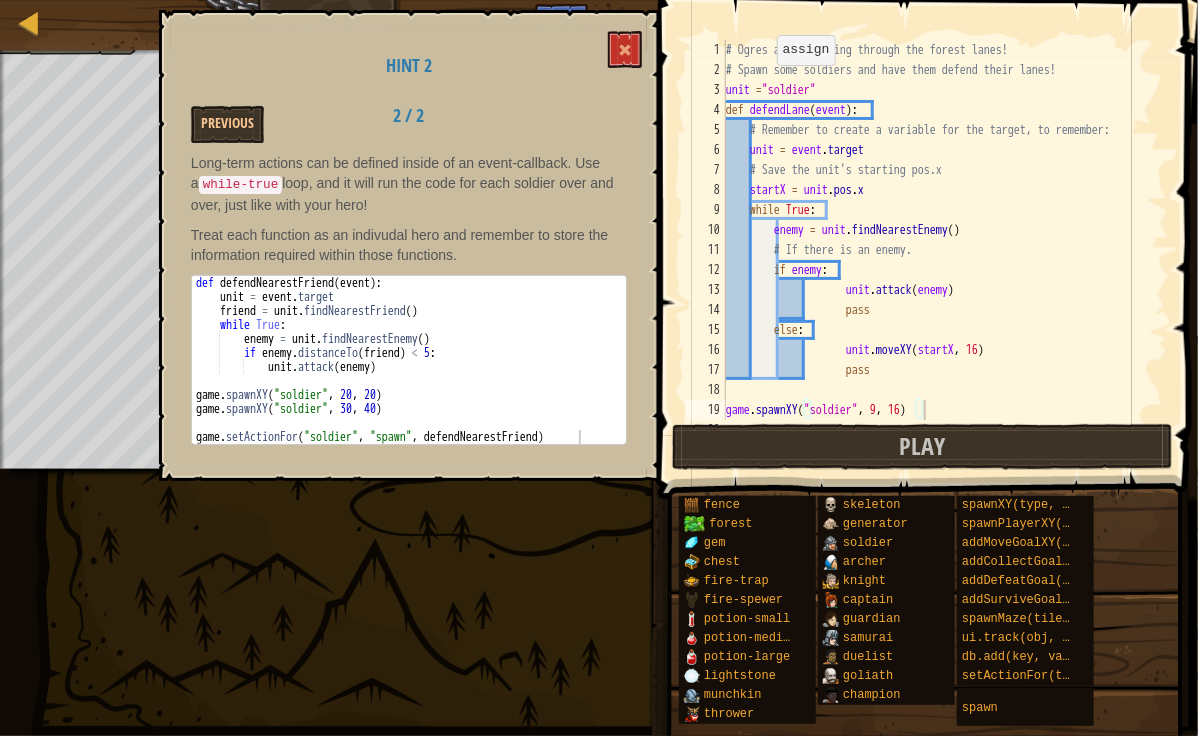 click on "# Ogres are advancing through the forest lanes! # Spawn some soldiers and have them defend their lanes! unit   = "soldier" def   defendLane ( event ) :      # Remember to create a variable for the target, to remember:      unit   =   event . target      # Save the unit's starting pos.x      startX   =   unit . pos . x      while   True :          enemy   =   unit . findNearestEnemy ( )          # If there is an enemy.          if   enemy :                      unit . attack ( enemy )                      pass          else :                      unit . moveXY ( startX ,   16 )                      pass game . spawnXY ( "soldier" ,   9 ,   16 ) game . spawnXY ( "soldier" ,   30 ,   16 )" at bounding box center [937, 250] 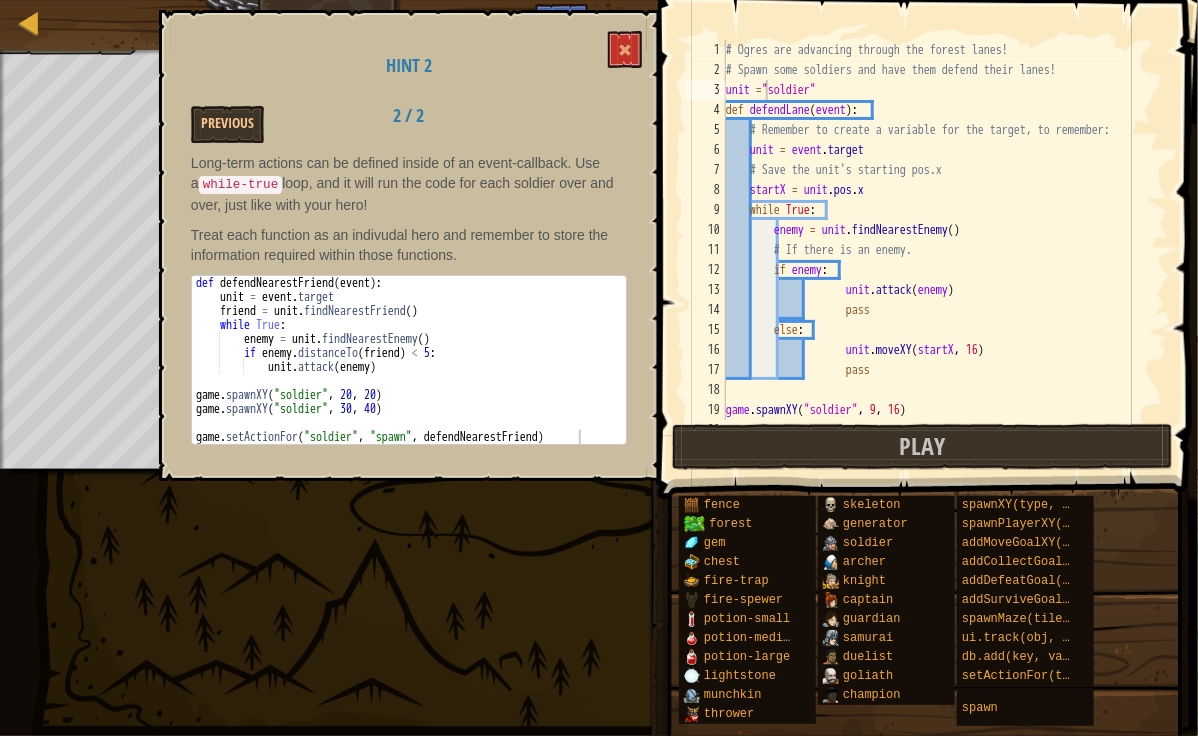 drag, startPoint x: 760, startPoint y: 84, endPoint x: 767, endPoint y: 75, distance: 11.401754 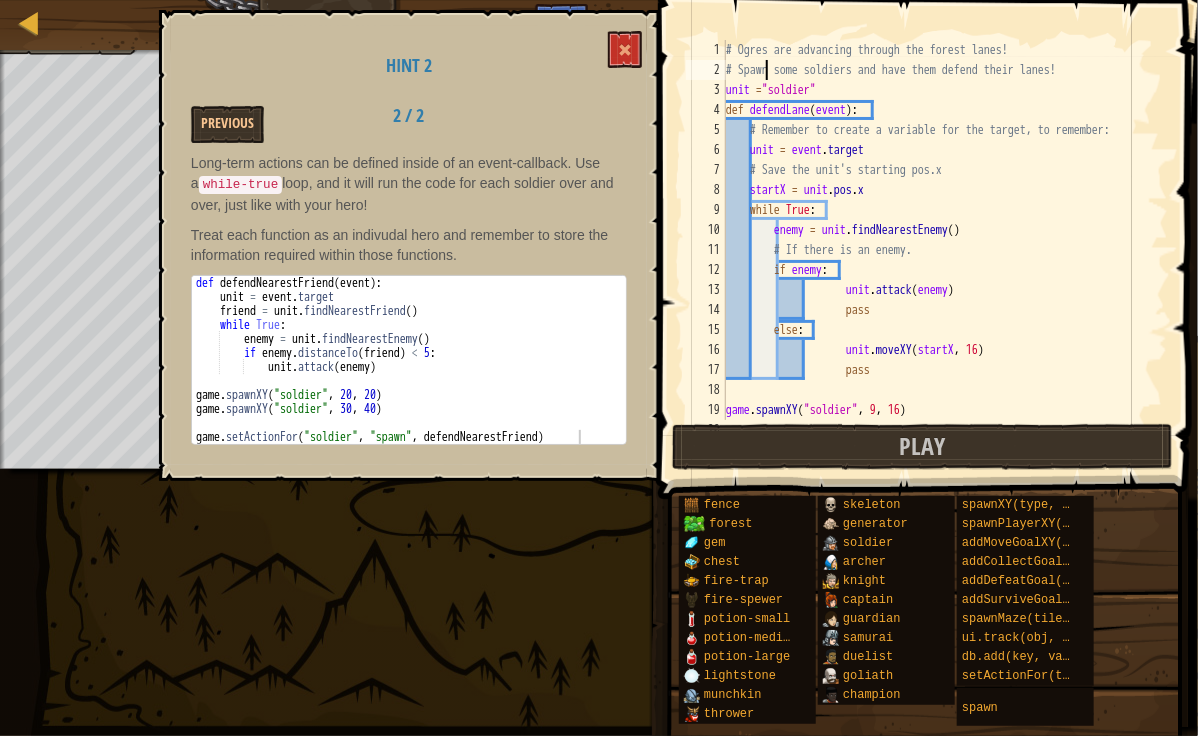 click on "# Ogres are advancing through the forest lanes! # Spawn some soldiers and have them defend their lanes! unit   = "soldier" def   defendLane ( event ) :      # Remember to create a variable for the target, to remember:      unit   =   event . target      # Save the unit's starting pos.x      startX   =   unit . pos . x      while   True :          enemy   =   unit . findNearestEnemy ( )          # If there is an enemy.          if   enemy :                      unit . attack ( enemy )                      pass          else :                      unit . moveXY ( startX ,   16 )                      pass game . spawnXY ( "soldier" ,   9 ,   16 ) game . spawnXY ( "soldier" ,   30 ,   16 )" at bounding box center (937, 250) 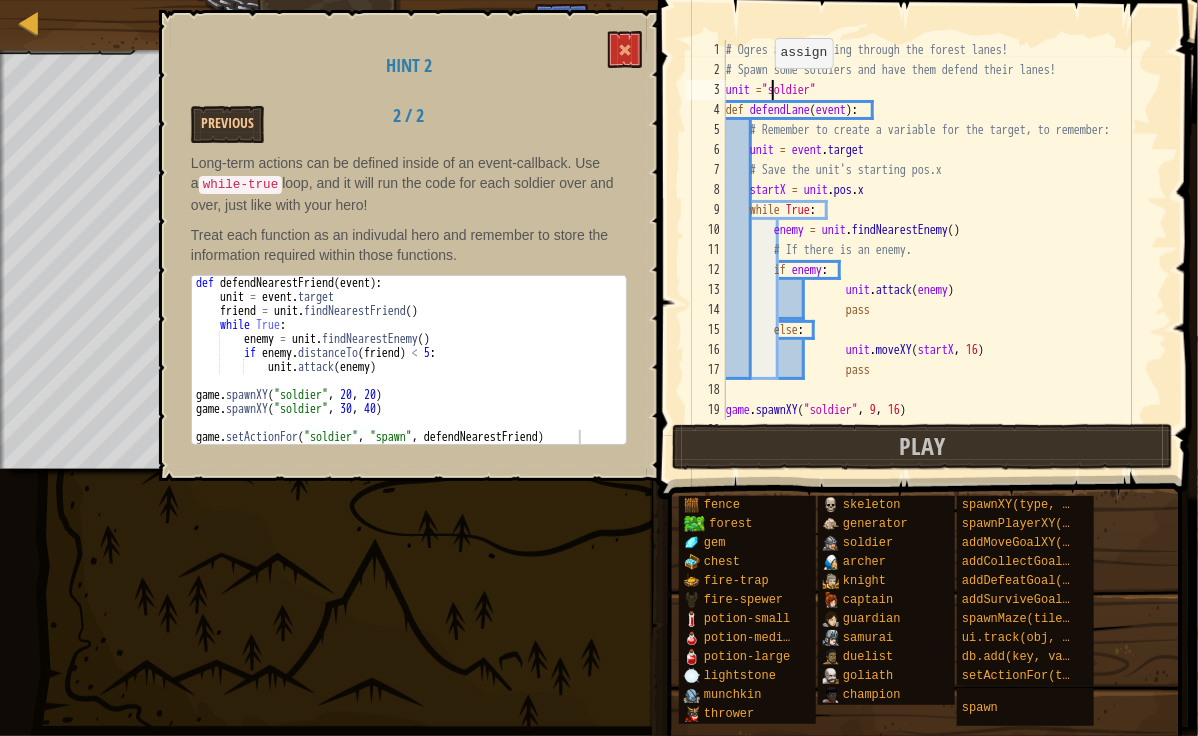click on "# Ogres are advancing through the forest lanes! # Spawn some soldiers and have them defend their lanes! unit   = "soldier" def   defendLane ( event ) :      # Remember to create a variable for the target, to remember:      unit   =   event . target      # Save the unit's starting pos.x      startX   =   unit . pos . x      while   True :          enemy   =   unit . findNearestEnemy ( )          # If there is an enemy.          if   enemy :                      unit . attack ( enemy )                      pass          else :                      unit . moveXY ( startX ,   16 )                      pass game . spawnXY ( "soldier" ,   9 ,   16 ) game . spawnXY ( "soldier" ,   30 ,   16 )" at bounding box center (937, 250) 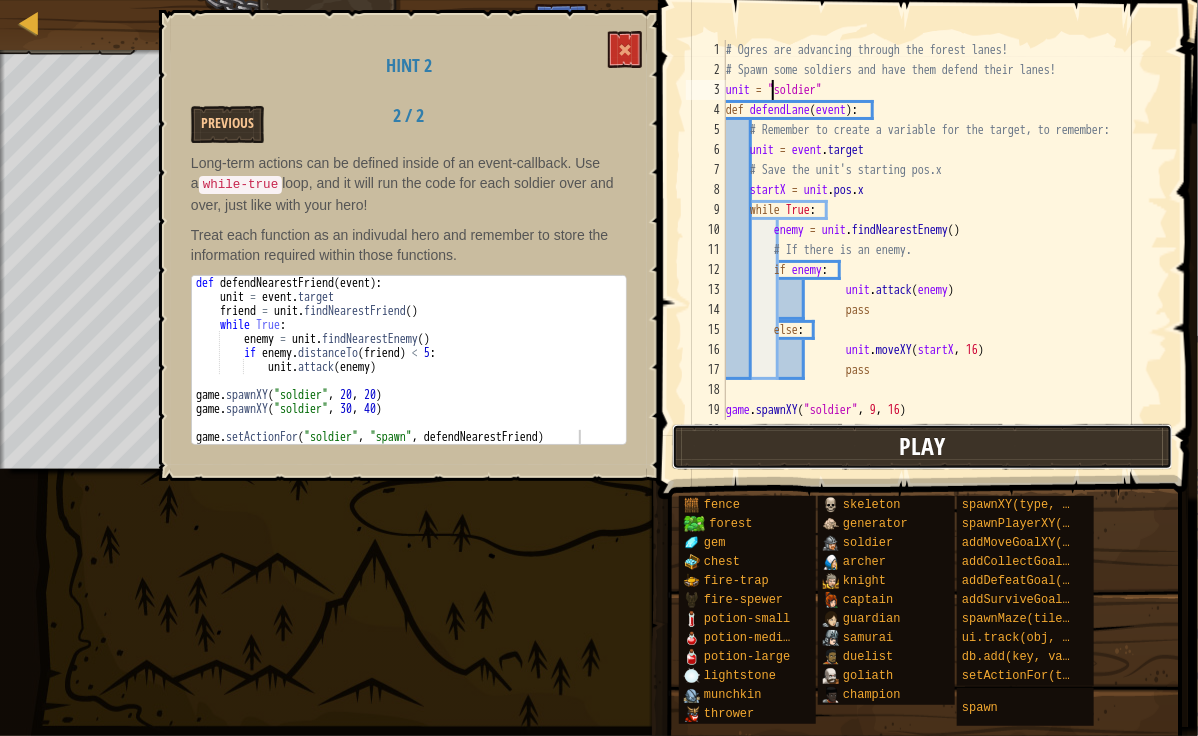 click on "Play" at bounding box center [922, 447] 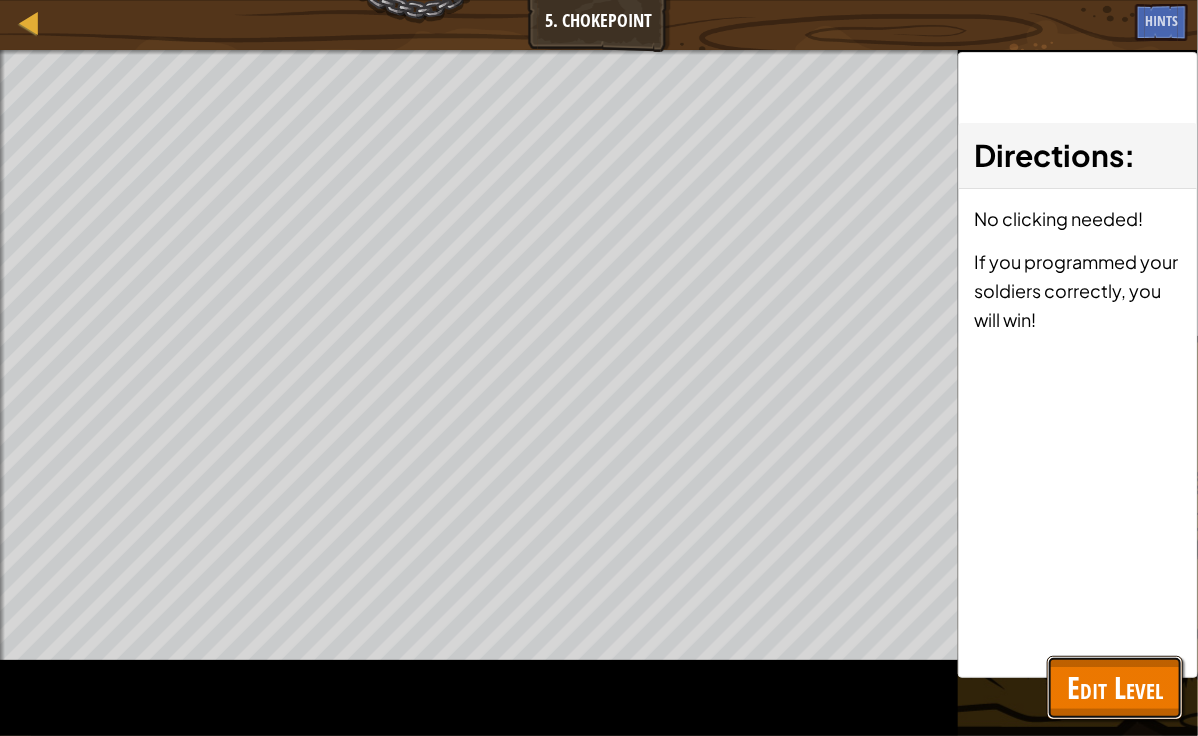 click on "Edit Level" at bounding box center [1115, 687] 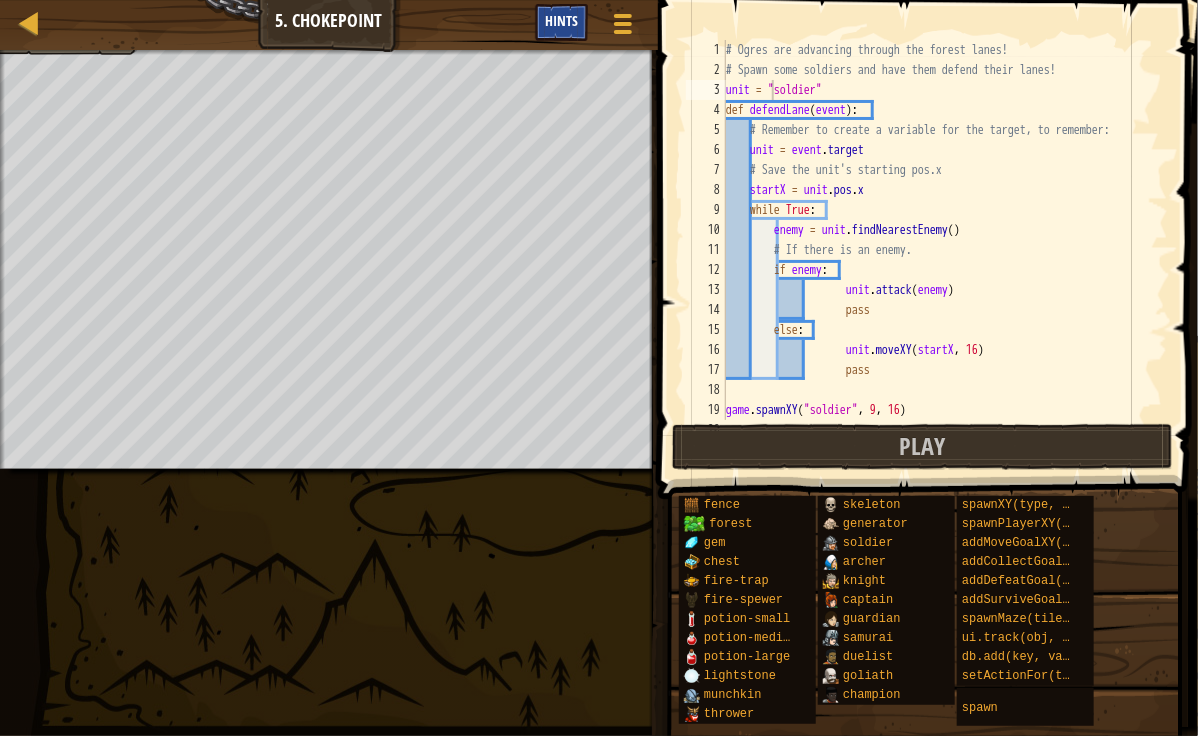click on "Hints" at bounding box center (561, 20) 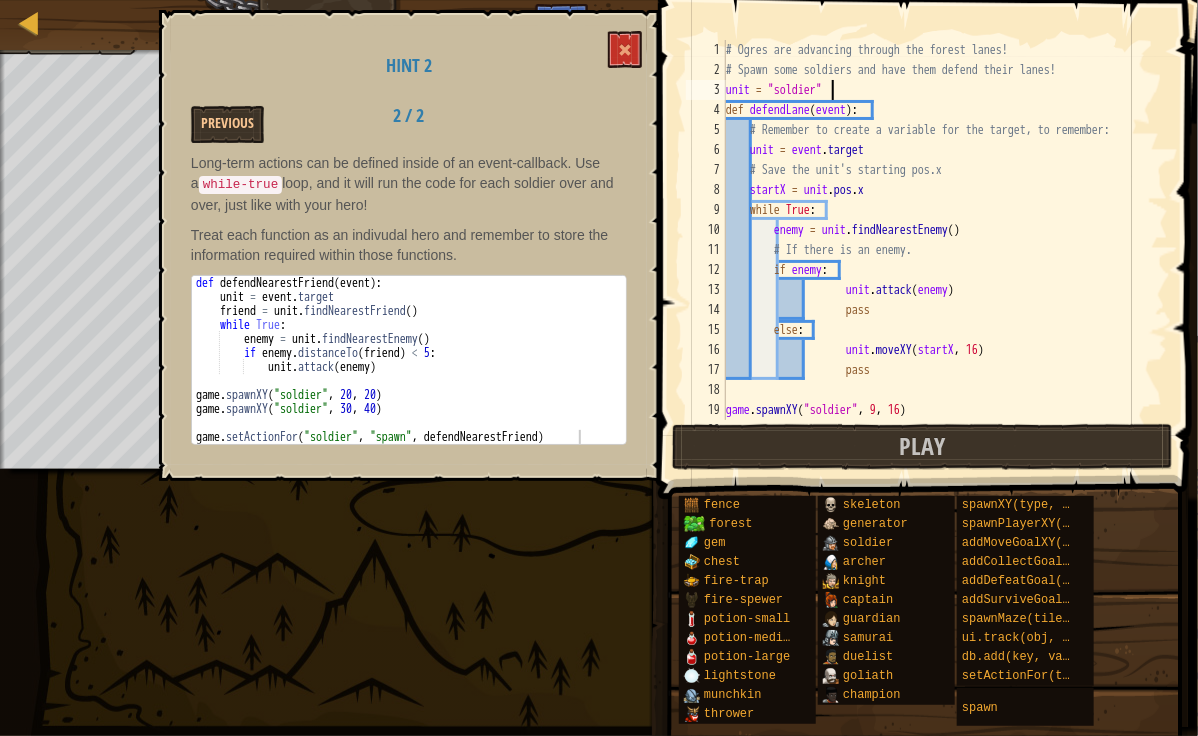 click on "# Ogres are advancing through the forest lanes! # Spawn some soldiers and have them defend their lanes! unit   =   "soldier" def   defendLane ( event ) :      # Remember to create a variable for the target, to remember:      unit   =   event . target      # Save the unit's starting pos.x      startX   =   unit . pos . x      while   True :          enemy   =   unit . findNearestEnemy ( )          # If there is an enemy.          if   enemy :                      unit . attack ( enemy )                      pass          else :                      unit . moveXY ( startX ,   16 )                      pass game . spawnXY ( "soldier" ,   9 ,   16 ) game . spawnXY ( "soldier" ,   30 ,   16 )" at bounding box center [937, 250] 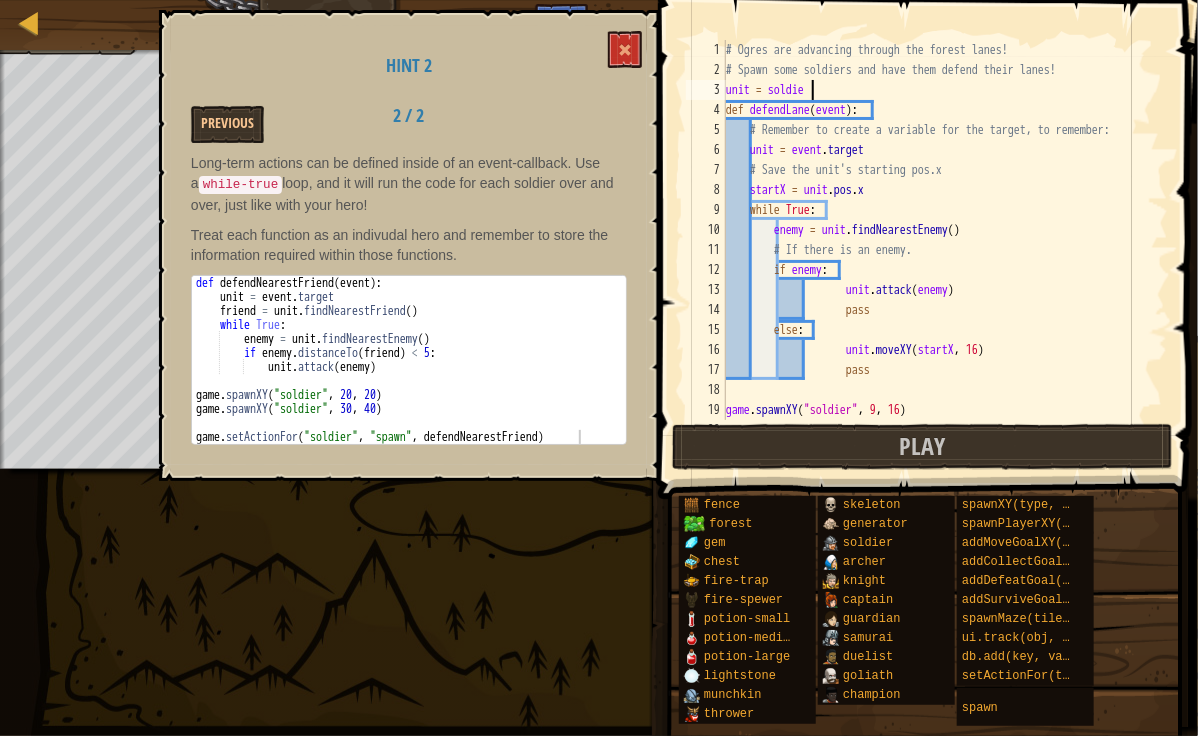 scroll, scrollTop: 9, scrollLeft: 6, axis: both 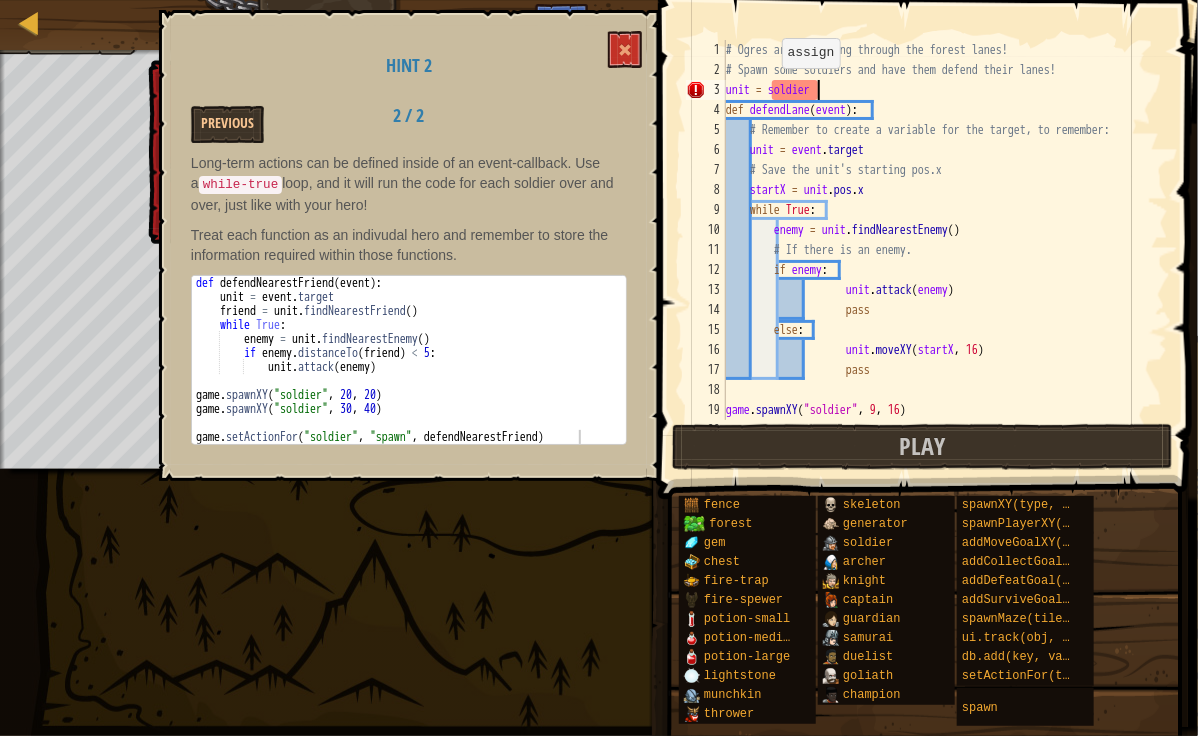 click on "# Ogres are advancing through the forest lanes! # Spawn some soldiers and have them defend their lanes! unit   =   soldier def   defendLane ( event ) :      # Remember to create a variable for the target, to remember:      unit   =   event . target      # Save the unit's starting pos.x      startX   =   unit . pos . x      while   True :          enemy   =   unit . findNearestEnemy ( )          # If there is an enemy.          if   enemy :                      unit . attack ( enemy )                      pass          else :                      unit . moveXY ( startX ,   16 )                      pass game . spawnXY ( "soldier" ,   9 ,   16 ) game . spawnXY ( "soldier" ,   30 ,   16 )" at bounding box center (937, 250) 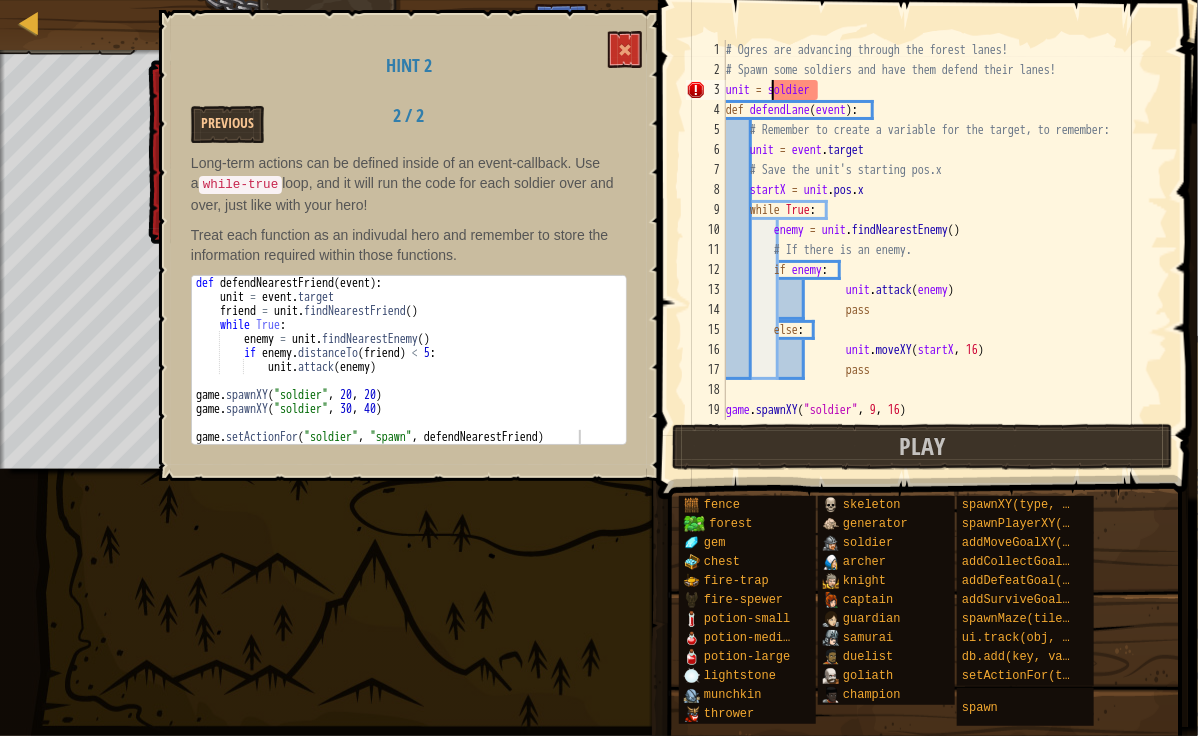 scroll, scrollTop: 9, scrollLeft: 4, axis: both 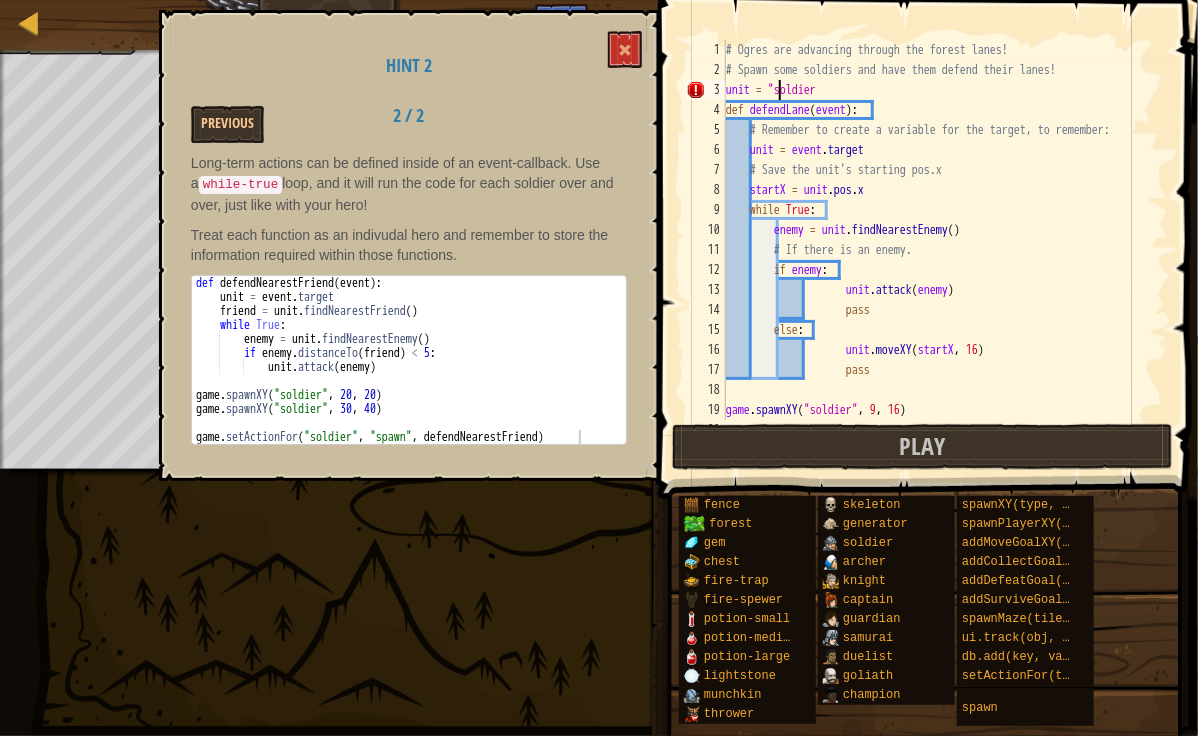 click on "# Ogres are advancing through the forest lanes! # Spawn some soldiers and have them defend their lanes! unit   =   "soldier def   defendLane ( event ) :      # Remember to create a variable for the target, to remember:      unit   =   event . target      # Save the unit's starting pos.x      startX   =   unit . pos . x      while   True :          enemy   =   unit . findNearestEnemy ( )          # If there is an enemy.          if   enemy :                      unit . attack ( enemy )                      pass          else :                      unit . moveXY ( startX ,   16 )                      pass game . spawnXY ( "soldier" ,   9 ,   16 ) game . spawnXY ( "soldier" ,   30 ,   16 )" at bounding box center (937, 250) 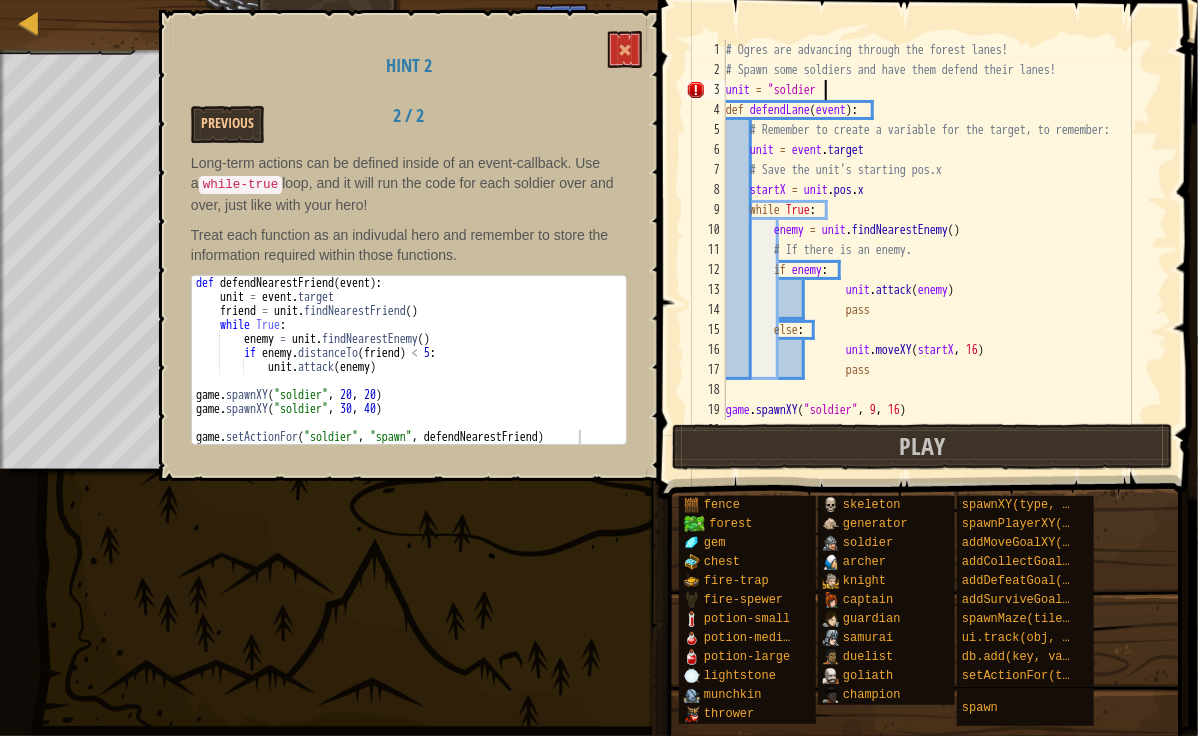 type on "unit = "soldier"" 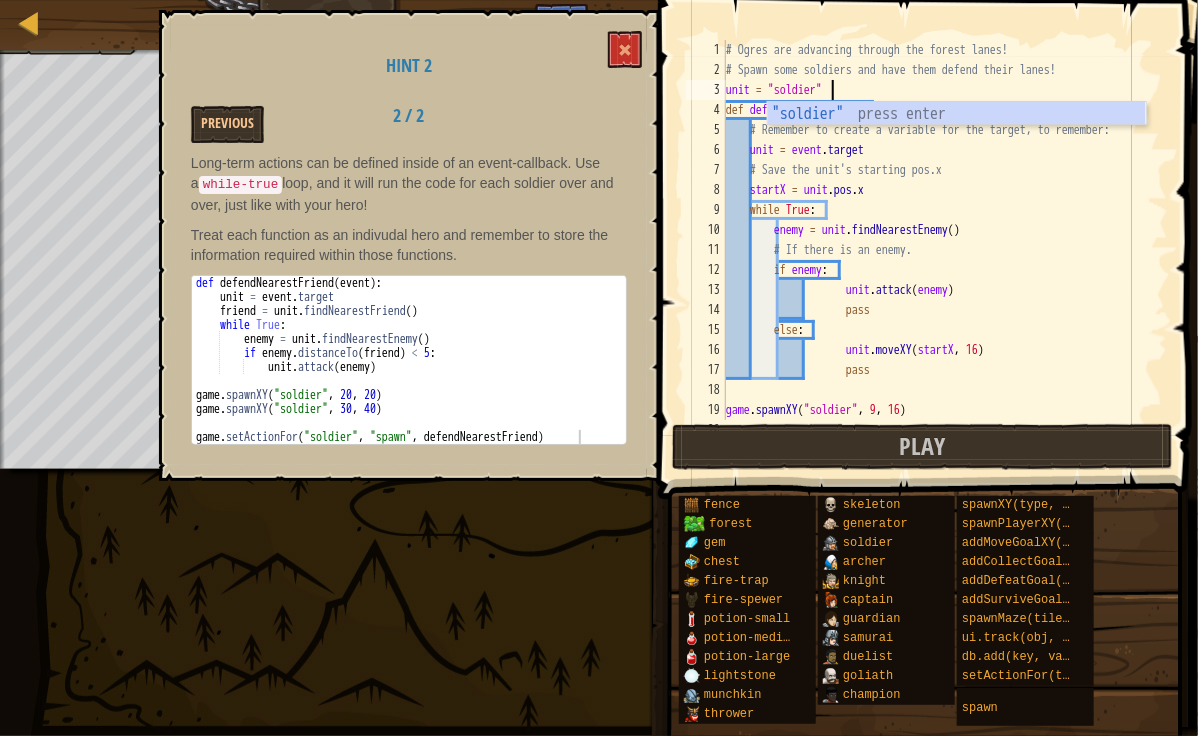 scroll, scrollTop: 9, scrollLeft: 7, axis: both 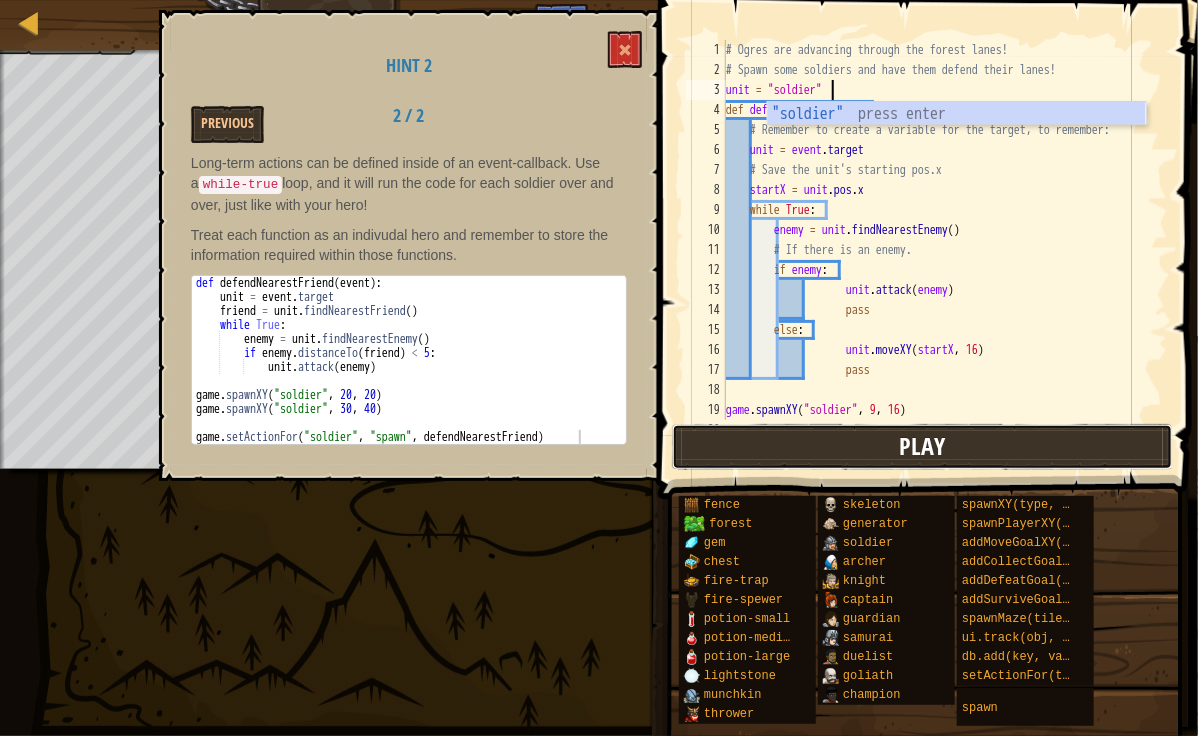 click on "Play" at bounding box center [922, 447] 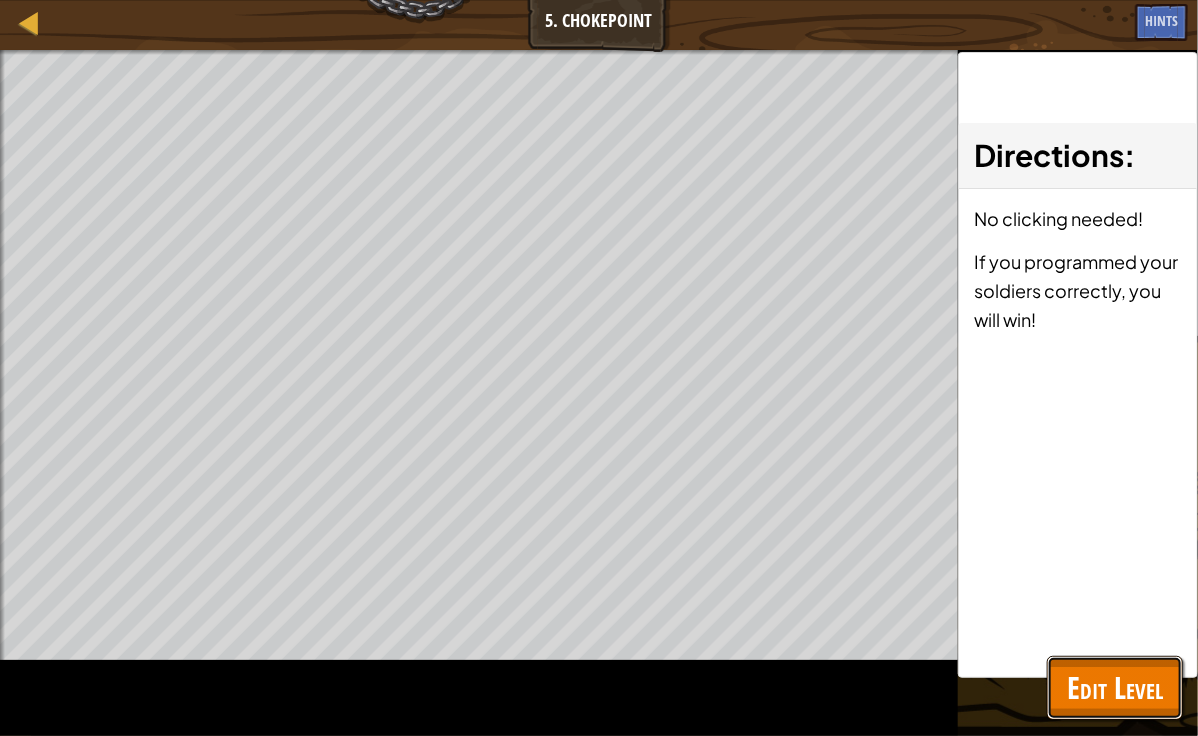 click on "Edit Level" at bounding box center [1115, 687] 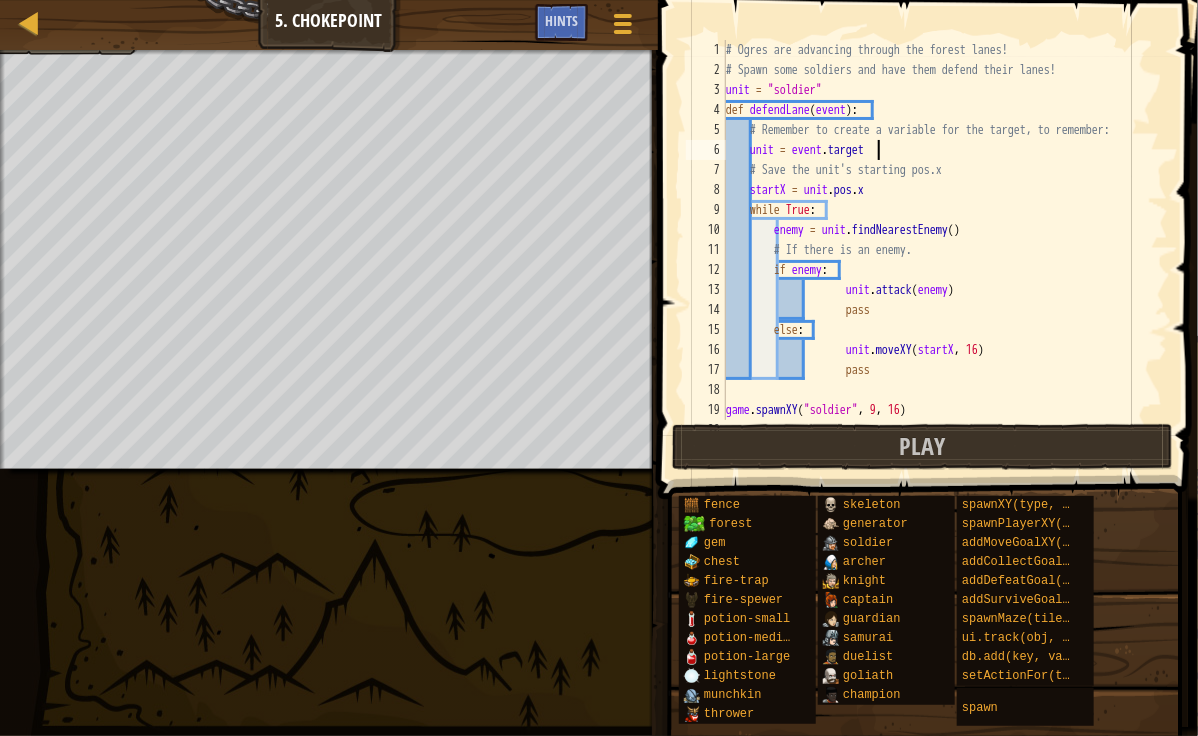 click on "# Ogres are advancing through the forest lanes! # Spawn some soldiers and have them defend their lanes! unit   =   "soldier" def   defendLane ( event ) :      # Remember to create a variable for the target, to remember:      unit   =   event . target      # Save the unit's starting pos.x      startX   =   unit . pos . x      while   True :          enemy   =   unit . findNearestEnemy ( )          # If there is an enemy.          if   enemy :                      unit . attack ( enemy )                      pass          else :                      unit . moveXY ( startX ,   16 )                      pass game . spawnXY ( "soldier" ,   9 ,   16 ) game . spawnXY ( "soldier" ,   30 ,   16 )" at bounding box center (937, 250) 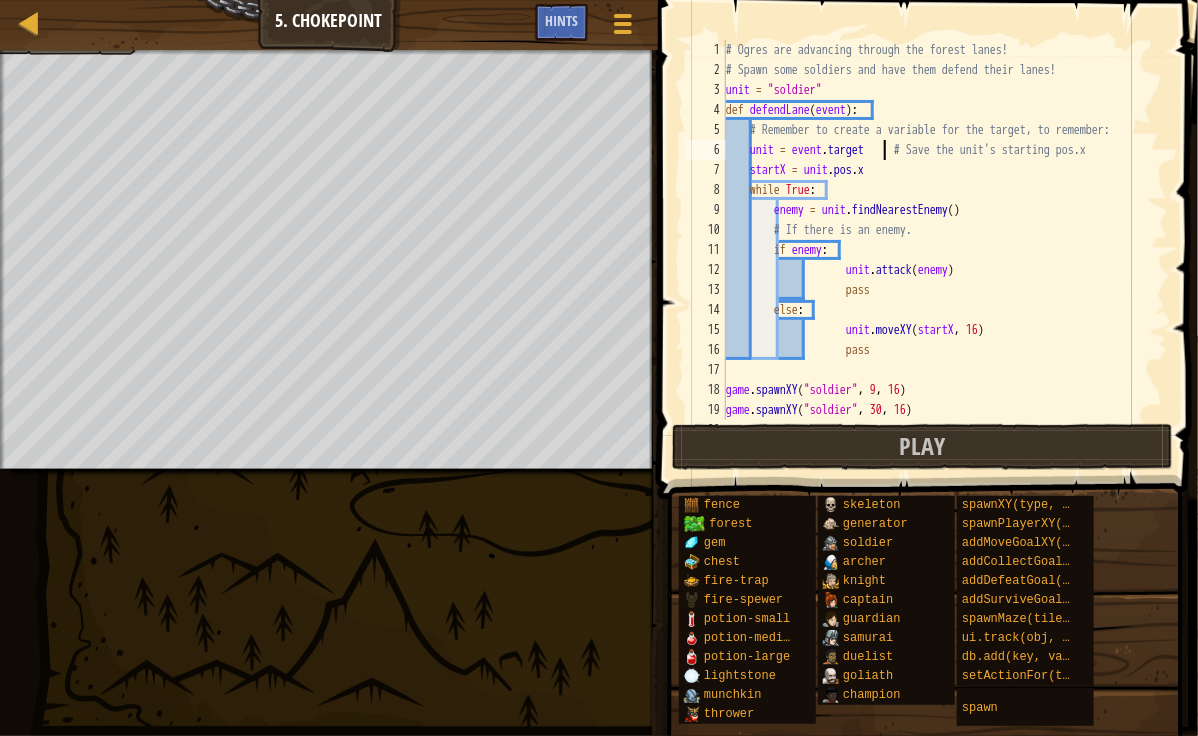 scroll, scrollTop: 9, scrollLeft: 14, axis: both 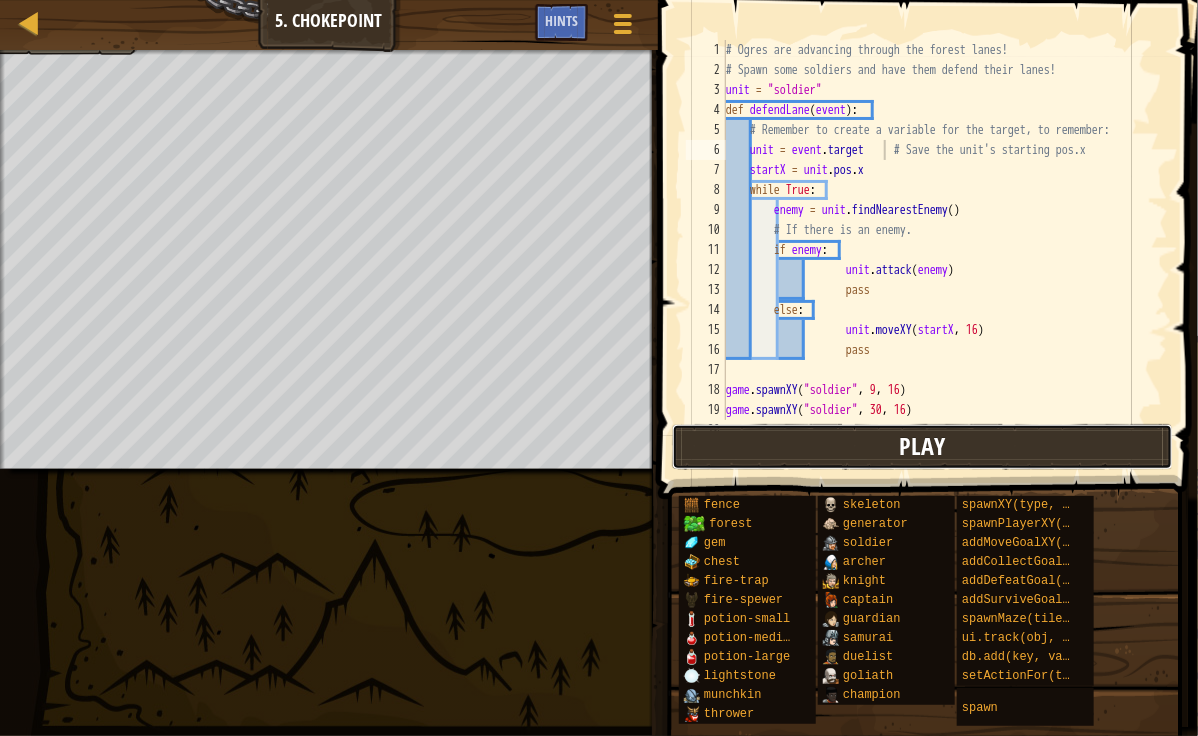 click on "Play" at bounding box center [922, 447] 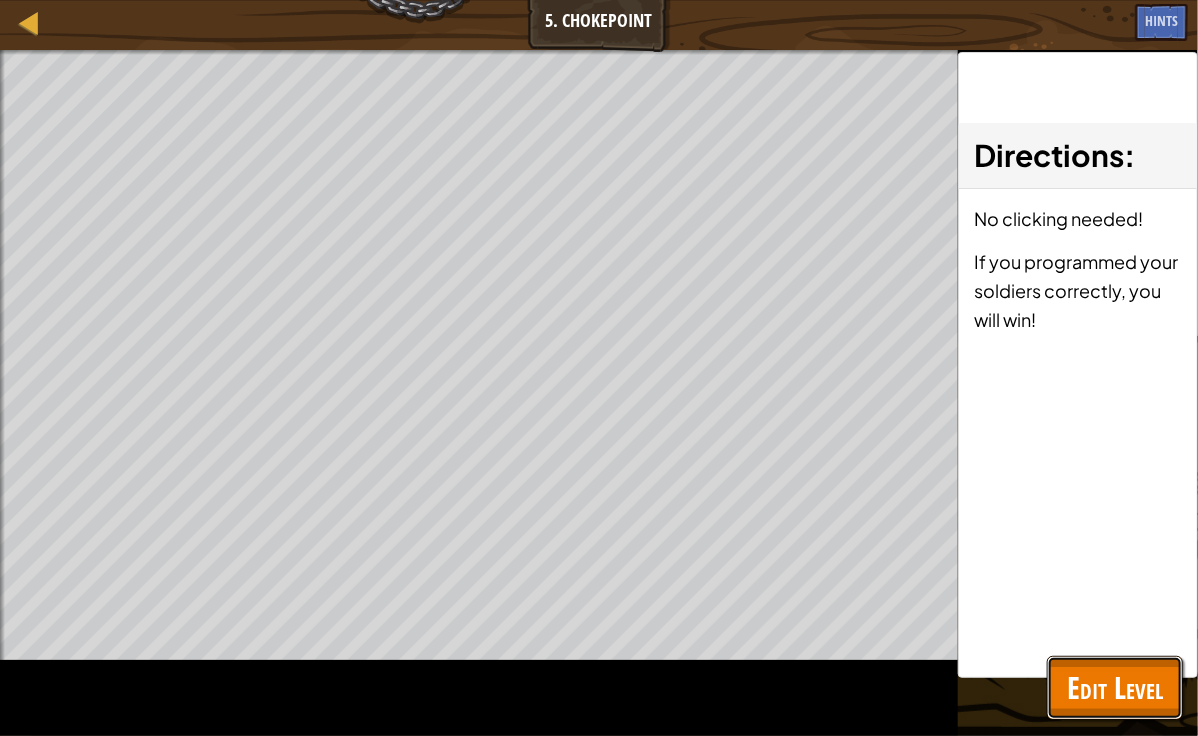 click on "Edit Level" at bounding box center [1115, 687] 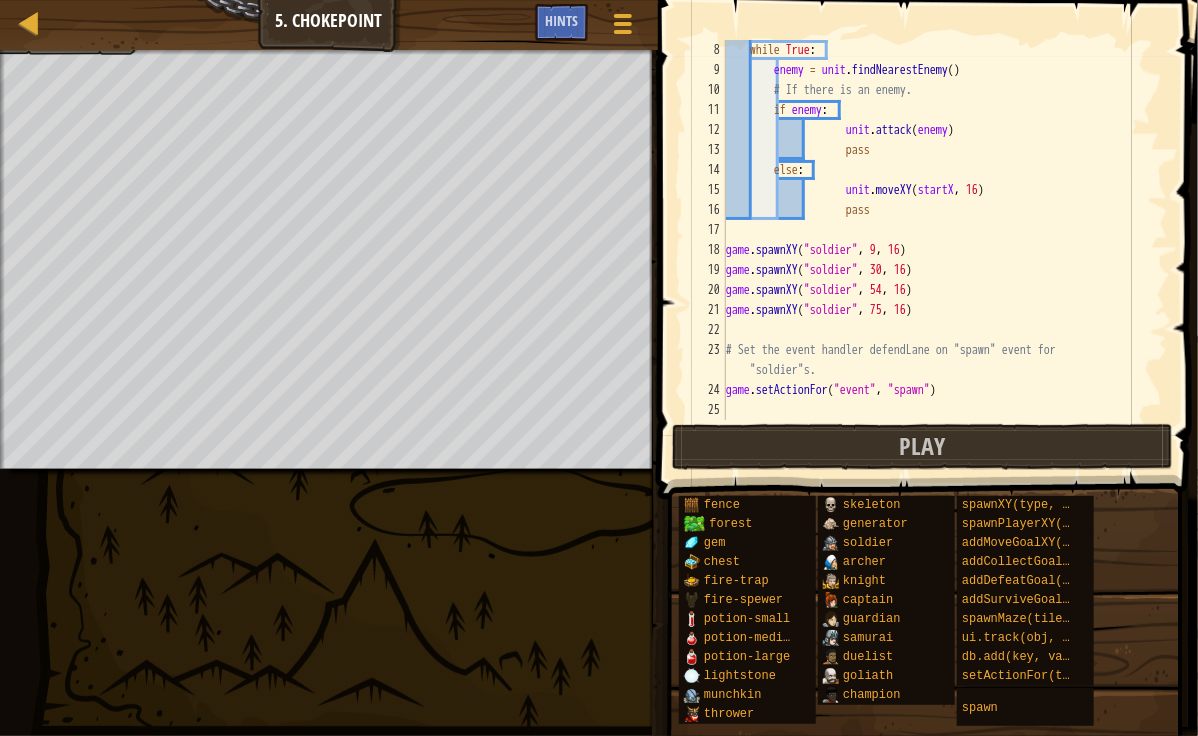 scroll, scrollTop: 140, scrollLeft: 0, axis: vertical 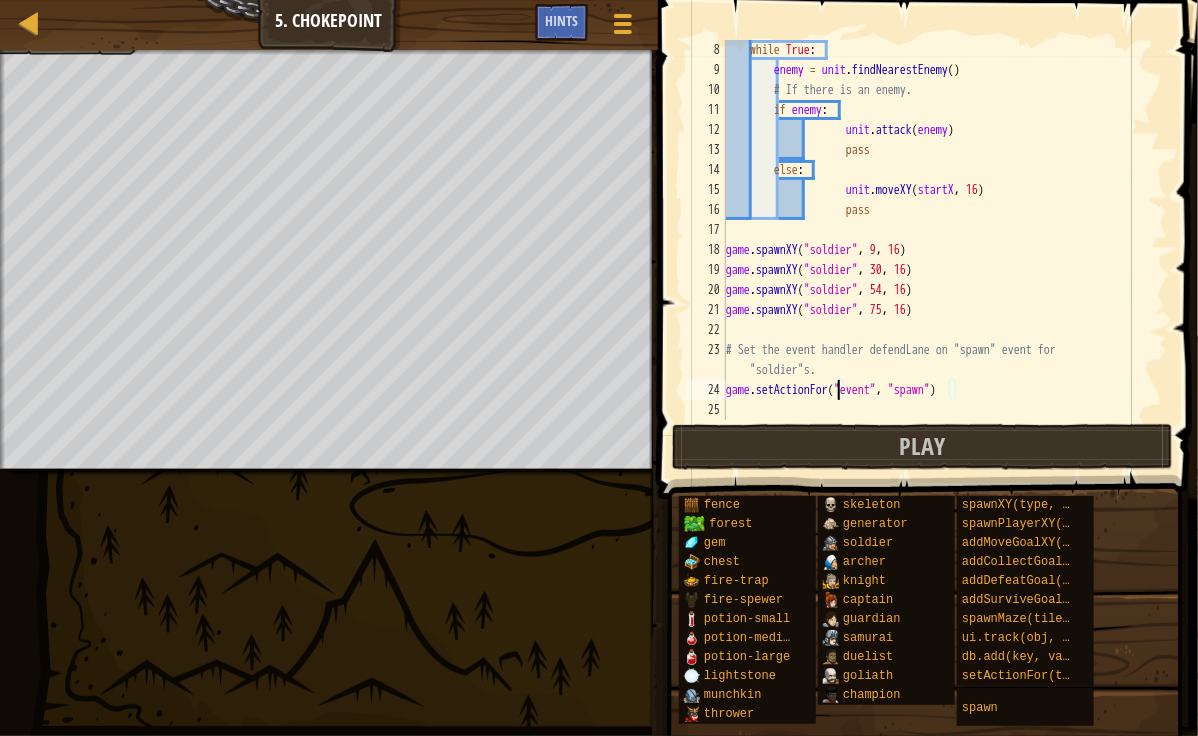 click on "while True: enemy = unit.findNearestEnemy() # If there is an enemy. if enemy: unit.attack(enemy) pass else: unit.moveXY(startX, 16) pass game.spawnXY("soldier", 9, 16) game.spawnXY("soldier", 30, 16) game.spawnXY("soldier", 54, 16) game.spawnXY("soldier", 75, 16) # Set the event handler defendLane on "spawn" event for "soldier"s. game.setActionFor("event", "spawn")" at bounding box center [937, 250] 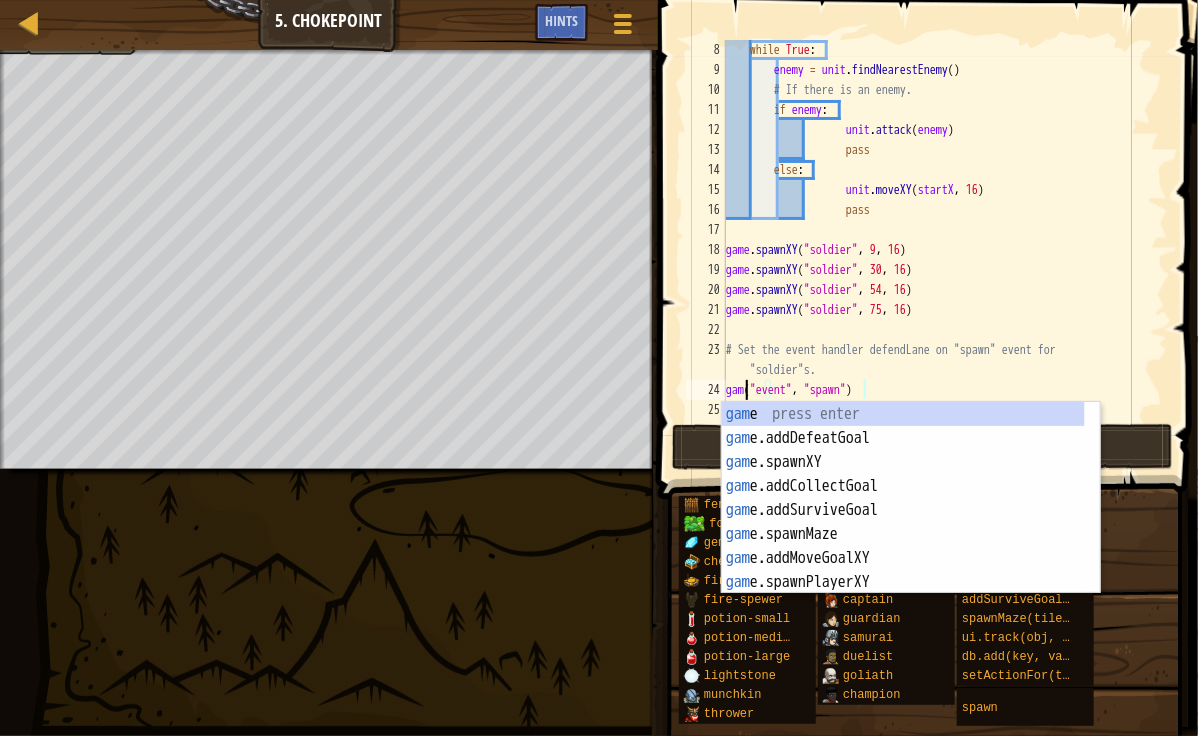 scroll, scrollTop: 9, scrollLeft: 8, axis: both 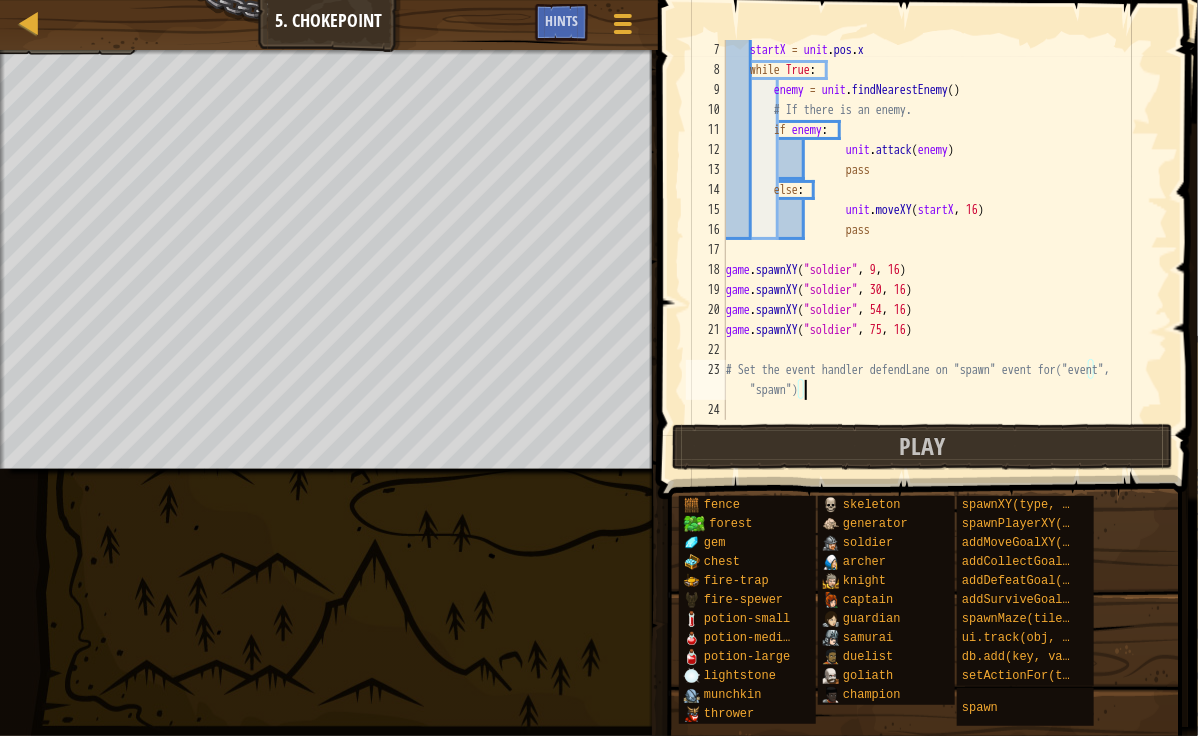 click on "startX = unit.pos.x while True: enemy = unit.findNearestEnemy() # If there is an enemy. if enemy: unit.attack(enemy) pass else: unit.moveXY(startX, 16) pass game.spawnXY("soldier", 9, 16) game.spawnXY("soldier", 30, 16) game.spawnXY("soldier", 54, 16) game.spawnXY("soldier", 75, 16) # Set the event handler defendLane on "spawn" event for("event", "spawn")" at bounding box center [937, 250] 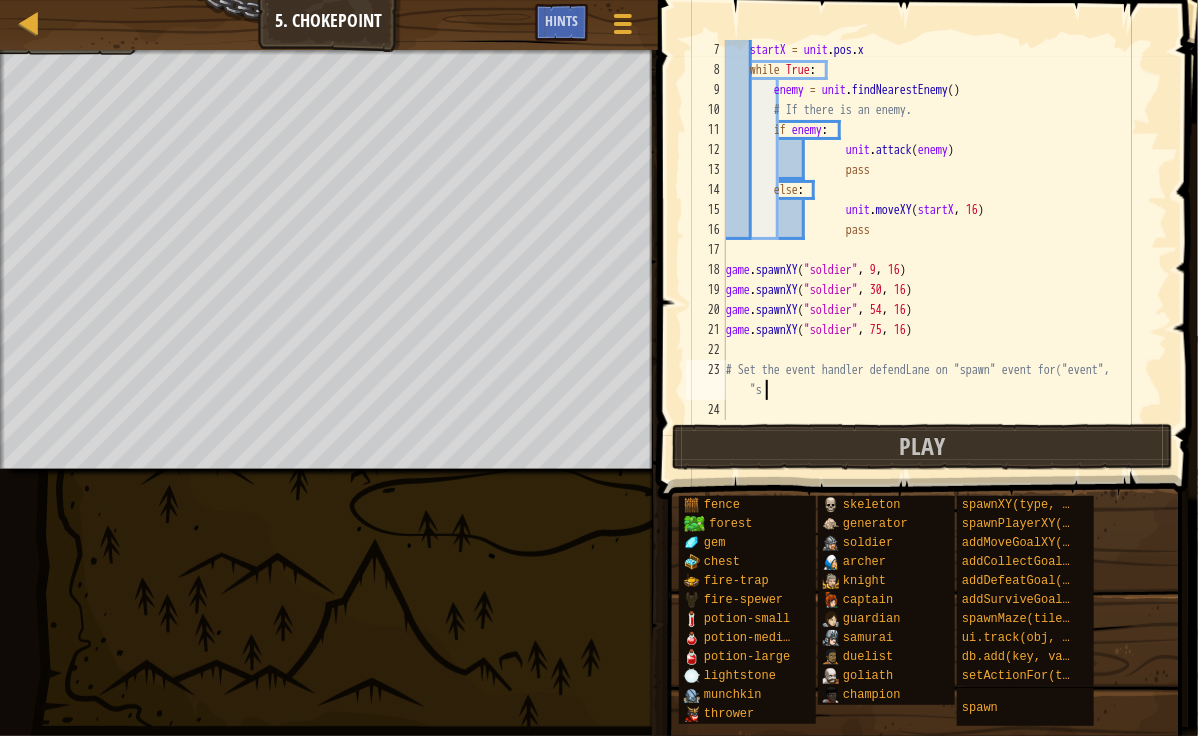 scroll, scrollTop: 100, scrollLeft: 0, axis: vertical 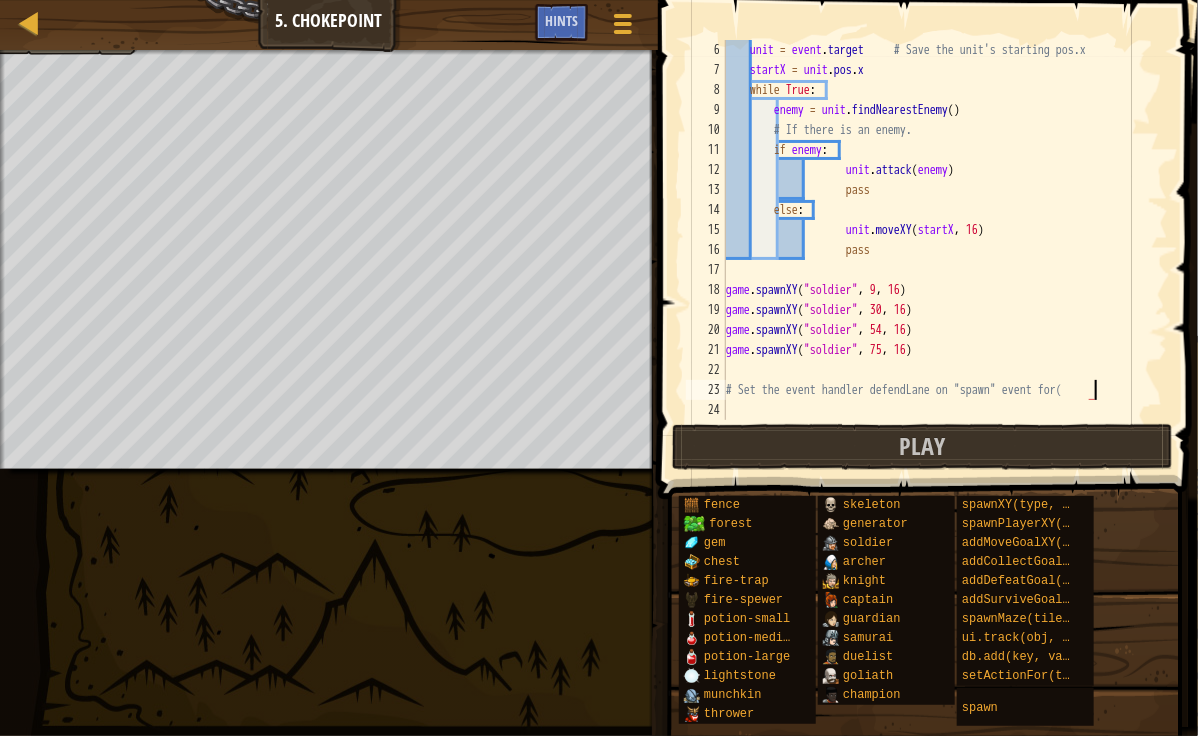 type on "# Set the event handler defendLane on "spawn" event fo" 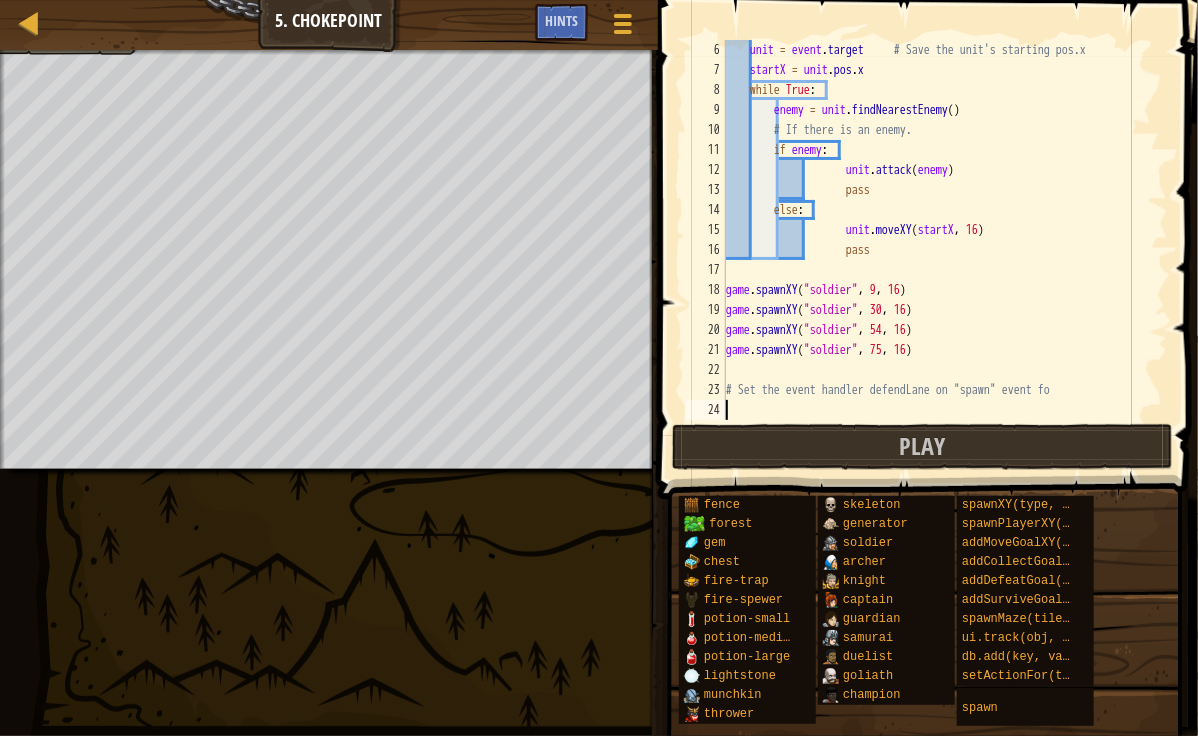 click on "unit =   event . target       # Save the unit's starting pos.x      startX   =   unit . pos . x      while   True :          enemy   =   unit . findNearestEnemy ( )          # If there is an enemy.          if   enemy :                      unit . attack ( enemy )                      pass          else :                      unit . moveXY ( startX ,   16 )                      pass game . spawnXY ( "soldier" ,   9 ,   16 ) game . spawnXY ( "soldier" ,   30 ,   16 ) game . spawnXY ( "soldier" ,   54 ,   16 ) game . spawnXY ( "soldier" ,   75 ,   16 ) # Set the event handler defendLane on "spawn" event fo" at bounding box center [937, 250] 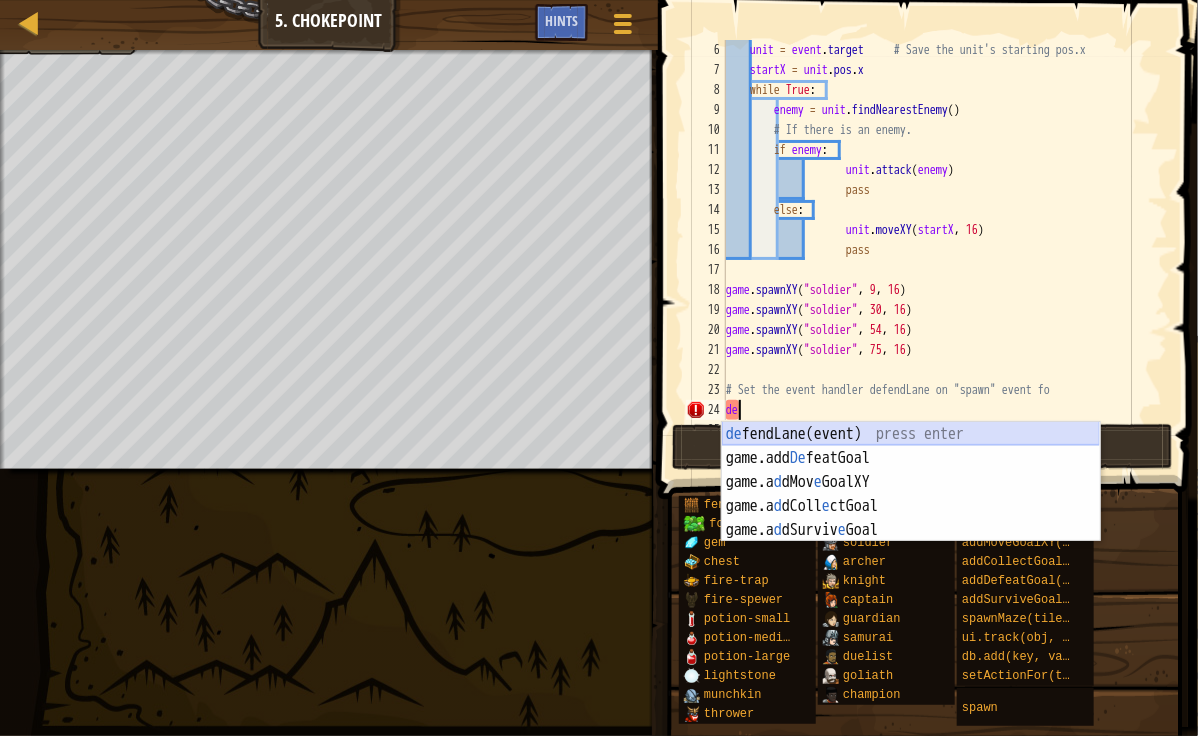 click on "de fendLane(event) press enter game.add De featGoal press enter game.a d dMov e GoalXY press enter game.a d dColl e ctGoal press enter game.a d dSurviv e Goal press enter" at bounding box center [911, 506] 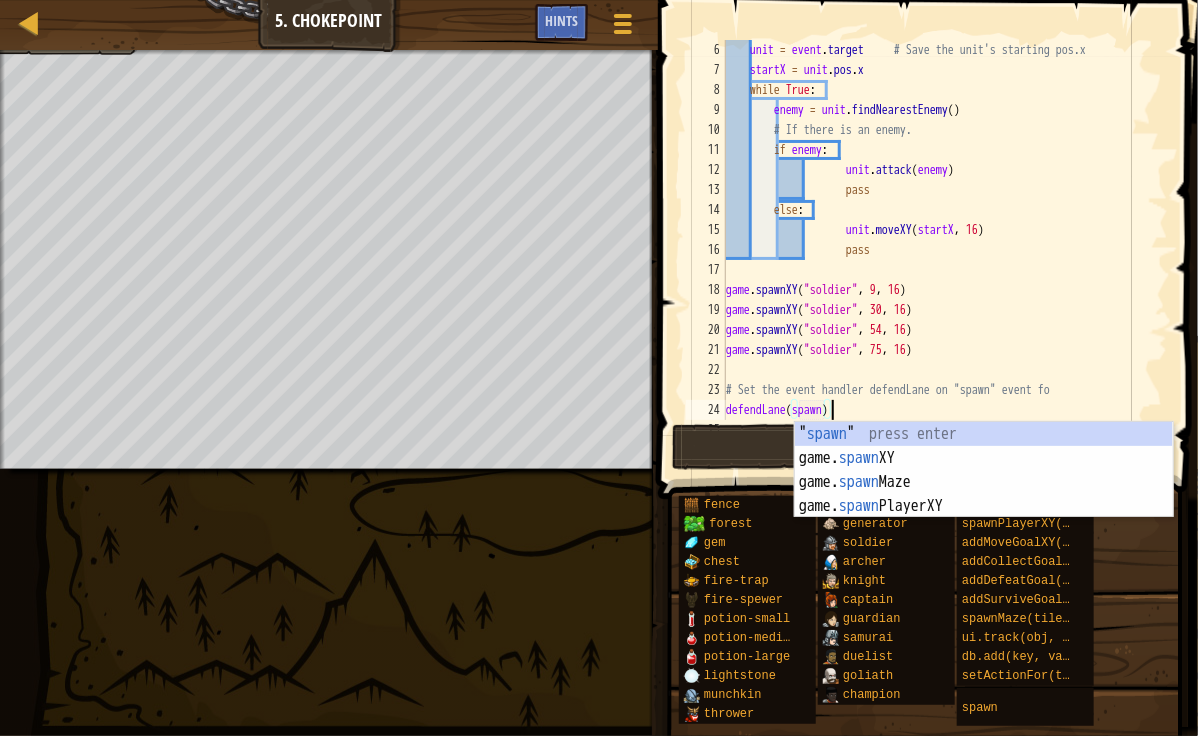 scroll, scrollTop: 9, scrollLeft: 8, axis: both 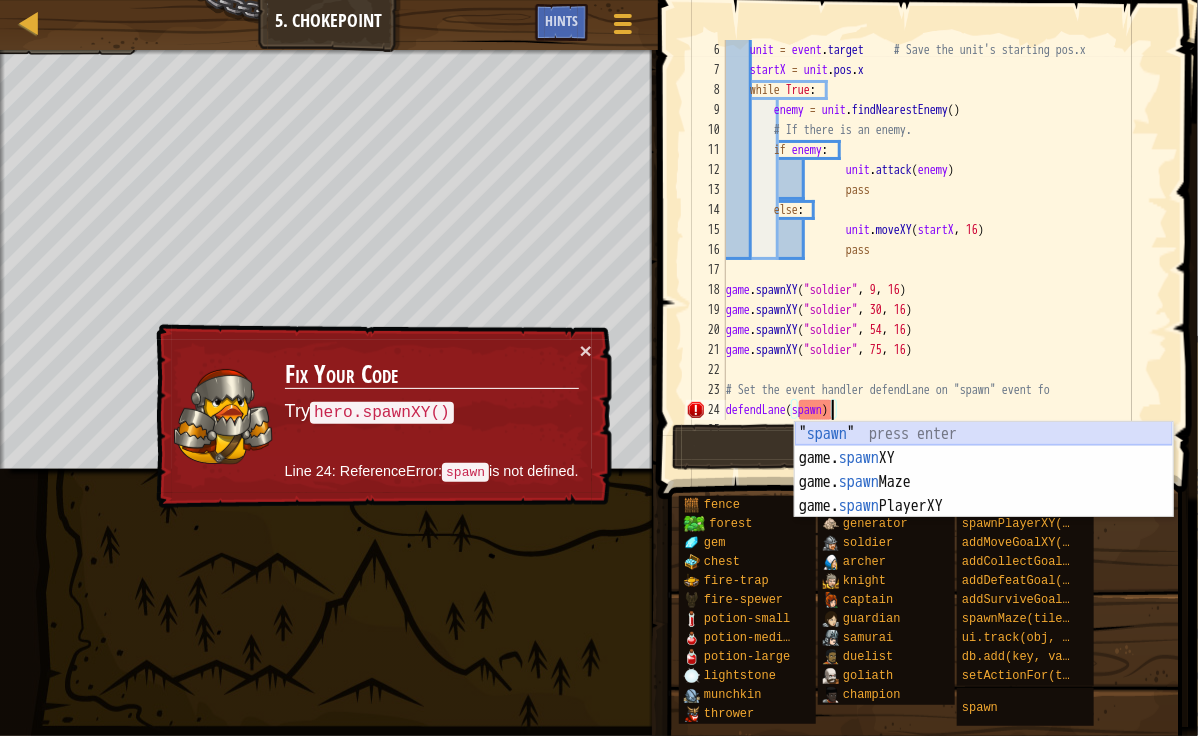 click on "" spawn " press enter game. spawn XY press enter game. spawn Maze press enter game. spawn PlayerXY press enter" at bounding box center [984, 494] 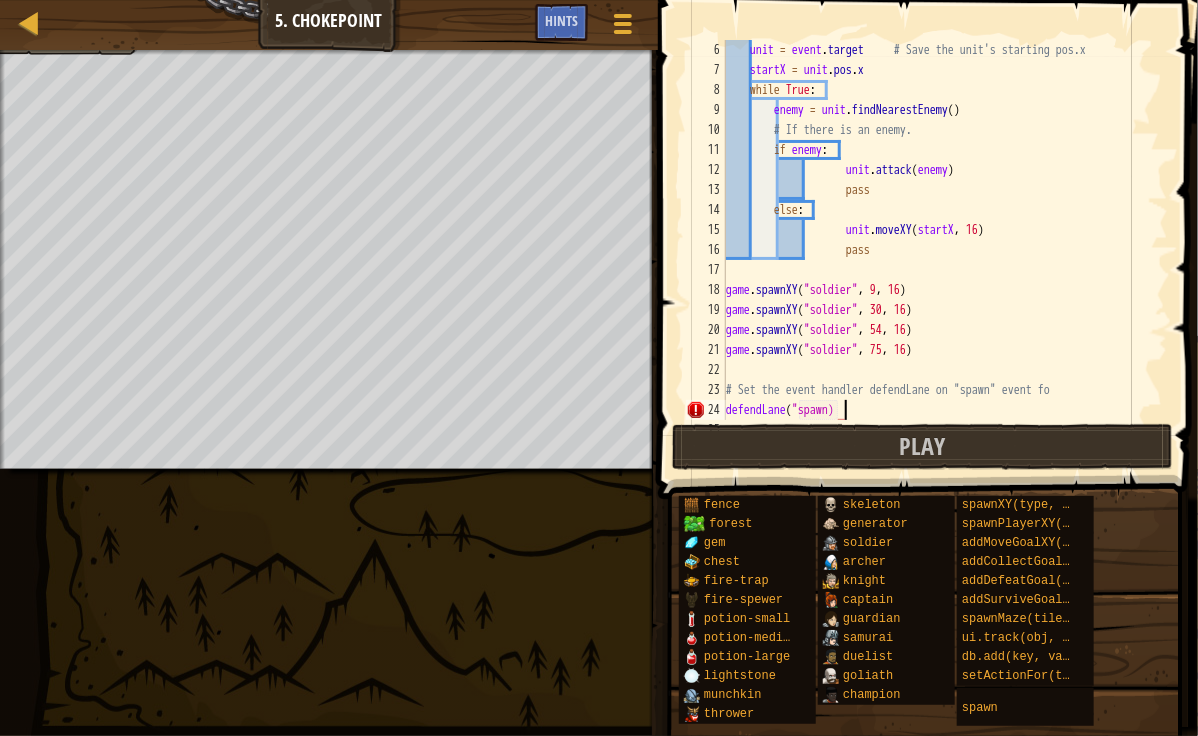 click on "unit = event.target # Save the unit's starting pos.x startX = unit.pos.x while True: enemy = unit.findNearestEnemy() # If there is an enemy. if enemy: unit.attack(enemy) pass else: unit.moveXY(startX, 16) pass game.spawnXY("soldier", 9, 16) game.spawnXY("soldier", 30, 16) game.spawnXY("soldier", 54, 16) game.spawnXY("soldier", 75, 16) # Set the event handler defendLane on "spawn" event fo defendLane("spawn)" at bounding box center [937, 250] 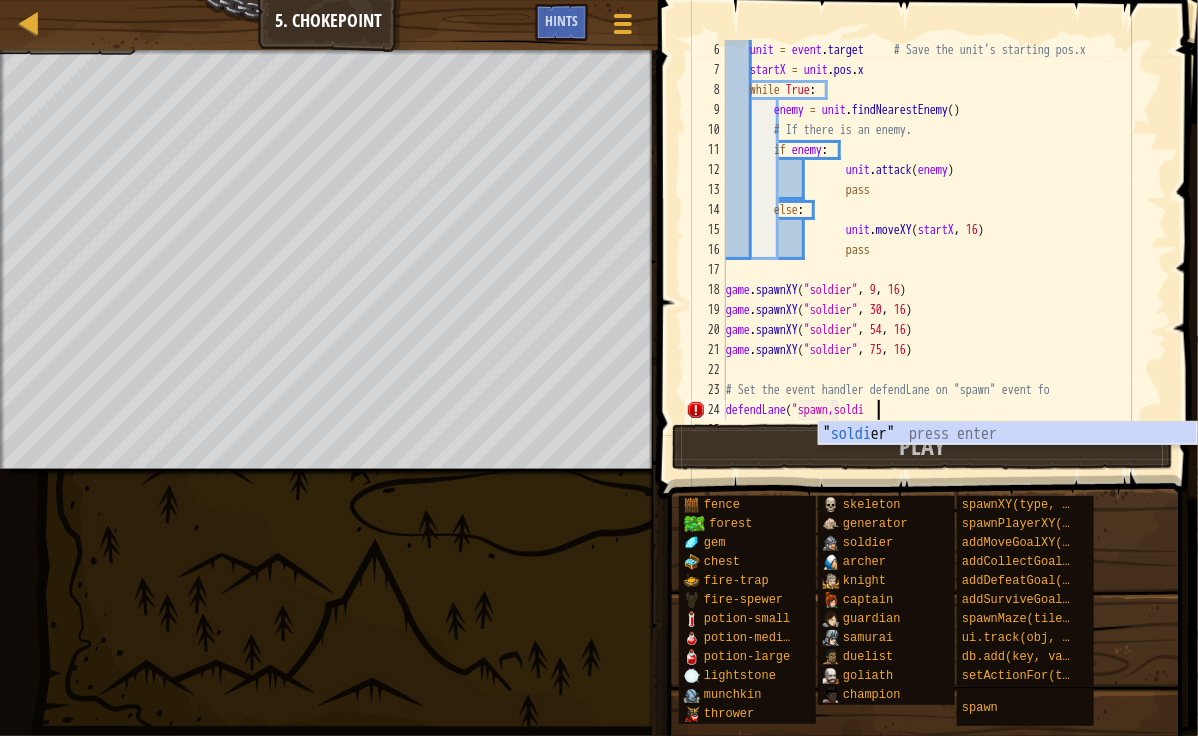 scroll, scrollTop: 9, scrollLeft: 12, axis: both 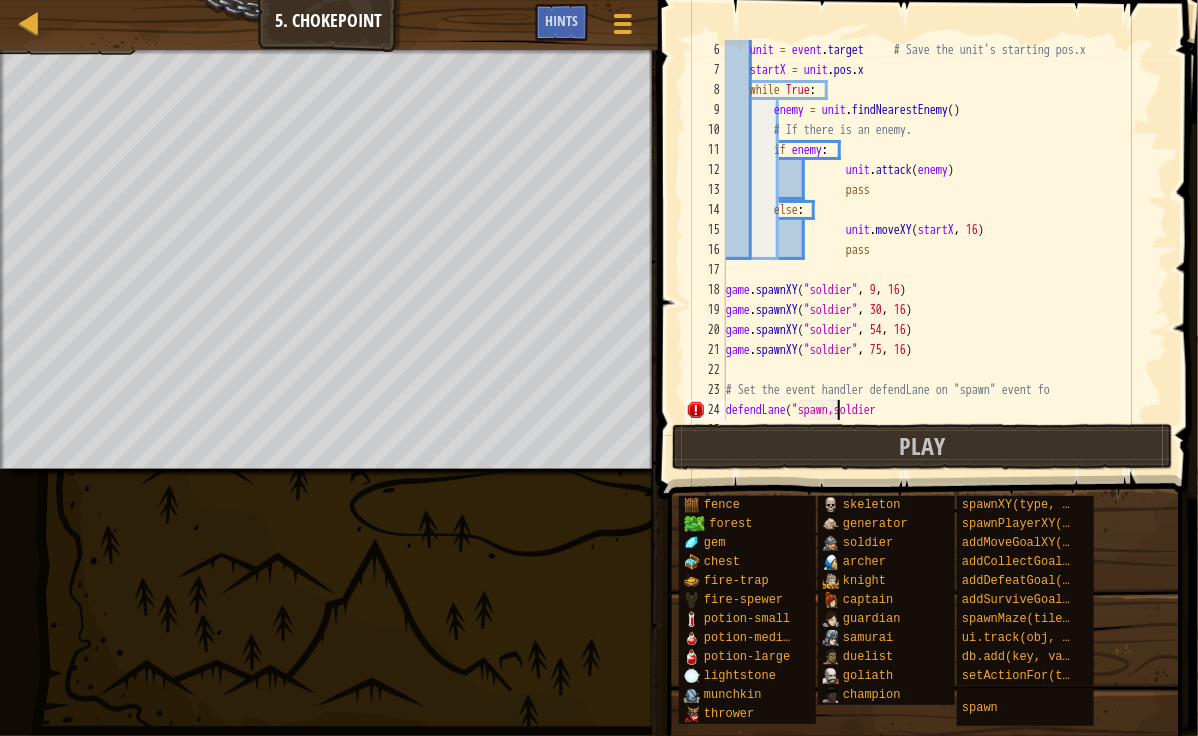 click on "unit   =   event . target       # Save the unit's starting pos.x      startX   =   unit . pos . x      while   True :          enemy   =   unit . findNearestEnemy ( )          # If there is an enemy.          if   enemy :                      unit . attack ( enemy )                      pass          else :                      unit . moveXY ( startX ,   16 )                      pass game . spawnXY ( "soldier" ,   9 ,   16 ) game . spawnXY ( "soldier" ,   30 ,   16 ) game . spawnXY ( "soldier" ,   54 ,   16 ) game . spawnXY ( "soldier" ,   75 ,   16 ) # Set the event handler defendLane on "spawn" event fo defendLane ( "spawn,soldier" at bounding box center [937, 250] 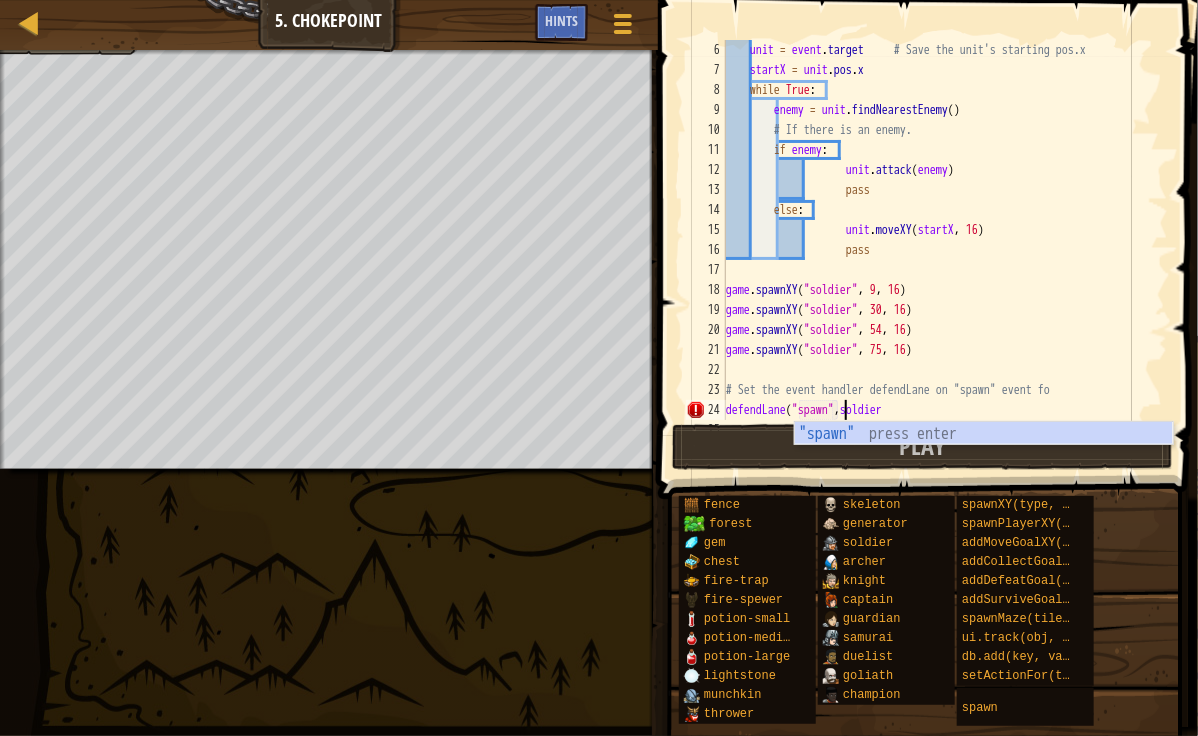 scroll, scrollTop: 9, scrollLeft: 10, axis: both 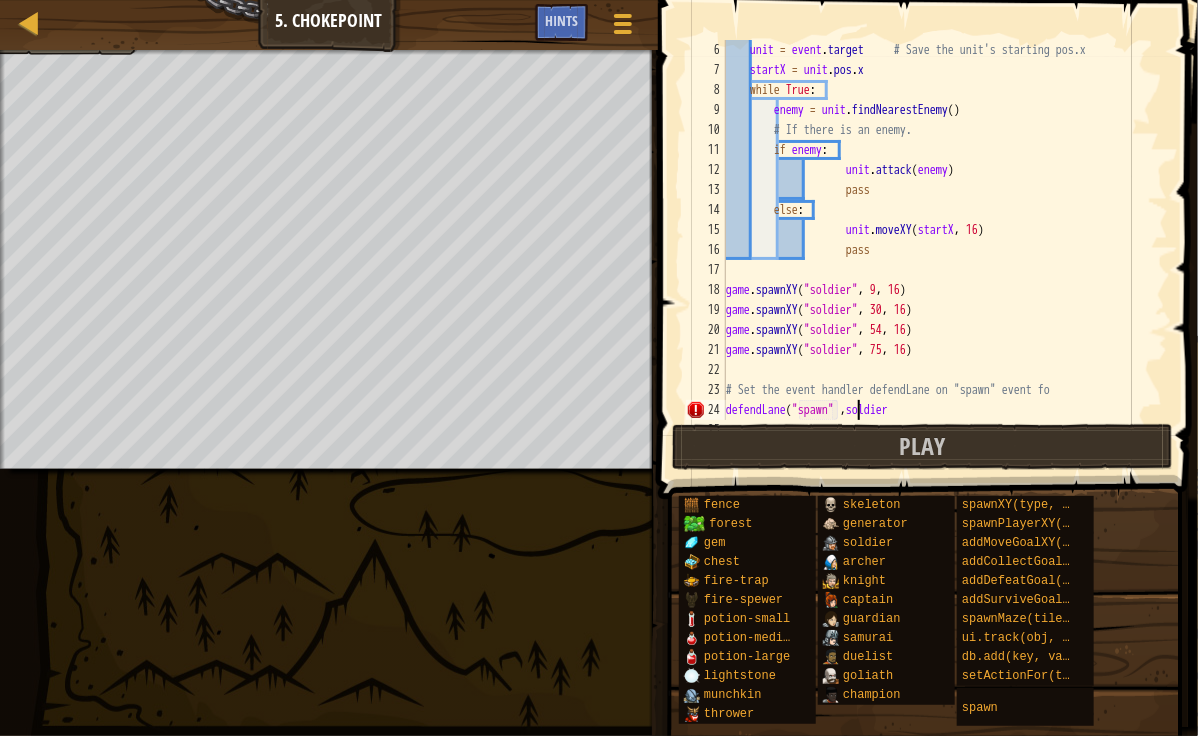 click on "unit = event.target # Save the unit's starting pos.x startX = unit.pos.x while True: enemy = unit.findNearestEnemy() # If there is an enemy. if enemy: unit.attack(enemy) pass else: unit.moveXY(startX, 16) pass game.spawnXY("soldier", 9, 16) game.spawnXY("soldier", 30, 16) game.spawnXY("soldier", 54, 16) game.spawnXY("soldier", 75, 16) # Set the event handler defendLane on "spawn" event fo defendLane("spawn", soldier" at bounding box center (937, 250) 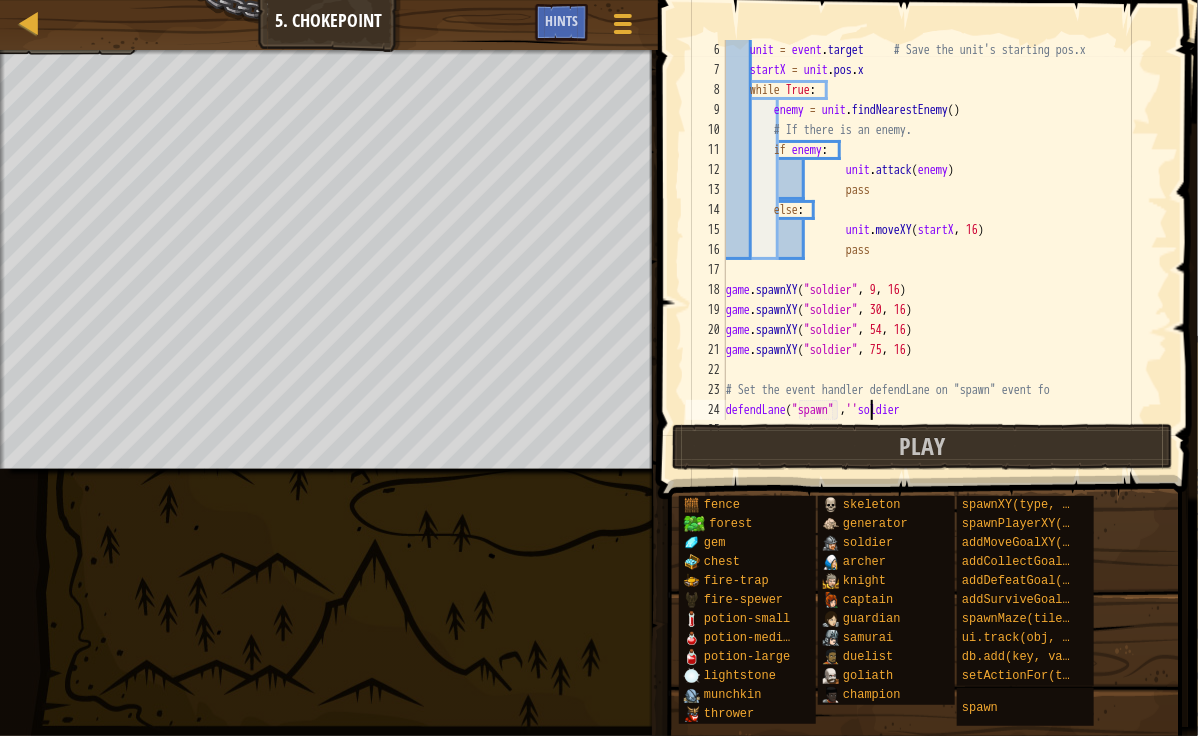 scroll, scrollTop: 9, scrollLeft: 12, axis: both 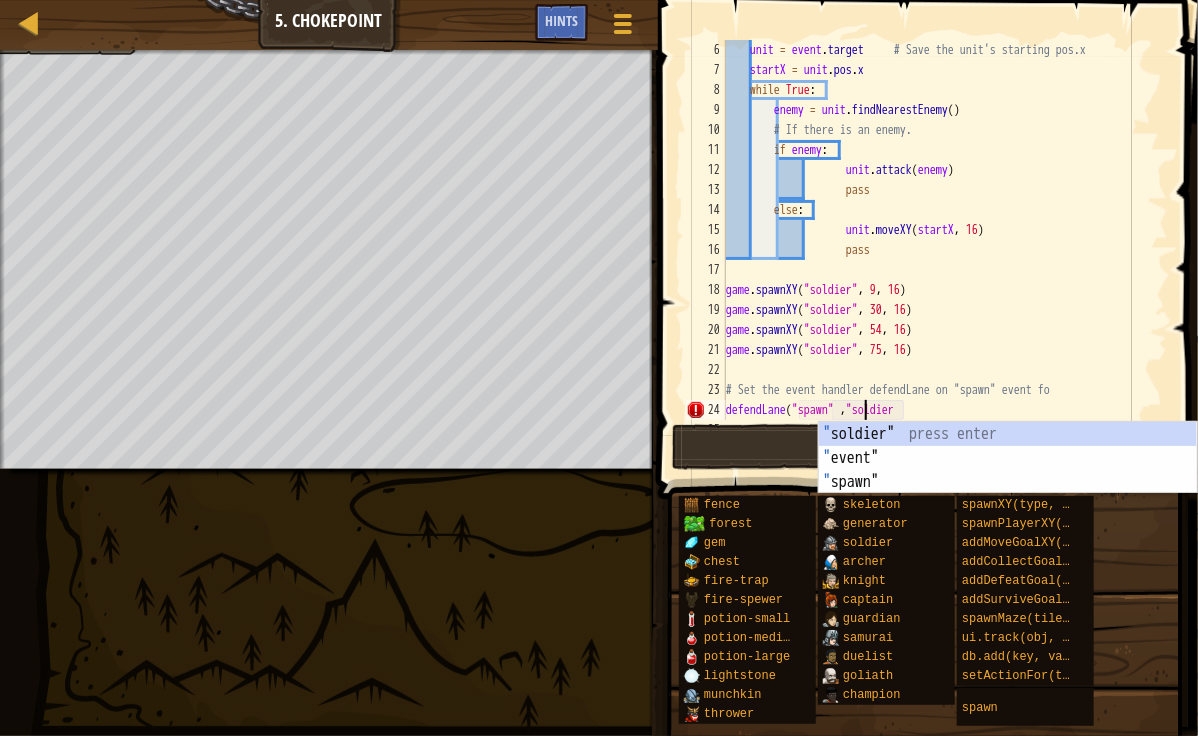 click on "unit   =   event . target       # Save the unit's starting pos.x      startX   =   unit . pos . x      while   True :          enemy   =   unit . findNearestEnemy ( )          # If there is an enemy.          if   enemy :                      unit . attack ( enemy )                      pass          else :                      unit . moveXY ( startX ,   16 )                      pass game . spawnXY ( "soldier" ,   9 ,   16 ) game . spawnXY ( "soldier" ,   30 ,   16 ) game . spawnXY ( "soldier" ,   54 ,   16 ) game . spawnXY ( "soldier" ,   75 ,   16 ) # Set the event handler defendLane on "spawn" event fo defendLane ( "spawn"   , "soldier" at bounding box center (937, 250) 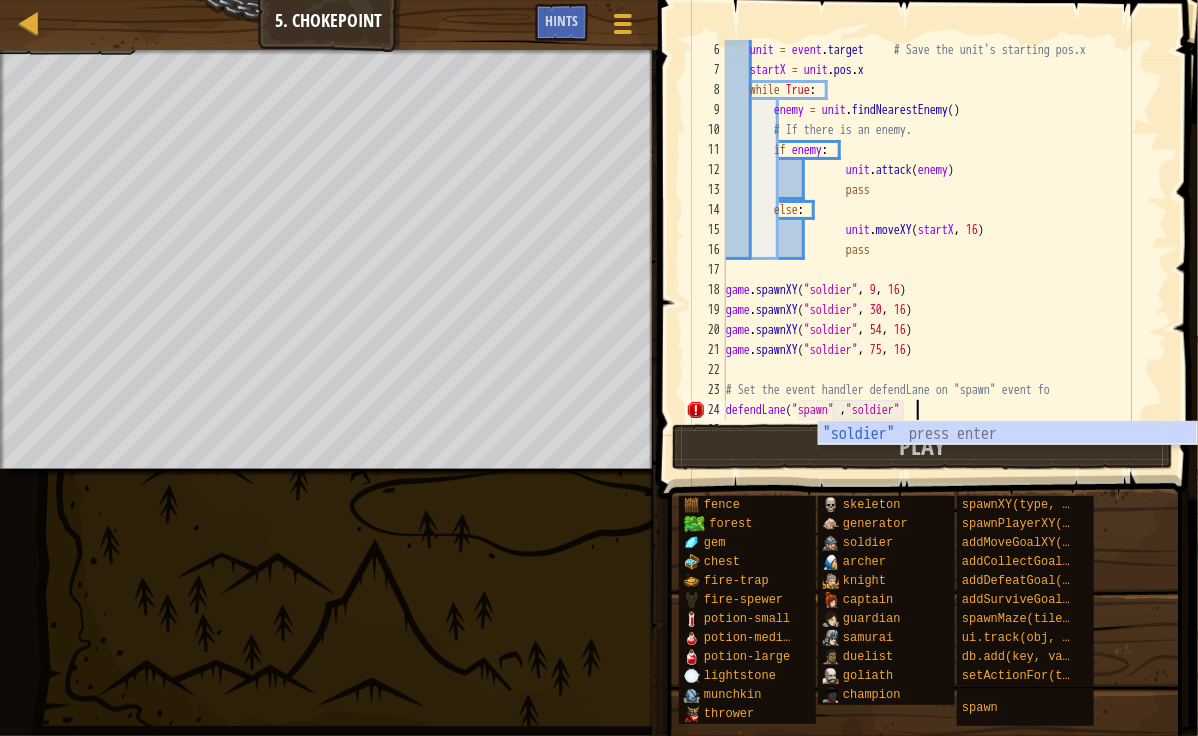 scroll, scrollTop: 9, scrollLeft: 15, axis: both 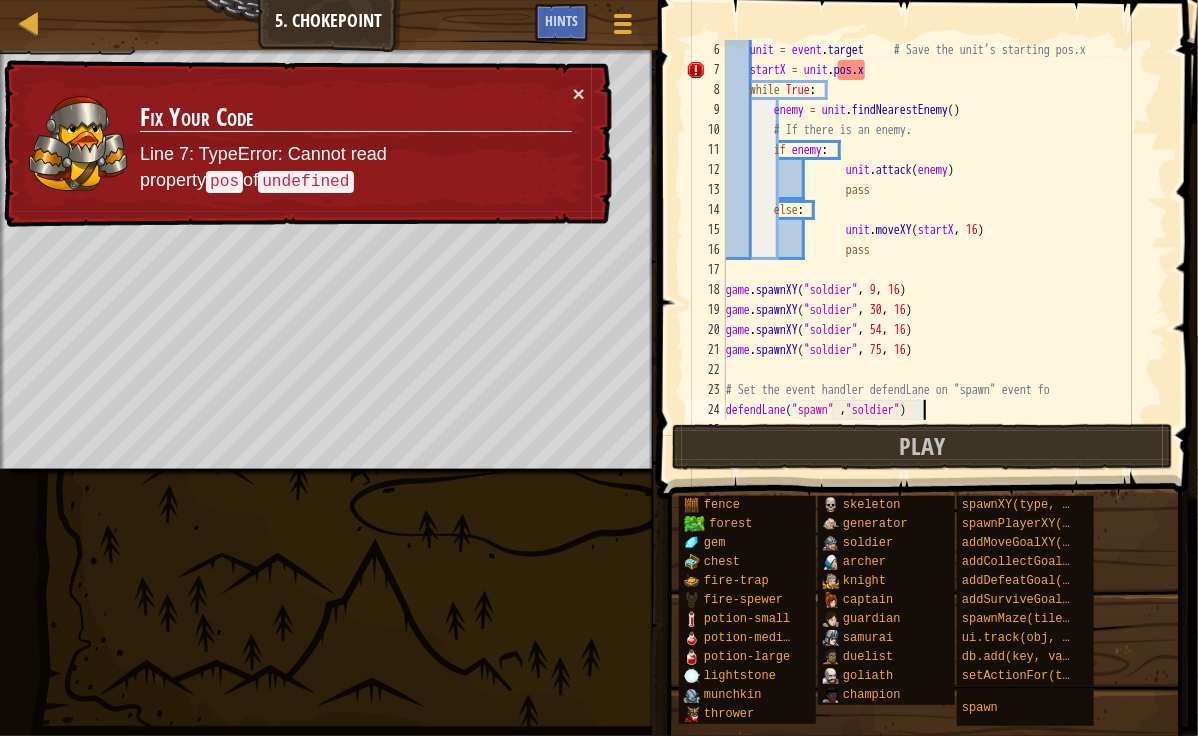 click on "unit   =   event . target       # Save the unit's starting pos.x      startX   =   unit . pos . x      while   True :          enemy   =   unit . findNearestEnemy ( )          # If there is an enemy.          if   enemy :                      unit . attack ( enemy )                      pass          else :                      unit . moveXY ( startX ,   16 )                      pass game . spawnXY ( "soldier" ,   9 ,   16 ) game . spawnXY ( "soldier" ,   30 ,   16 ) game . spawnXY ( "soldier" ,   54 ,   16 ) game . spawnXY ( "soldier" ,   75 ,   16 ) # Set the event handler defendLane on "spawn" event fo defendLane ( "spawn"   , "soldier" )" at bounding box center (937, 250) 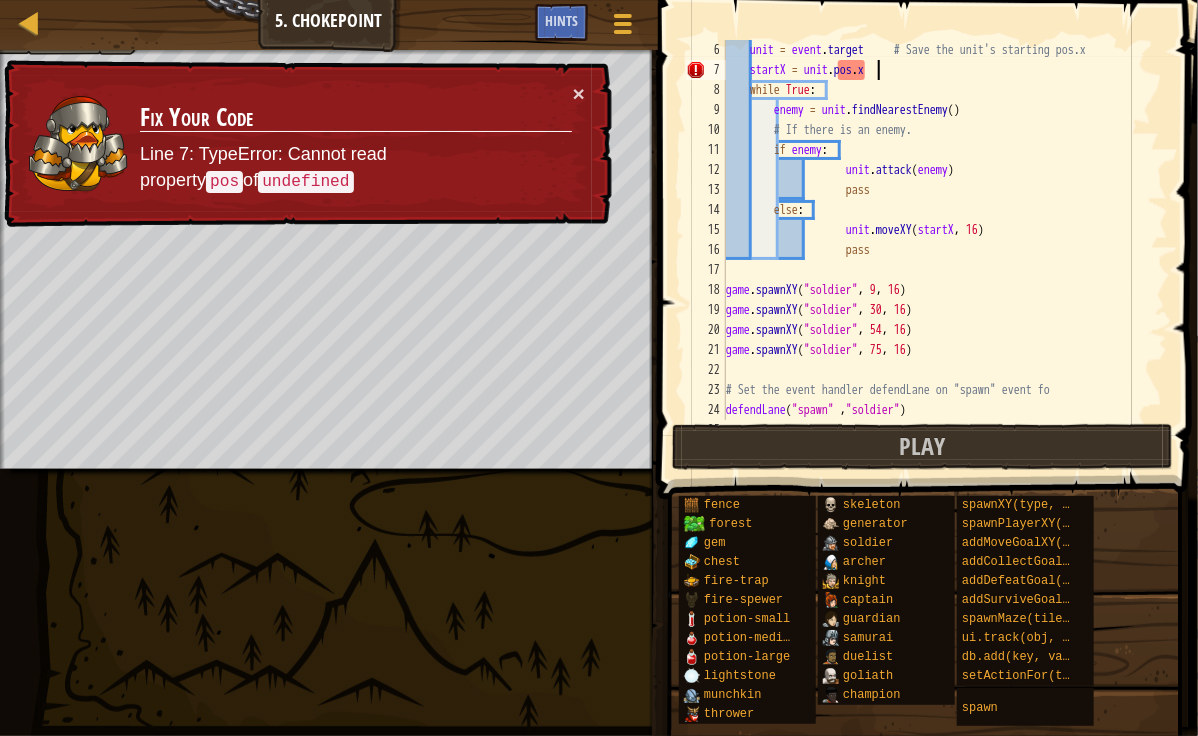 scroll, scrollTop: 9, scrollLeft: 11, axis: both 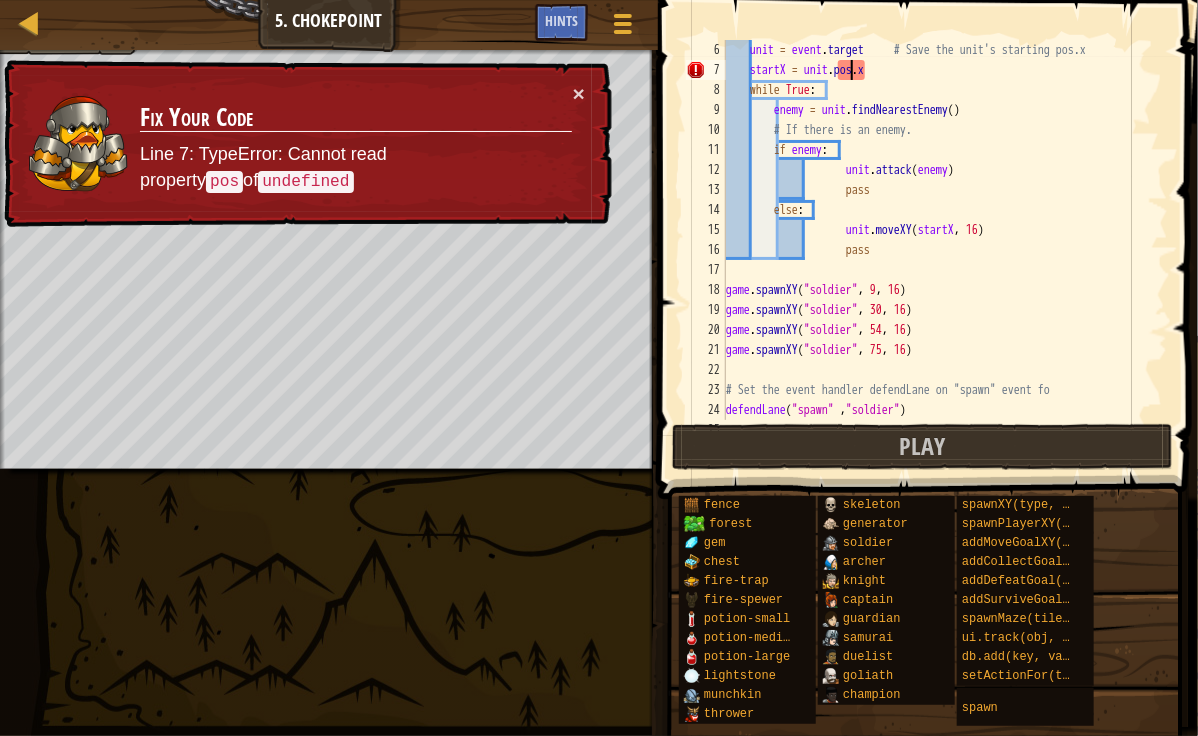 click on "unit   =   event . target       # Save the unit's starting pos.x      startX   =   unit . pos . x      while   True :          enemy   =   unit . findNearestEnemy ( )          # If there is an enemy.          if   enemy :                      unit . attack ( enemy )                      pass          else :                      unit . moveXY ( startX ,   16 )                      pass game . spawnXY ( "soldier" ,   9 ,   16 ) game . spawnXY ( "soldier" ,   30 ,   16 ) game . spawnXY ( "soldier" ,   54 ,   16 ) game . spawnXY ( "soldier" ,   75 ,   16 ) # Set the event handler defendLane on "spawn" event fo defendLane ( "spawn"   , "soldier" )" at bounding box center (937, 250) 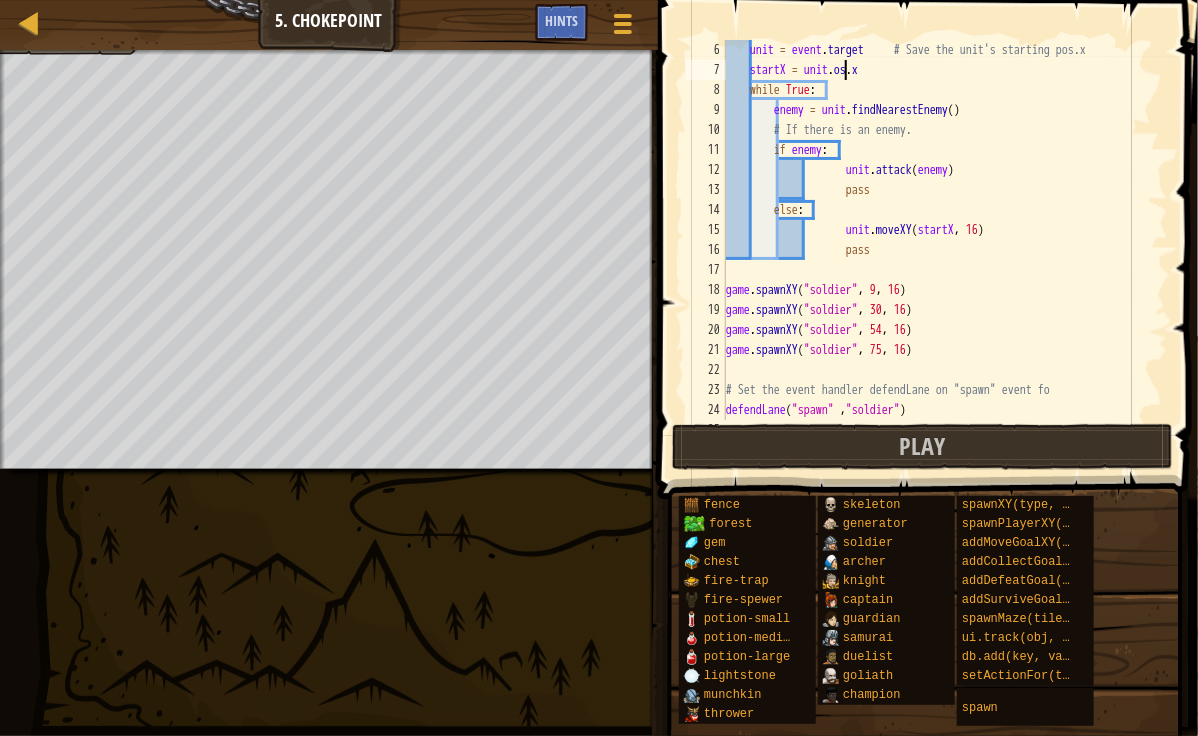 scroll, scrollTop: 9, scrollLeft: 10, axis: both 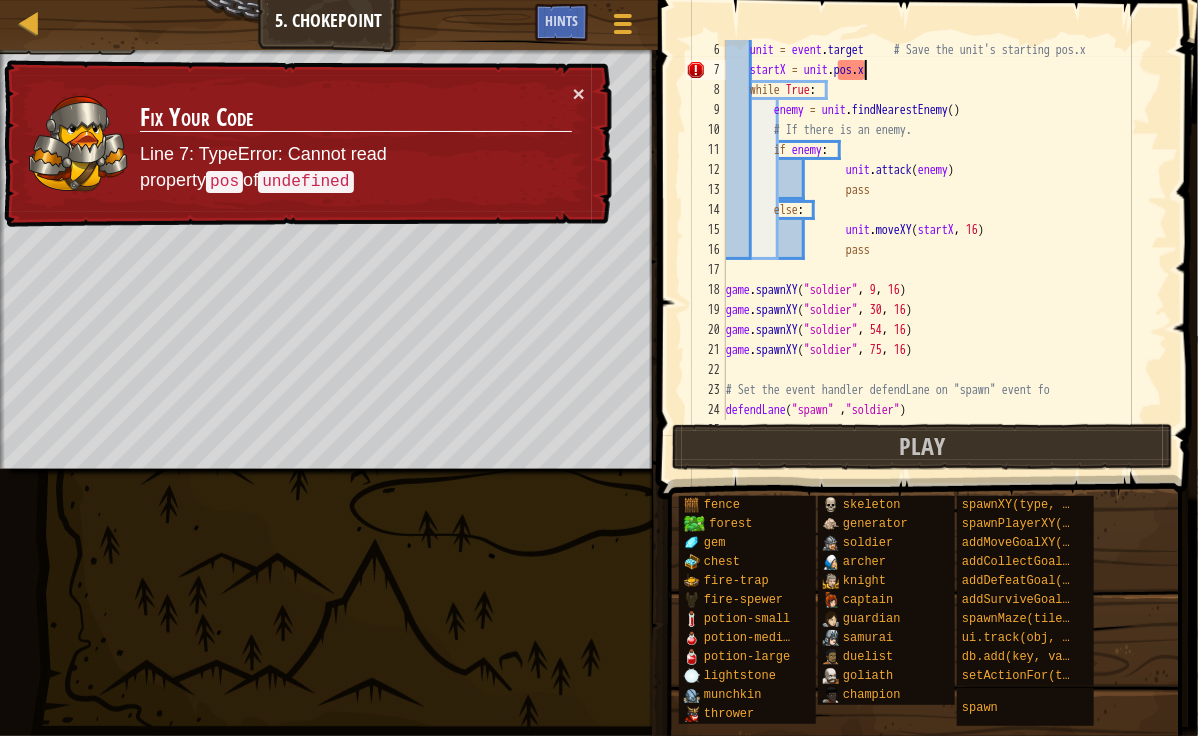 click on "unit   =   event . target       # Save the unit's starting pos.x      startX   =   unit . pos . x      while   True :          enemy   =   unit . findNearestEnemy ( )          # If there is an enemy.          if   enemy :                      unit . attack ( enemy )                      pass          else :                      unit . moveXY ( startX ,   16 )                      pass game . spawnXY ( "soldier" ,   9 ,   16 ) game . spawnXY ( "soldier" ,   30 ,   16 ) game . spawnXY ( "soldier" ,   54 ,   16 ) game . spawnXY ( "soldier" ,   75 ,   16 ) # Set the event handler defendLane on "spawn" event fo defendLane ( "spawn"   , "soldier" )" at bounding box center [937, 250] 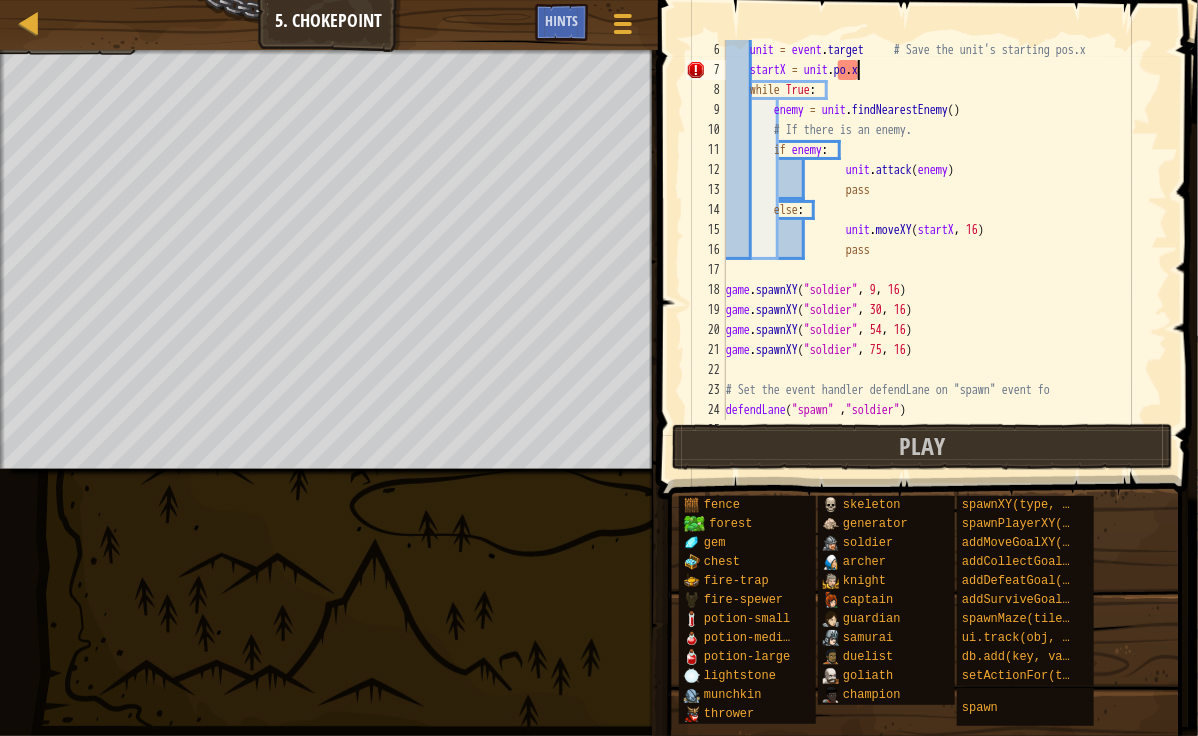 scroll, scrollTop: 9, scrollLeft: 11, axis: both 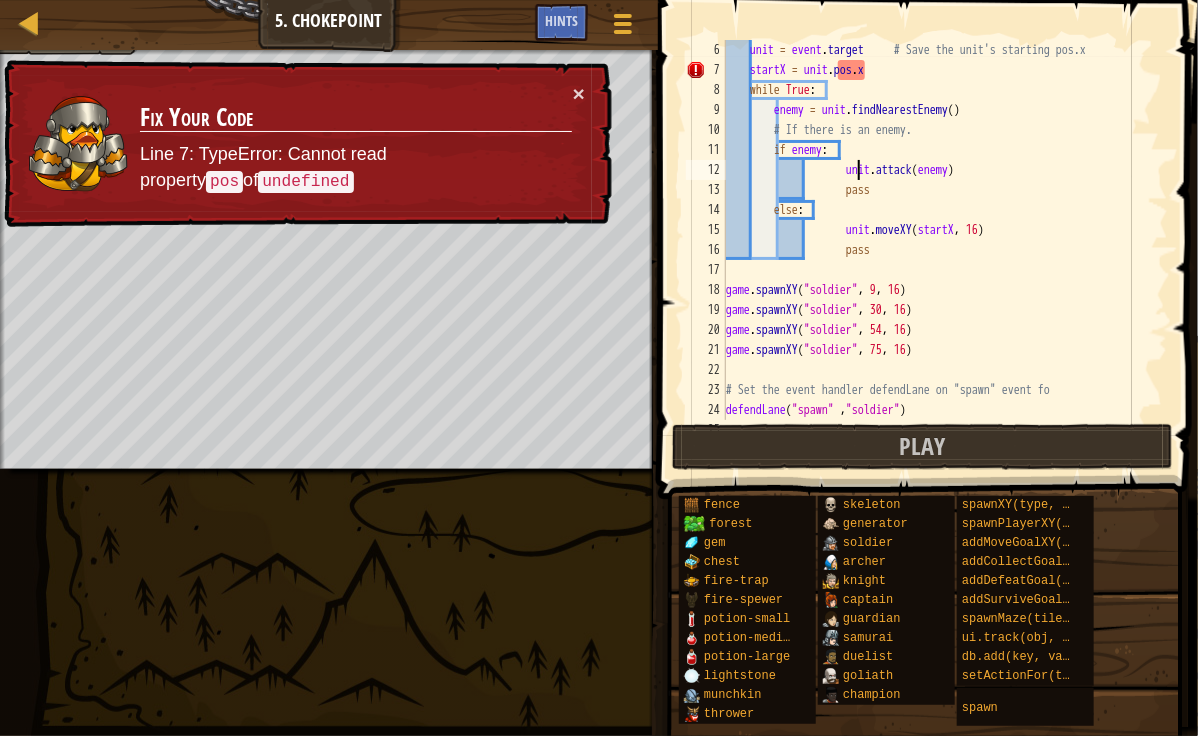 click on "unit   =   event . target       # Save the unit's starting pos.x      startX   =   unit . pos . x      while   True :          enemy   =   unit . findNearestEnemy ( )          # If there is an enemy.          if   enemy :                      unit . attack ( enemy )                      pass          else :                      unit . moveXY ( startX ,   16 )                      pass game . spawnXY ( "soldier" ,   9 ,   16 ) game . spawnXY ( "soldier" ,   30 ,   16 ) game . spawnXY ( "soldier" ,   54 ,   16 ) game . spawnXY ( "soldier" ,   75 ,   16 ) # Set the event handler defendLane on "spawn" event fo defendLane ( "spawn"   , "soldier" )" at bounding box center [937, 250] 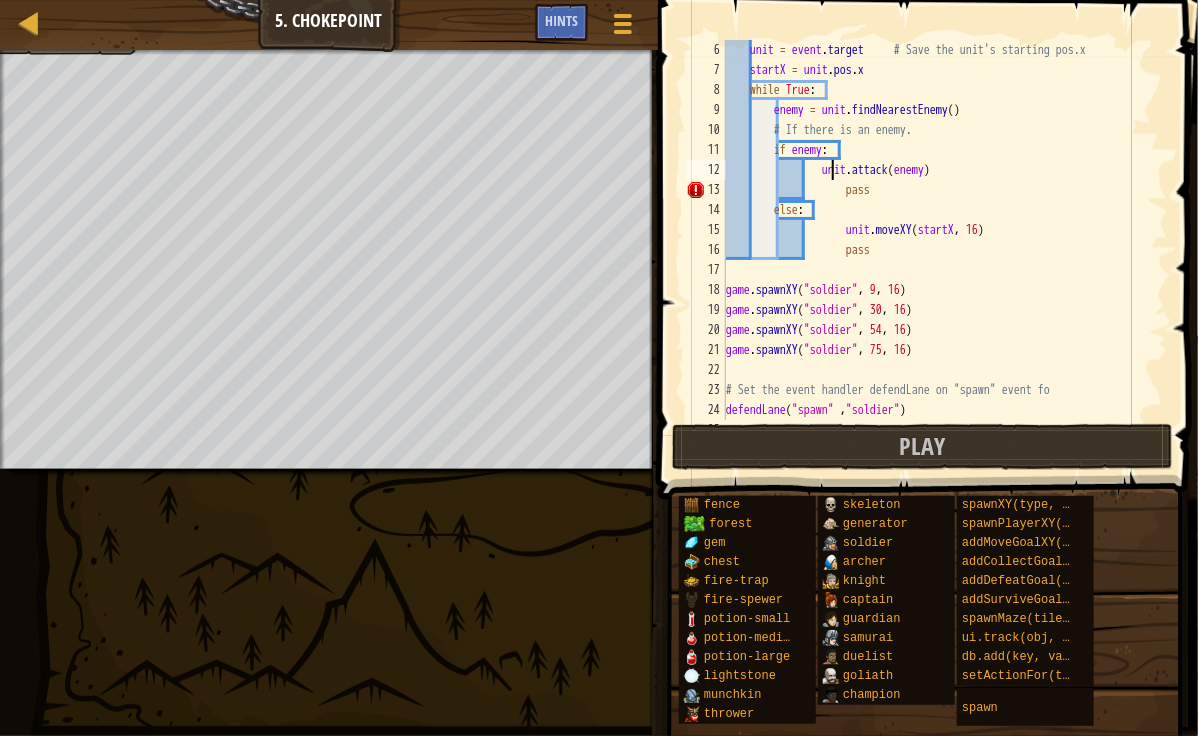 click on "unit   =   event . target       # Save the unit's starting pos.x      startX   =   unit . pos . x      while   True :          enemy   =   unit . findNearestEnemy ( )          # If there is an enemy.          if   enemy :                  unit . attack ( enemy )                      pass          else :                      unit . moveXY ( startX ,   16 )                      pass game . spawnXY ( "soldier" ,   9 ,   16 ) game . spawnXY ( "soldier" ,   30 ,   16 ) game . spawnXY ( "soldier" ,   54 ,   16 ) game . spawnXY ( "soldier" ,   75 ,   16 ) # Set the event handler defendLane on "spawn" event fo defendLane ( "spawn"   , "soldier" )" at bounding box center (937, 250) 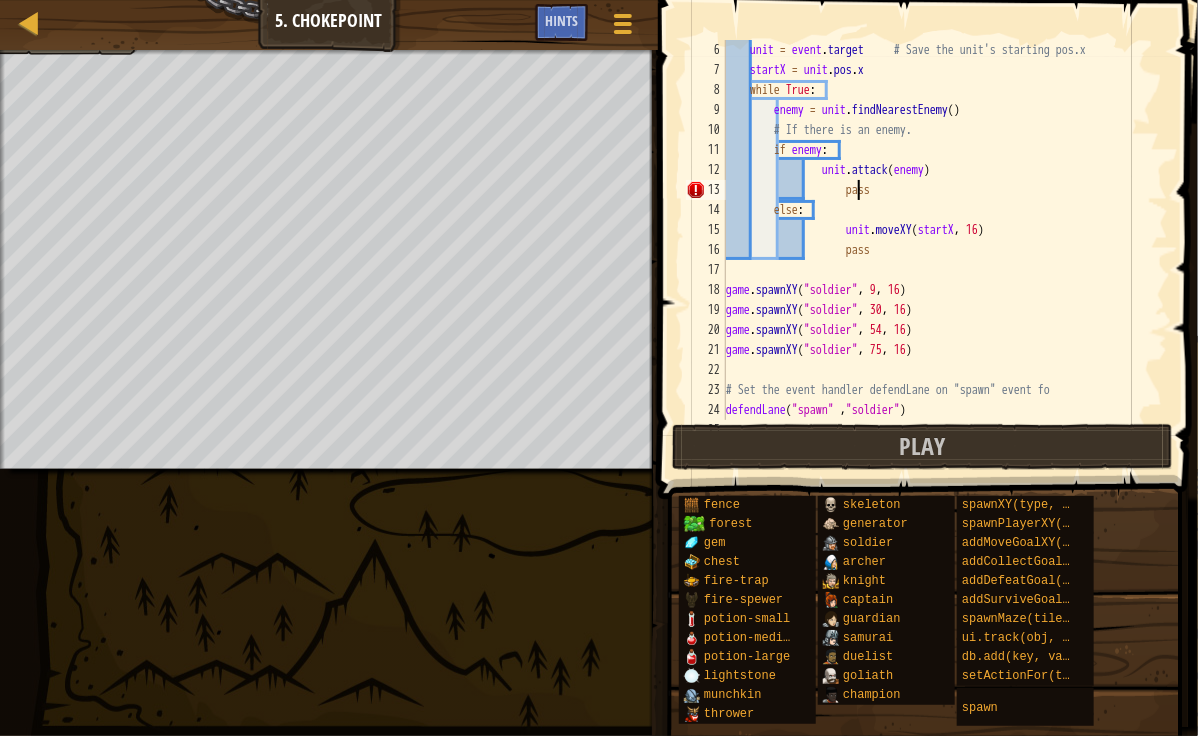 scroll, scrollTop: 9, scrollLeft: 9, axis: both 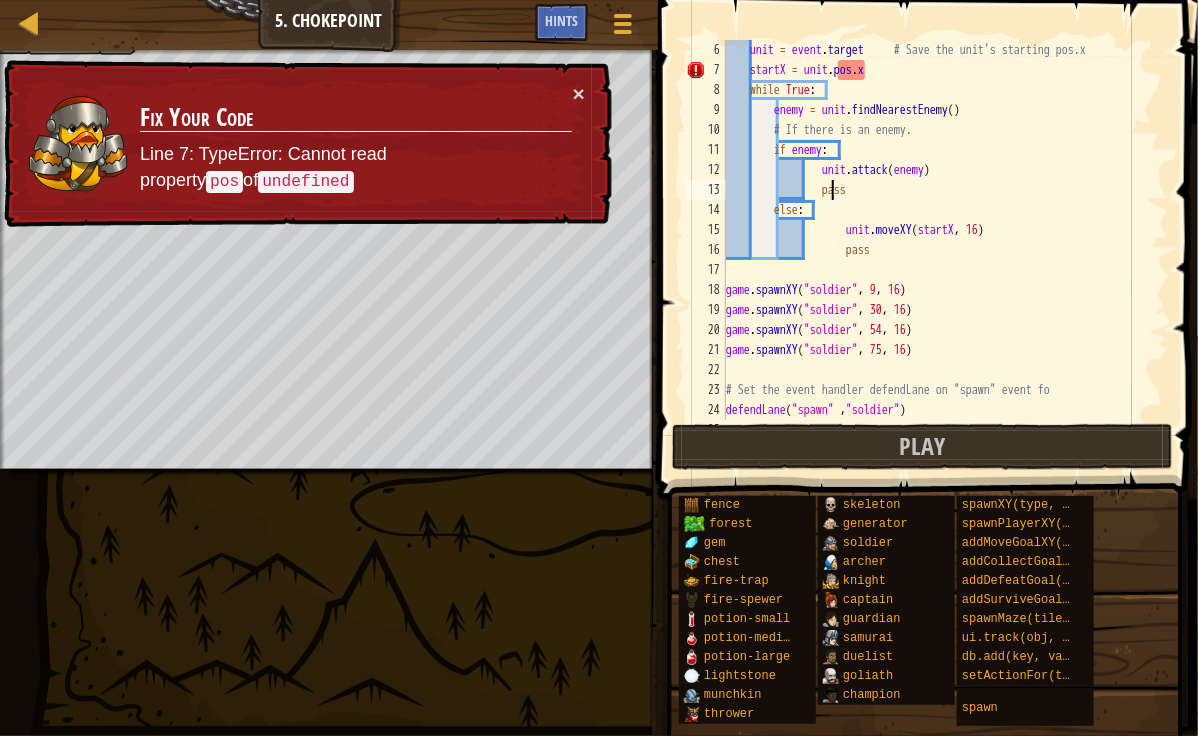 click on "unit = event.target # Save the unit's starting pos.x startX = unit.pos.x while True: enemy = unit.findNearestEnemy() # If there is an enemy. if enemy: unit.attack(enemy) pass else: unit.moveXY(startX, 16) pass game.spawnXY("soldier", 9, 16) game.spawnXY("soldier", 30, 16) game.spawnXY("soldier", 54, 16) game.spawnXY("soldier", 75, 16) # Set the event handler defendLane on "spawn" event for defendLane("spawn", "soldier")" at bounding box center [937, 250] 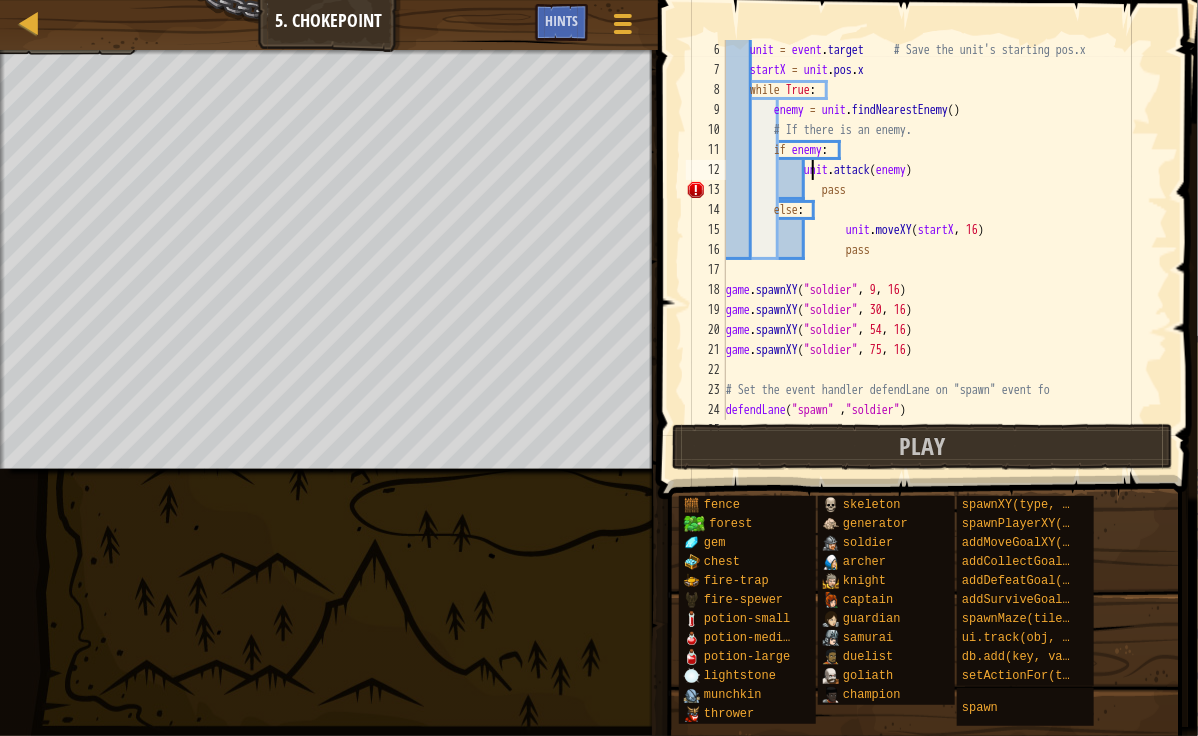 click on "unit   =   event . target       # Save the unit's starting pos.x      startX   =   unit . pos . x      while   True :          enemy   =   unit . findNearestEnemy ( )          # If there is an enemy.          if   enemy :               unit . attack ( enemy )                  pass          else :                      unit . moveXY ( startX ,   16 )                      pass game.spawnXY ( "soldier" ,   9 ,   16 ) game.spawnXY ( "soldier" ,   30 ,   16 ) game.spawnXY ( "soldier" ,   54 ,   16 ) game.spawnXY ( "soldier" ,   75 ,   16 ) # Set the event handler defendLane on "spawn" event fo defendLane ( "spawn"   , "soldier" )" at bounding box center (937, 250) 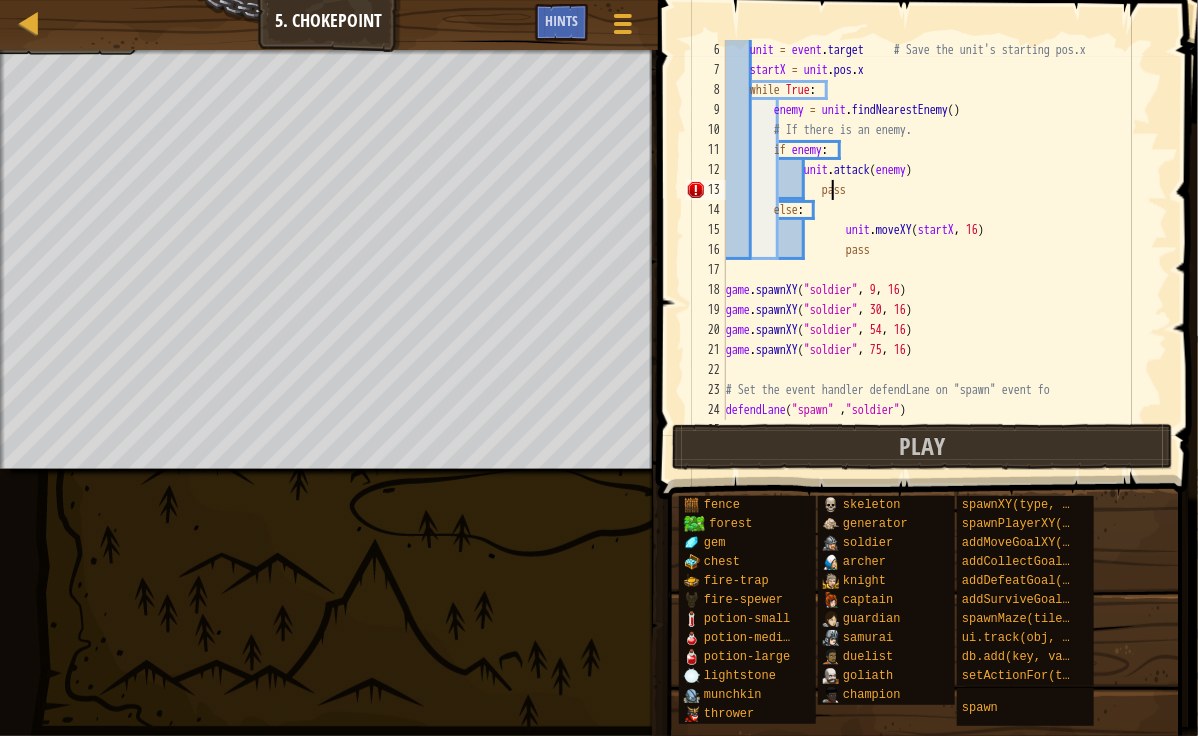 scroll, scrollTop: 9, scrollLeft: 7, axis: both 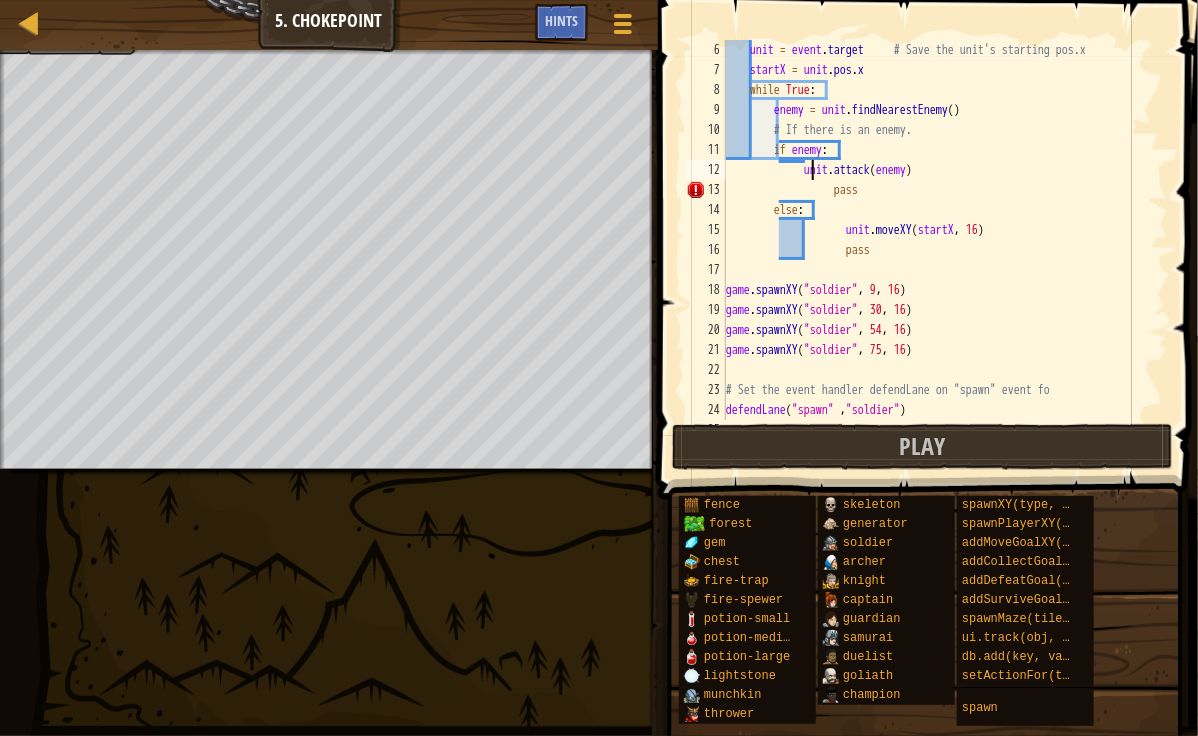 click on "unit   =   event . target       # Save the unit's starting pos.x      startX   =   unit . pos . x      while   True :          enemy   =   unit . findNearestEnemy ( )          # If there is an enemy.          if   enemy :               unit . attack ( enemy )                    pass          else :                      unit . moveXY ( startX ,   16 )                      pass game . spawnXY ( "soldier" ,   9 ,   16 ) game . spawnXY ( "soldier" ,   30 ,   16 ) game . spawnXY ( "soldier" ,   54 ,   16 ) game . spawnXY ( "soldier" ,   75 ,   16 ) # Set the event handler defendLane on "spawn" event fo defendLane ( "spawn"   , "soldier" )" at bounding box center [937, 250] 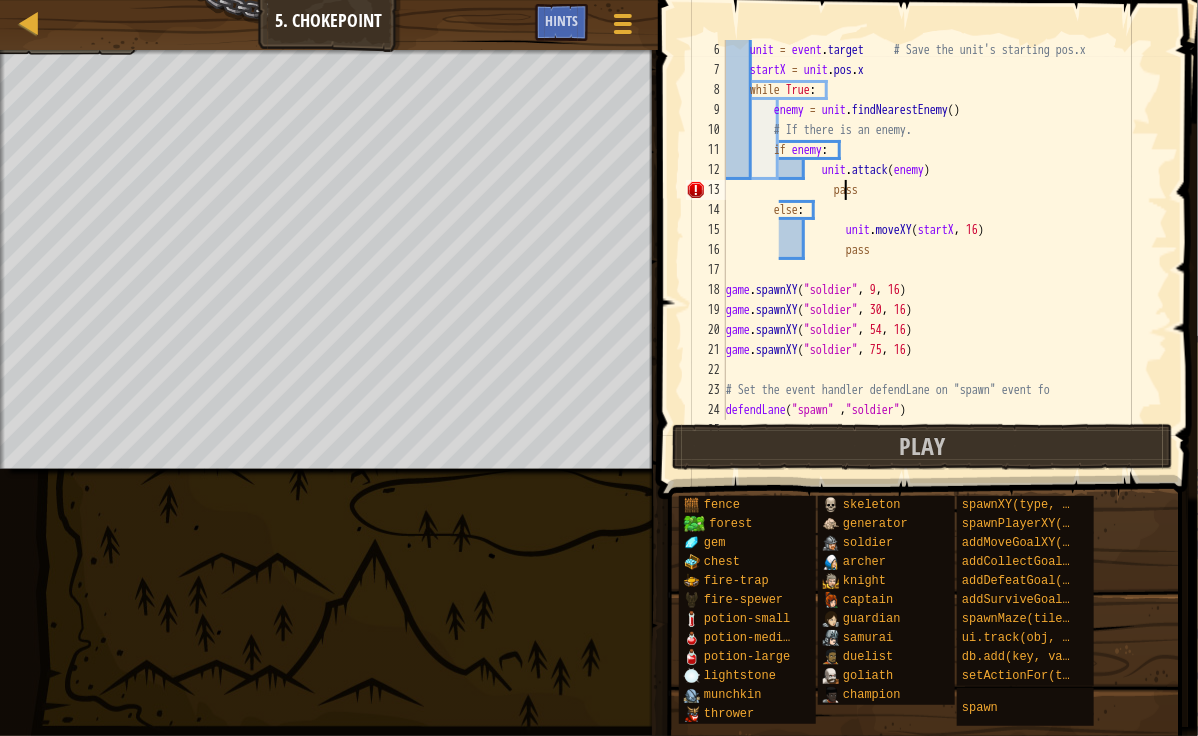 click on "unit   =   event . target       # Save the unit's starting pos.x      startX   =   unit . pos . x      while   True :          enemy   =   unit . findNearestEnemy ( )          # If there is an enemy.          if   enemy :                  unit . attack ( enemy )                    pass          else :                      unit . moveXY ( startX ,   16 )                      pass game . spawnXY ( "soldier" ,   9 ,   16 ) game . spawnXY ( "soldier" ,   30 ,   16 ) game . spawnXY ( "soldier" ,   54 ,   16 ) game . spawnXY ( "soldier" ,   75 ,   16 ) # Set the event handler defendLane on "spawn" event fo defendLane ( "spawn"   , "soldier" )" at bounding box center [937, 250] 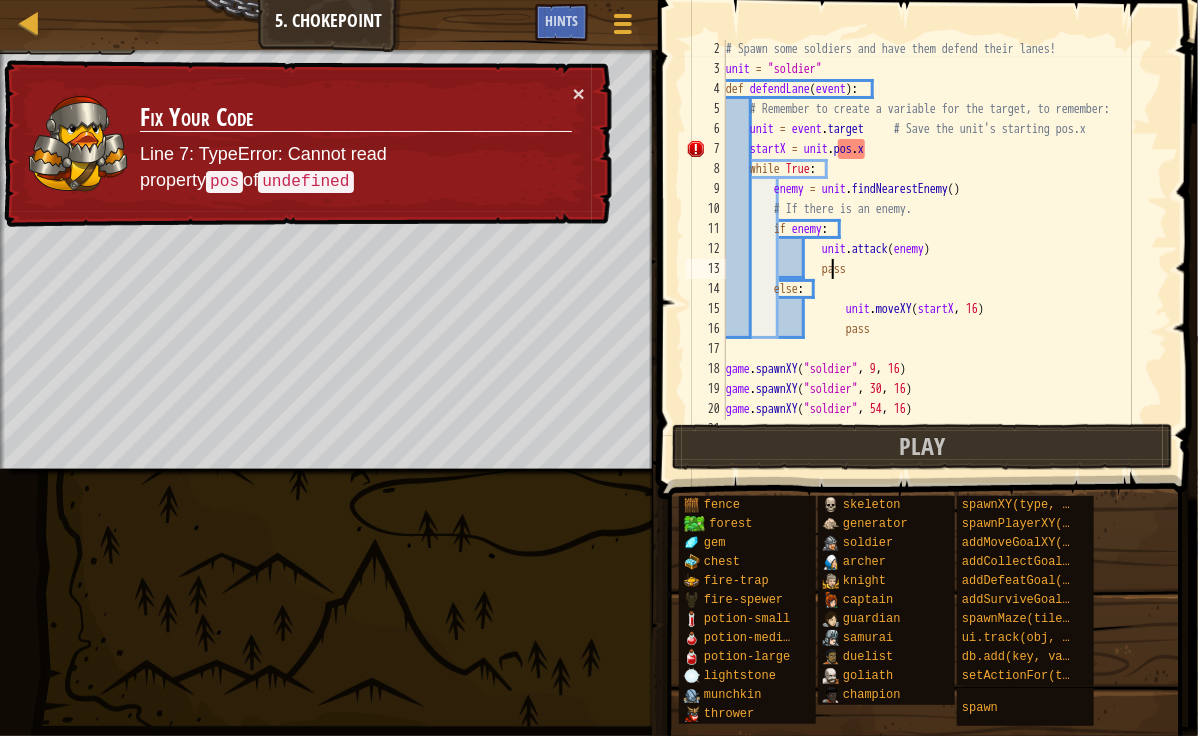 scroll, scrollTop: 0, scrollLeft: 0, axis: both 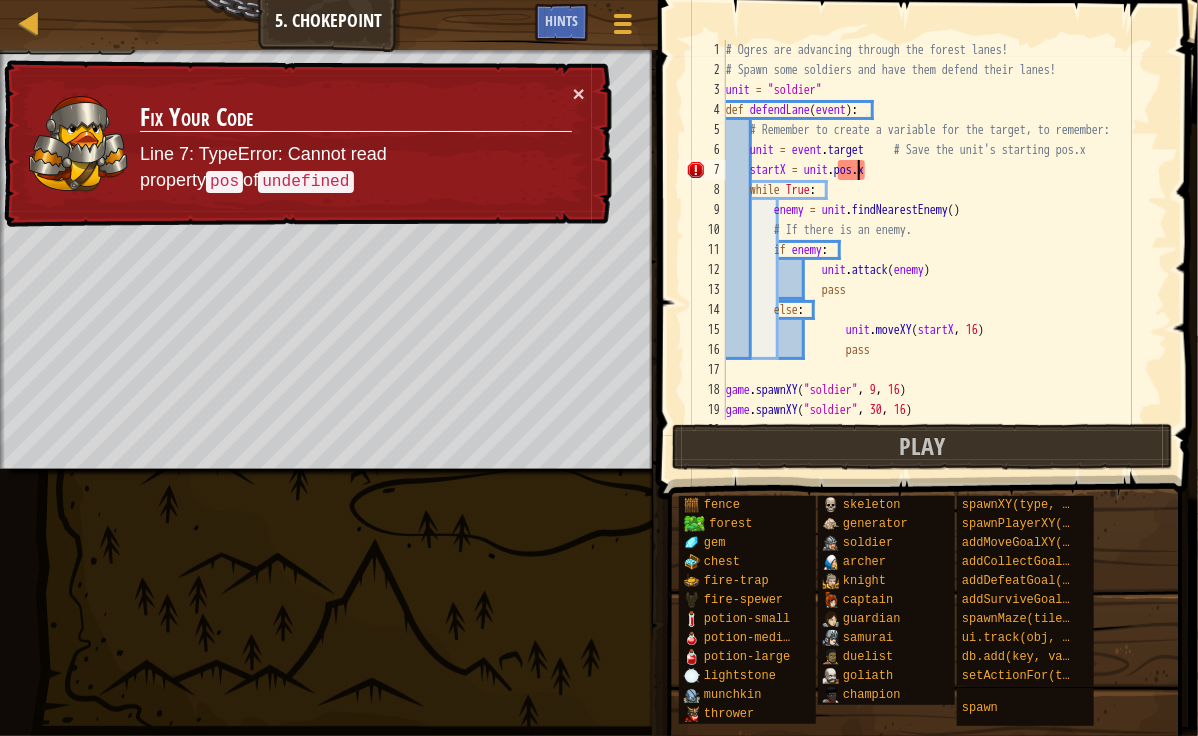 click on "# Ogres are advancing through the forest lanes! # Spawn some soldiers and have them defend their lanes! unit   =   "soldier" def   defendLane ( event ) :      # Remember to create a variable for the target, to remember:      unit   =   event . target       # Save the unit's starting pos.x      startX   =   unit . pos . x      while   True :          enemy   =   unit . findNearestEnemy ( )          # If there is an enemy.          if   enemy :                  unit . attack ( enemy )                  pass          else :                      unit . moveXY ( startX ,   16 )                      pass game . spawnXY ( "soldier" ,   9 ,   16 ) game . spawnXY ( "soldier" ,   30 ,   16 ) game . spawnXY ( "soldier" ,   54 ,   16 )" at bounding box center [937, 250] 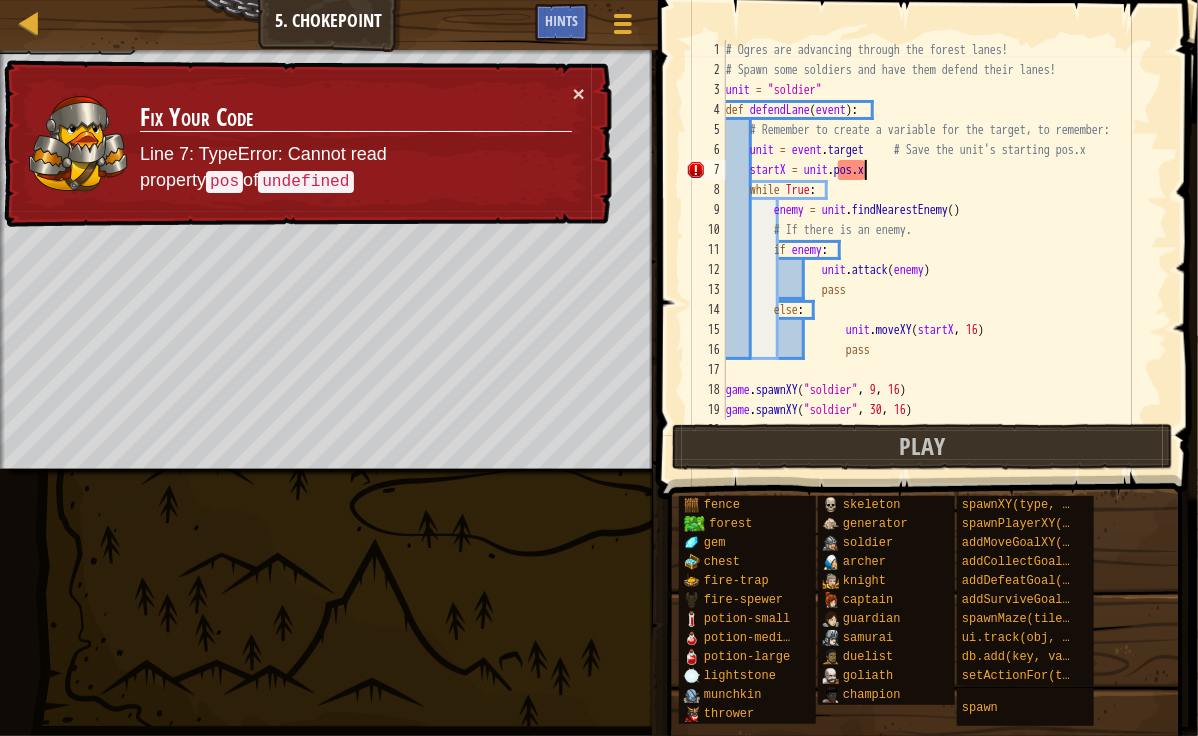 click on "# Ogres are advancing through the forest lanes! # Spawn some soldiers and have them defend their lanes! unit   =   "soldier" def   defendLane ( event ) :      # Remember to create a variable for the target, to remember:      unit   =   event . target       # Save the unit's starting pos.x      startX   =   unit . pos . x      while   True :          enemy   =   unit . findNearestEnemy ( )          # If there is an enemy.          if   enemy :                  unit . attack ( enemy )                  pass          else :                      unit . moveXY ( startX ,   16 )                      pass game . spawnXY ( "soldier" ,   9 ,   16 ) game . spawnXY ( "soldier" ,   30 ,   16 ) game . spawnXY ( "soldier" ,   54 ,   16 )" at bounding box center [937, 250] 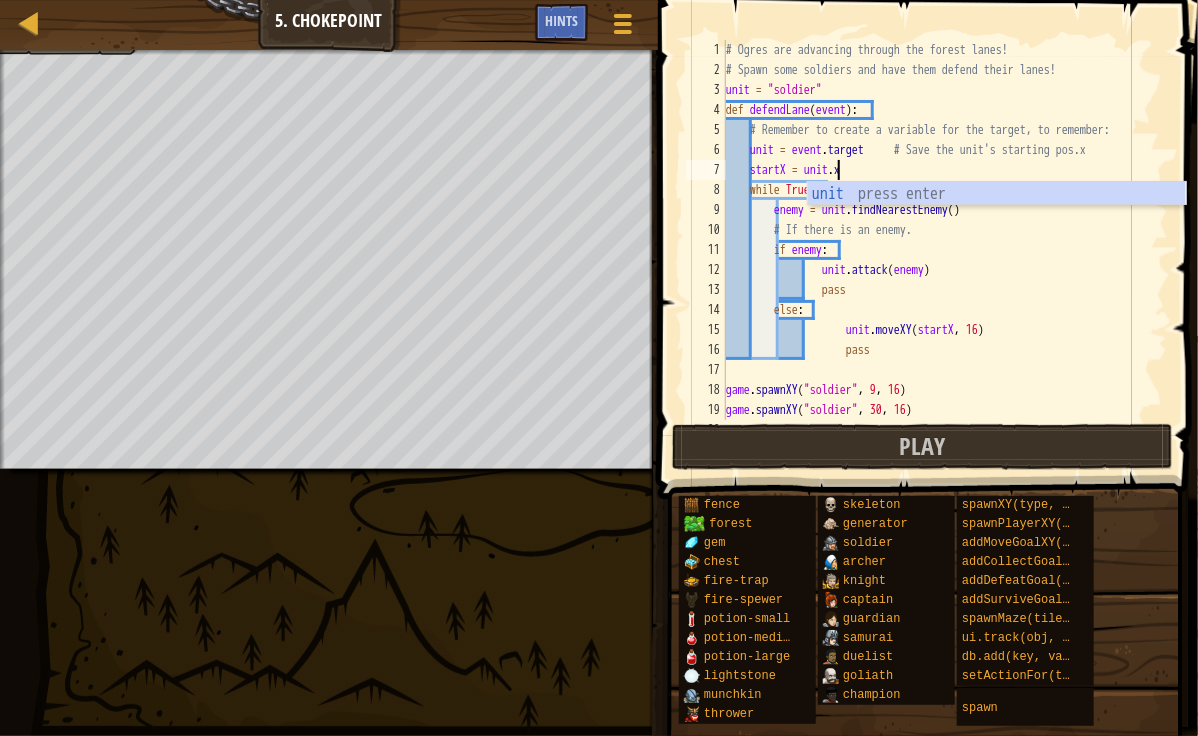 scroll, scrollTop: 9, scrollLeft: 8, axis: both 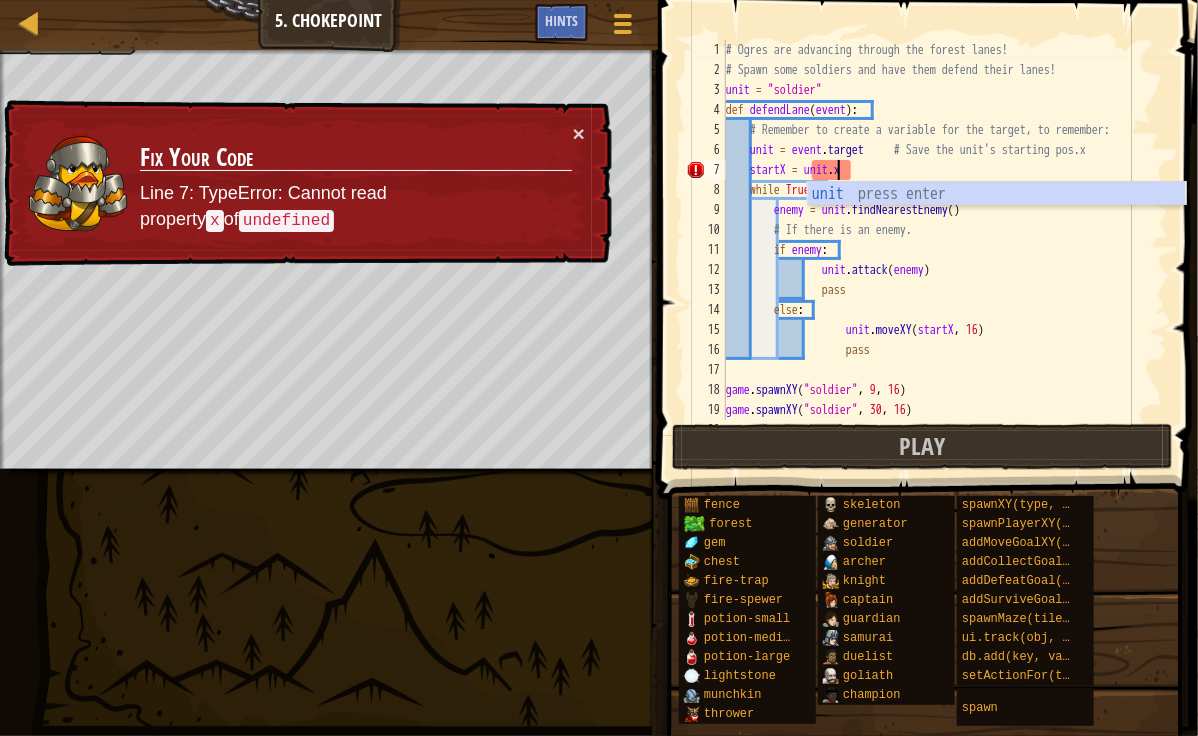 click on "# Ogres are advancing through the forest lanes! # Spawn some soldiers and have them defend their lanes! unit = "soldier" def defendLane(event): # Remember to create a variable for the target, to remember: unit = event.target # Save the unit's starting pos.x startX = unit.x while True: enemy = unit.findNearestEnemy() # If there is an enemy. if enemy: unit.attack(enemy) pass else: unit.moveXY(startX, 16) pass game.spawnXY("soldier", 9, 16) game.spawnXY("soldier", 30, 16) game.spawnXY("soldier", 54, 16)" at bounding box center [937, 250] 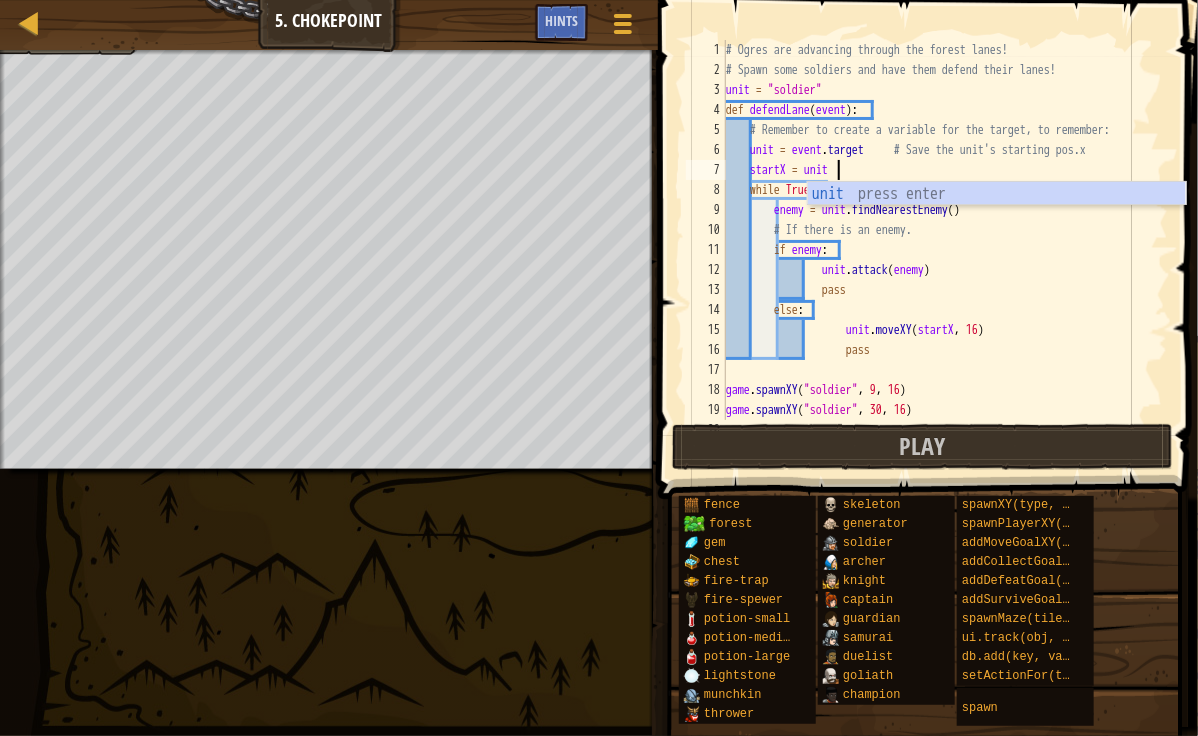 scroll, scrollTop: 9, scrollLeft: 8, axis: both 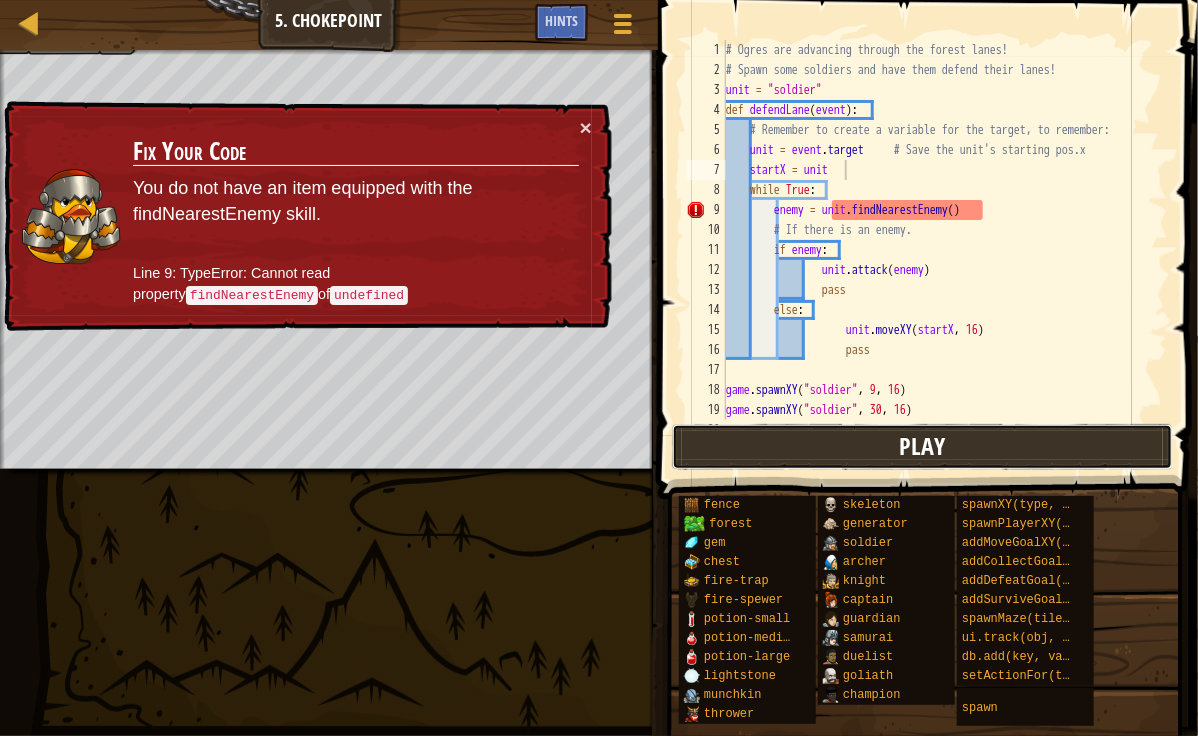 click on "Play" at bounding box center [922, 447] 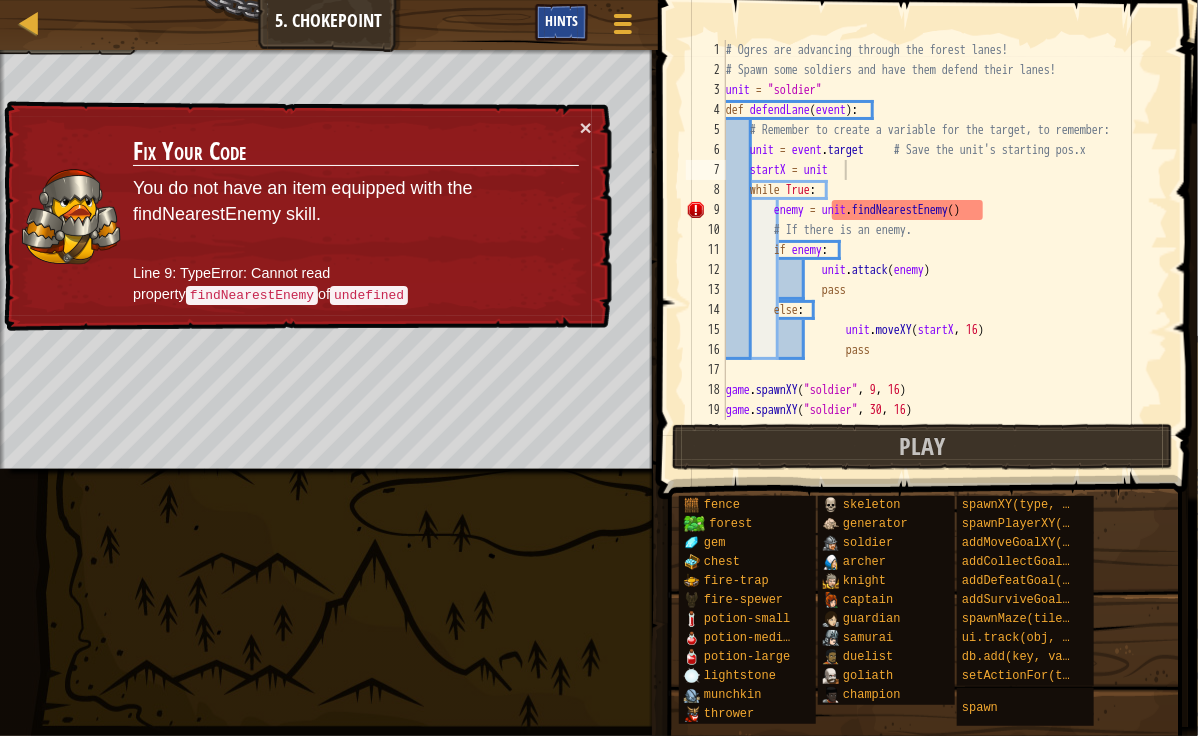 click on "Hints" at bounding box center [561, 20] 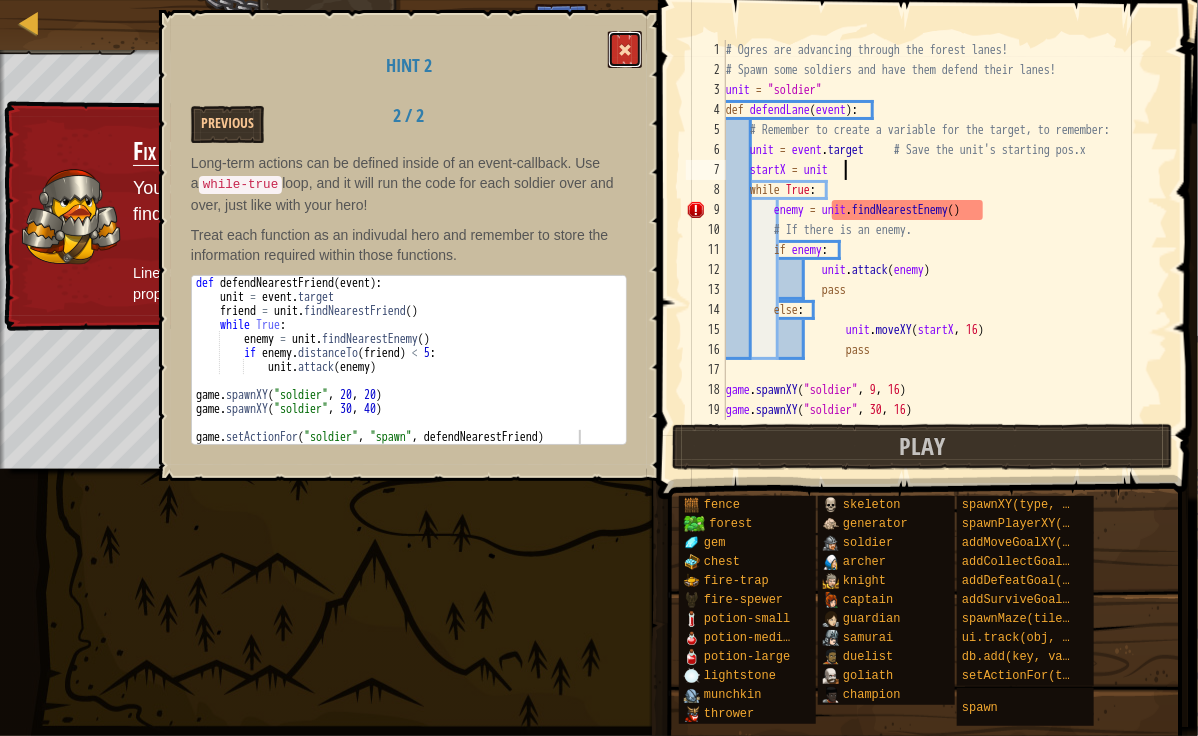 click at bounding box center [625, 49] 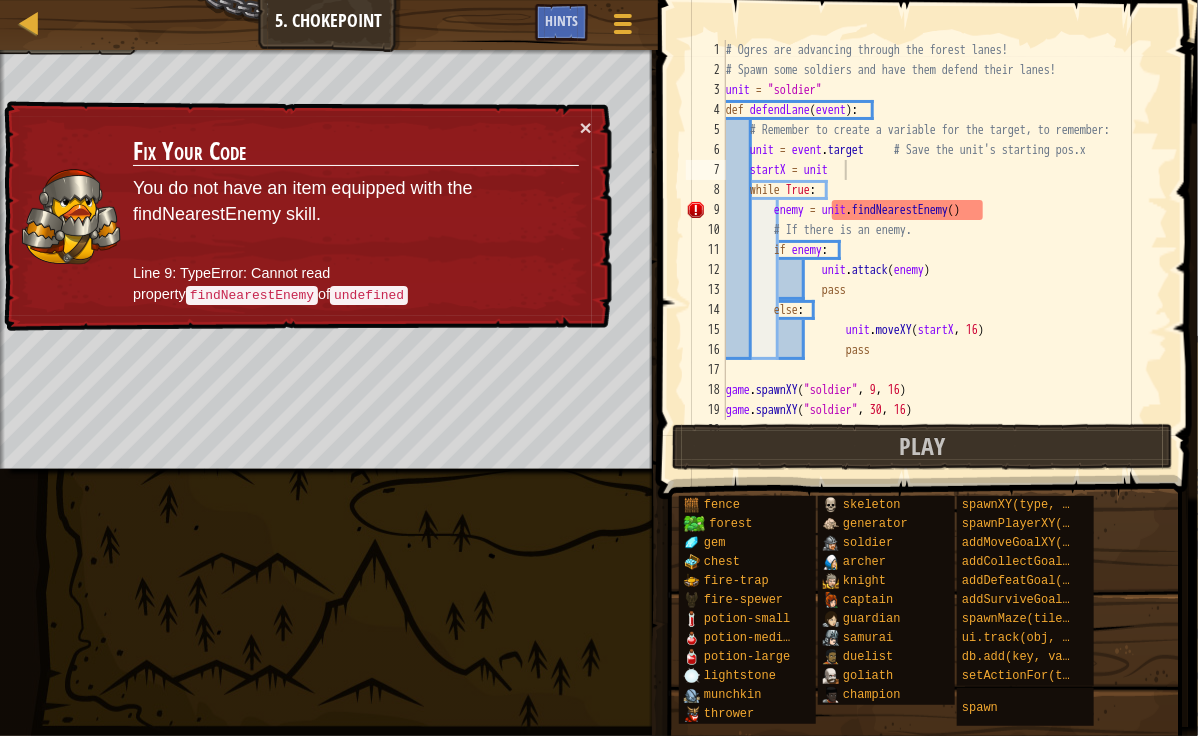 click on "# Ogres are advancing through the forest lanes! # Spawn some soldiers and have them defend their lanes! unit   =   "soldier" def   defendLane ( event ) :      # Remember to create a variable for the target, to remember:      unit   =   event . target       # Save the unit's starting pos.x      startX   =   unit        while   True :          enemy   =   unit . findNearestEnemy ( )          # If there is an enemy.          if   enemy :                  unit . attack ( enemy )                  pass          else :                      unit . moveXY ( startX ,   16 )                      pass game . spawnXY ( "soldier" ,   9 ,   16 ) game . spawnXY ( "soldier" ,   30 ,   16 ) game . spawnXY ( "soldier" ,   54 ,   16 )" at bounding box center [937, 250] 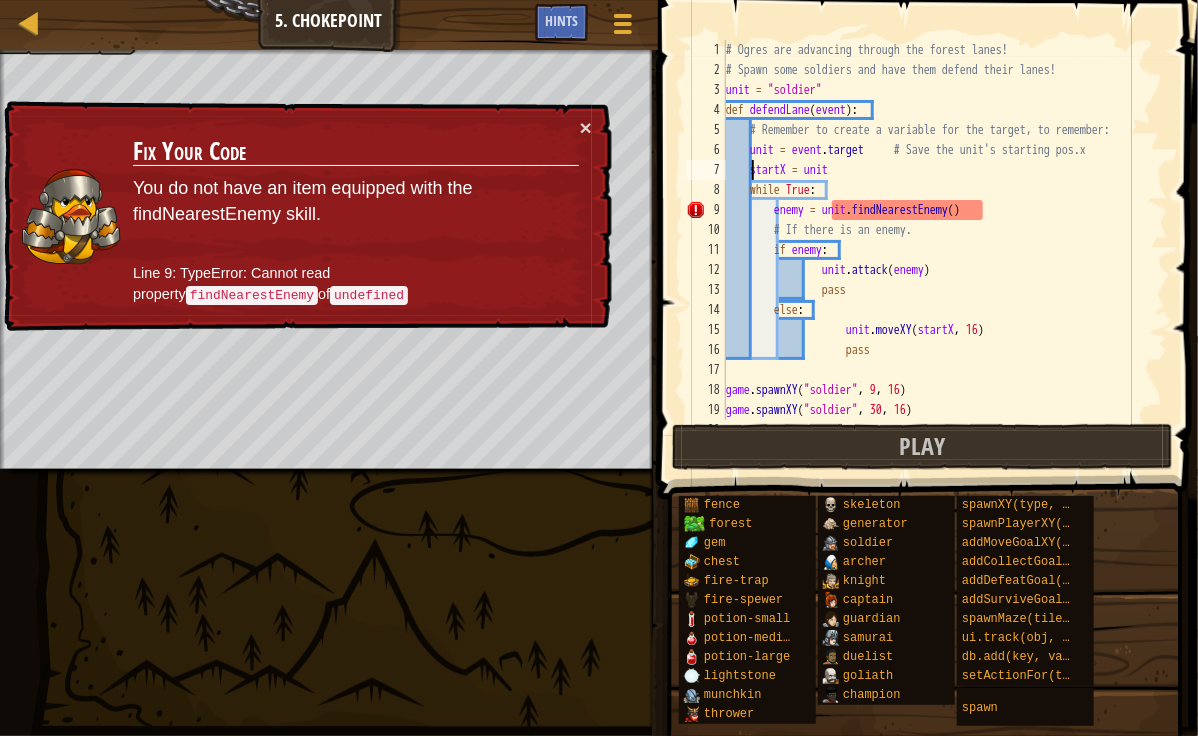 click on "# Ogres are advancing through the forest lanes! # Spawn some soldiers and have them defend their lanes! unit   =   "soldier" def   defendLane ( event ) :      # Remember to create a variable for the target, to remember:      unit   =   event . target       # Save the unit's starting pos.x      startX   =   unit        while   True :          enemy   =   unit . findNearestEnemy ( )          # If there is an enemy.          if   enemy :                  unit . attack ( enemy )                  pass          else :                      unit . moveXY ( startX ,   16 )                      pass game . spawnXY ( "soldier" ,   9 ,   16 ) game . spawnXY ( "soldier" ,   30 ,   16 ) game . spawnXY ( "soldier" ,   54 ,   16 )" at bounding box center (937, 250) 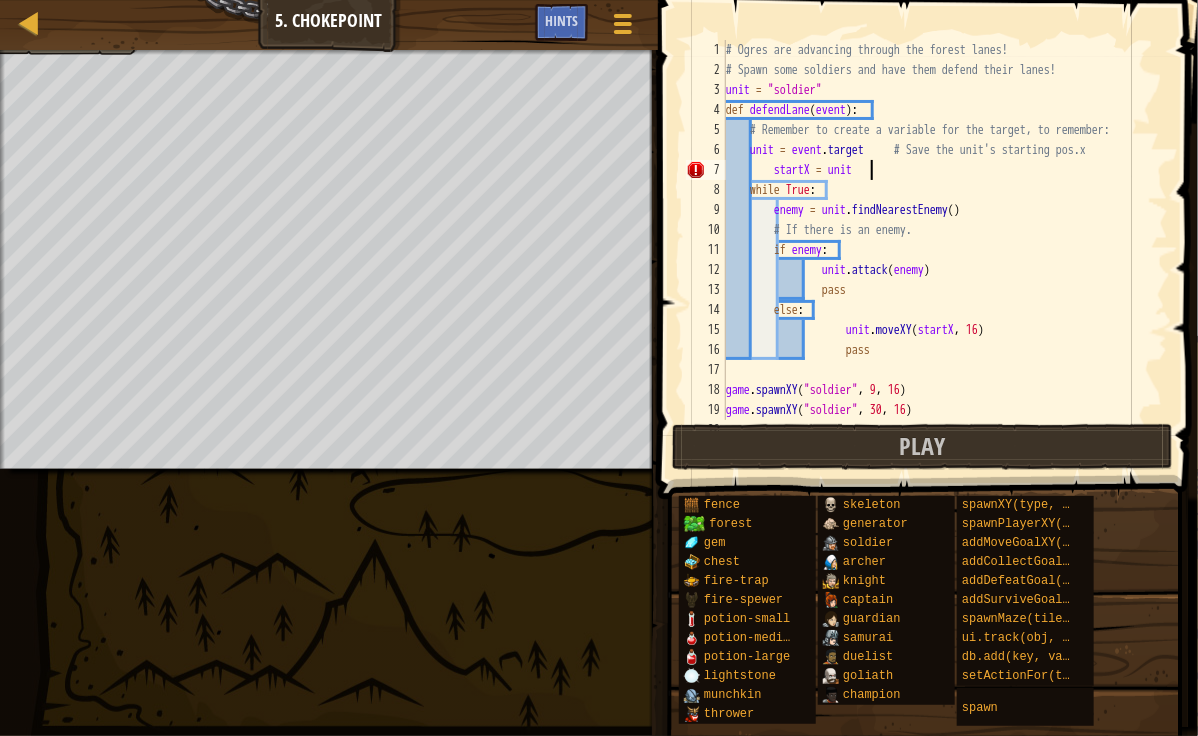 click on "# Ogres are advancing through the forest lanes! # Spawn some soldiers and have them defend their lanes! unit   =   "soldier" def   defendLane ( event ) :      # Remember to create a variable for the target, to remember:      unit   =   event . target       # Save the unit's starting pos.x          startX   =   unit        while   True :          enemy   =   unit . findNearestEnemy ( )          # If there is an enemy.          if   enemy :                  unit . attack ( enemy )                  pass          else :                      unit . moveXY ( startX ,   16 )                      pass game . spawnXY ( "soldier" ,   9 ,   16 ) game . spawnXY ( "soldier" ,   30 ,   16 ) game . spawnXY ( "soldier" ,   54 ,   16 )" at bounding box center [937, 250] 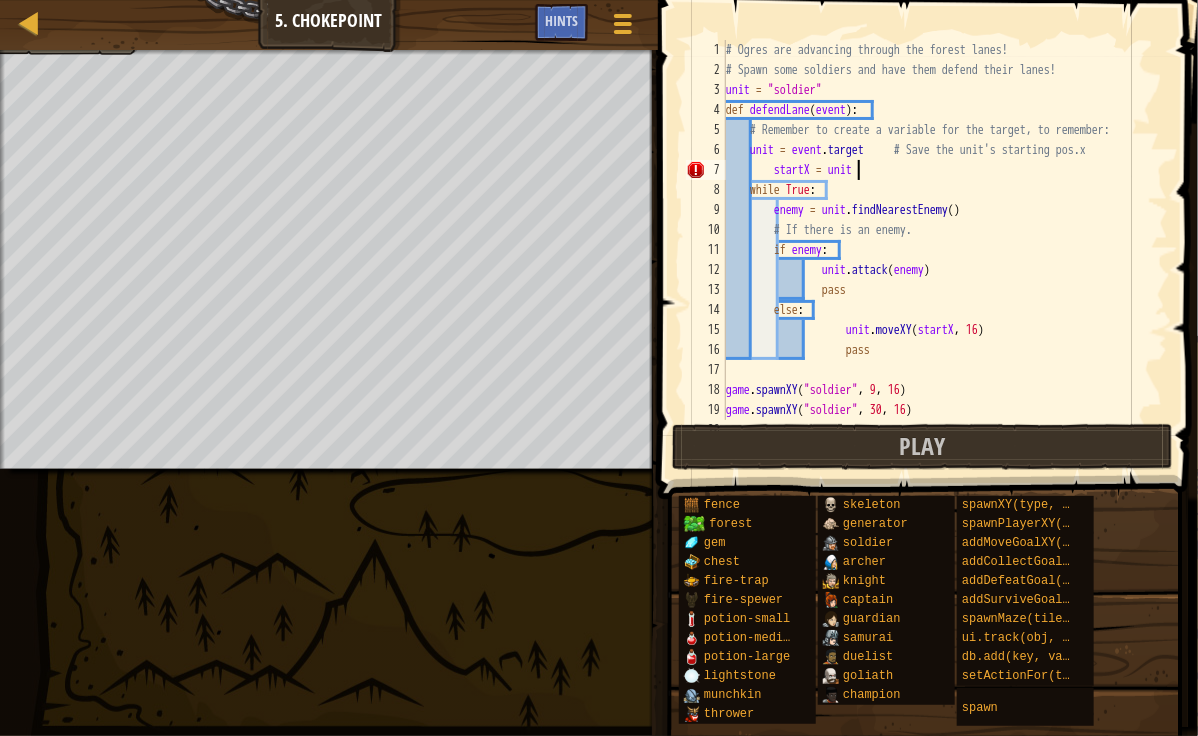 click on "# Ogres are advancing through the forest lanes! # Spawn some soldiers and have them defend their lanes! unit   =   "soldier" def   defendLane ( event ) :      # Remember to create a variable for the target, to remember:      unit   =   event . target       # Save the unit's starting pos.x          startX   =   unit        while   True :          enemy   =   unit . findNearestEnemy ( )          # If there is an enemy.          if   enemy :                  unit . attack ( enemy )                  pass          else :                      unit . moveXY ( startX ,   16 )                      pass game . spawnXY ( "soldier" ,   9 ,   16 ) game . spawnXY ( "soldier" ,   30 ,   16 ) game . spawnXY ( "soldier" ,   54 ,   16 )" at bounding box center (937, 250) 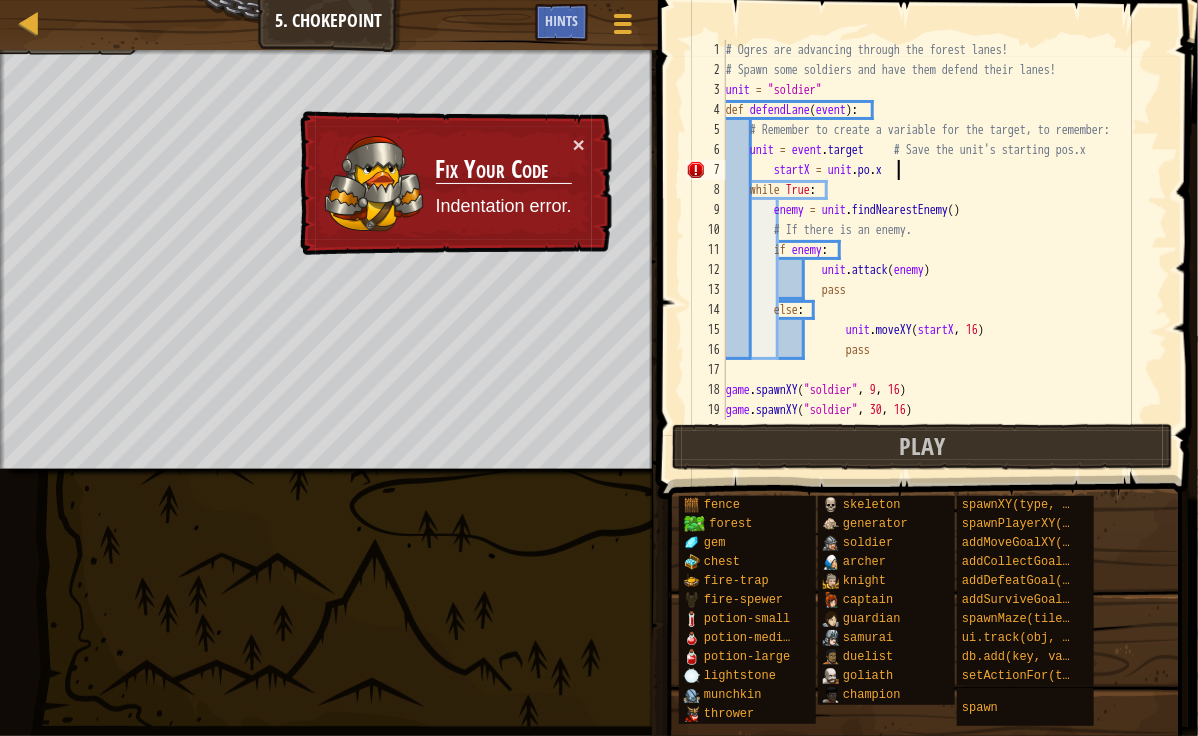 scroll, scrollTop: 9, scrollLeft: 13, axis: both 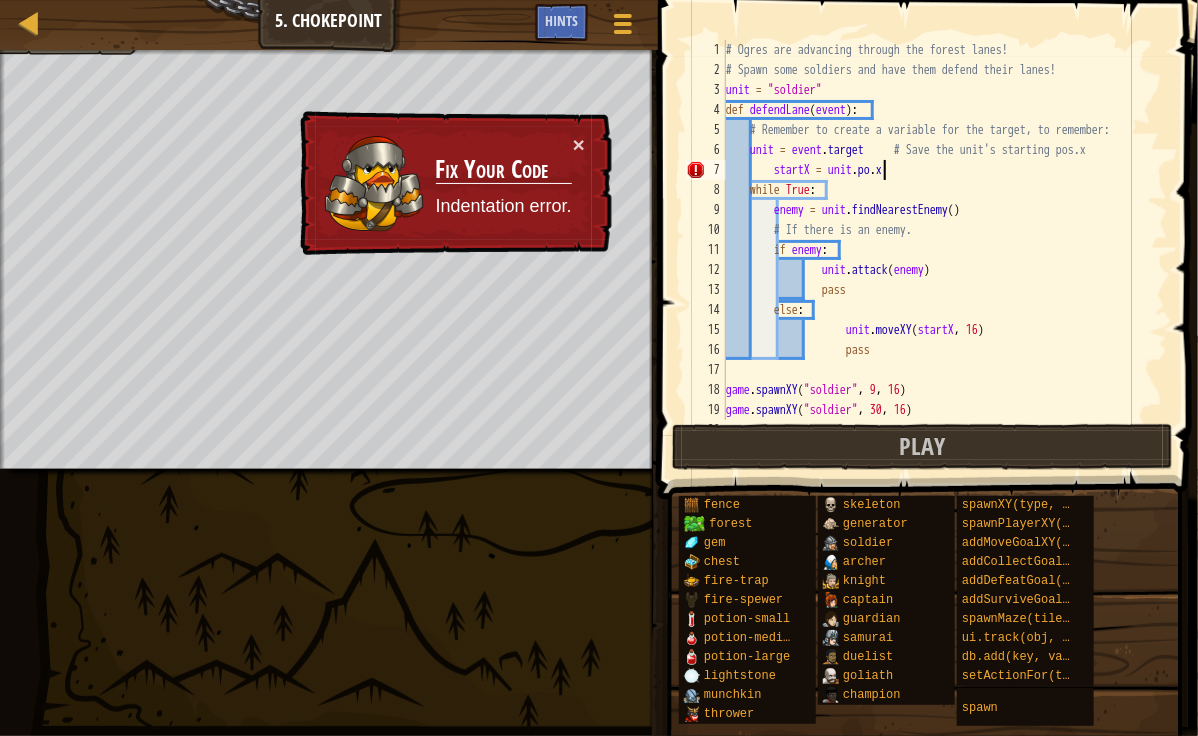 click on "# Ogres are advancing through the forest lanes! # Spawn some soldiers and have them defend their lanes! unit   =   "soldier" def   defendLane ( event ) :      # Remember to create a variable for the target, to remember:      unit   =   event . target       # Save the unit's starting pos.x          startX   =   unit . po . x        while   True :          enemy   =   unit . findNearestEnemy ( )          # If there is an enemy.          if   enemy :                  unit . attack ( enemy )                  pass          else :                      unit . moveXY ( startX ,   16 )                      pass game . spawnXY ( "soldier" ,   9 ,   16 ) game . spawnXY ( "soldier" ,   30 ,   16 ) game . spawnXY ( "soldier" ,   54 ,   16 )" at bounding box center [937, 250] 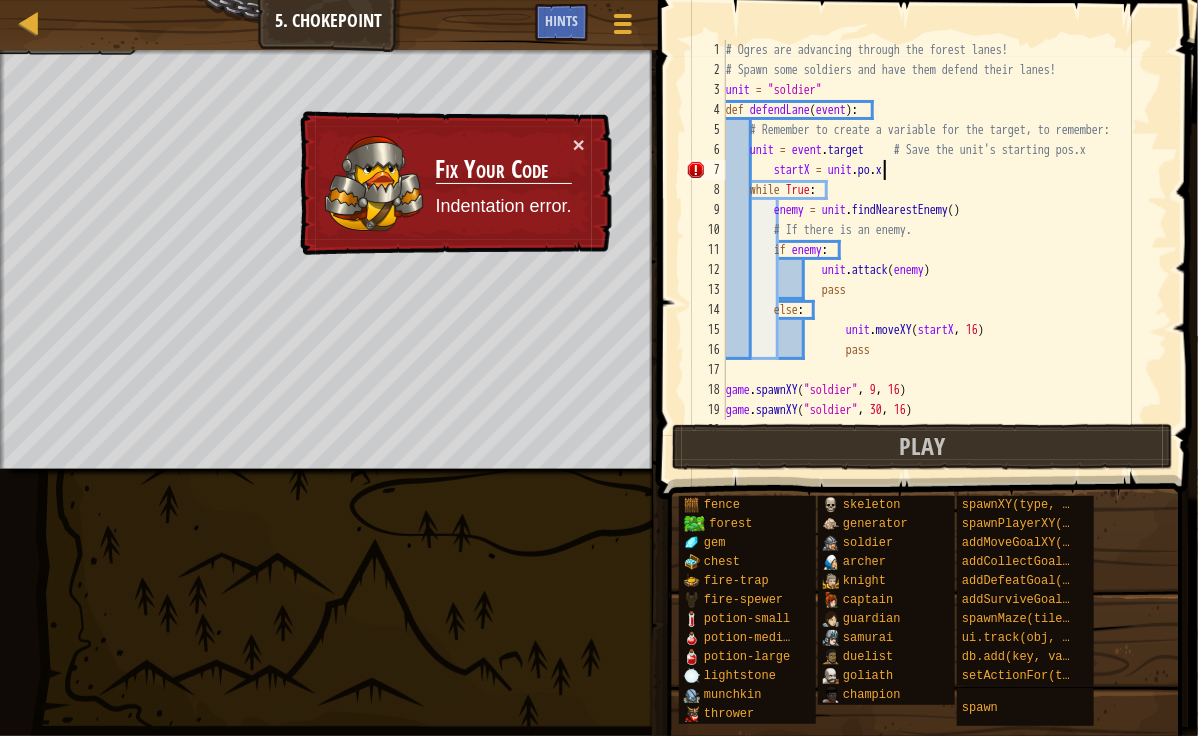 scroll, scrollTop: 9, scrollLeft: 14, axis: both 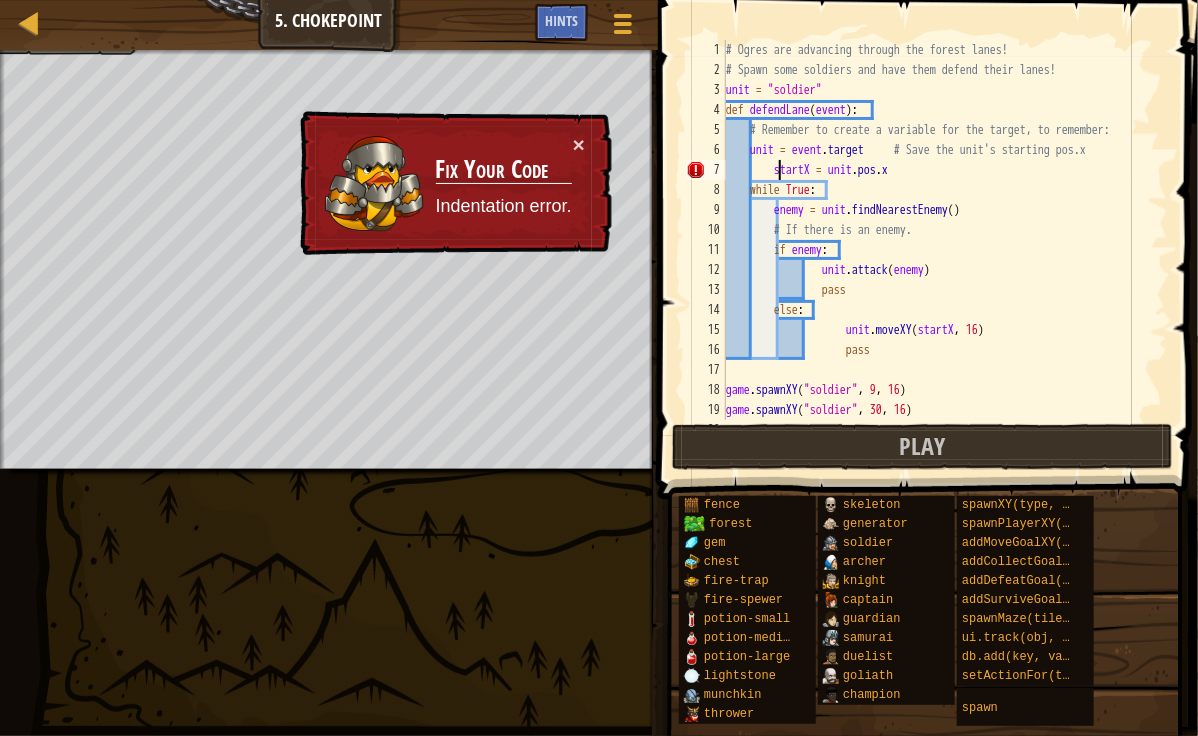 click on "# Ogres are advancing through the forest lanes! # Spawn some soldiers and have them defend their lanes! unit   =   "soldier" def   defendLane ( event ) :      # Remember to create a variable for the target, to remember:      unit   =   event . target       # Save the unit's starting pos.x      startX   =   unit . pos . x        while   True :          enemy   =   unit . findNearestEnemy ( )          # If there is an enemy.          if   enemy :                  unit . attack ( enemy )                  pass          else :                      unit . moveXY ( startX ,   16 )                      pass game . spawnXY ( "soldier" ,   9 ,   16 ) game . spawnXY ( "soldier" ,   30 ,   16 ) game . spawnXY ( "soldier" ,   54 ,   16 )" at bounding box center (937, 250) 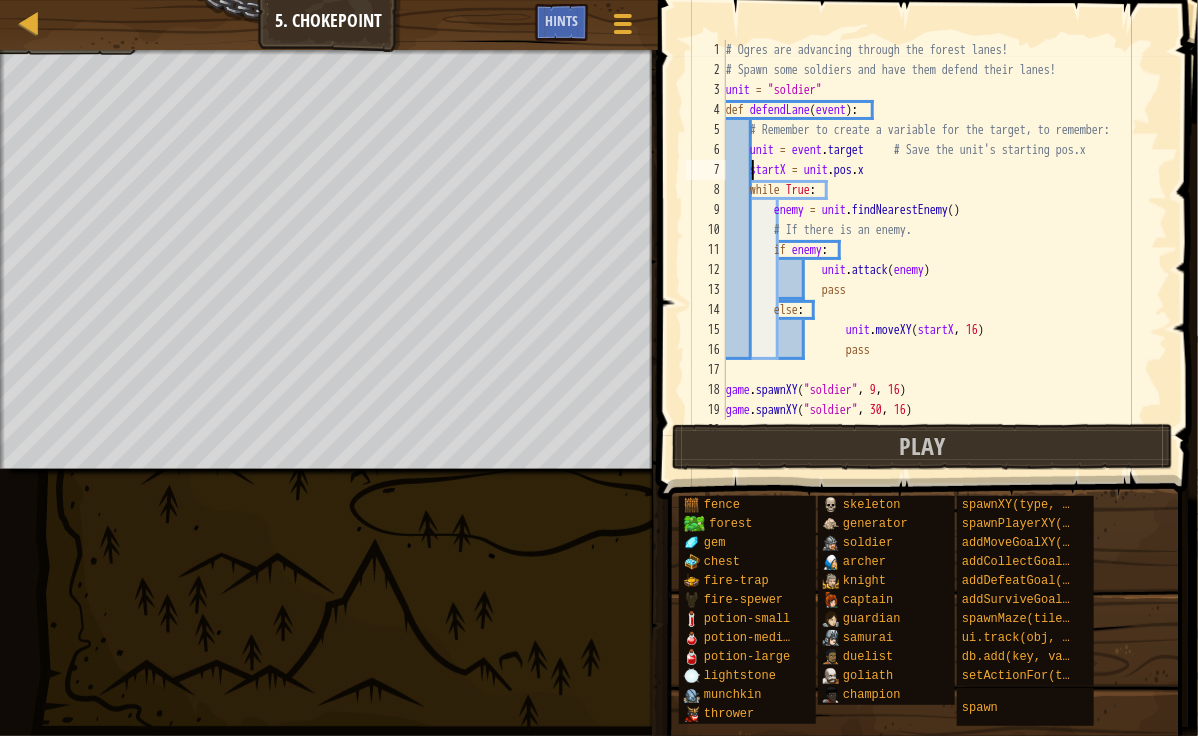 scroll, scrollTop: 9, scrollLeft: 12, axis: both 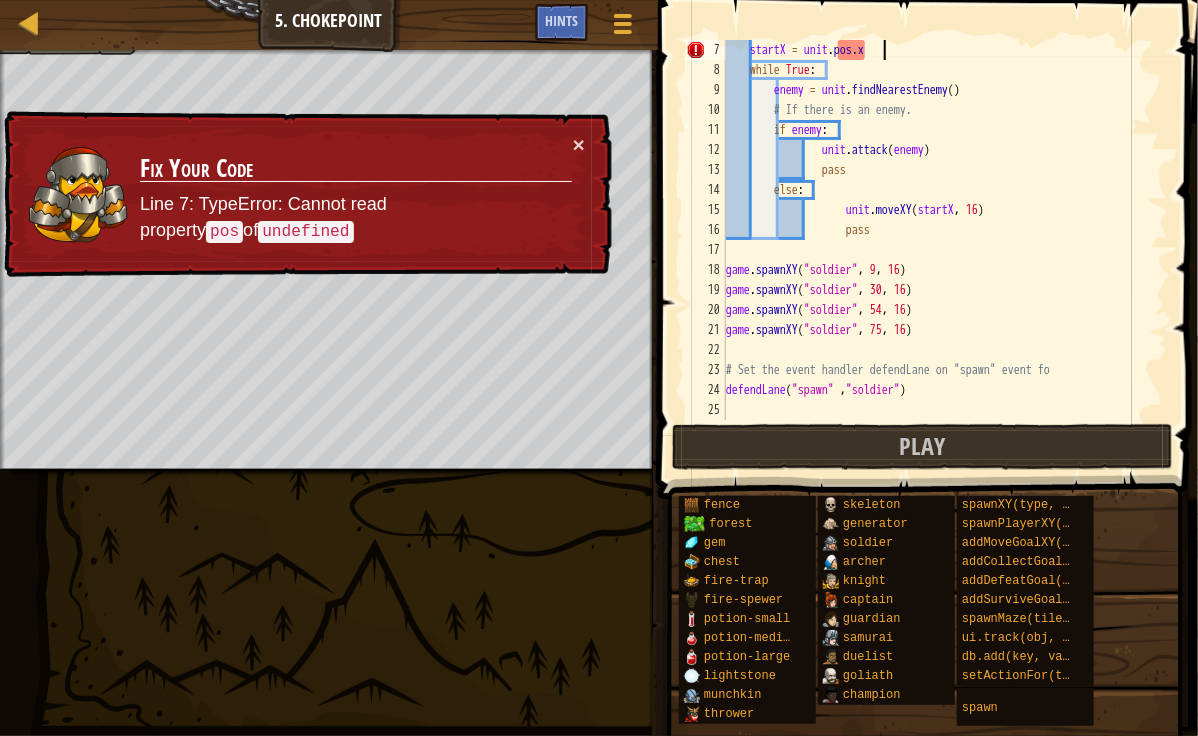 click on "startX   =   unit . pos . x        while   True :          enemy   =   unit . findNearestEnemy ( )          # If there is an enemy.          if   enemy :                  unit . attack ( enemy )                  pass          else :                      unit . moveXY ( startX ,   16 )                      pass game.spawnXY ( "soldier" ,   9 ,   16 ) game.spawnXY ( "soldier" ,   30 ,   16 ) game.spawnXY ( "soldier" ,   54 ,   16 ) game.spawnXY ( "soldier" ,   75 ,   16 ) # Set the event handler defendLane on "spawn" event fo defendLane ( "spawn"   , "soldier" )" at bounding box center (937, 250) 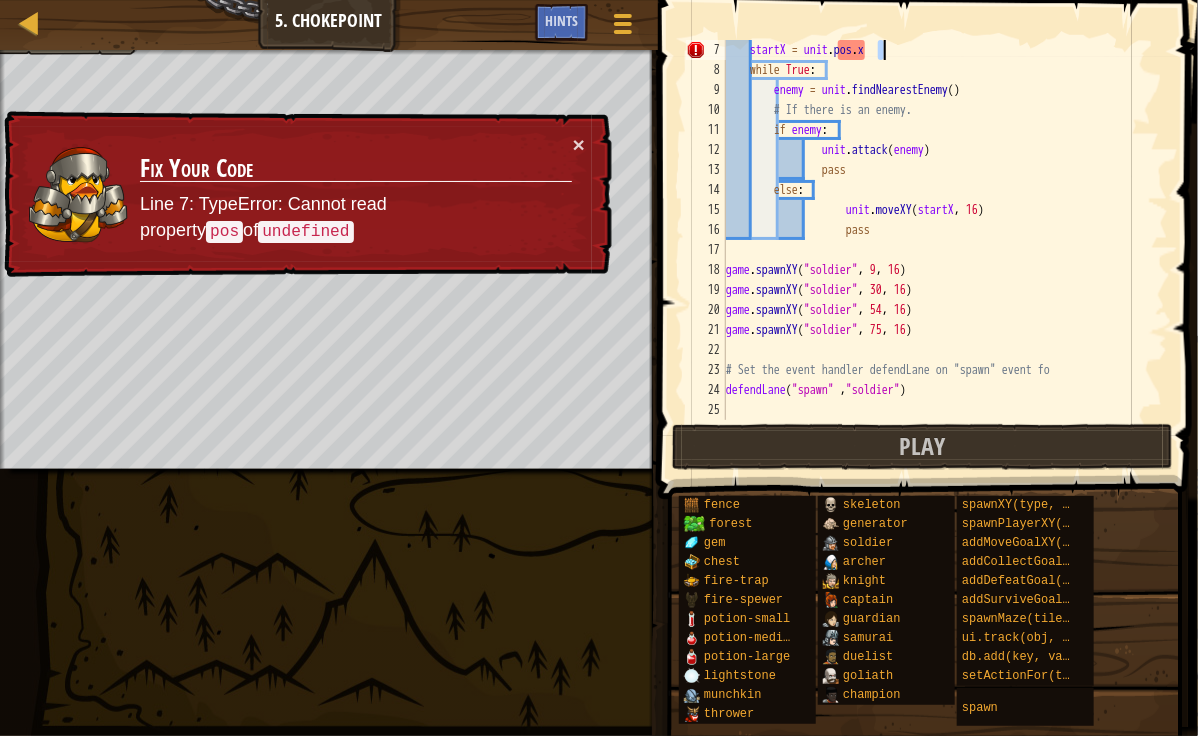 click on "startX   =   unit . pos . x        while   True :          enemy   =   unit . findNearestEnemy ( )          # If there is an enemy.          if   enemy :                  unit . attack ( enemy )                  pass          else :                      unit . moveXY ( startX ,   16 )                      pass game.spawnXY ( "soldier" ,   9 ,   16 ) game.spawnXY ( "soldier" ,   30 ,   16 ) game.spawnXY ( "soldier" ,   54 ,   16 ) game.spawnXY ( "soldier" ,   75 ,   16 ) # Set the event handler defendLane on "spawn" event fo defendLane ( "spawn"   , "soldier" )" at bounding box center (937, 250) 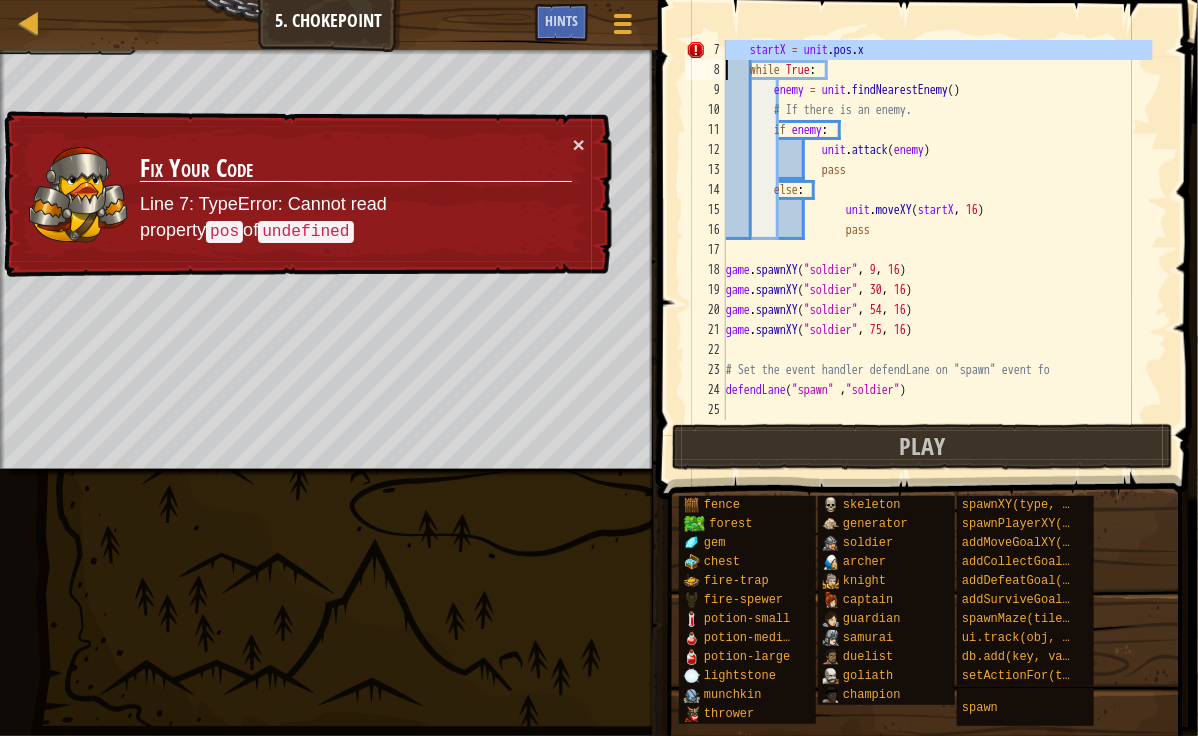 click on "startX   =   unit . pos . x        while   True :          enemy   =   unit . findNearestEnemy ( )          # If there is an enemy.          if   enemy :                  unit . attack ( enemy )                  pass          else :                      unit . moveXY ( startX ,   16 )                      pass game.spawnXY ( "soldier" ,   9 ,   16 ) game.spawnXY ( "soldier" ,   30 ,   16 ) game.spawnXY ( "soldier" ,   54 ,   16 ) game.spawnXY ( "soldier" ,   75 ,   16 ) # Set the event handler defendLane on "spawn" event fo defendLane ( "spawn"   , "soldier" )" at bounding box center [937, 230] 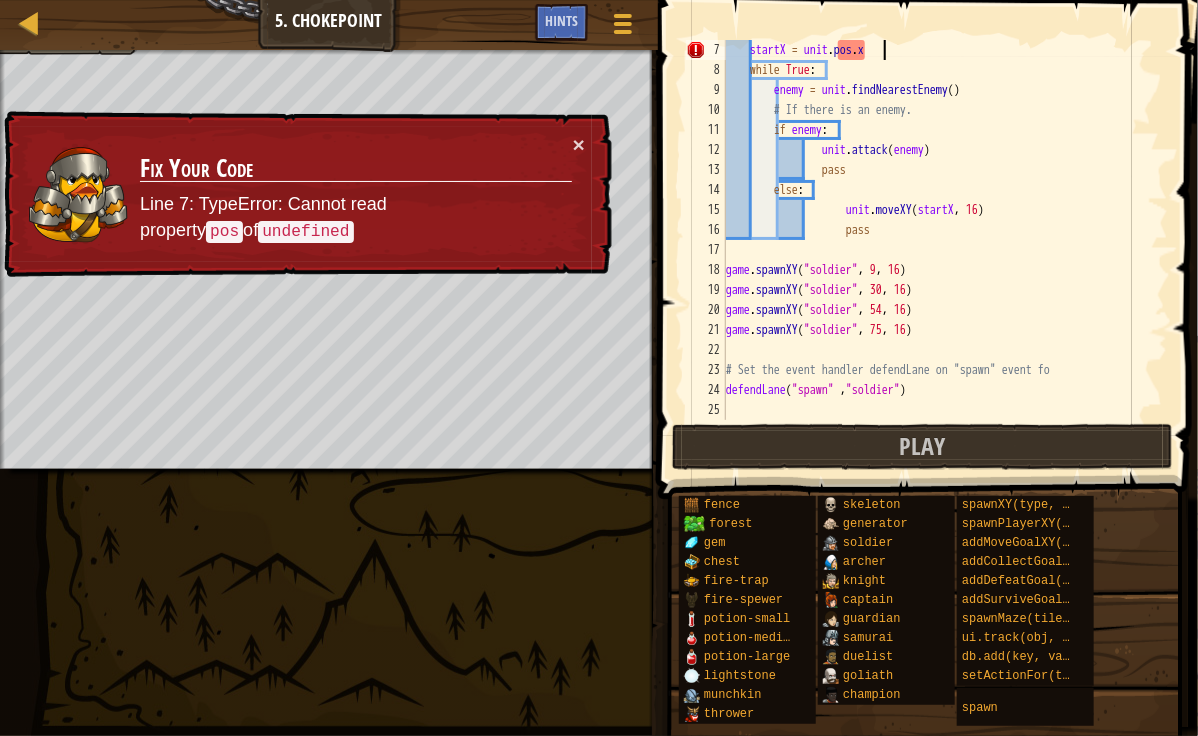 click on "startX   =   unit . pos . x        while   True :          enemy   =   unit . findNearestEnemy ( )          # If there is an enemy.          if   enemy :                  unit . attack ( enemy )                  pass          else :                      unit . moveXY ( startX ,   16 )                      pass game.spawnXY ( "soldier" ,   9 ,   16 ) game.spawnXY ( "soldier" ,   30 ,   16 ) game.spawnXY ( "soldier" ,   54 ,   16 ) game.spawnXY ( "soldier" ,   75 ,   16 ) # Set the event handler defendLane on "spawn" event fo defendLane ( "spawn"   , "soldier" )" at bounding box center (937, 250) 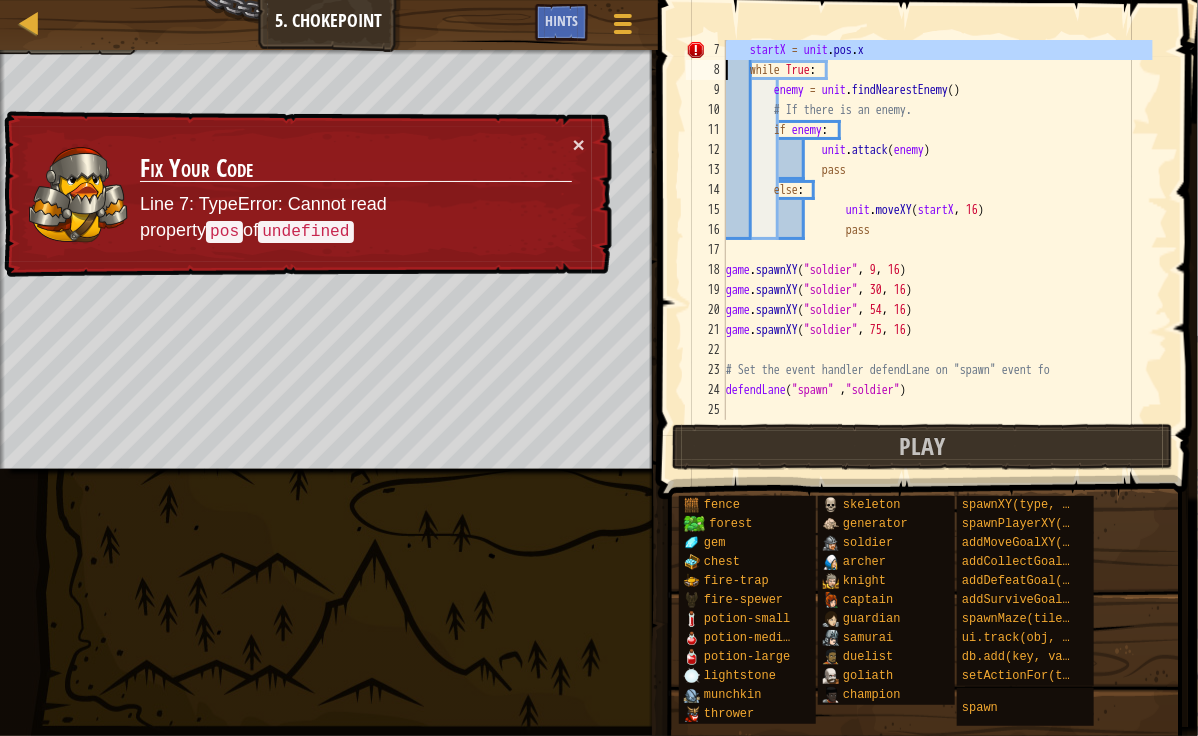 click on "startX   =   unit . pos . x        while   True :          enemy   =   unit . findNearestEnemy ( )          # If there is an enemy.          if   enemy :                  unit . attack ( enemy )                  pass          else :                      unit . moveXY ( startX ,   16 )                      pass game.spawnXY ( "soldier" ,   9 ,   16 ) game.spawnXY ( "soldier" ,   30 ,   16 ) game.spawnXY ( "soldier" ,   54 ,   16 ) game.spawnXY ( "soldier" ,   75 ,   16 ) # Set the event handler defendLane on "spawn" event fo defendLane ( "spawn"   , "soldier" )" at bounding box center (937, 250) 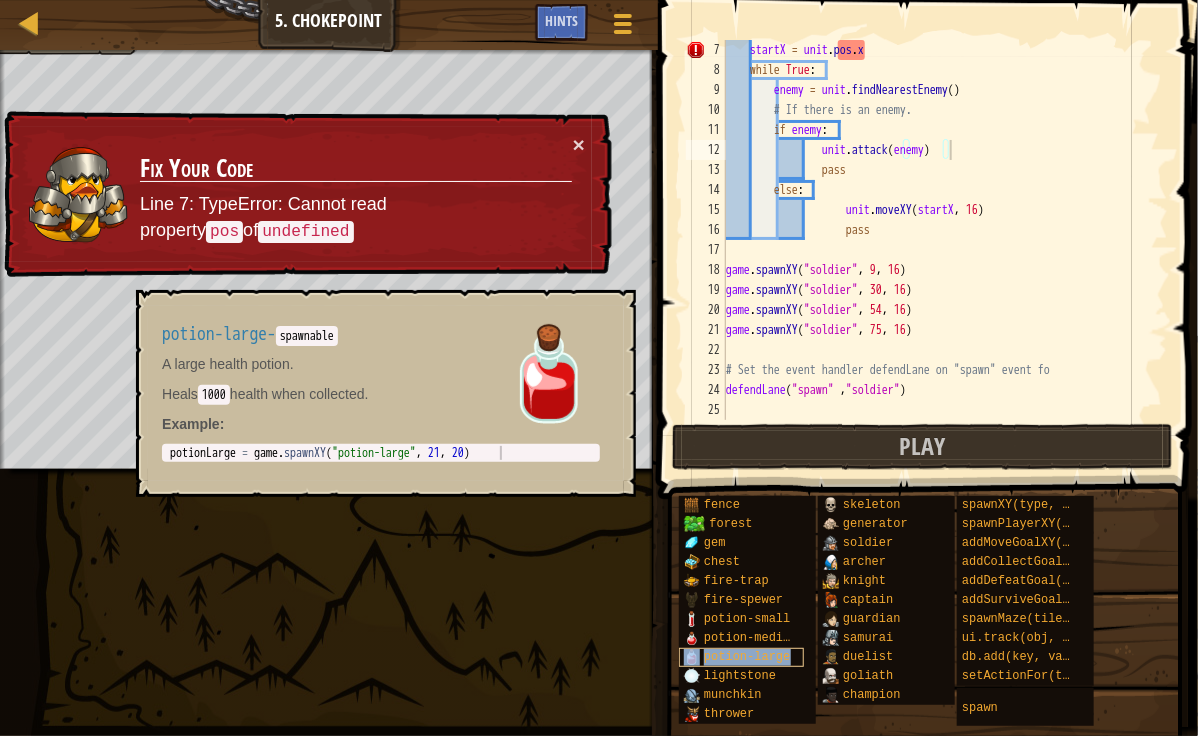 click on "potion-large" at bounding box center (747, 657) 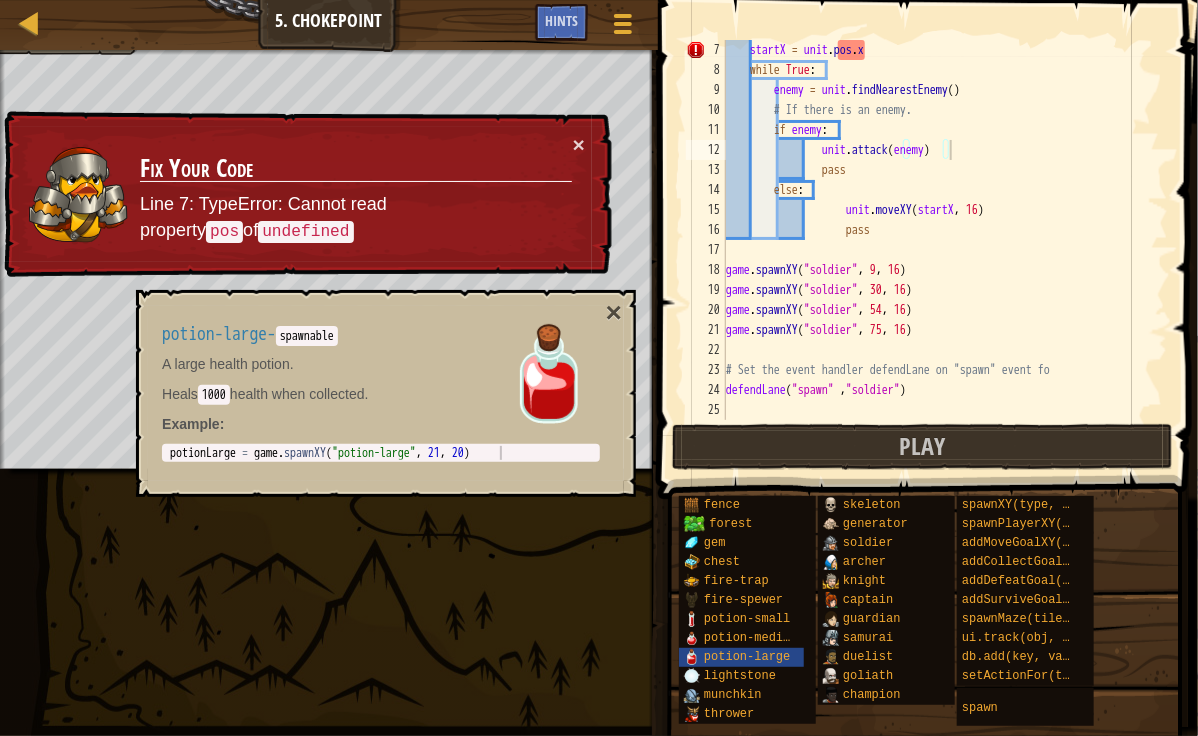 click on "Solution × Hints unit.attack(enemy) 7 8 9 10 11 12 13 14 15 16 17 18 19 20 21 22 23 24 25      startX   =   unit . pos . x        while   True :          enemy   =   unit . ( )" at bounding box center [599, 368] 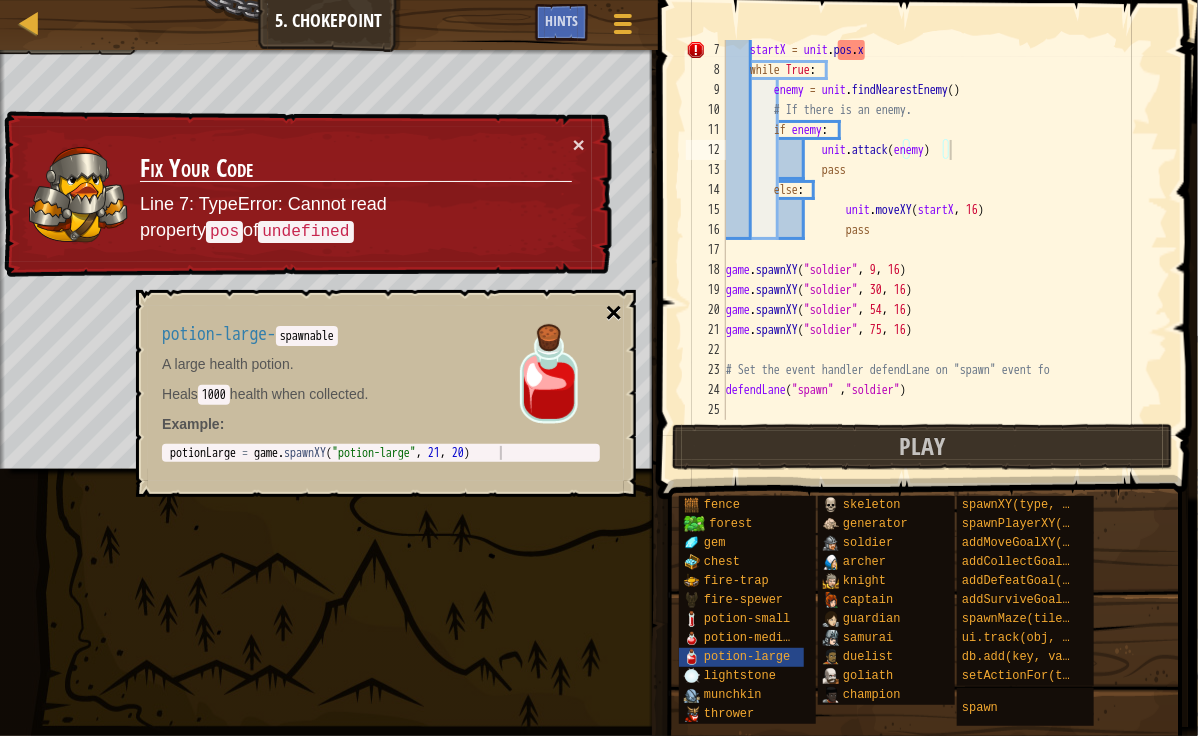 click on "×" at bounding box center [614, 313] 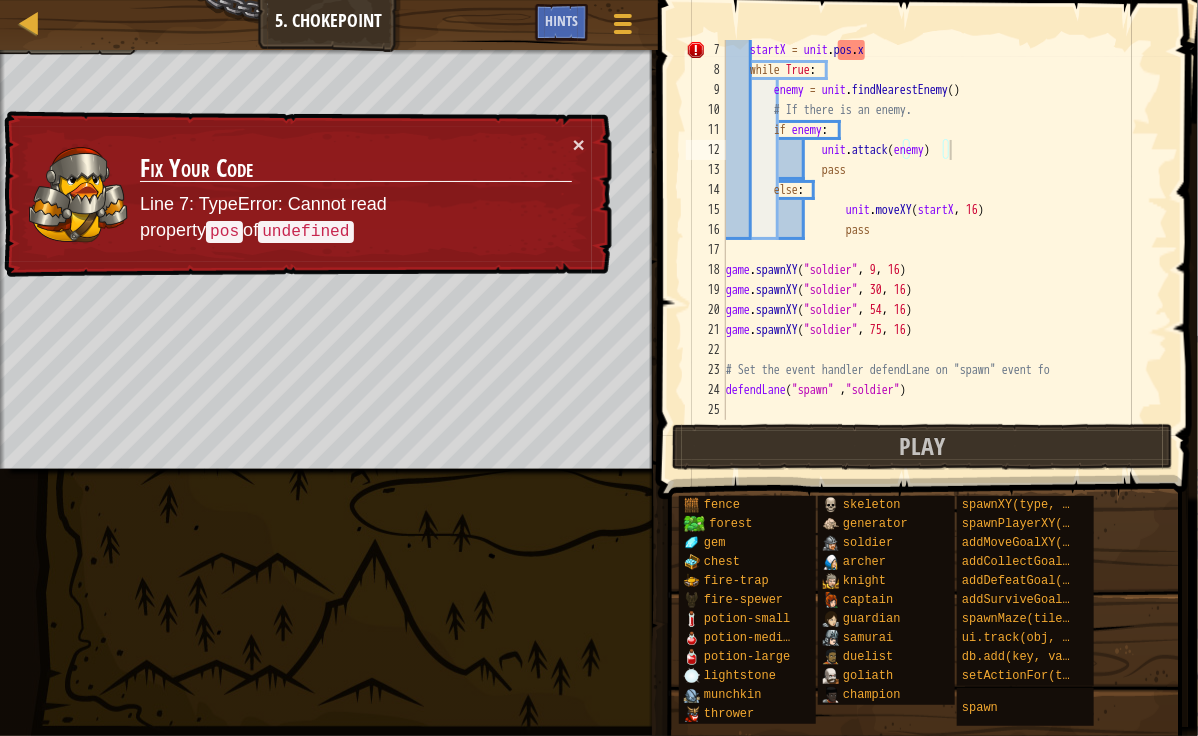 click at bounding box center [925, 771] 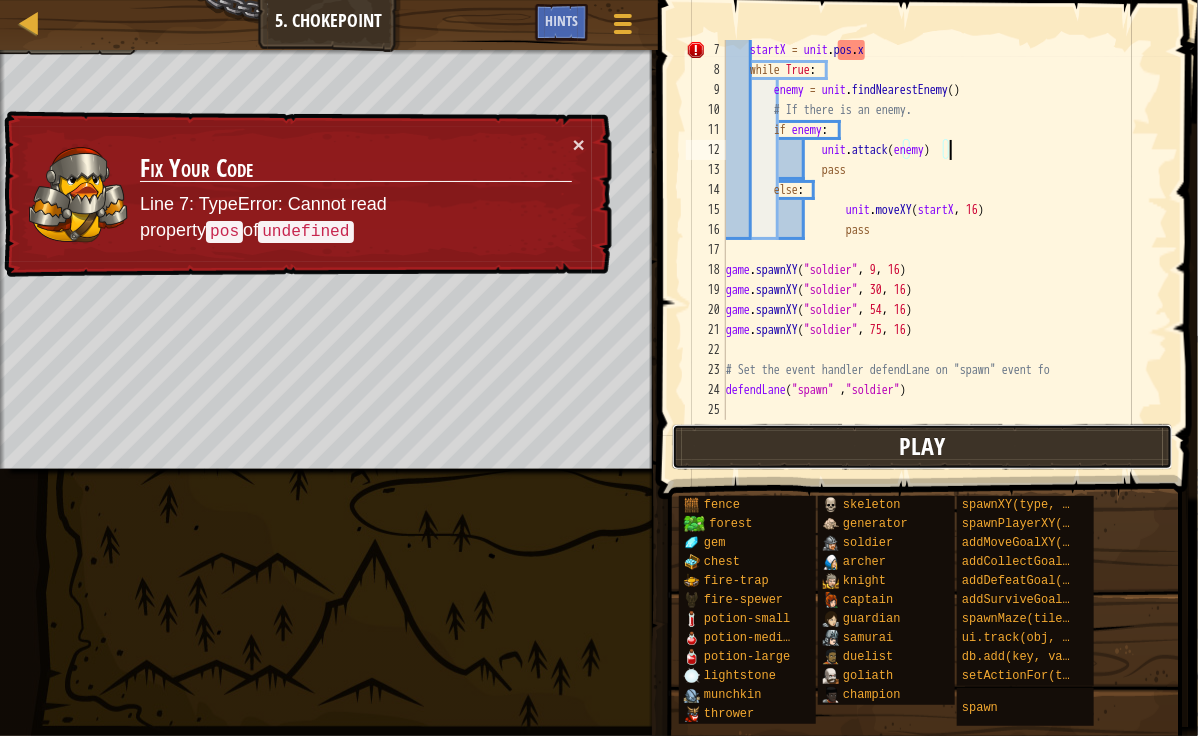 click on "Play" at bounding box center (922, 447) 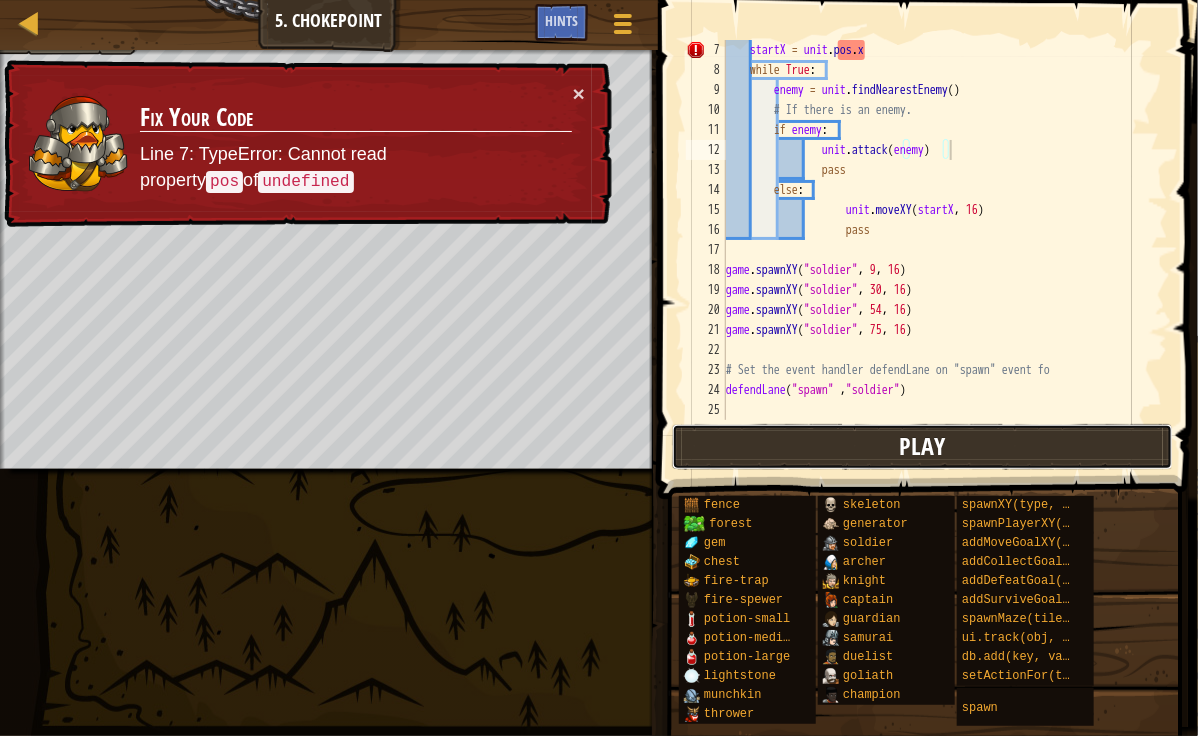 click on "Play" at bounding box center [922, 447] 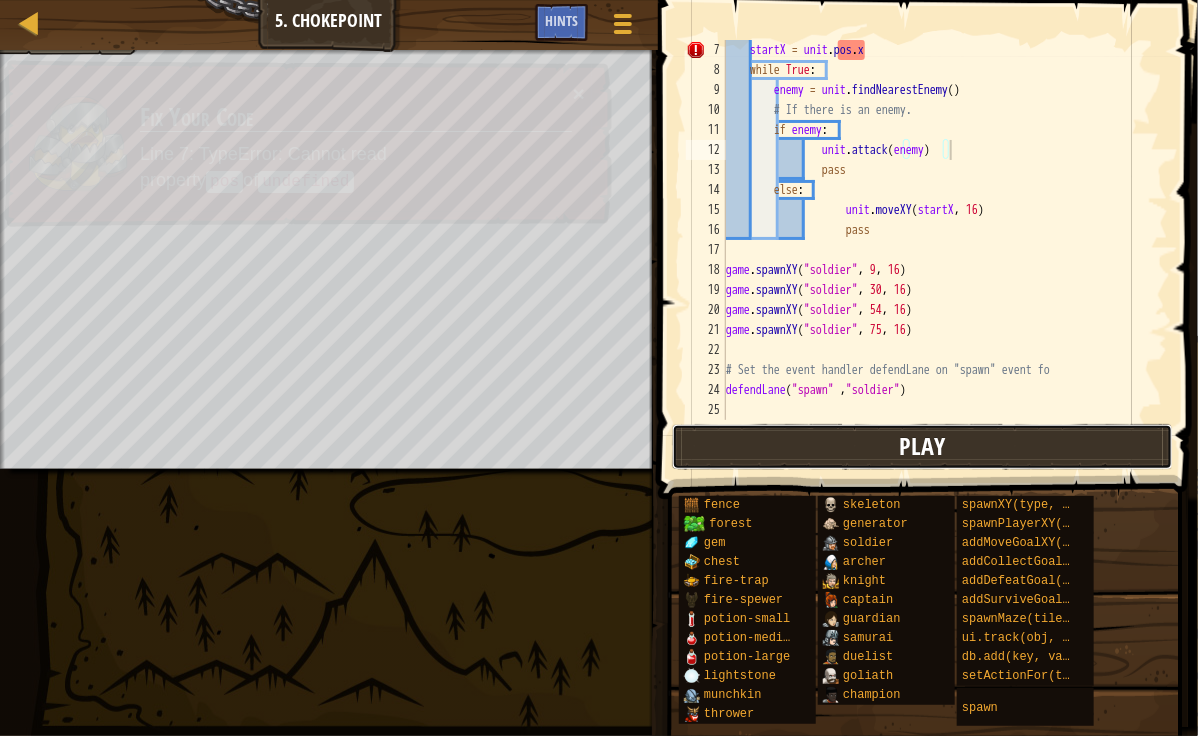 click on "Play" at bounding box center [922, 446] 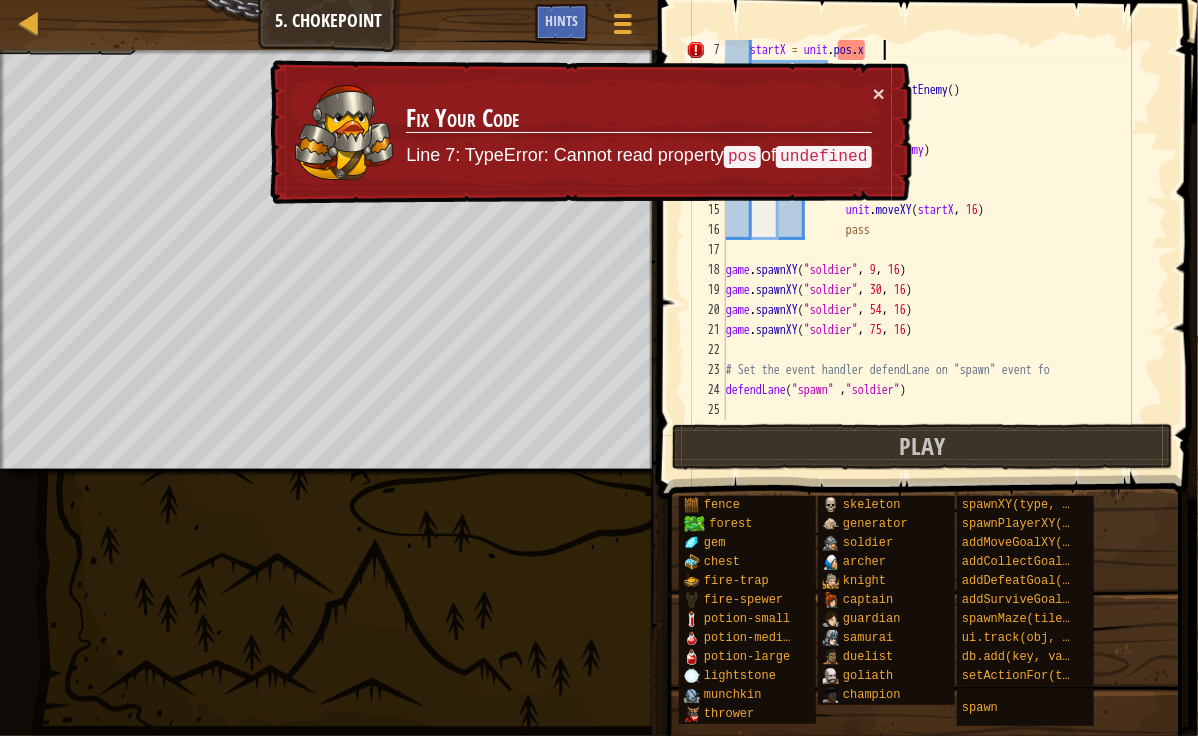 click on "startX   =   unit . pos . x        while   True :          enemy   =   unit . findNearestEnemy ( )          # If there is an enemy.          if   enemy :                  unit . attack ( enemy )                  pass          else :                      unit . moveXY ( startX ,   16 )                      pass game.spawnXY ( "soldier" ,   9 ,   16 ) game.spawnXY ( "soldier" ,   30 ,   16 ) game.spawnXY ( "soldier" ,   54 ,   16 ) game.spawnXY ( "soldier" ,   75 ,   16 ) # Set the event handler defendLane on "spawn" event fo defendLane ( "spawn"   , "soldier" )" at bounding box center [937, 250] 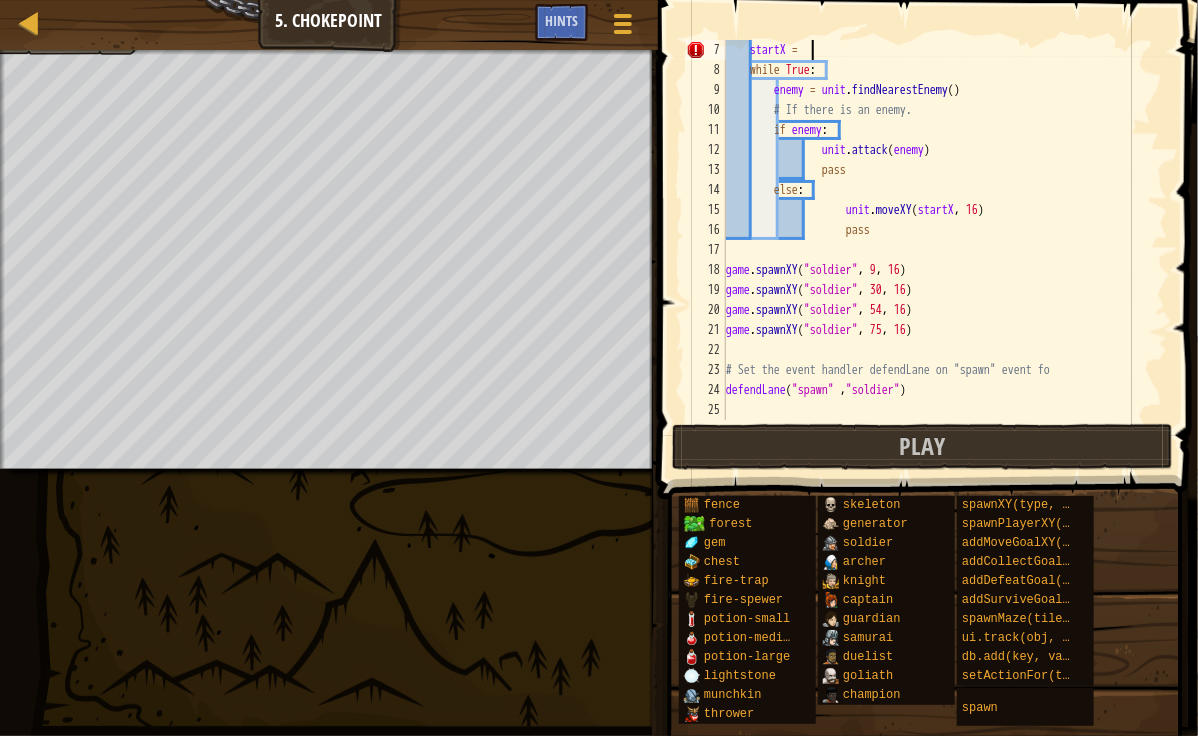 scroll, scrollTop: 9, scrollLeft: 5, axis: both 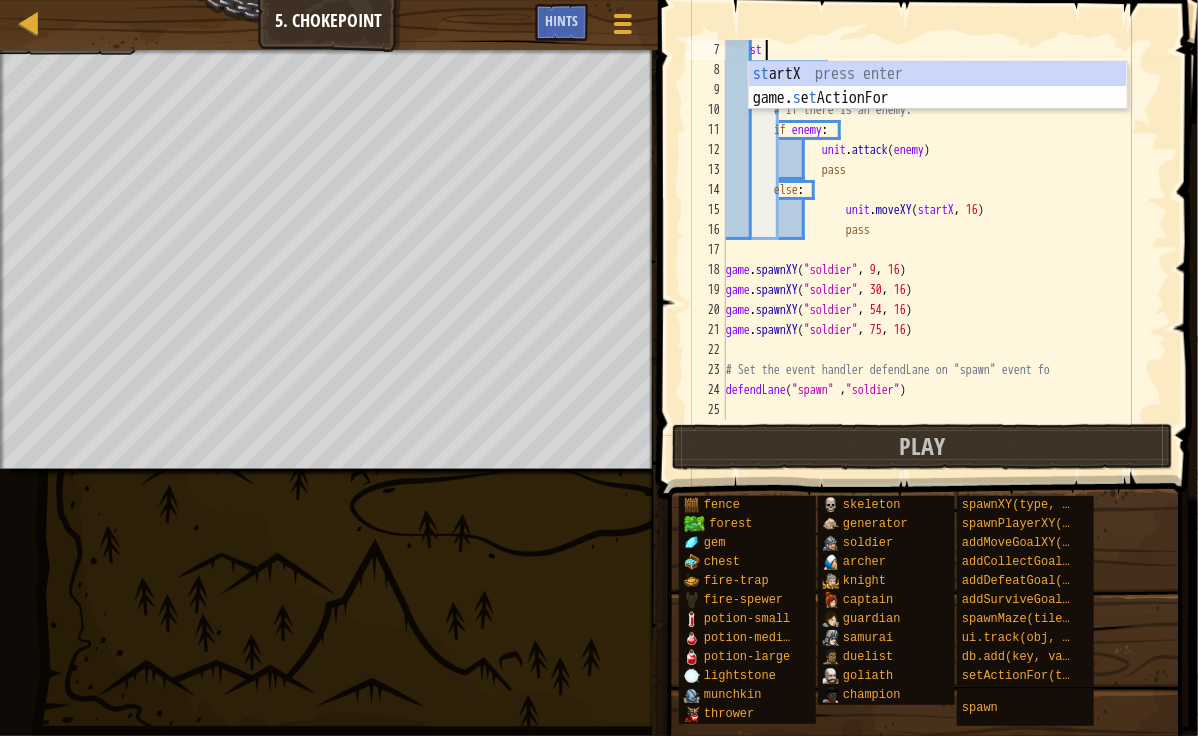 type on "s" 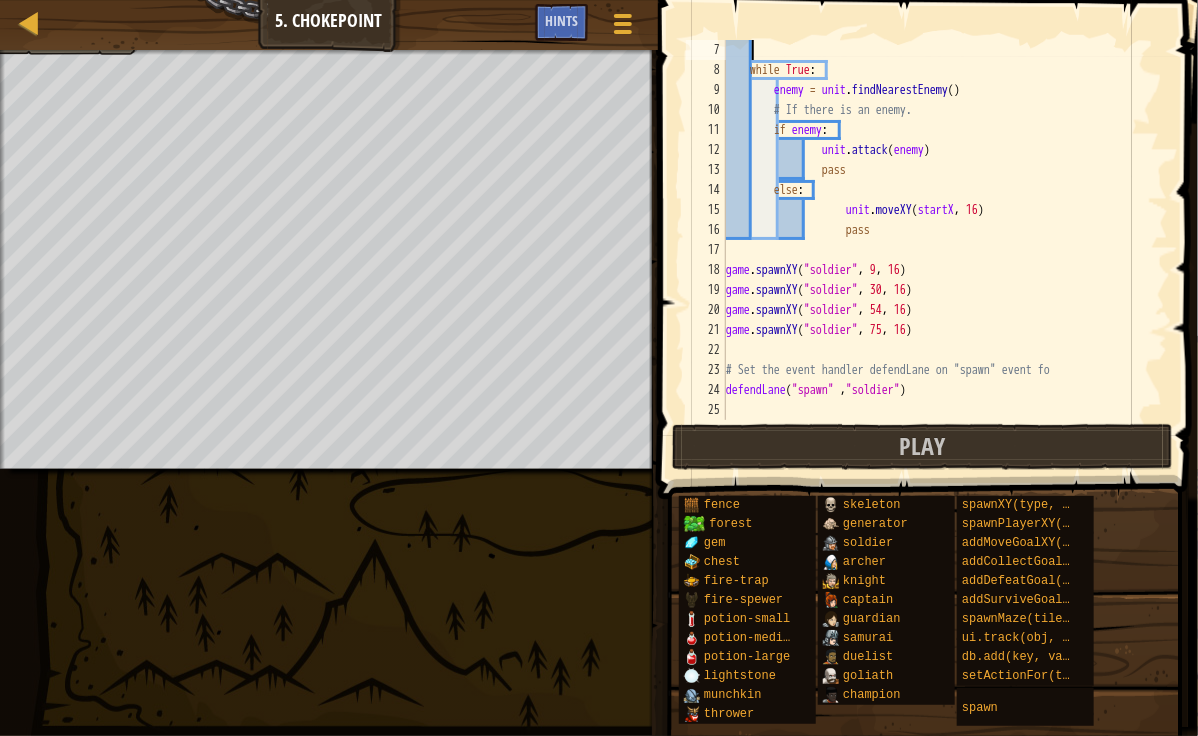 scroll, scrollTop: 9, scrollLeft: 0, axis: vertical 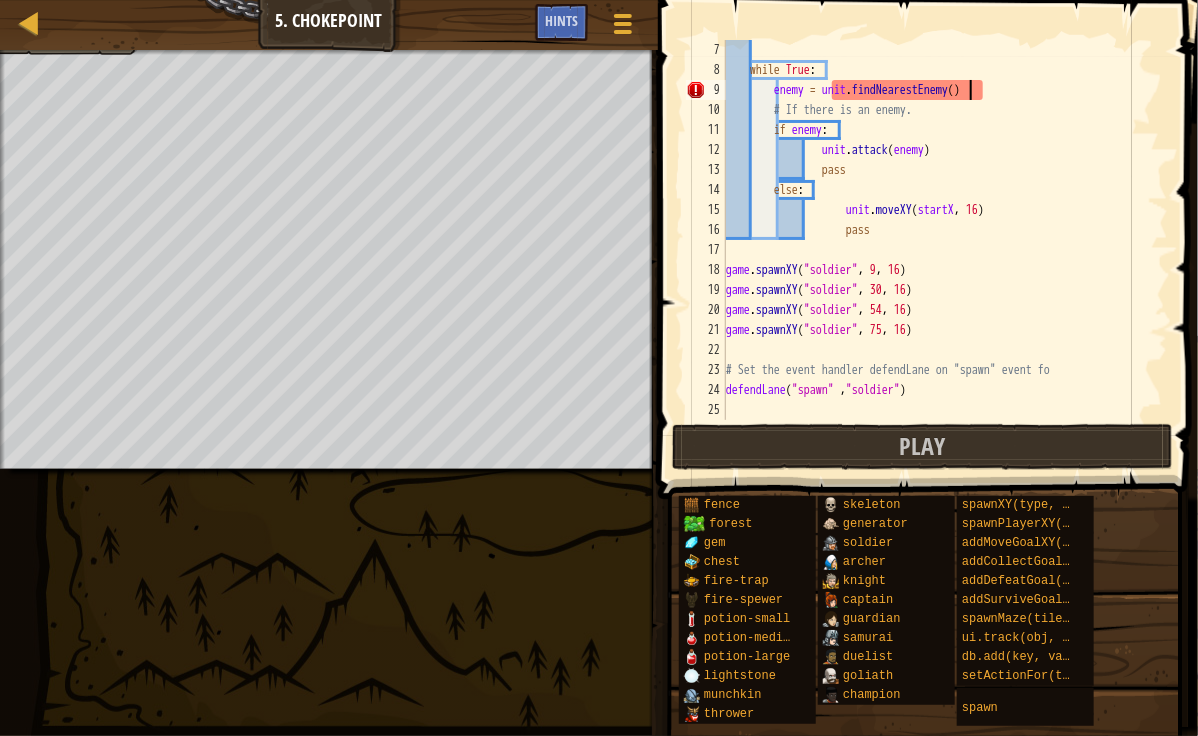 click on "while   True :          enemy   =   unit . findNearestEnemy ( )          # If there is an enemy.          if   enemy :                  unit . attack ( enemy )                  pass          else :                      unit . moveXY ( startX ,   16 )                      pass game . spawnXY ( "soldier" ,   9 ,   16 ) game . spawnXY ( "soldier" ,   30 ,   16 ) game . spawnXY ( "soldier" ,   54 ,   16 ) game . spawnXY ( "soldier" ,   75 ,   16 ) # Set the event handler defendLane on "spawn" event fo defendLane ( "spawn"   , "soldier" )" at bounding box center (937, 250) 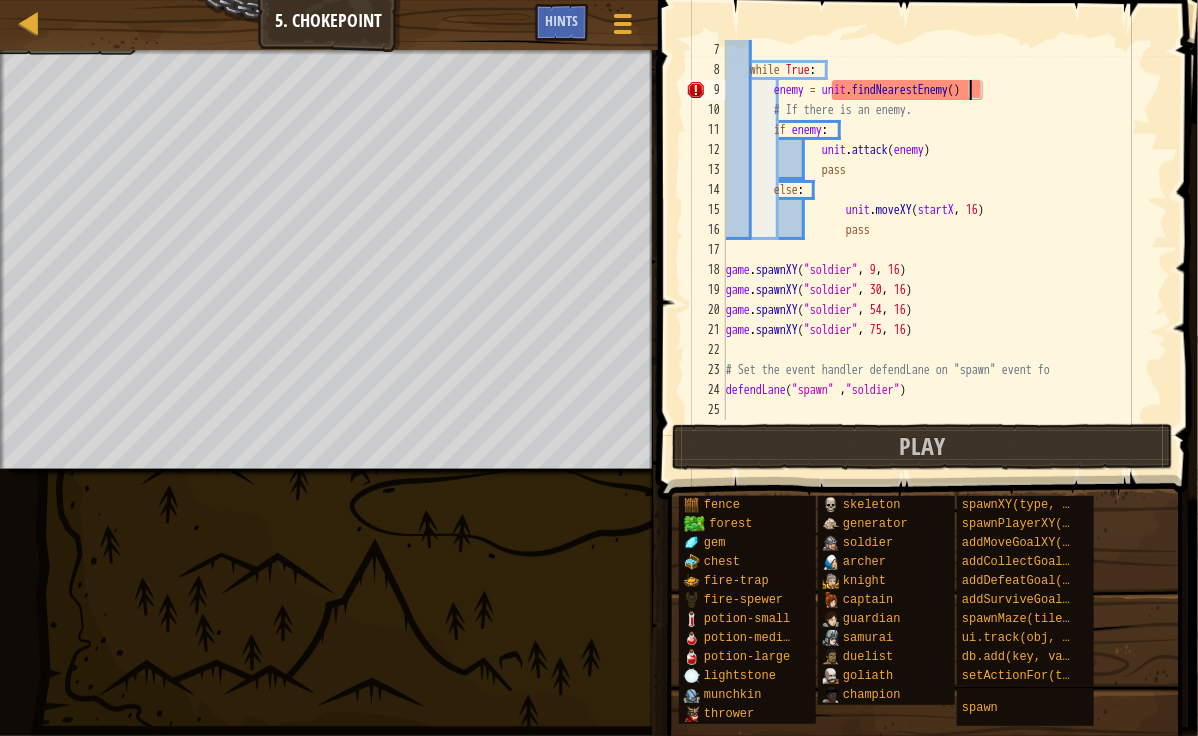 click on "while   True :          enemy   =   unit . findNearestEnemy ( )          # If there is an enemy.          if   enemy :                  unit . attack ( enemy )                  pass          else :                      unit . moveXY ( startX ,   16 )                      pass game . spawnXY ( "soldier" ,   9 ,   16 ) game . spawnXY ( "soldier" ,   30 ,   16 ) game . spawnXY ( "soldier" ,   54 ,   16 ) game . spawnXY ( "soldier" ,   75 ,   16 ) # Set the event handler defendLane on "spawn" event fo defendLane ( "spawn"   , "soldier" )" at bounding box center (937, 250) 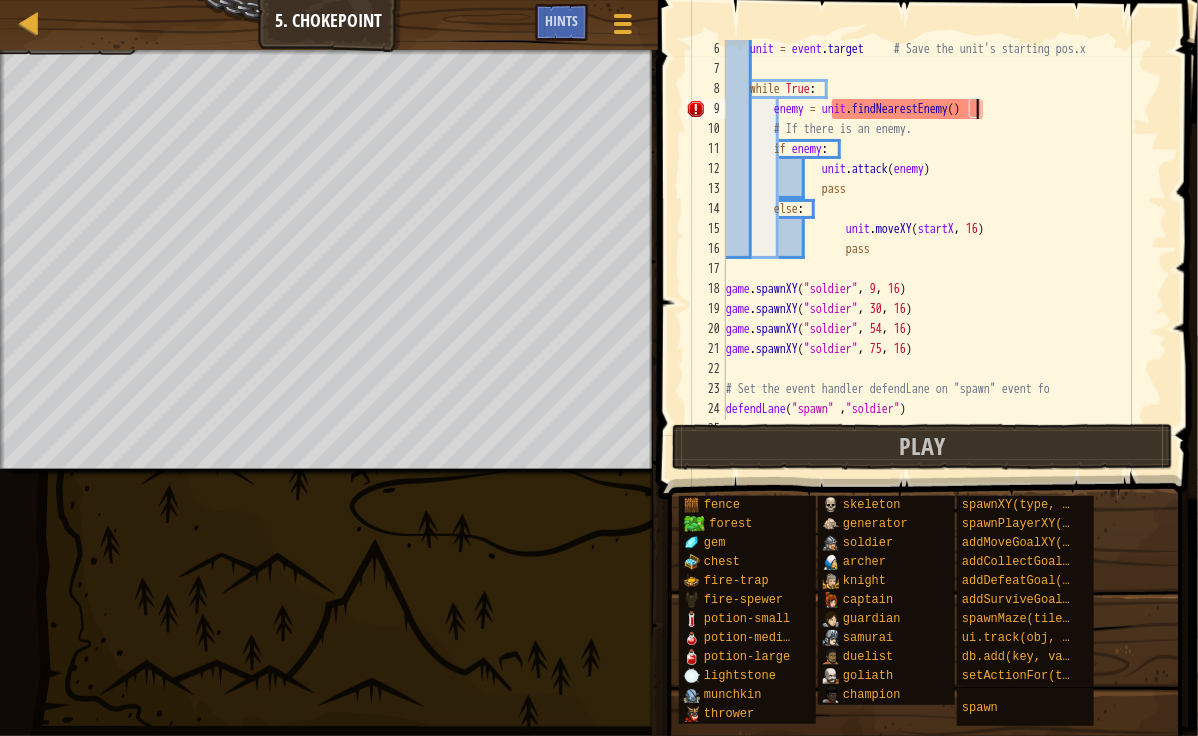 scroll, scrollTop: 64, scrollLeft: 0, axis: vertical 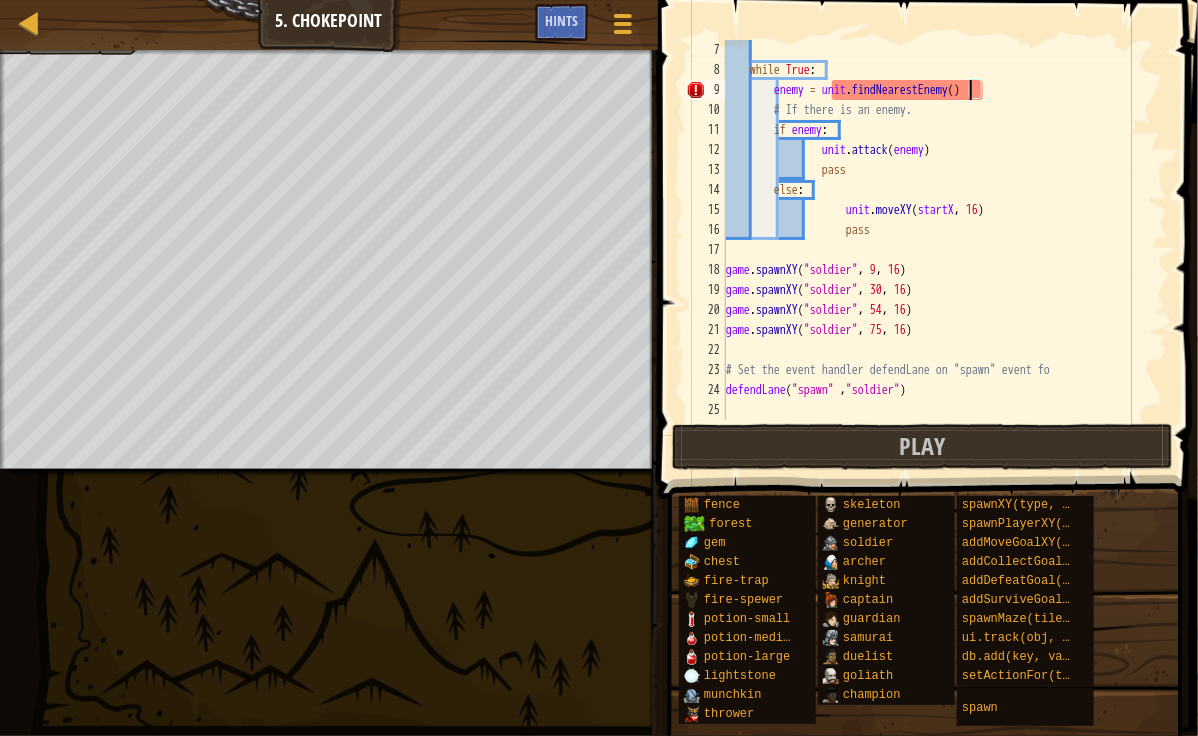 click on "while   True :          enemy   =   unit . findNearestEnemy ( )          # If there is an enemy.          if   enemy :                  unit . attack ( enemy )                  pass          else :                      unit . moveXY ( startX ,   16 )                      pass game . spawnXY ( "soldier" ,   9 ,   16 ) game . spawnXY ( "soldier" ,   30 ,   16 ) game . spawnXY ( "soldier" ,   54 ,   16 ) game . spawnXY ( "soldier" ,   75 ,   16 ) # Set the event handler defendLane on "spawn" event fo defendLane ( "spawn"   , "soldier" )" at bounding box center (937, 250) 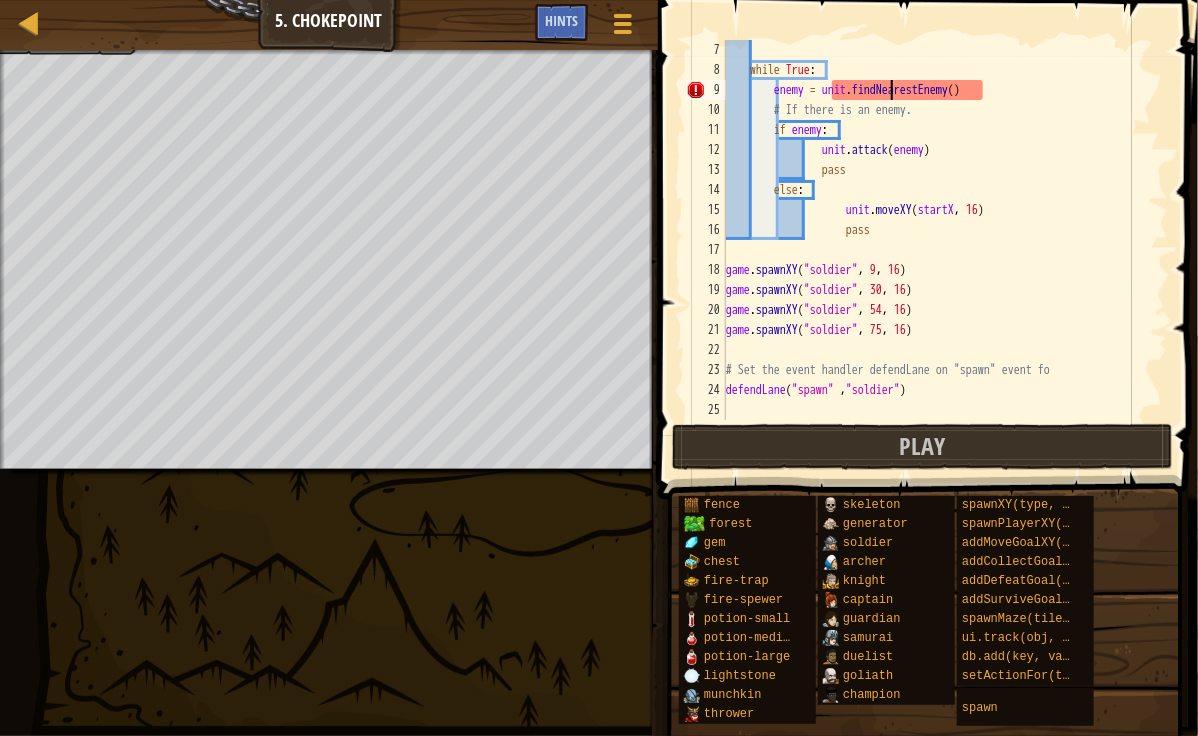 click on "while   True :          enemy   =   unit . findNearestEnemy ( )          # If there is an enemy.          if   enemy :                  unit . attack ( enemy )                  pass          else :                      unit . moveXY ( startX ,   16 )                      pass game . spawnXY ( "soldier" ,   9 ,   16 ) game . spawnXY ( "soldier" ,   30 ,   16 ) game . spawnXY ( "soldier" ,   54 ,   16 ) game . spawnXY ( "soldier" ,   75 ,   16 ) # Set the event handler defendLane on "spawn" event fo defendLane ( "spawn"   , "soldier" )" at bounding box center [937, 250] 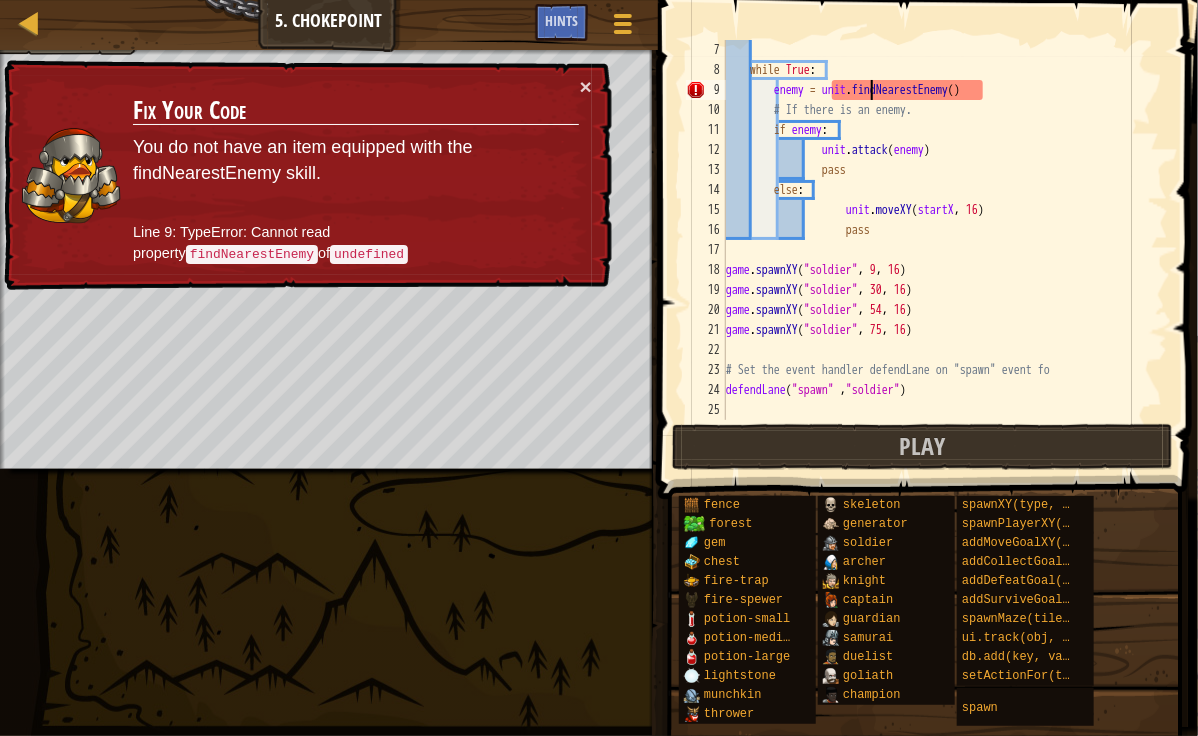 click on "while   True :          enemy   =   unit . findNearestEnemy ( )          # If there is an enemy.          if   enemy :                  unit . attack ( enemy )                  pass          else :                      unit . moveXY ( startX ,   16 )                      pass game . spawnXY ( "soldier" ,   9 ,   16 ) game . spawnXY ( "soldier" ,   30 ,   16 ) game . spawnXY ( "soldier" ,   54 ,   16 ) game . spawnXY ( "soldier" ,   75 ,   16 ) # Set the event handler defendLane on "spawn" event fo defendLane ( "spawn"   , "soldier" )" at bounding box center [937, 250] 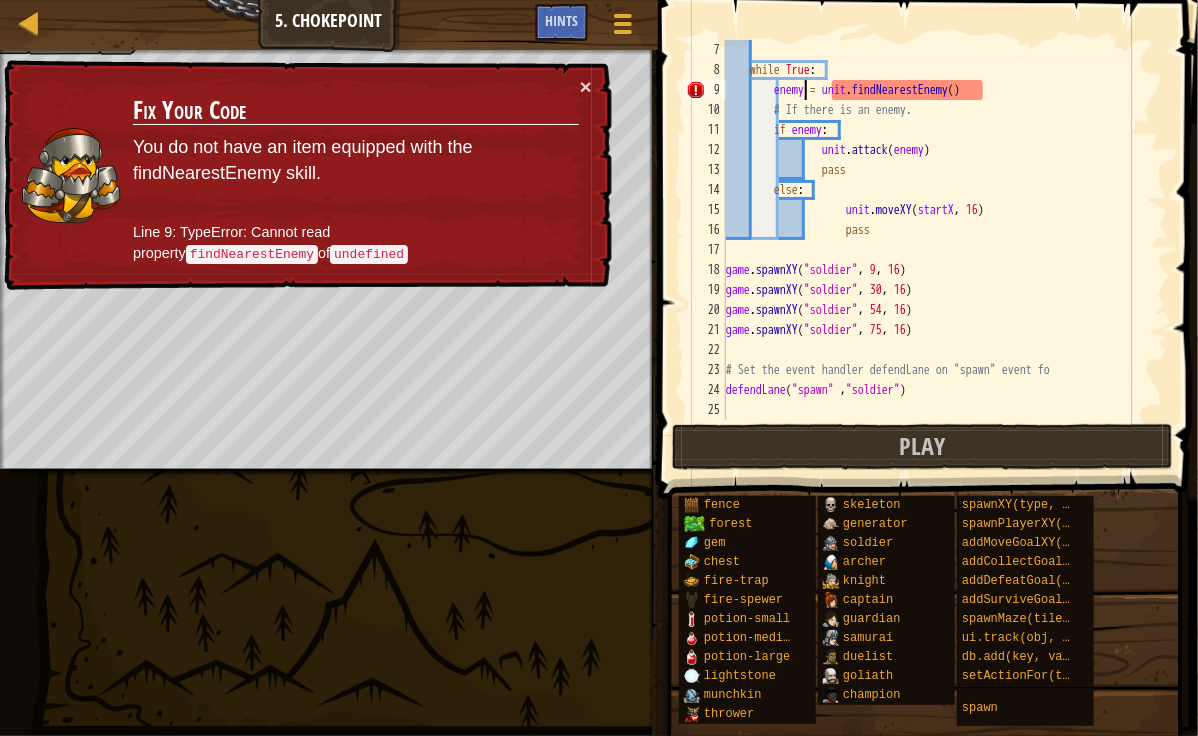 click on "while   True :          enemy   =   unit . findNearestEnemy ( )          # If there is an enemy.          if   enemy :                  unit . attack ( enemy )                  pass          else :                      unit . moveXY ( startX ,   16 )                      pass game . spawnXY ( "soldier" ,   9 ,   16 ) game . spawnXY ( "soldier" ,   30 ,   16 ) game . spawnXY ( "soldier" ,   54 ,   16 ) game . spawnXY ( "soldier" ,   75 ,   16 ) # Set the event handler defendLane on "spawn" event fo defendLane ( "spawn"   , "soldier" )" at bounding box center (937, 250) 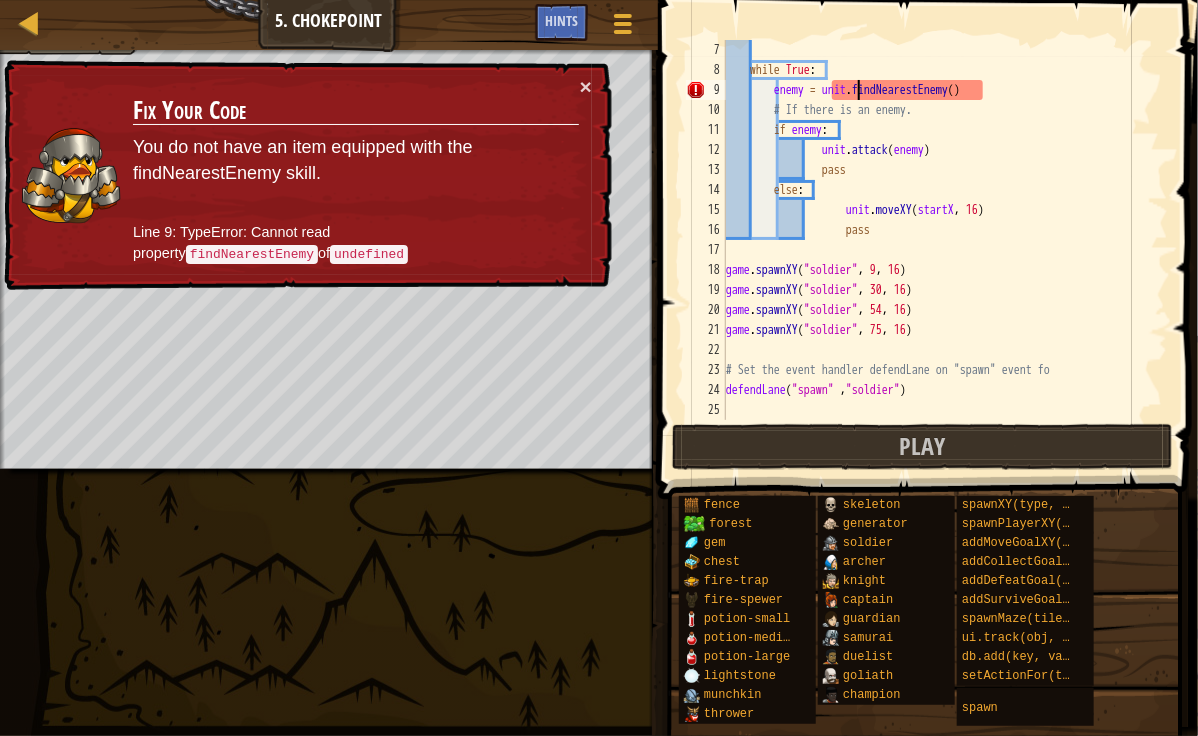 click on "while   True :          enemy   =   unit . findNearestEnemy ( )          # If there is an enemy.          if   enemy :                  unit . attack ( enemy )                  pass          else :                      unit . moveXY ( startX ,   16 )                      pass game . spawnXY ( "soldier" ,   9 ,   16 ) game . spawnXY ( "soldier" ,   30 ,   16 ) game . spawnXY ( "soldier" ,   54 ,   16 ) game . spawnXY ( "soldier" ,   75 ,   16 ) # Set the event handler defendLane on "spawn" event fo defendLane ( "spawn"   , "soldier" )" at bounding box center [937, 250] 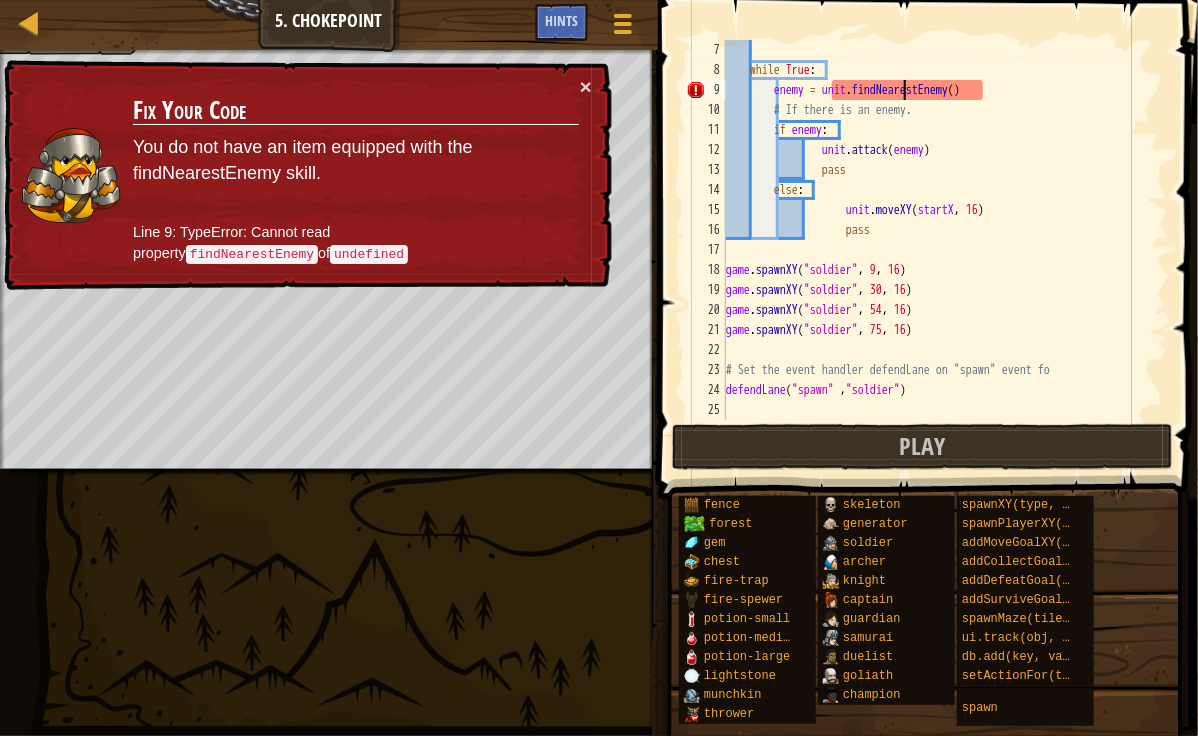 click on "while   True :          enemy   =   unit . findNearestEnemy ( )          # If there is an enemy.          if   enemy :                  unit . attack ( enemy )                  pass          else :                      unit . moveXY ( startX ,   16 )                      pass game . spawnXY ( "soldier" ,   9 ,   16 ) game . spawnXY ( "soldier" ,   30 ,   16 ) game . spawnXY ( "soldier" ,   54 ,   16 ) game . spawnXY ( "soldier" ,   75 ,   16 ) # Set the event handler defendLane on "spawn" event fo defendLane ( "spawn"   , "soldier" )" at bounding box center (937, 250) 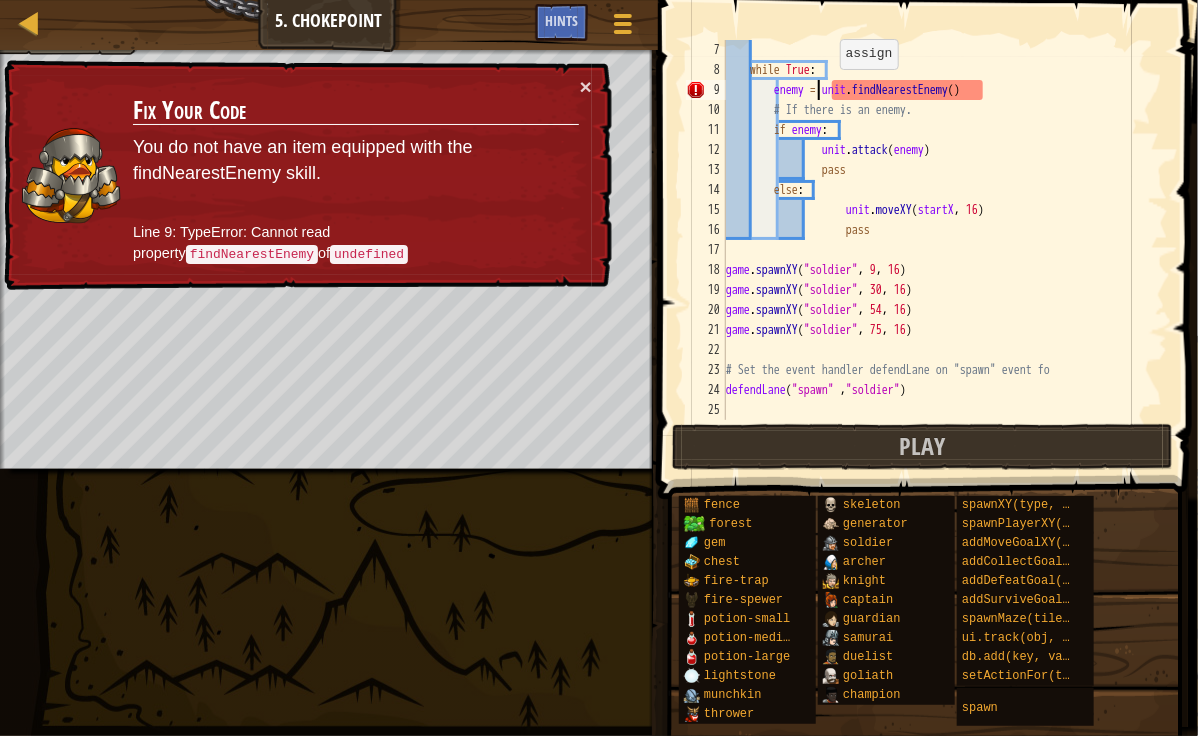 click on "while   True :          enemy   =   unit . findNearestEnemy ( )          # If there is an enemy.          if   enemy :                  unit . attack ( enemy )                  pass          else :                      unit . moveXY ( startX ,   16 )                      pass game . spawnXY ( "soldier" ,   9 ,   16 ) game . spawnXY ( "soldier" ,   30 ,   16 ) game . spawnXY ( "soldier" ,   54 ,   16 ) game . spawnXY ( "soldier" ,   75 ,   16 ) # Set the event handler defendLane on "spawn" event fo defendLane ( "spawn"   , "soldier" )" at bounding box center (937, 250) 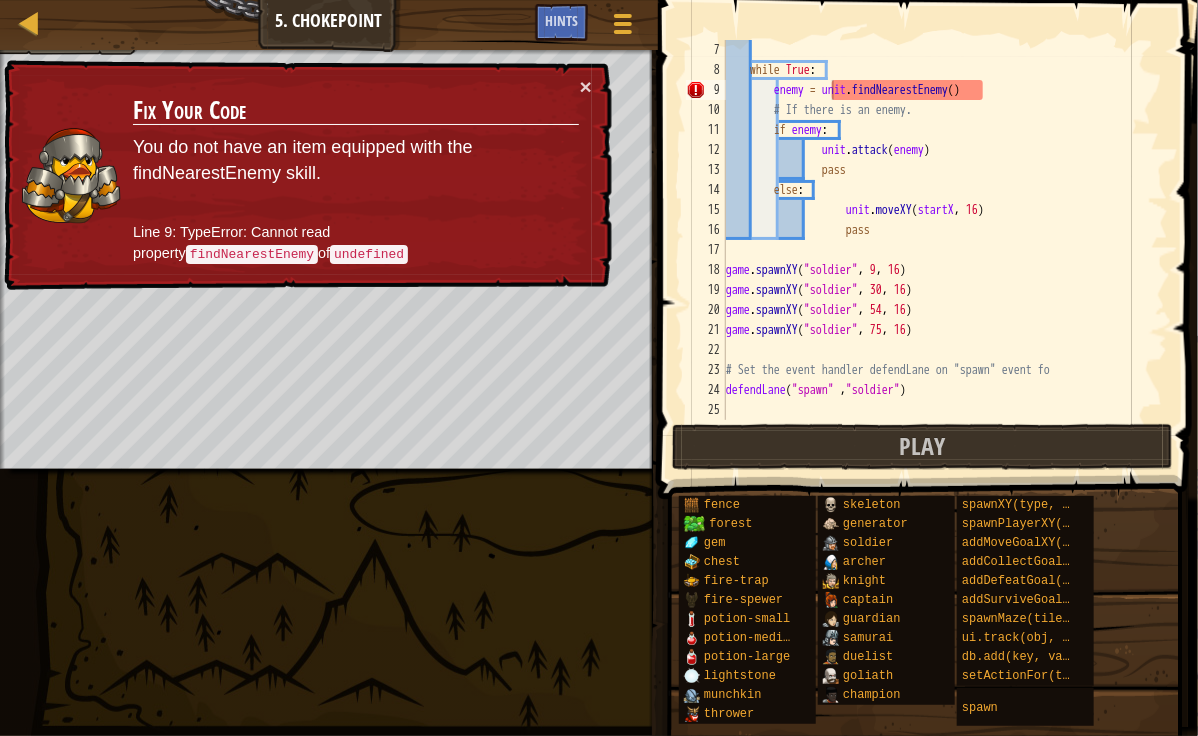 click on "× Fix Your Code You do not have an item equipped with the findNearestEnemy skill.
Line 9: TypeError: Cannot read property  findNearestEnemy  of  undefined" at bounding box center [305, 175] 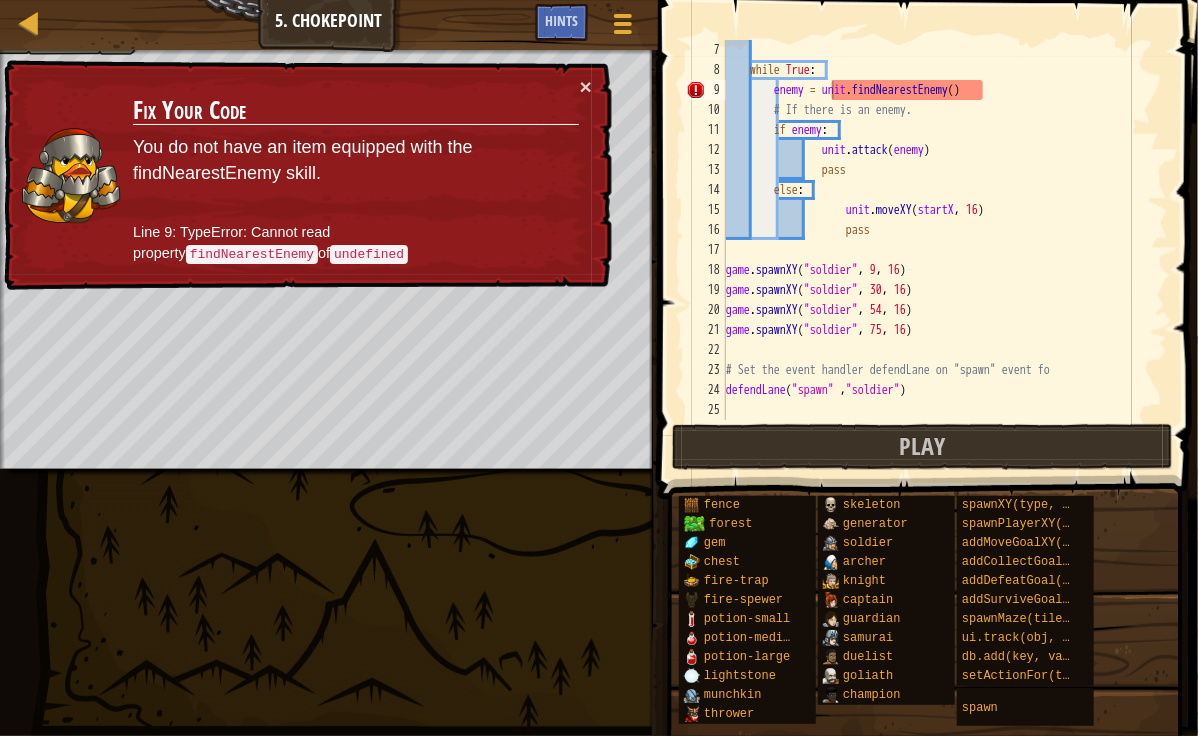 click at bounding box center [76, 175] 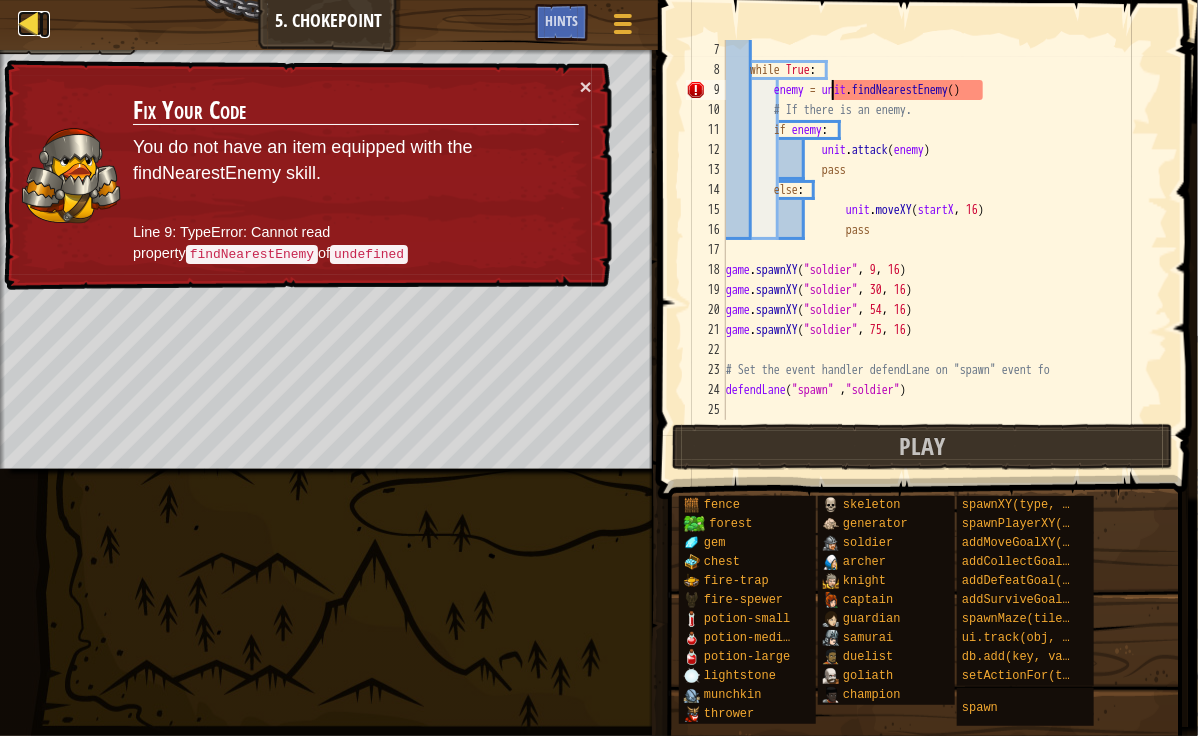 click at bounding box center (30, 23) 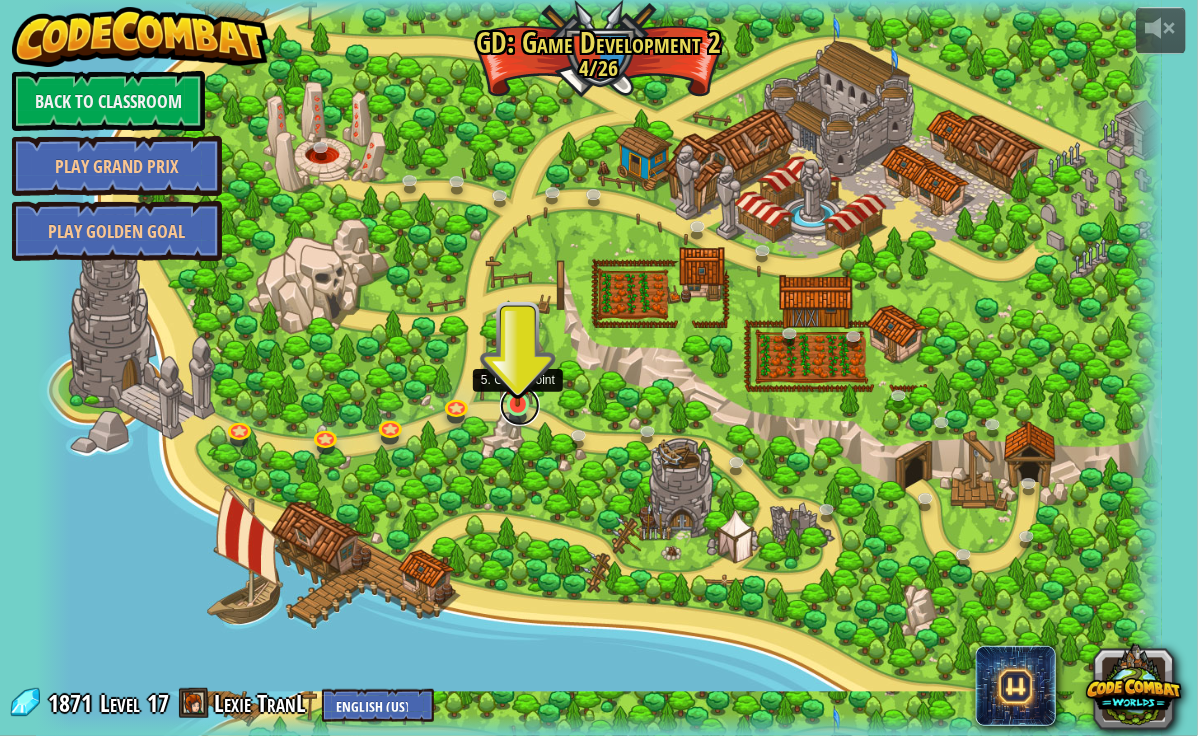 click at bounding box center [520, 406] 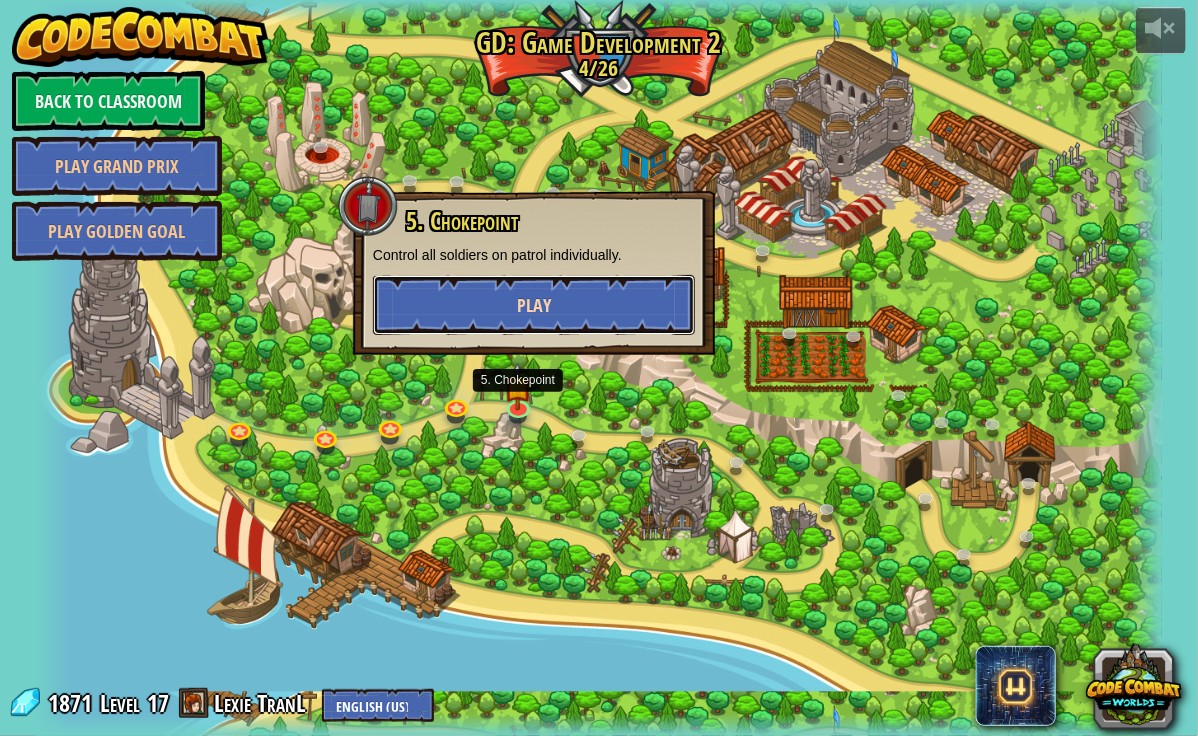 click on "Play" at bounding box center (534, 305) 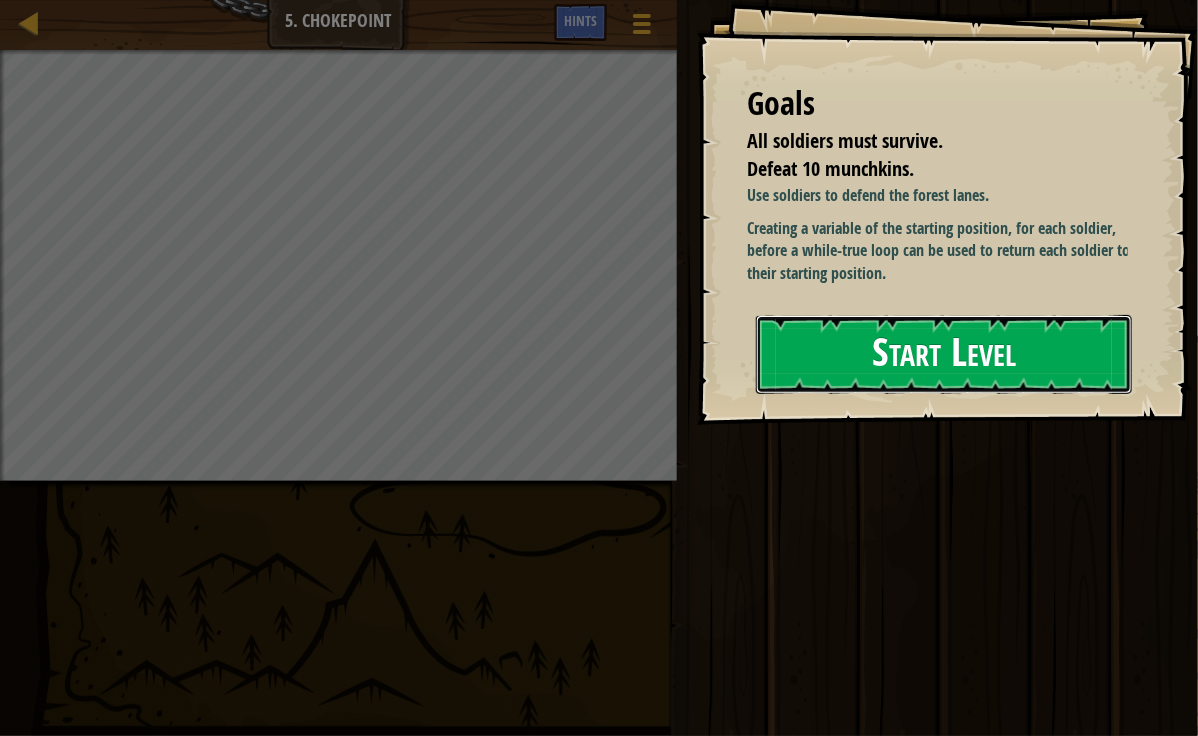 click on "Start Level" at bounding box center (944, 354) 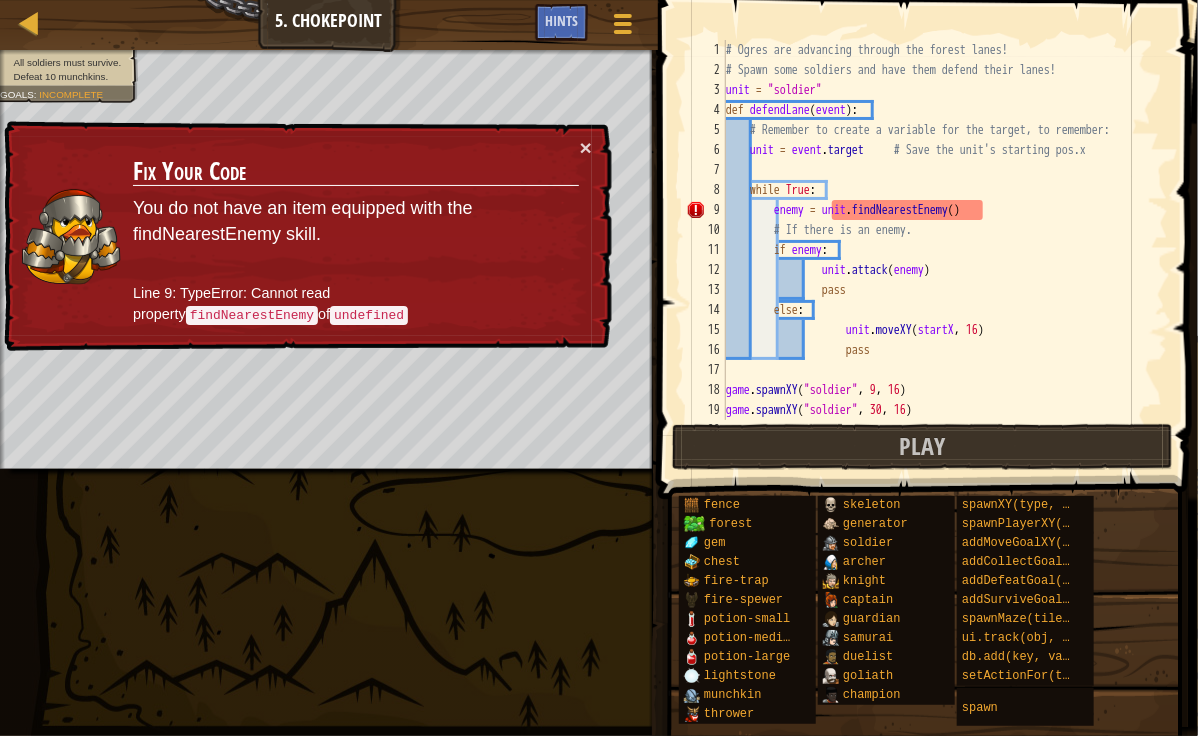 scroll, scrollTop: 0, scrollLeft: 0, axis: both 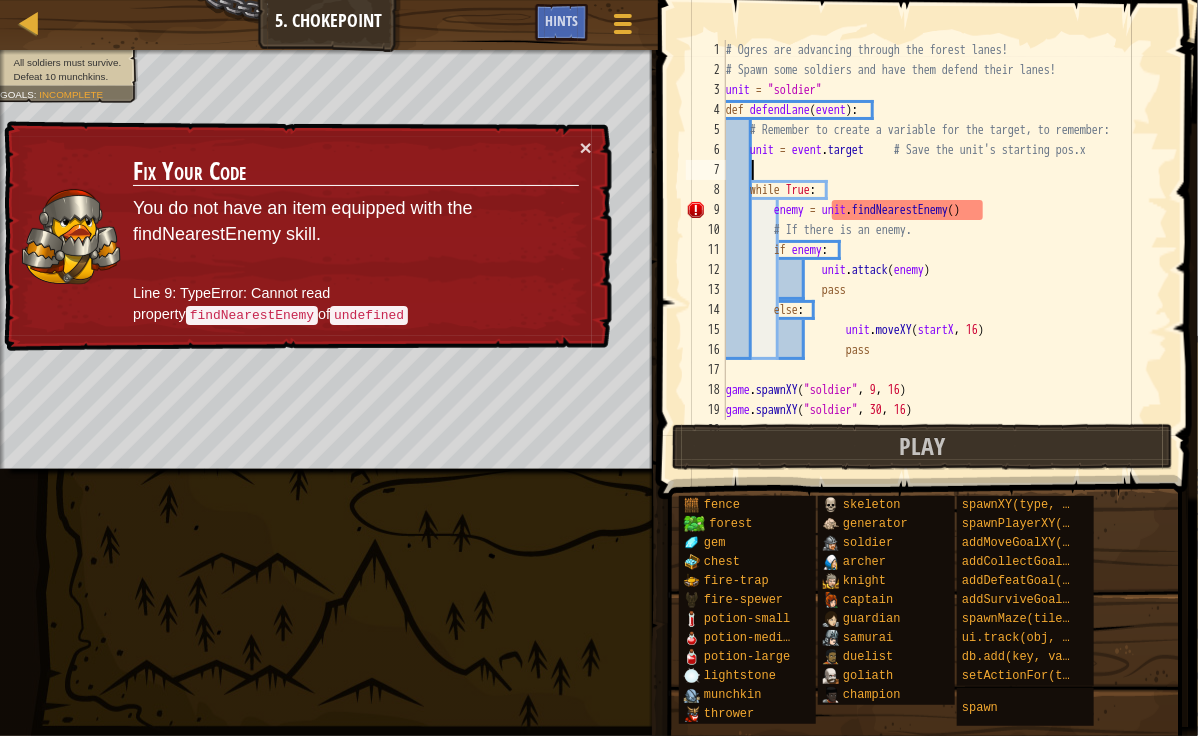 click on "# Ogres are advancing through the forest lanes! # Spawn some soldiers and have them defend their lanes! unit   =   "soldier" def   defendLane ( event ) :      # Remember to create a variable for the target, to remember:      unit   =   event . target       # Save the unit's starting pos.x           while   True :          enemy   =   unit . findNearestEnemy ( )          # If there is an enemy.          if   enemy :                  unit . attack ( enemy )                  pass          else :                      unit . moveXY ( startX ,   16 )                      pass game.spawnXY ( "soldier" ,   9 ,   16 ) game.spawnXY ( "soldier" ,   30 ,   16 ) game.spawnXY ( "soldier" ,   54 ,   16 )" at bounding box center [937, 250] 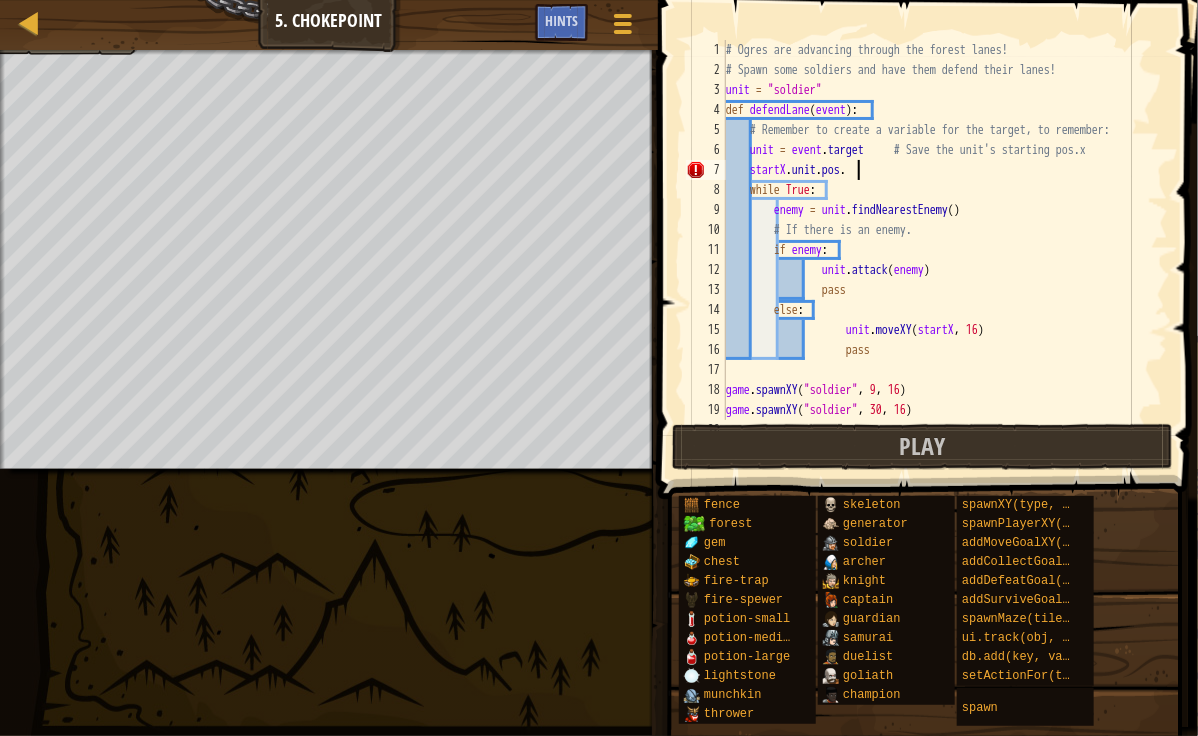 scroll, scrollTop: 9, scrollLeft: 8, axis: both 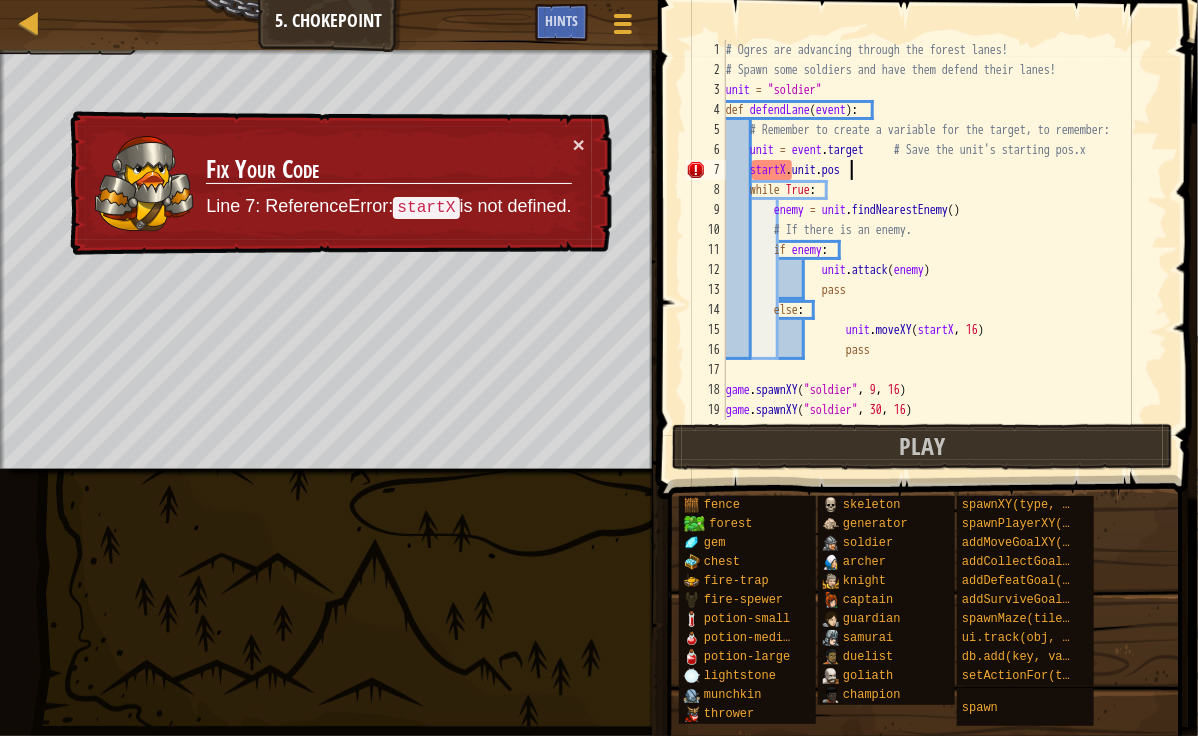 click on "# Ogres are advancing through the forest lanes! # Spawn some soldiers and have them defend their lanes! unit   =   "soldier" def   defendLane ( event ) :      # Remember to create a variable for the target, to remember:      unit   =   event . target       # Save the unit's starting pos.x      startX . unit . pos      while   True :          enemy   =   unit . findNearestEnemy ( )          # If there is an enemy.          if   enemy :                  unit . attack ( enemy )                  pass          else :                      unit . moveXY ( startX ,   16 )                      pass game.spawnXY ( "soldier" ,   9 ,   16 ) game.spawnXY ( "soldier" ,   30 ,   16 ) game.spawnXY ( "soldier" ,   54 ,   16 )" at bounding box center (937, 250) 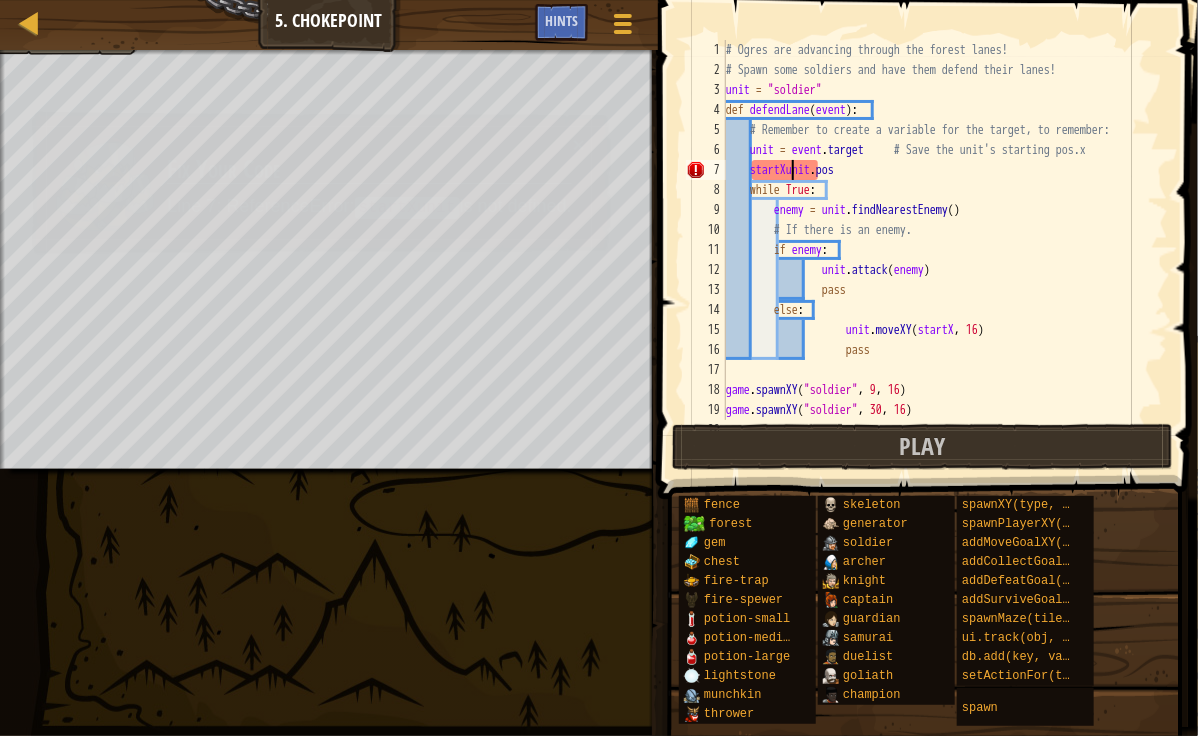 scroll, scrollTop: 9, scrollLeft: 6, axis: both 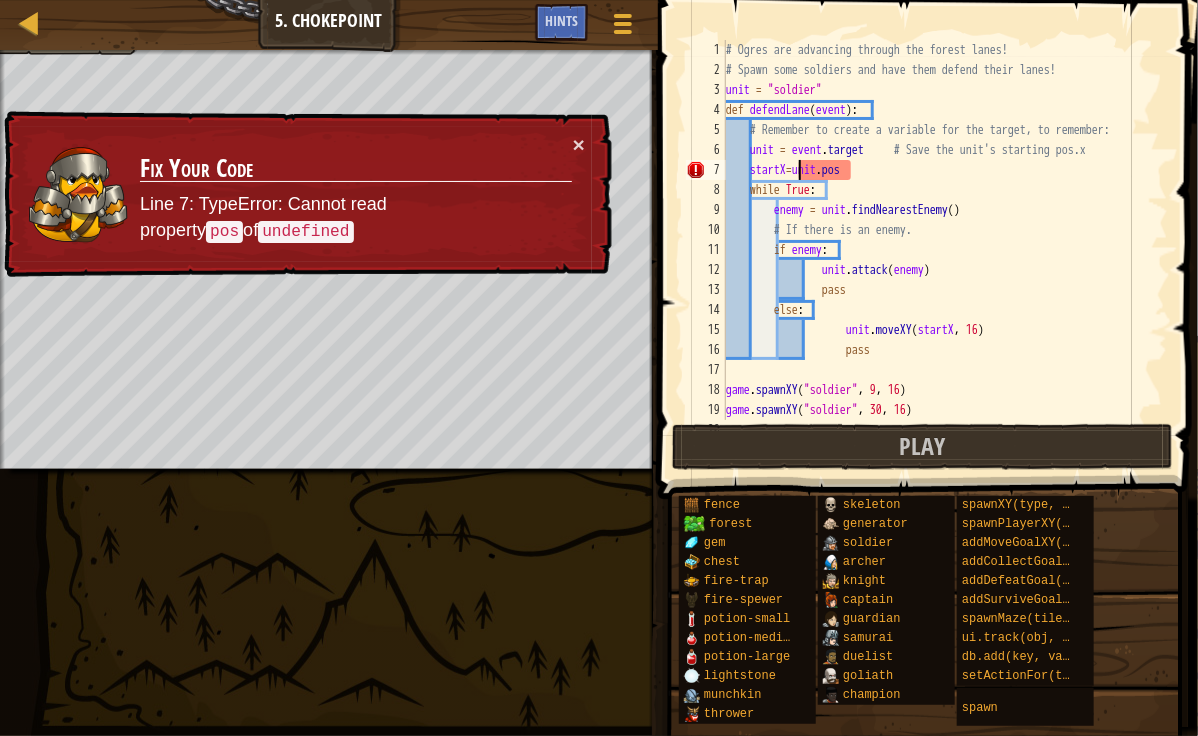 click on "# Ogres are advancing through the forest lanes! # Spawn some soldiers and have them defend their lanes! unit   =   "soldier" def   defendLane ( event ) :      # Remember to create a variable for the target, to remember:      unit   =   event . target       # Save the unit's starting pos.x      startX = unit . pos      while   True :          enemy   =   unit . findNearestEnemy ( )          # If there is an enemy.          if   enemy :                  unit . attack ( enemy )                  pass          else :                      unit . moveXY ( startX ,   16 )                      pass game . spawnXY ( "soldier" ,   9 ,   16 ) game . spawnXY ( "soldier" ,   30 ,   16 ) game . spawnXY ( "soldier" ,   54 ,   16 )" at bounding box center (937, 250) 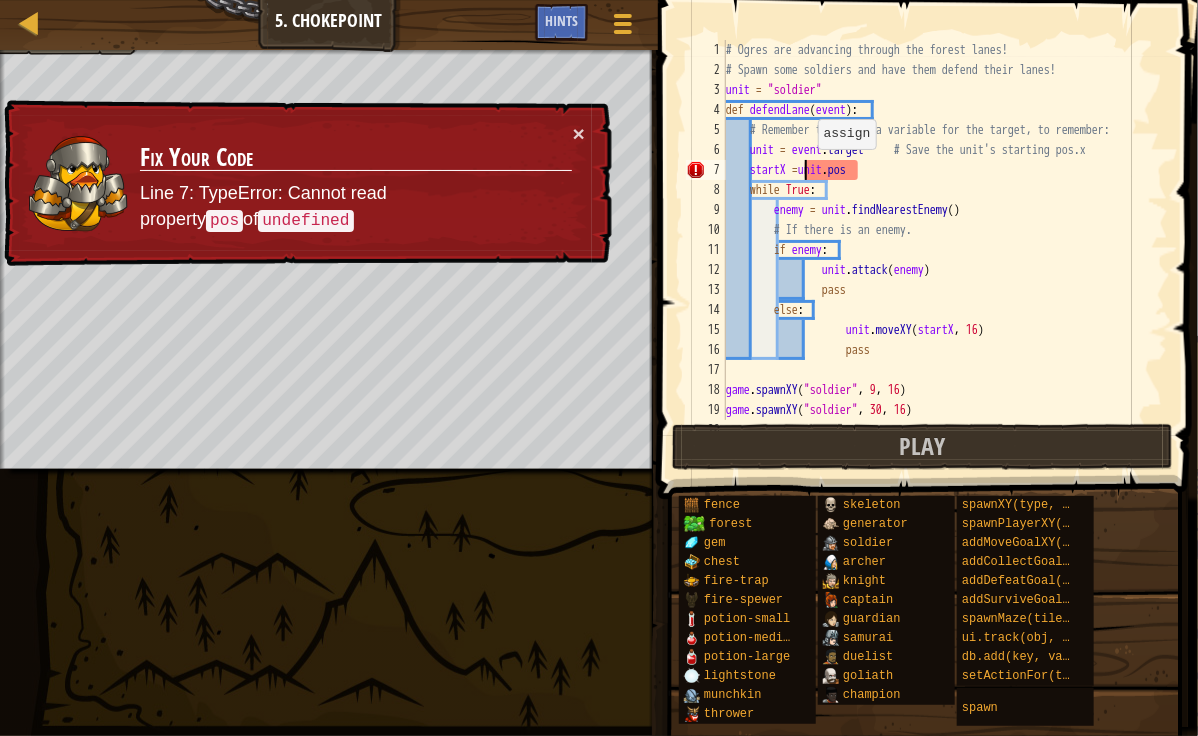 click on "# Ogres are advancing through the forest lanes! # Spawn some soldiers and have them defend their lanes! unit   =   "soldier" def   defendLane ( event ) :      # Remember to create a variable for the target, to remember:      unit   =   event . target       # Save the unit's starting pos.x      startX   =   unit . pos . x        while   True :          enemy   =   unit . findNearestEnemy ( )          # If there is an enemy.          if   enemy :                  unit . attack ( enemy )                  pass          else :                      unit . moveXY ( startX ,   16 )                      pass game . spawnXY ( "soldier" ,   9 ,   16 ) game . spawnXY ( "soldier" ,   30 ,   16 ) game . spawnXY ( "soldier" ,   54 ,   16 )" at bounding box center [937, 250] 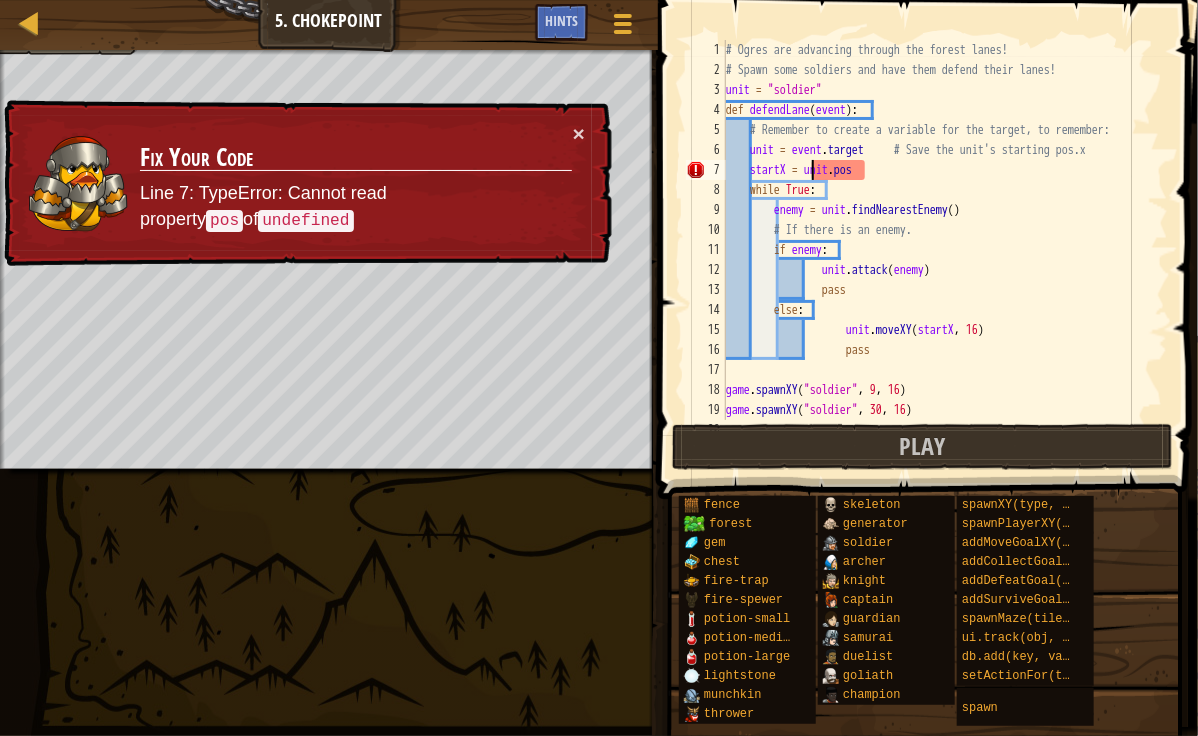 click on "# Ogres are advancing through the forest lanes! # Spawn some soldiers and have them defend their lanes! unit   =   "soldier" def   defendLane ( event ) :      # Remember to create a variable for the target, to remember:      unit   =   event . target       # Save the unit's starting pos.x      startX   =   unit . pos      while   True :          enemy   =   unit . findNearestEnemy ( )          # If there is an enemy.          if   enemy :                  unit . attack ( enemy )                  pass          else :                      unit . moveXY ( startX ,   16 )                      pass game . spawnXY ( "soldier" ,   9 ,   16 ) game . spawnXY ( "soldier" ,   30 ,   16 ) game . spawnXY ( "soldier" ,   54 ,   16 )" at bounding box center [937, 250] 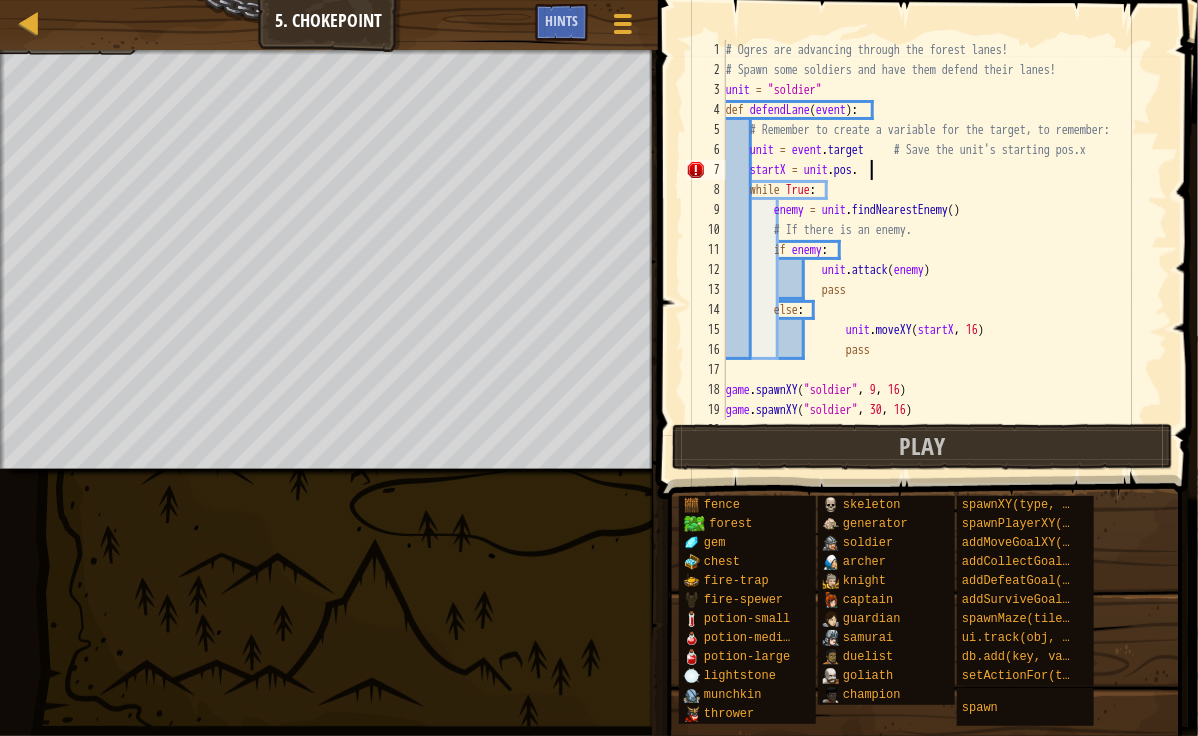 scroll, scrollTop: 9, scrollLeft: 11, axis: both 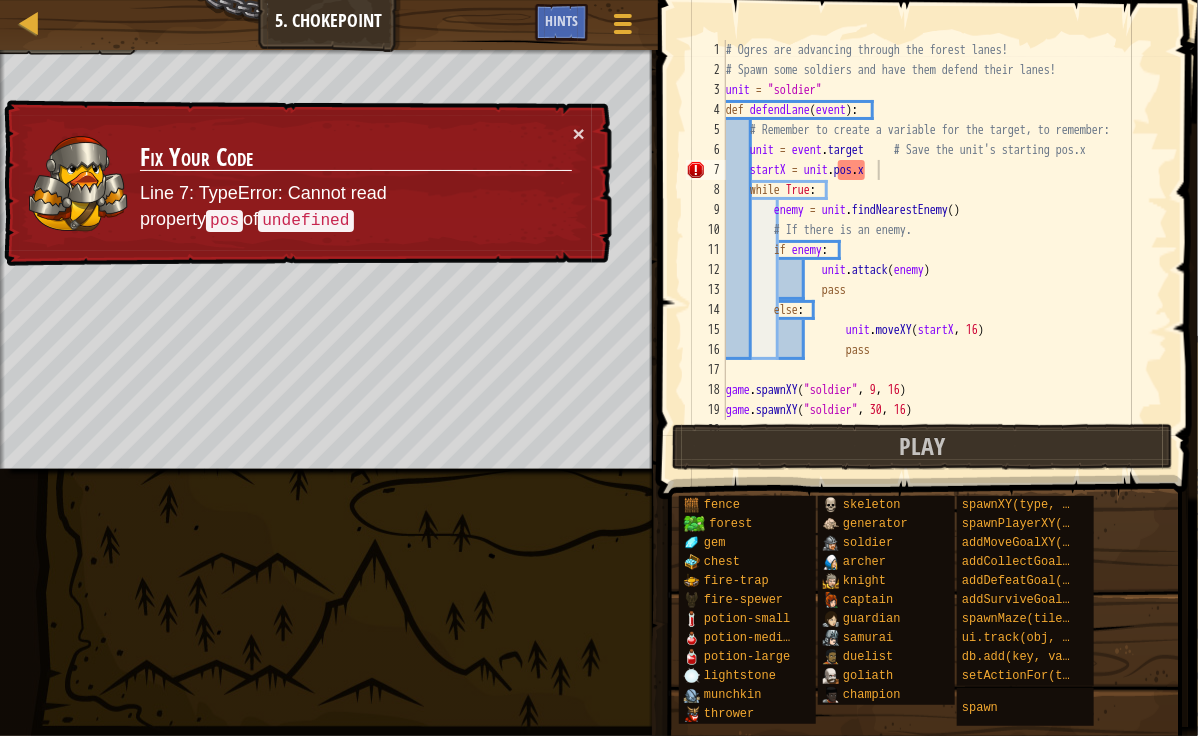 drag, startPoint x: 641, startPoint y: 46, endPoint x: 740, endPoint y: -101, distance: 177.22867 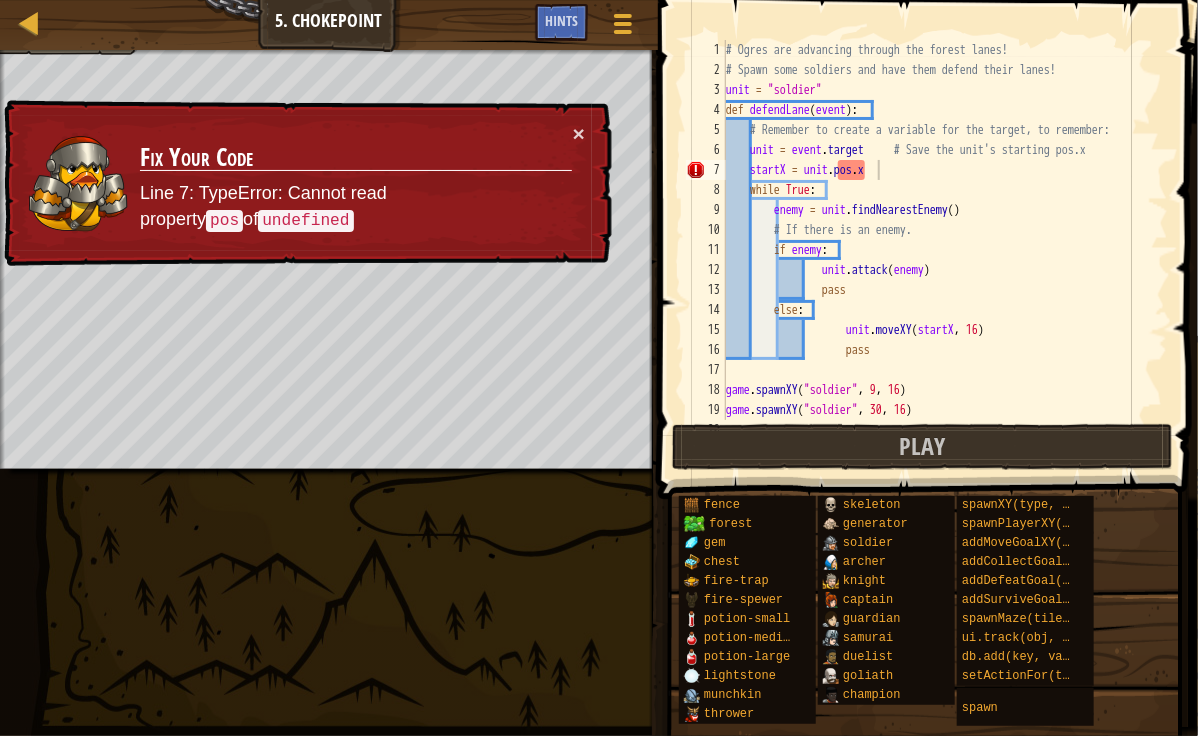 click on "Map Game Development 2 5. Chokepoint Game Menu Done Hints 1     הההההההההההההההההההההההההההההההההההההההההההההההההההההההההההההההההההההההההההההההההההההההההההההההההההההההההההההההההההההההההההההההההההההההההההההההההההההההההההההההההההההההההההההההההההההההההההההההההההההההההההההההההההההההההההההההההההההההההההההההההההההההההההההההה XXXXXXXXXXXXXXXXXXXXXXXXXXXXXXXXXXXXXXXXXXXXXXXXXXXXXXXXXXXXXXXXXXXXXXXXXXXXXXXXXXXXXXXXXXXXXXXXXXXXXXXXXXXXXXXXXXXXXXXXXXXXXXXXXXXXXXXXXXXXXXXXXXXXXXXXXXXXXXXXXXXXXXXXXXXXXXXXXXXXXXXXXXXXXXXXXXXXXXXXXXXXXXXXXXXXXXXXXXXXXXXXXXXXXXXXXXXXXXXXXXXXXXXXXXXXXXXX Solution × Hints startX = unit.pos.x 1 2 3 4 5 6 7 8 9 10 11 12 13 14 15 16 17 18 19 20 # Ogres are advancing through the forest lanes! unit   =   "soldier" def   defendLane ( event ) :" at bounding box center [599, 0] 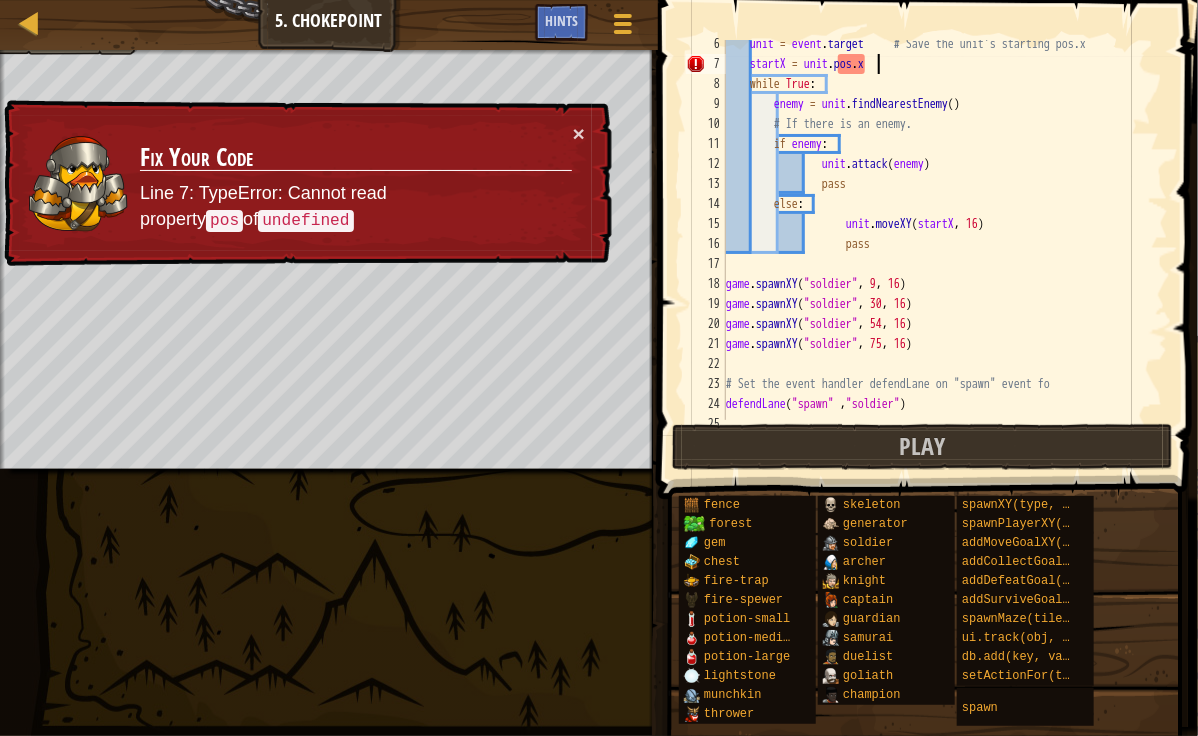 scroll, scrollTop: 0, scrollLeft: 0, axis: both 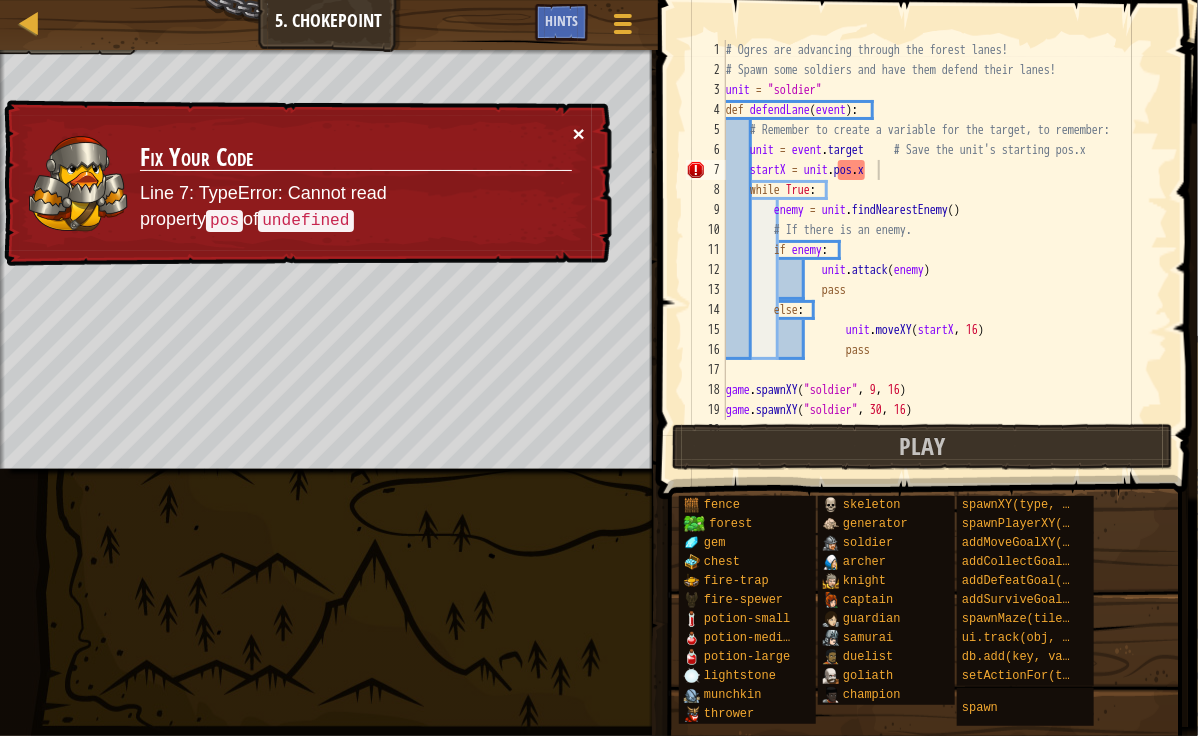 click on "×" at bounding box center (578, 128) 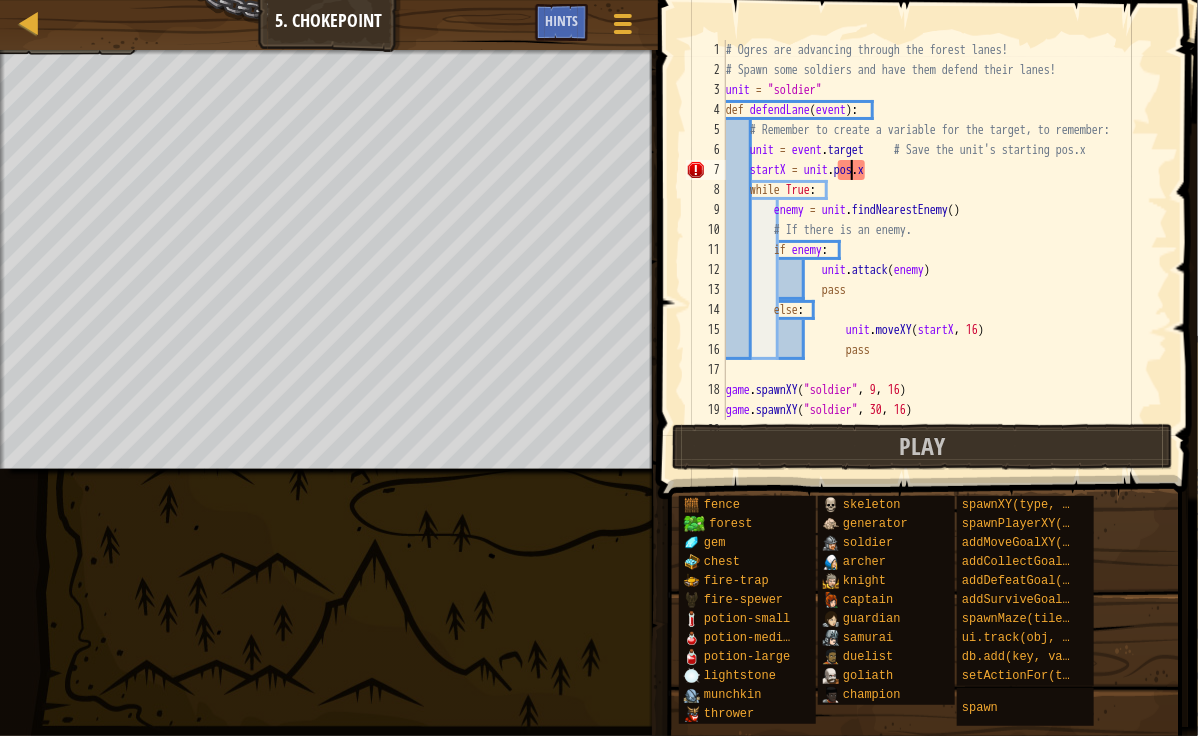 click on "# Ogres are advancing through the forest lanes! # Spawn some soldiers and have them defend their lanes! unit   =   "soldier" def   defendLane ( event ) :      # Remember to create a variable for the target, to remember:      unit   =   event . target       # Save the unit's starting pos.x      startX   =   unit . pos . x      while   True :          enemy   =   unit . findNearestEnemy ( )          # If there is an enemy.          if   enemy :                  unit . attack ( enemy )                  pass          else :                      unit . moveXY ( startX ,   16 )                      pass game . spawnXY ( "soldier" ,   9 ,   16 ) game . spawnXY ( "soldier" ,   30 ,   16 ) game . spawnXY ( "soldier" ,   54 ,   16 )" at bounding box center (937, 250) 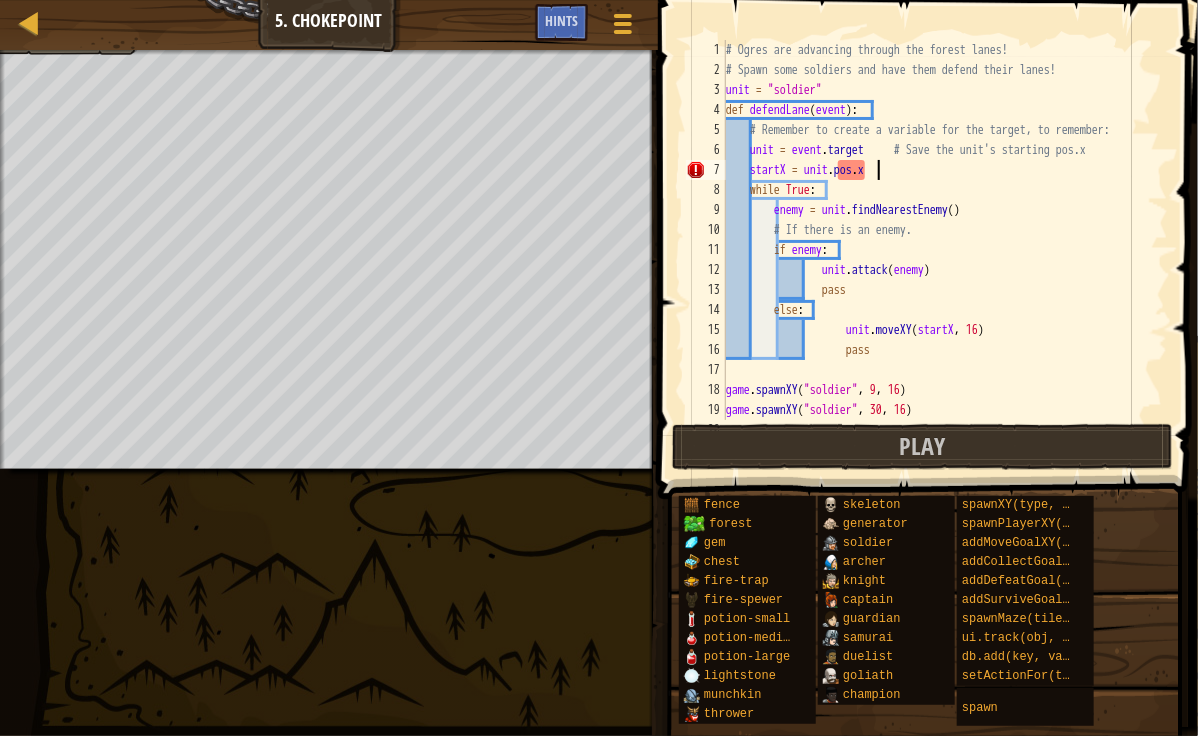 click on "# Ogres are advancing through the forest lanes! # Spawn some soldiers and have them defend their lanes! unit   =   "soldier" def   defendLane ( event ) :      # Remember to create a variable for the target, to remember:      unit   =   event . target       # Save the unit's starting pos.x      startX   =   unit . pos . x      while   True :          enemy   =   unit . findNearestEnemy ( )          # If there is an enemy.          if   enemy :                  unit . attack ( enemy )                  pass          else :                      unit . moveXY ( startX ,   16 )                      pass game . spawnXY ( "soldier" ,   9 ,   16 ) game . spawnXY ( "soldier" ,   30 ,   16 ) game . spawnXY ( "soldier" ,   54 ,   16 )" at bounding box center (937, 250) 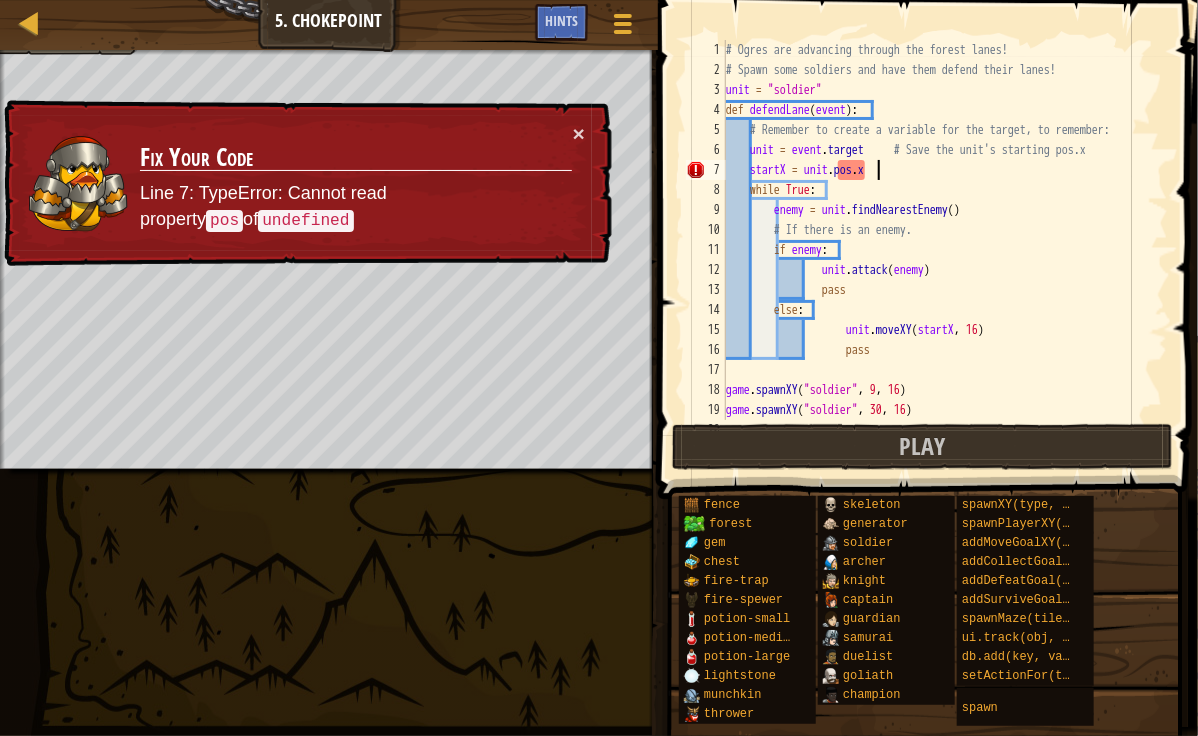 click on "6" at bounding box center [706, 150] 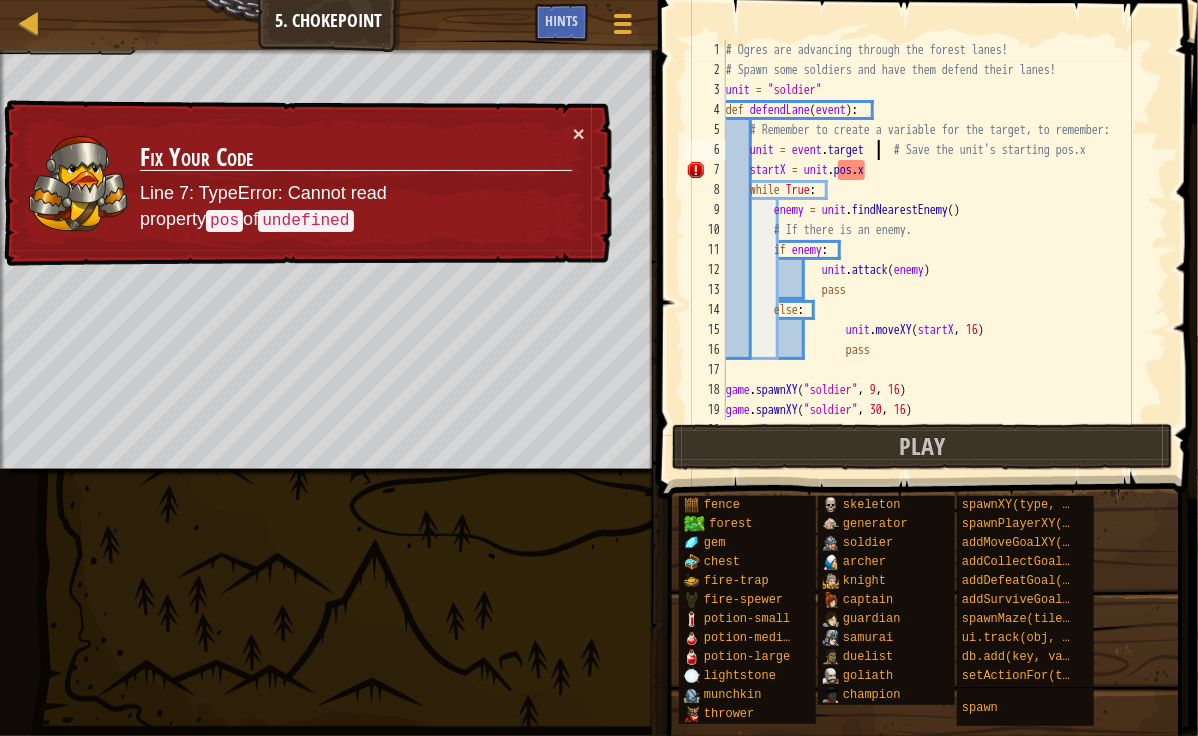 click on "# Ogres are advancing through the forest lanes! # Spawn some soldiers and have them defend their lanes! unit   =   "soldier" def   defendLane ( event ) :      # Remember to create a variable for the target, to remember:      unit   =   event . target       # Save the unit's starting pos.x      startX   =   unit . pos . x      while   True :          enemy   =   unit . findNearestEnemy ( )          # If there is an enemy.          if   enemy :                  unit . attack ( enemy )                  pass          else :                      unit . moveXY ( startX ,   16 )                      pass game . spawnXY ( "soldier" ,   9 ,   16 ) game . spawnXY ( "soldier" ,   30 ,   16 ) game . spawnXY ( "soldier" ,   54 ,   16 )" at bounding box center (937, 250) 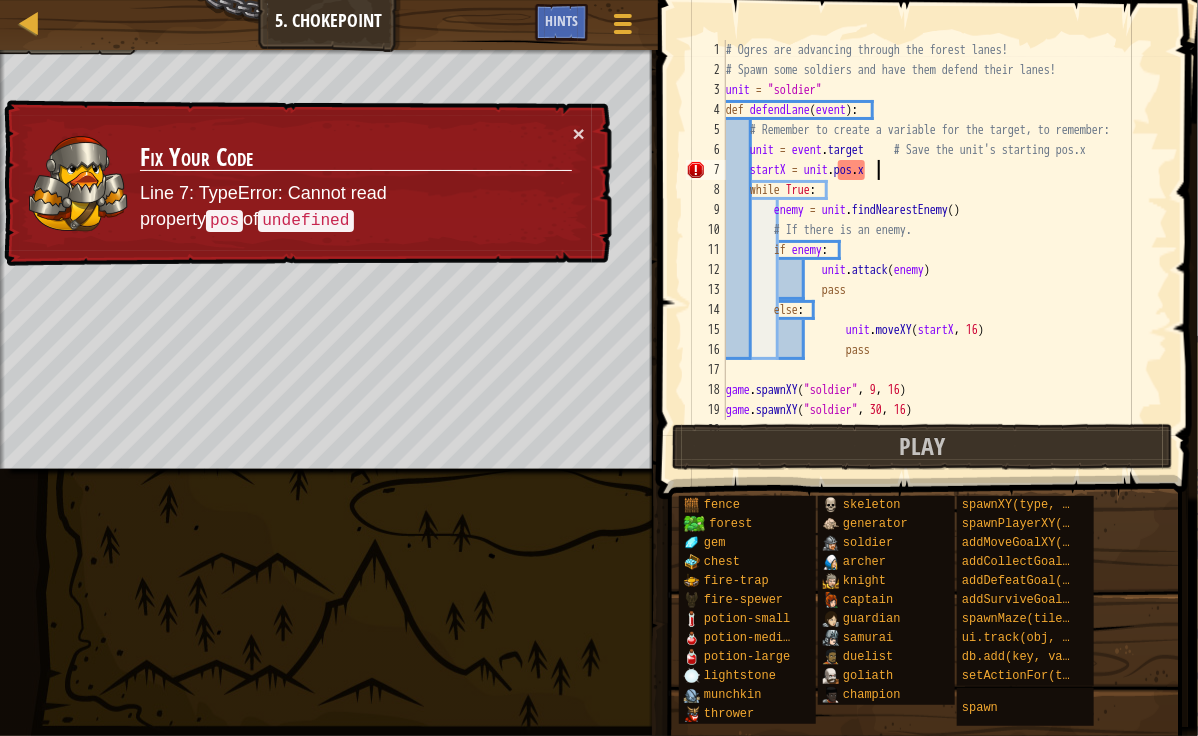 click on "# Ogres are advancing through the forest lanes! # Spawn some soldiers and have them defend their lanes! unit   =   "soldier" def   defendLane ( event ) :      # Remember to create a variable for the target, to remember:      unit   =   event . target       # Save the unit's starting pos.x      startX   =   unit . pos . x      while   True :          enemy   =   unit . findNearestEnemy ( )          # If there is an enemy.          if   enemy :                  unit . attack ( enemy )                  pass          else :                      unit . moveXY ( startX ,   16 )                      pass game . spawnXY ( "soldier" ,   9 ,   16 ) game . spawnXY ( "soldier" ,   30 ,   16 ) game . spawnXY ( "soldier" ,   54 ,   16 )" at bounding box center [937, 250] 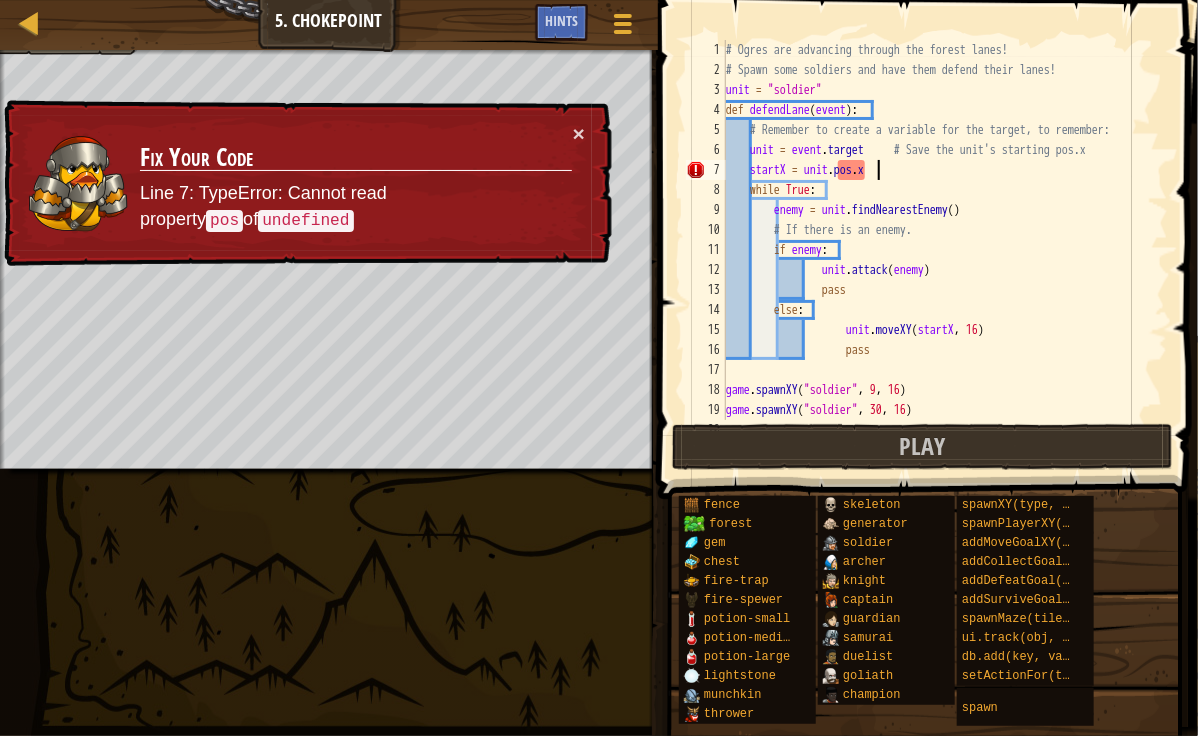 type on "startX = unit.pos.x" 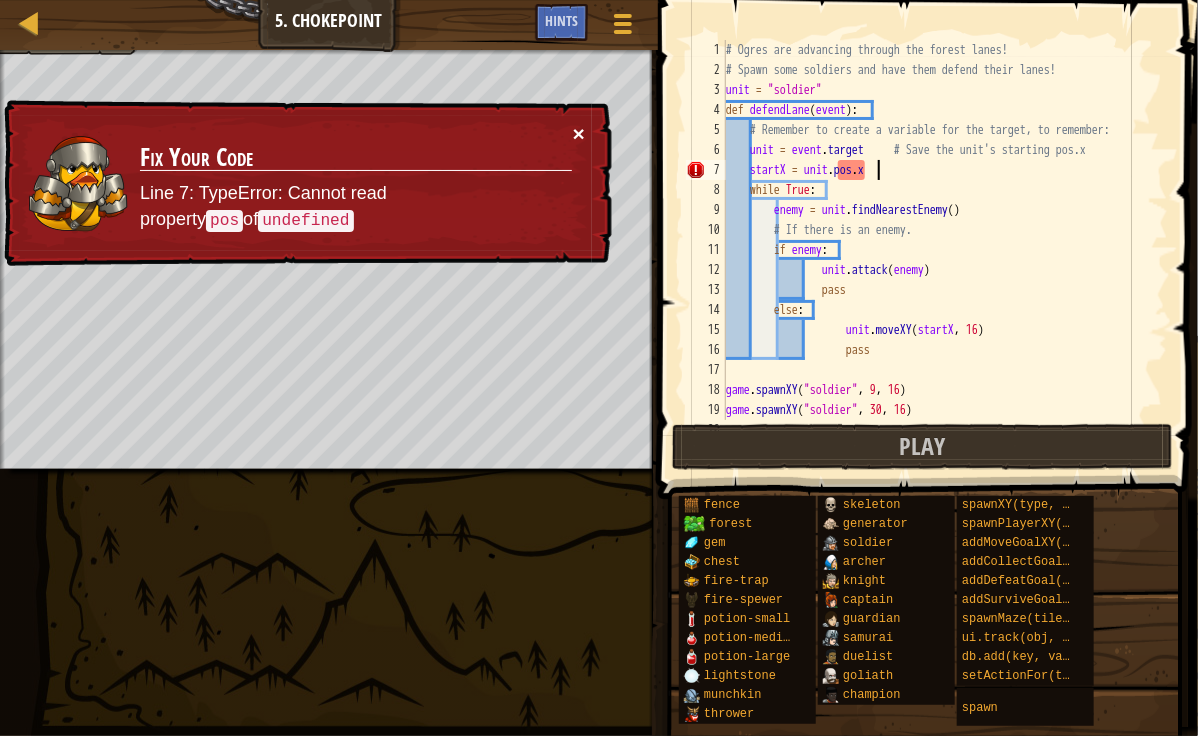 click on "×" at bounding box center [579, 134] 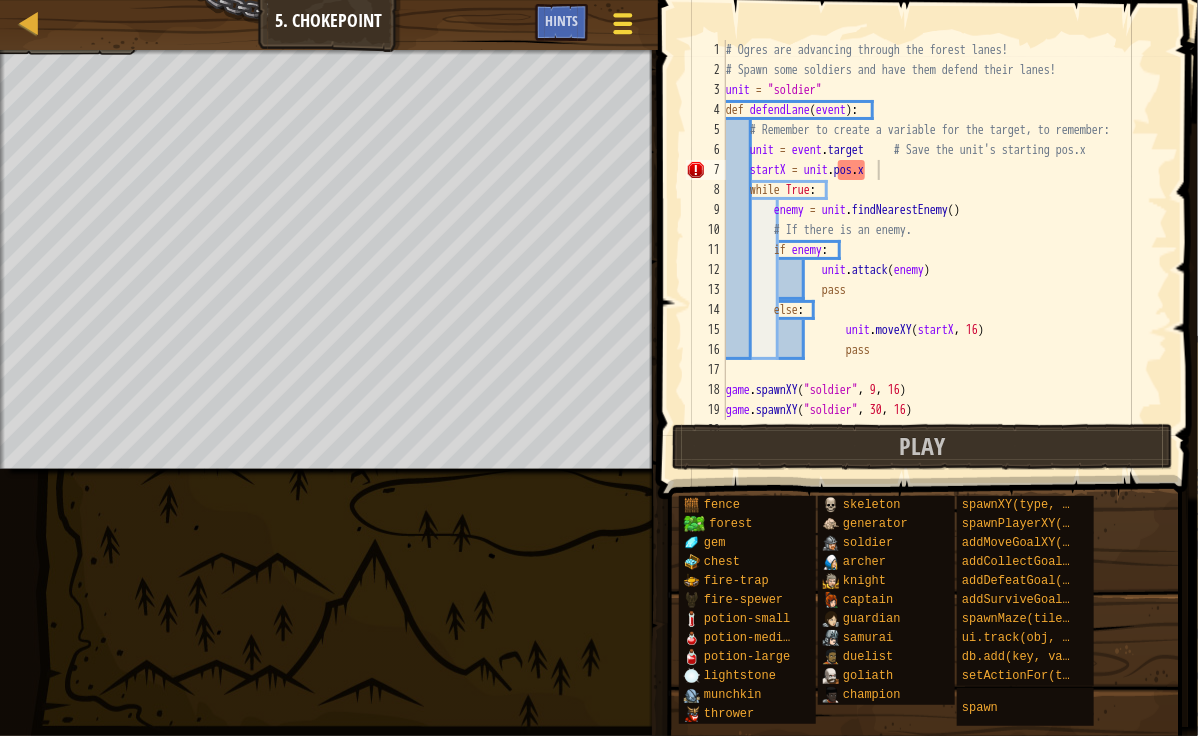 click at bounding box center [622, 24] 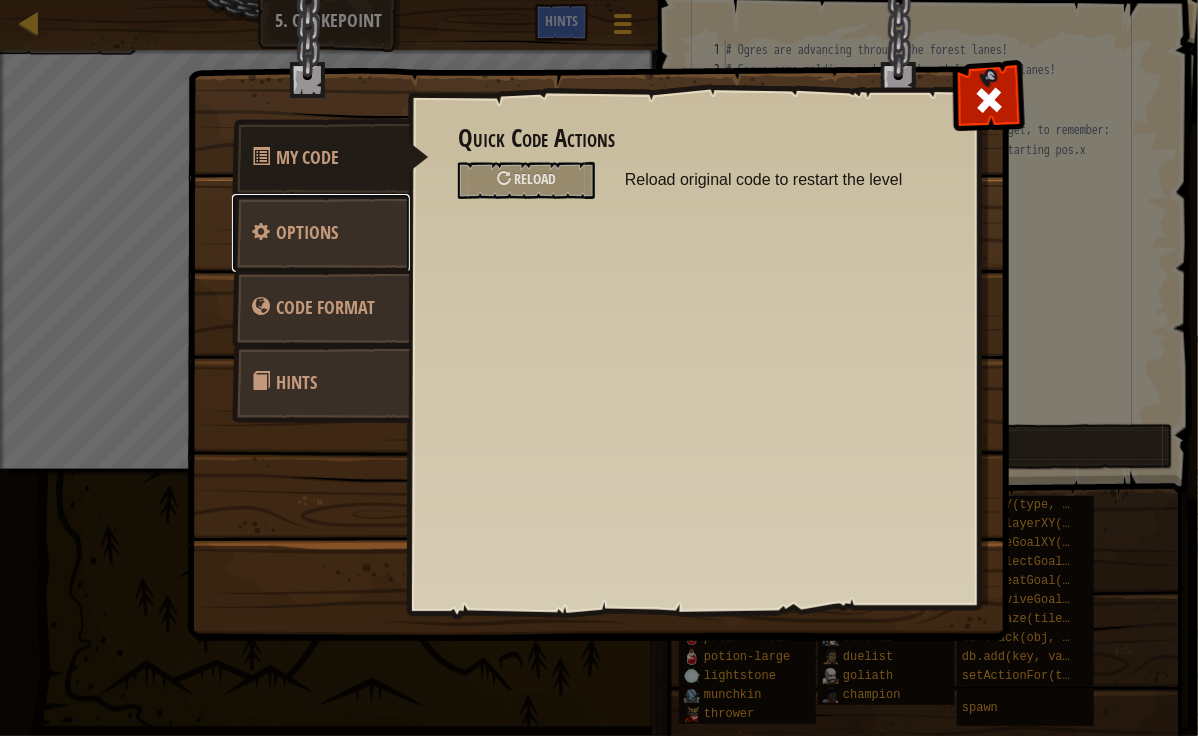 click on "Options" at bounding box center (307, 232) 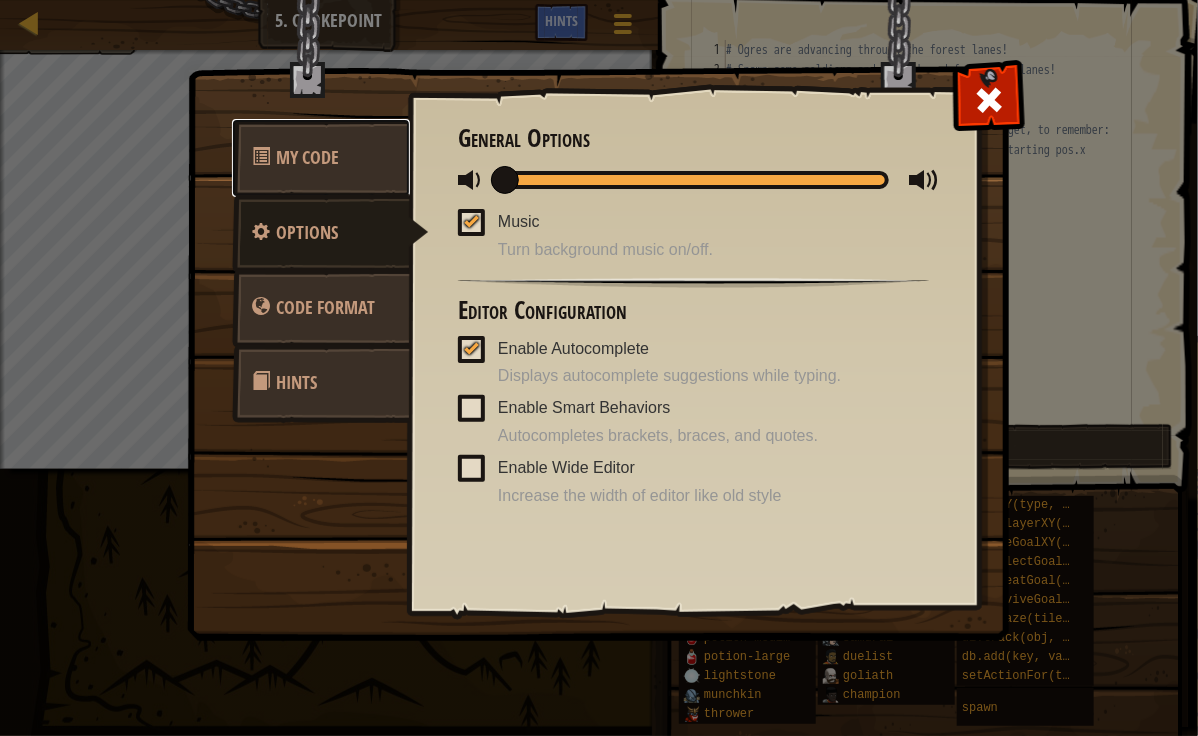 click on "My Code" at bounding box center (321, 158) 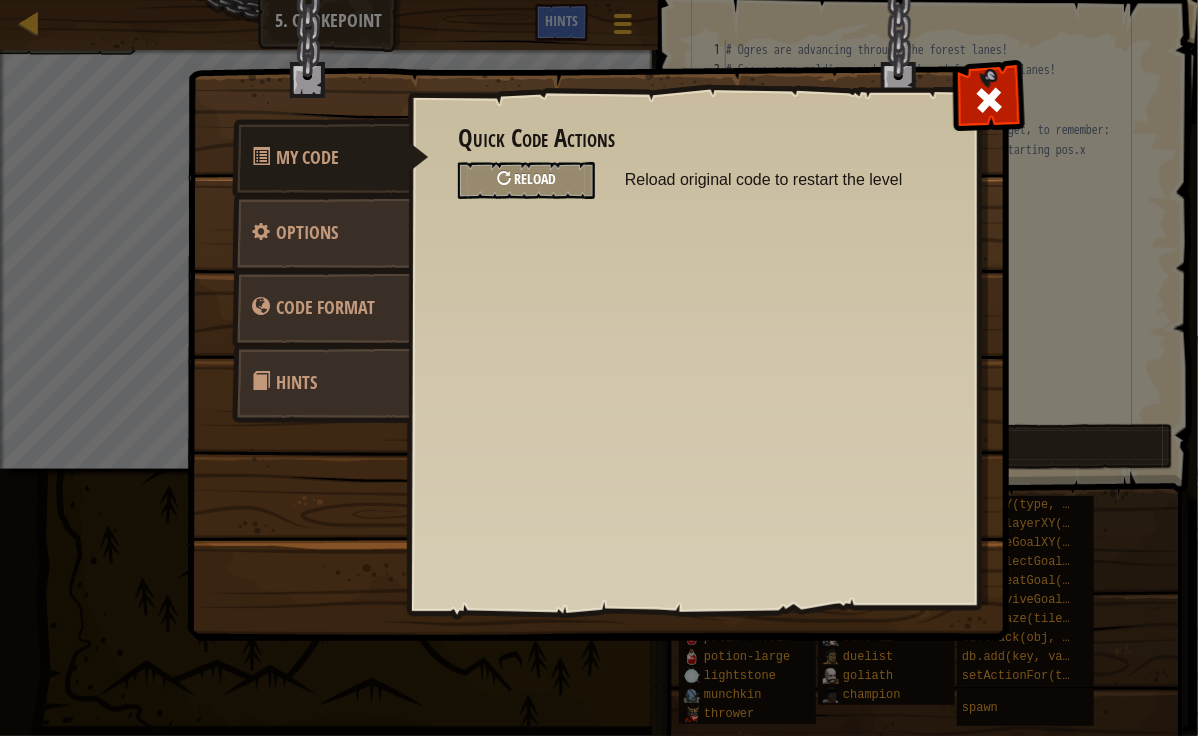 click on "Reload" at bounding box center (535, 178) 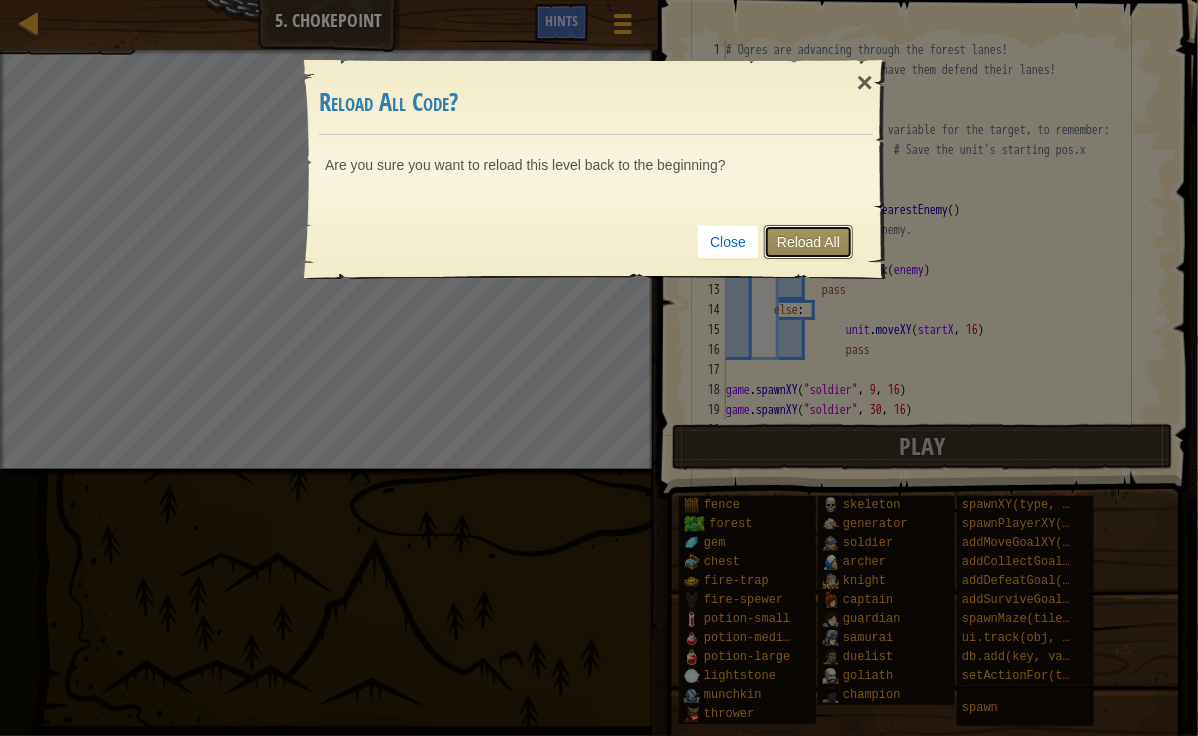 click on "Reload All" at bounding box center [808, 242] 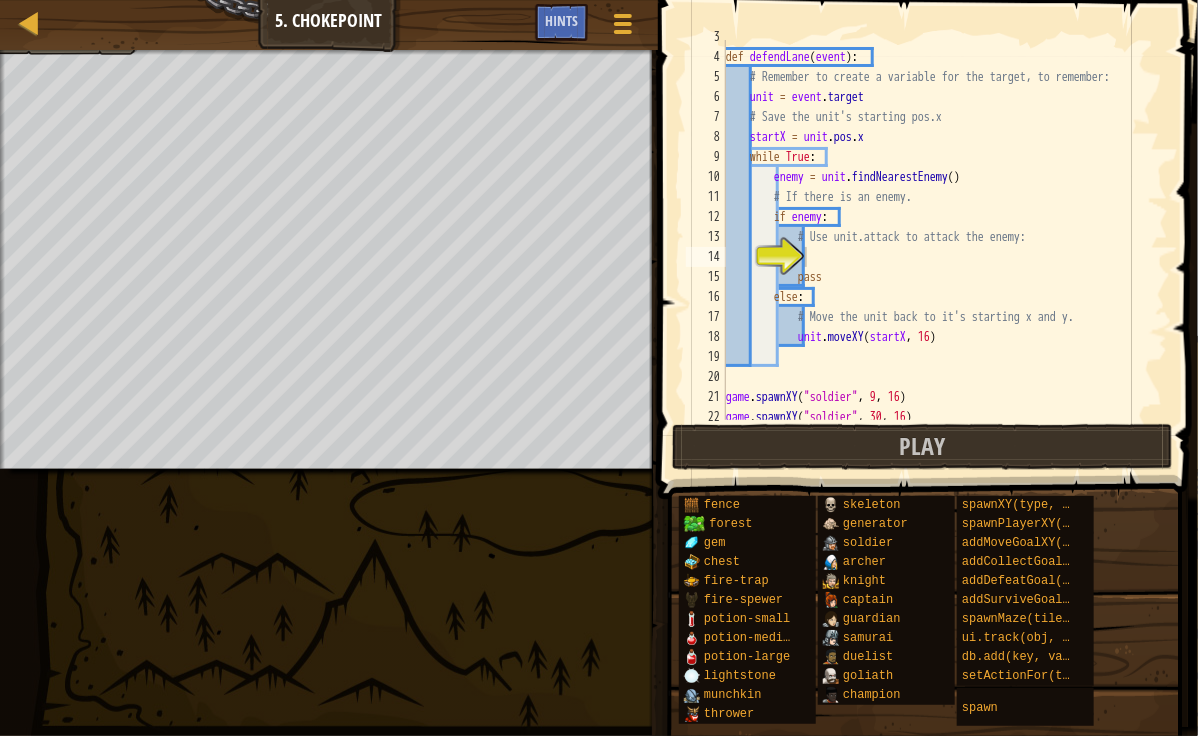 scroll, scrollTop: 70, scrollLeft: 0, axis: vertical 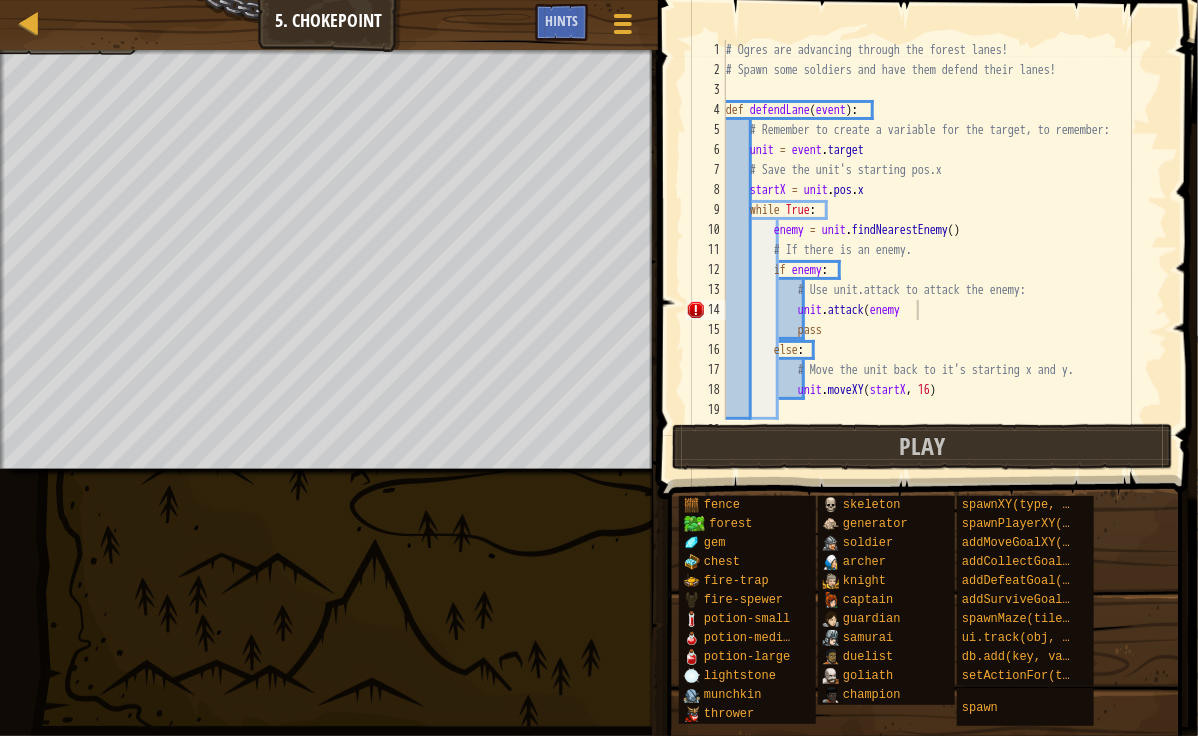 click on "Map Game Development 2 5. Chokepoint Game Menu Done Hints 1     הההההההההההההההההההההההההההההההההההההההההההההההההההההההההההההההההההההההההההההההההההההההההההההההההההההההההההההההההההההההההההההההההההההההההההההההההההההההההההההההההההההההההההההההההההההההההההההההההההההההההההההההההההההההההההההההההההההההההההההההההההההההההההההההה XXXXXXXXXXXXXXXXXXXXXXXXXXXXXXXXXXXXXXXXXXXXXXXXXXXXXXXXXXXXXXXXXXXXXXXXXXXXXXXXXXXXXXXXXXXXXXXXXXXXXXXXXXXXXXXXXXXXXXXXXXXXXXXXXXXXXXXXXXXXXXXXXXXXXXXXXXXXXXXXXXXXXXXXXXXXXXXXXXXXXXXXXXXXXXXXXXXXXXXXXXXXXXXXXXXXXXXXXXXXXXXXXXXXXXXXXXXXXXXXXXXXXXXXXXXXXXXX Solution × Hints unit.attack(enemy 1 2 3 4 5 6 7 8 9 10 11 12 13 14 15 16 17 18 19 20 # Ogres are advancing through the forest lanes! def   defendLane ( event ) :           unit   =   ." at bounding box center (599, 368) 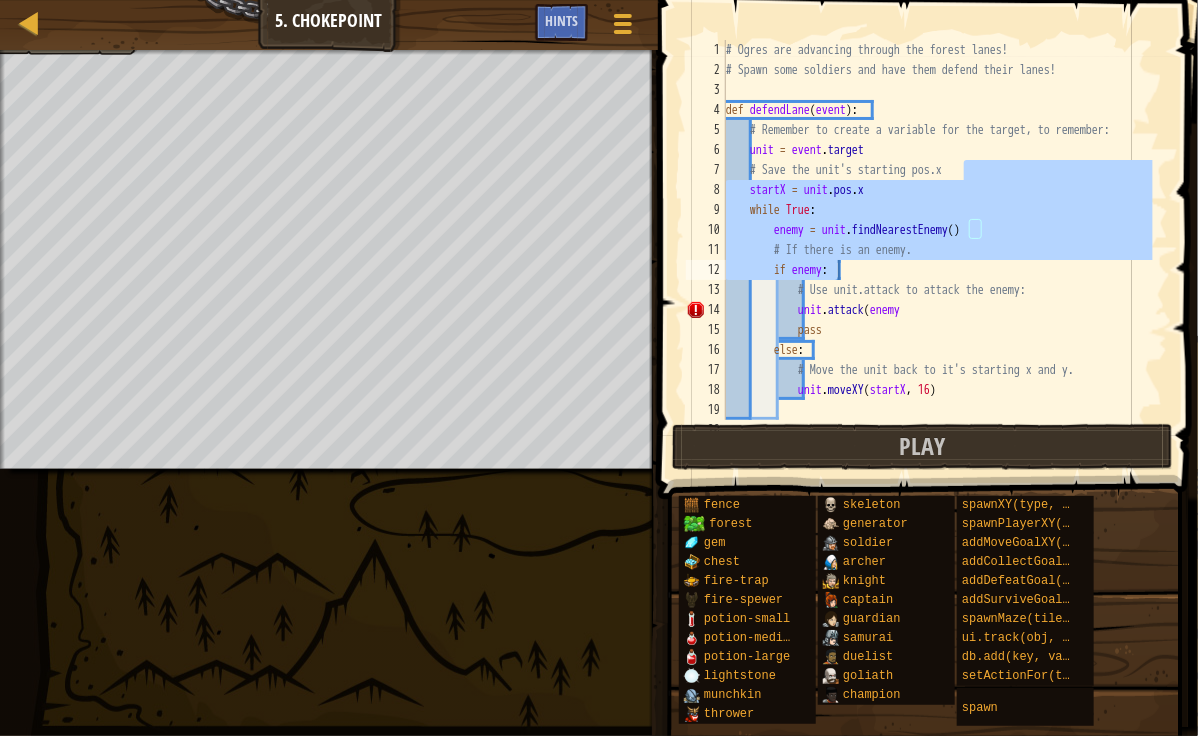 drag, startPoint x: 1152, startPoint y: 172, endPoint x: 1136, endPoint y: 393, distance: 221.57843 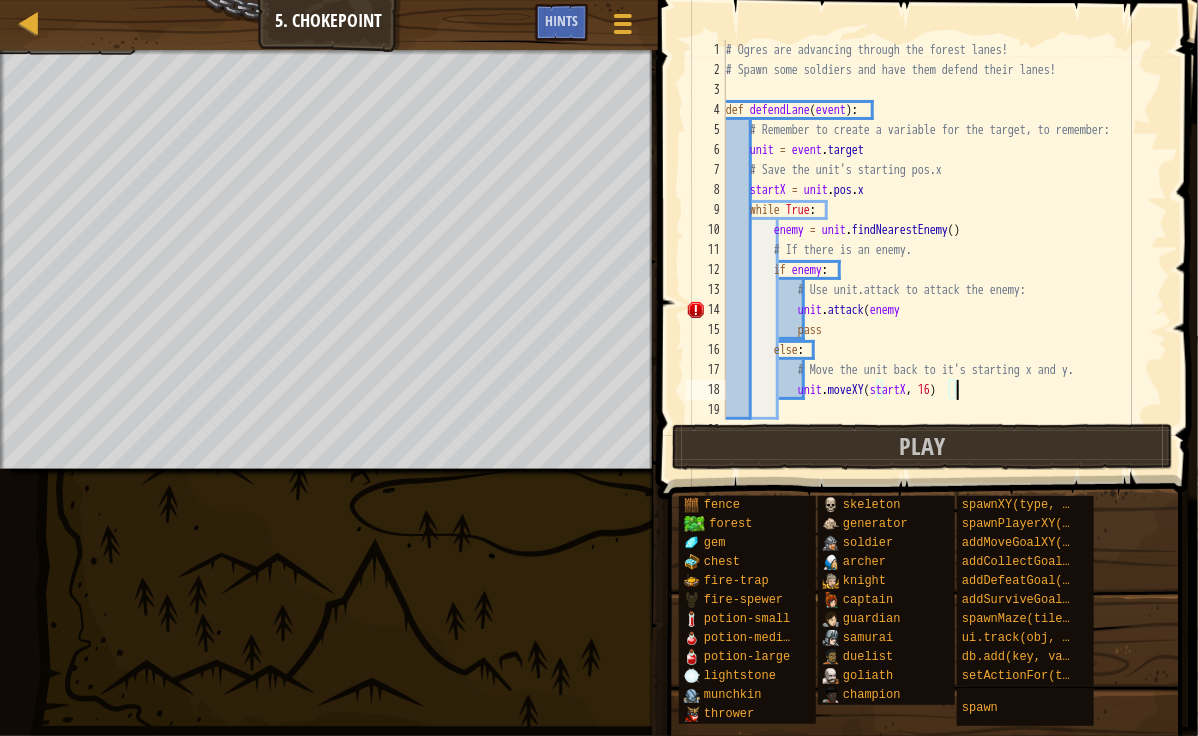 scroll, scrollTop: 200, scrollLeft: 0, axis: vertical 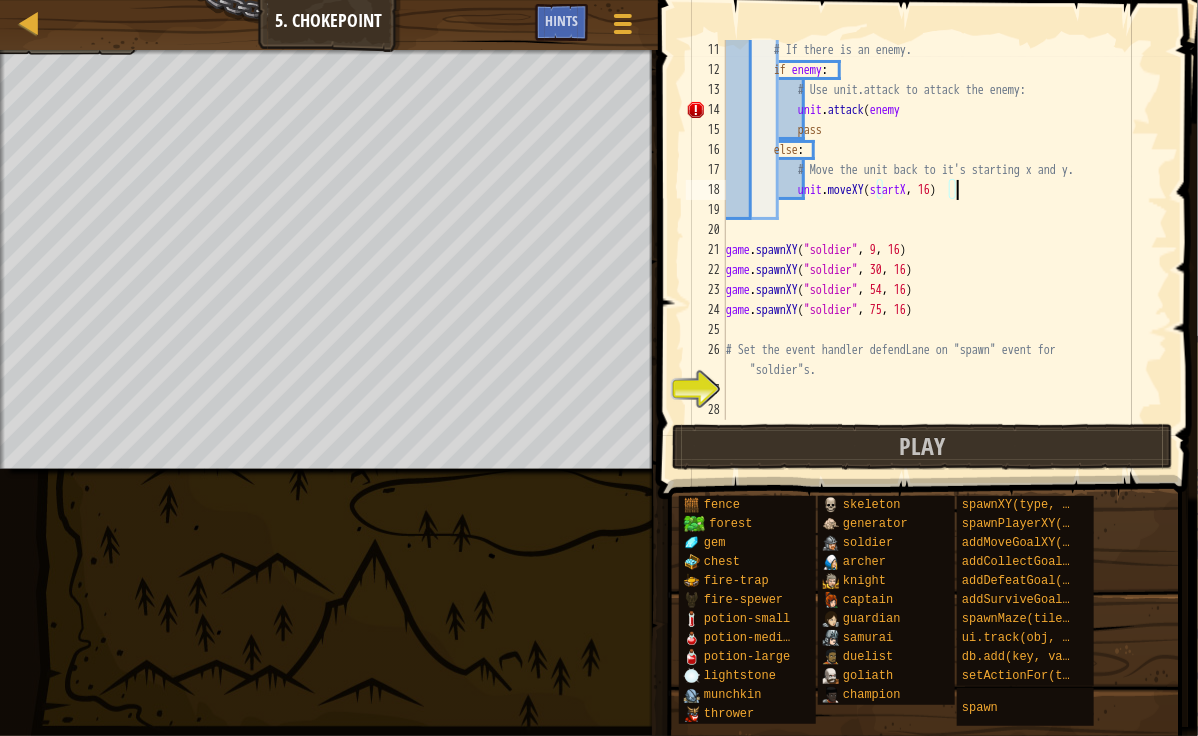 click on "# If there is an enemy. if enemy: # Use unit.attack to attack the enemy: unit.attack(enemy) pass else: # Move the unit back to it's starting x and y. unit.moveXY(startX, 16) game.spawnXY("soldier", 9, 16) game.spawnXY("soldier", 30, 16) game.spawnXY("soldier", 54, 16) game.spawnXY("soldier", 75, 16) # Set the event handler defendLane on "spawn" event for "soldier"s." at bounding box center [937, 250] 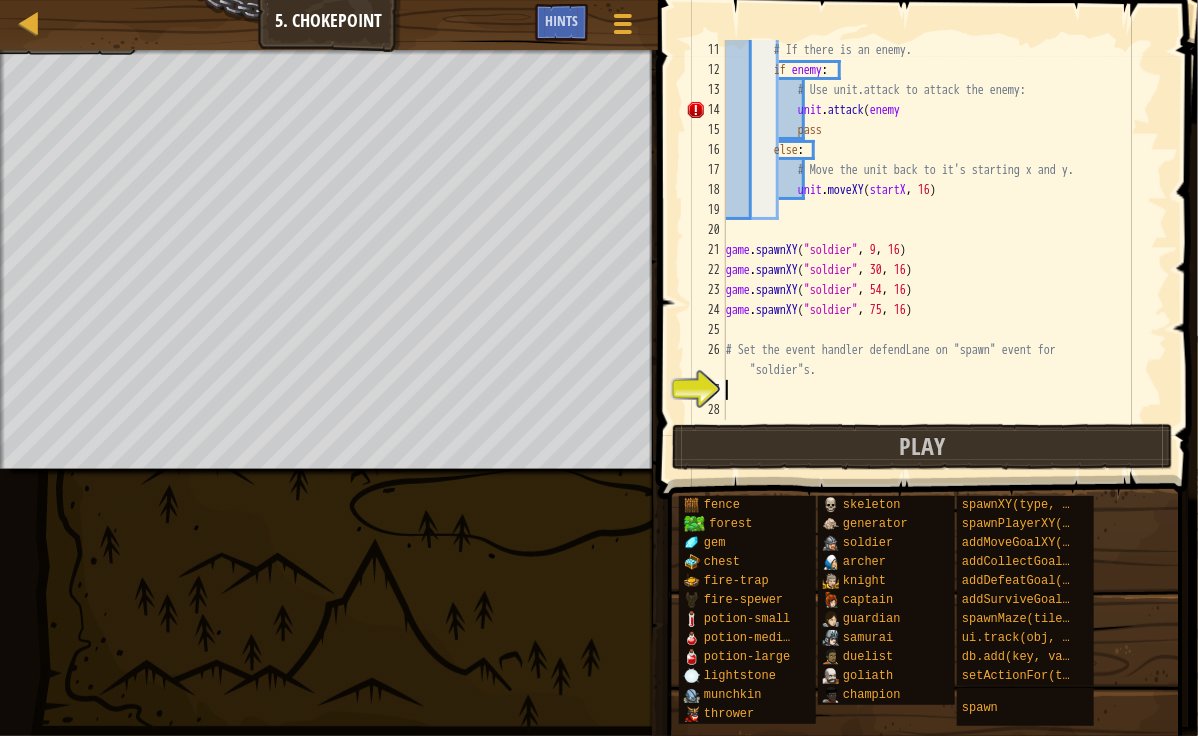 scroll, scrollTop: 9, scrollLeft: 0, axis: vertical 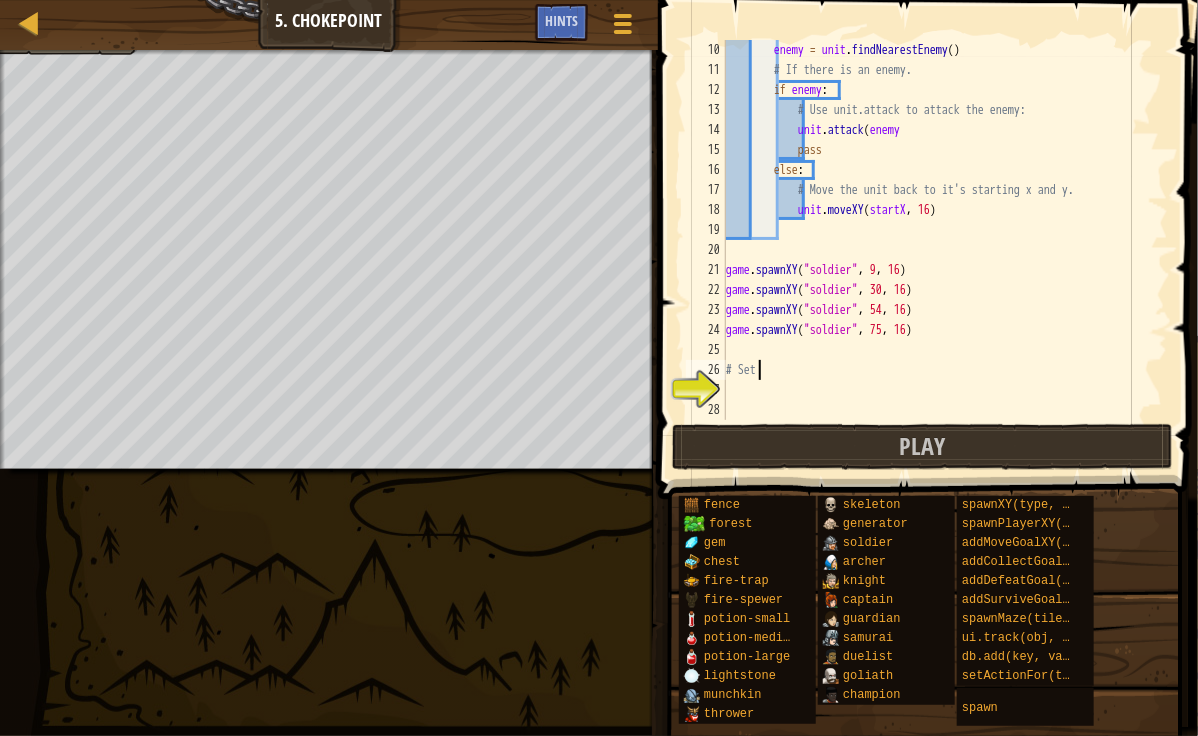 type on "#" 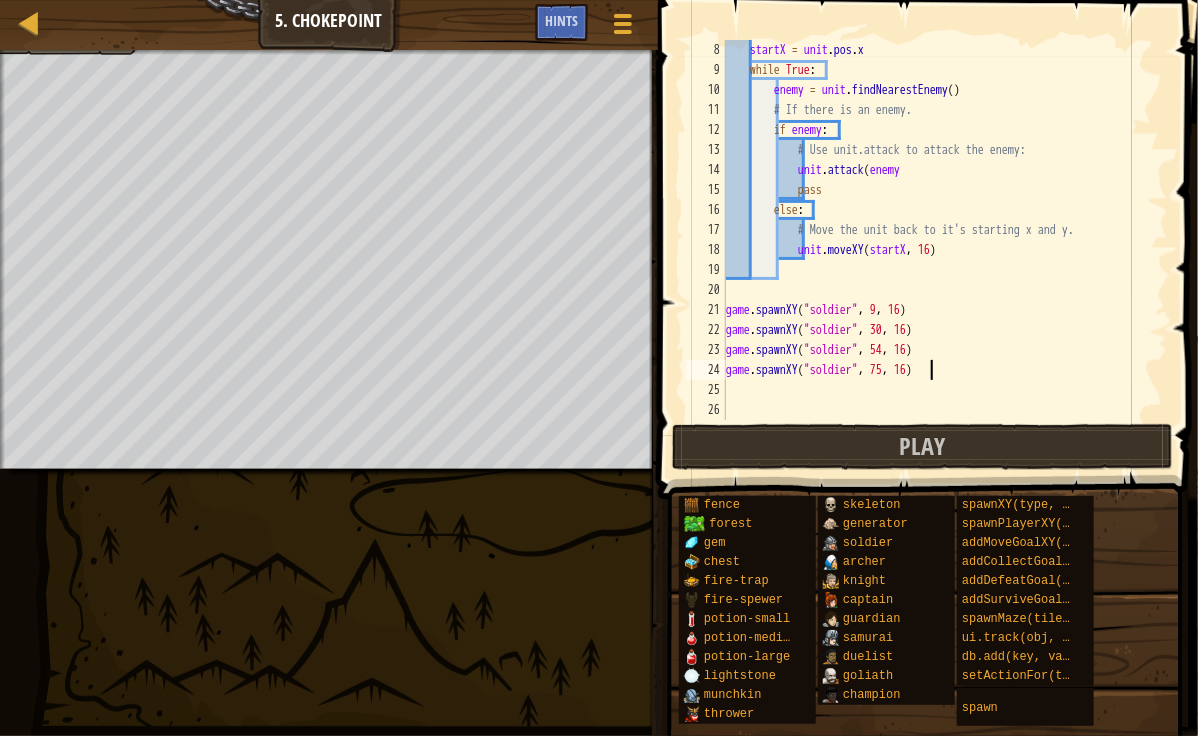 scroll, scrollTop: 140, scrollLeft: 0, axis: vertical 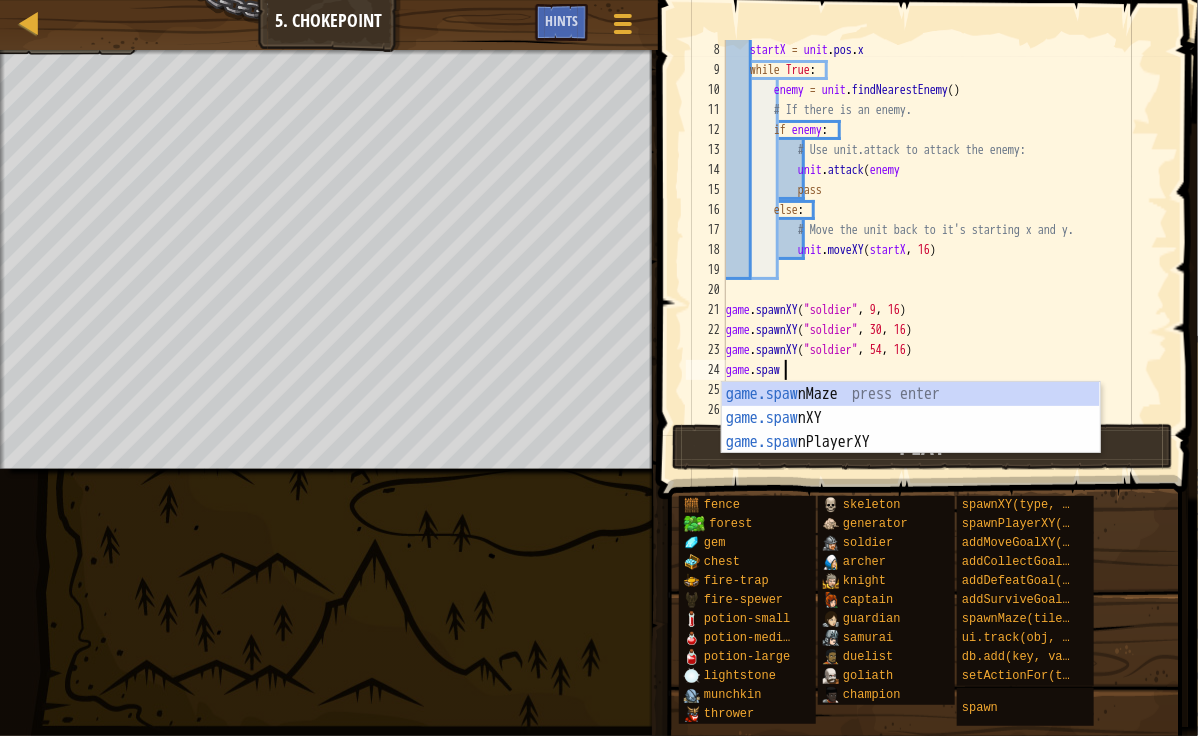 type on "g" 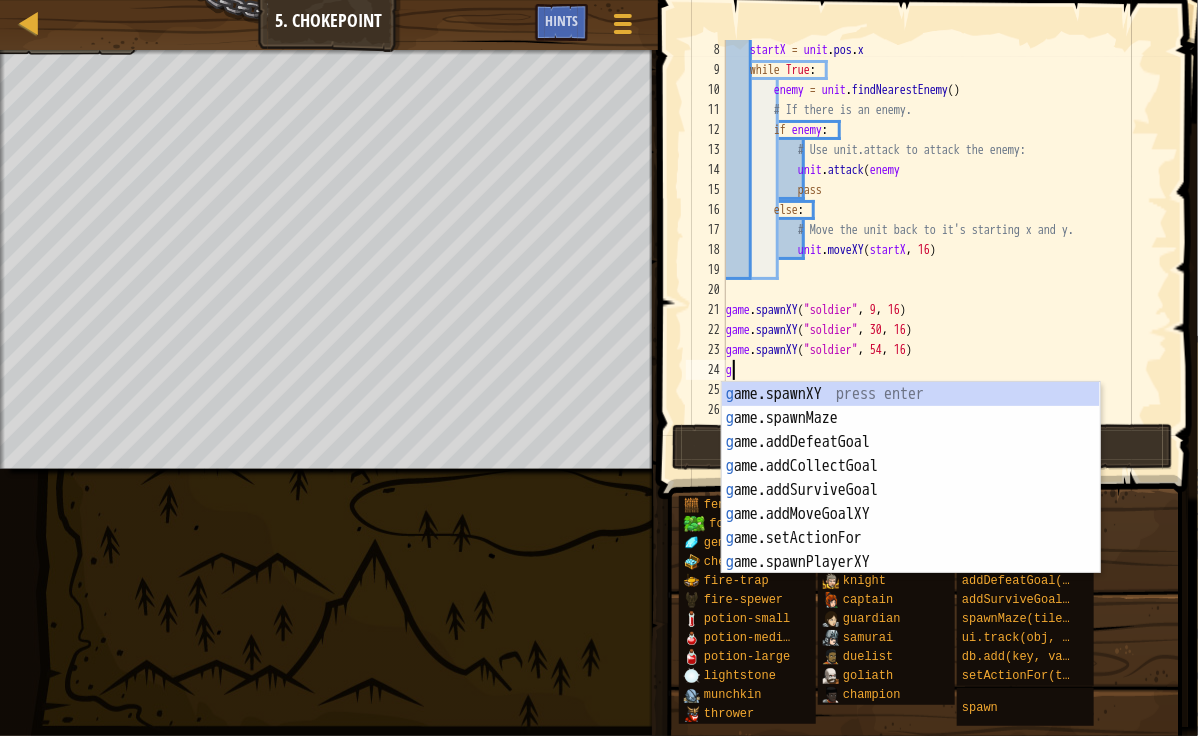scroll, scrollTop: 120, scrollLeft: 0, axis: vertical 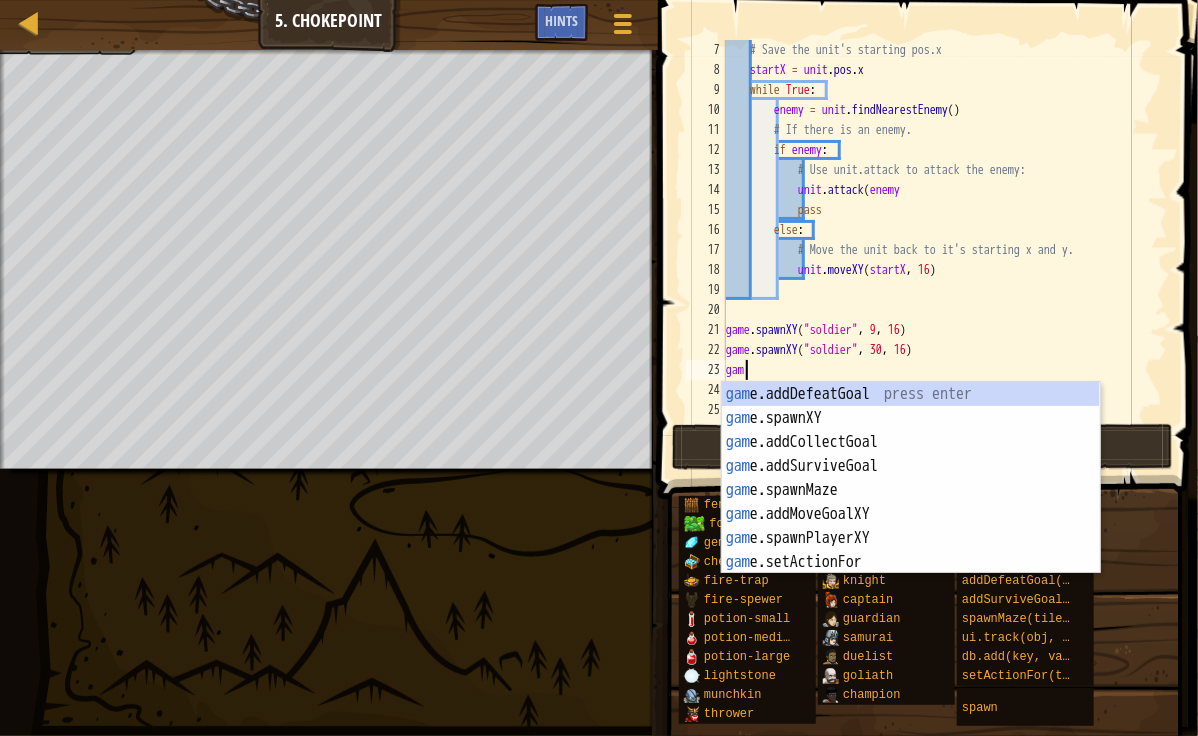 type on "g" 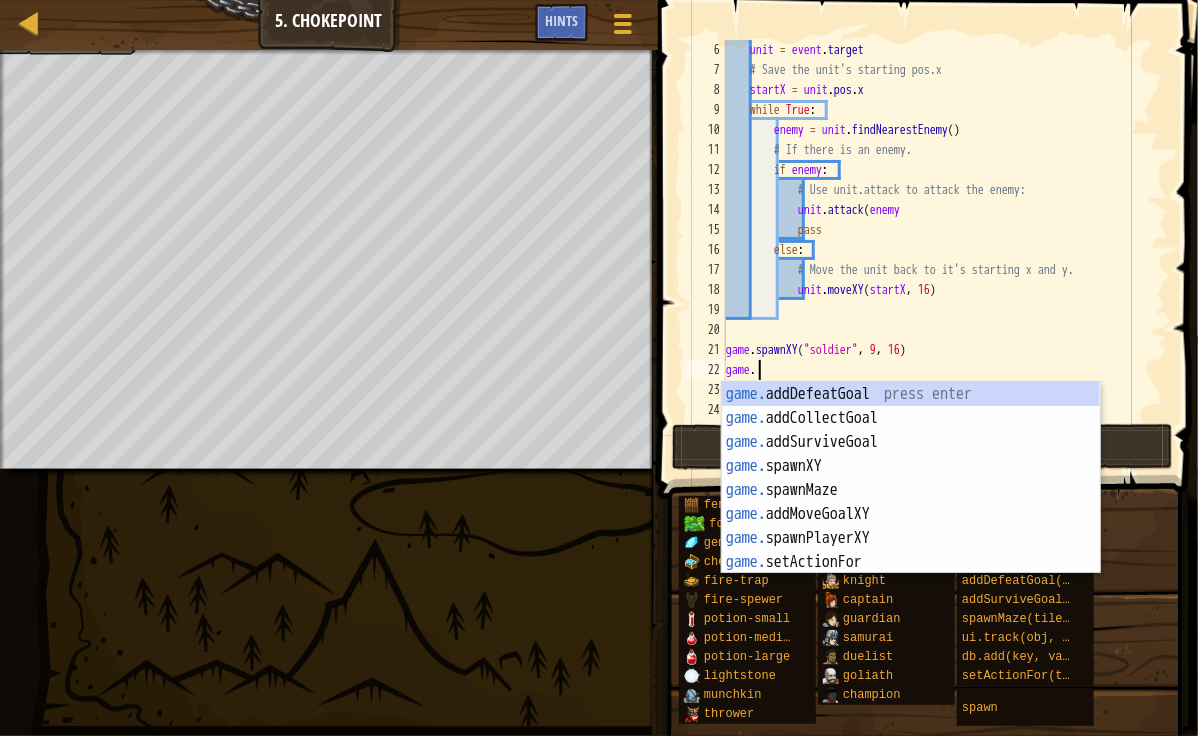 type on "g" 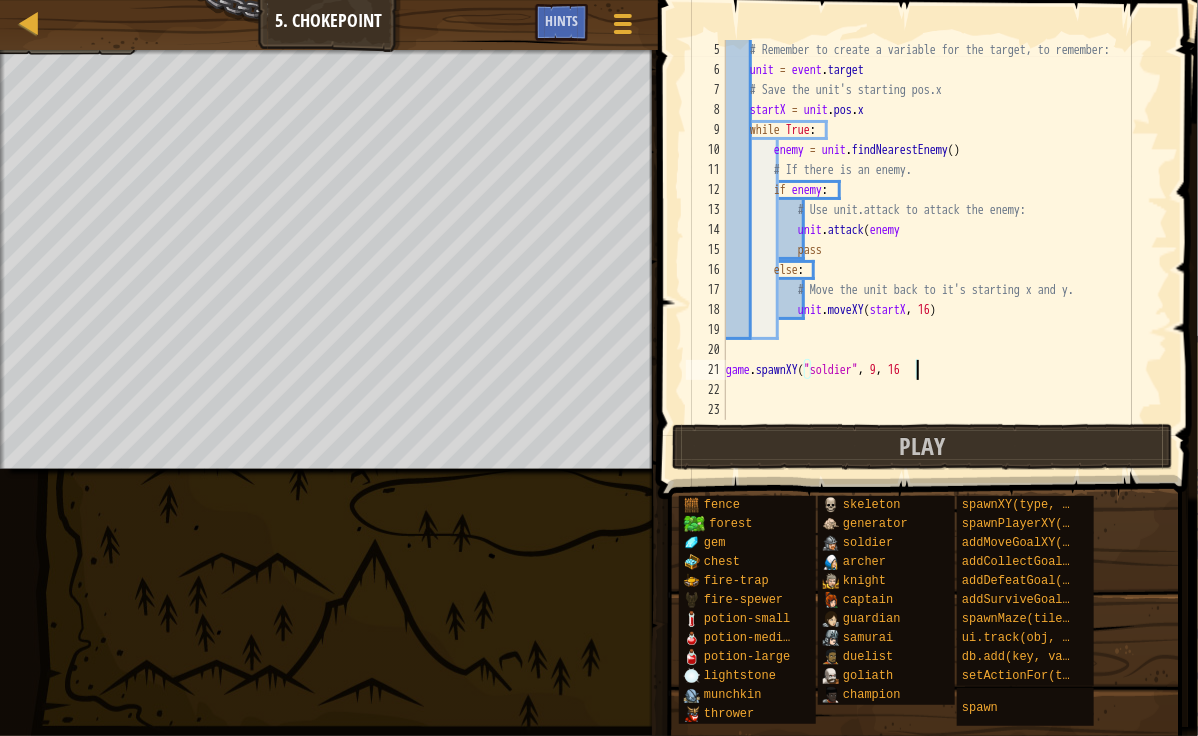 scroll, scrollTop: 80, scrollLeft: 0, axis: vertical 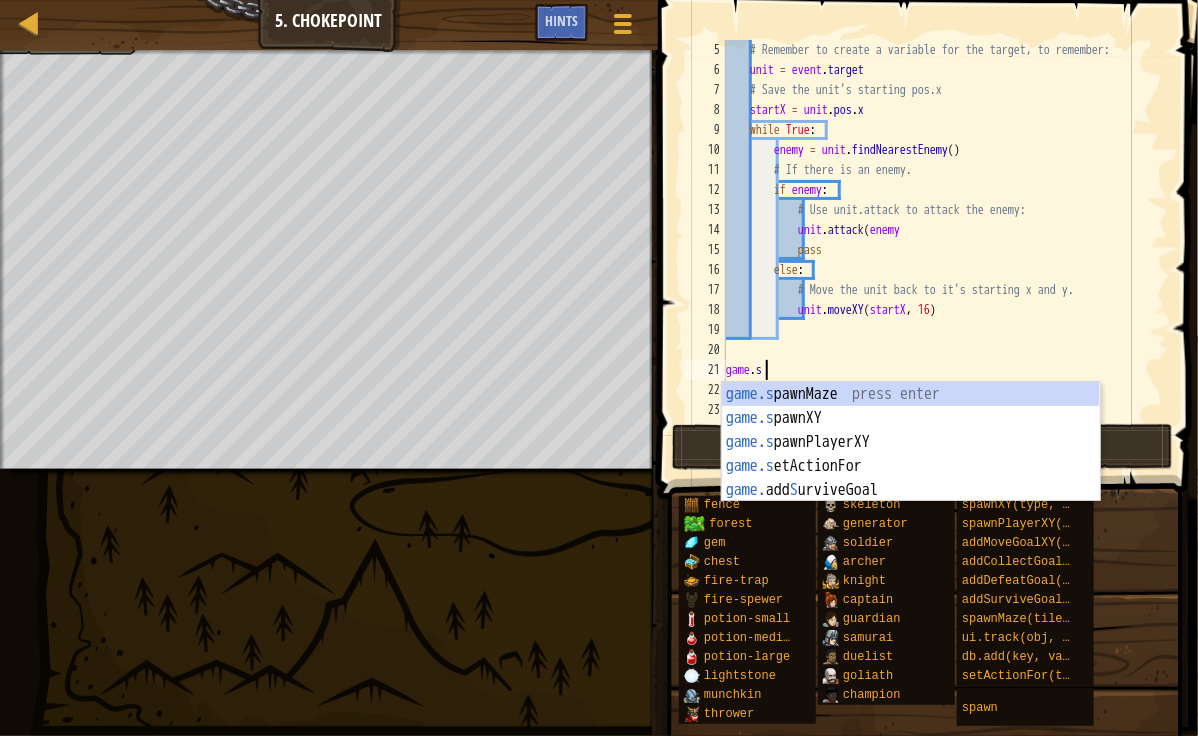 type on "g" 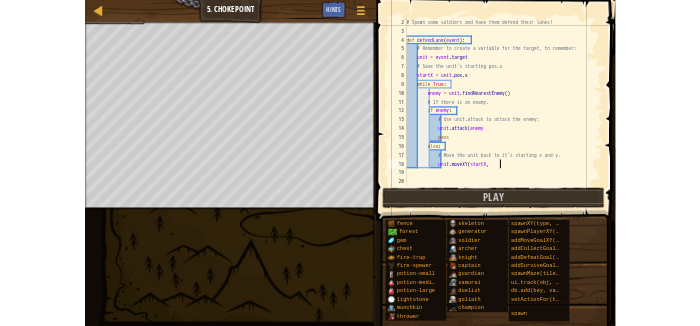 scroll, scrollTop: 20, scrollLeft: 0, axis: vertical 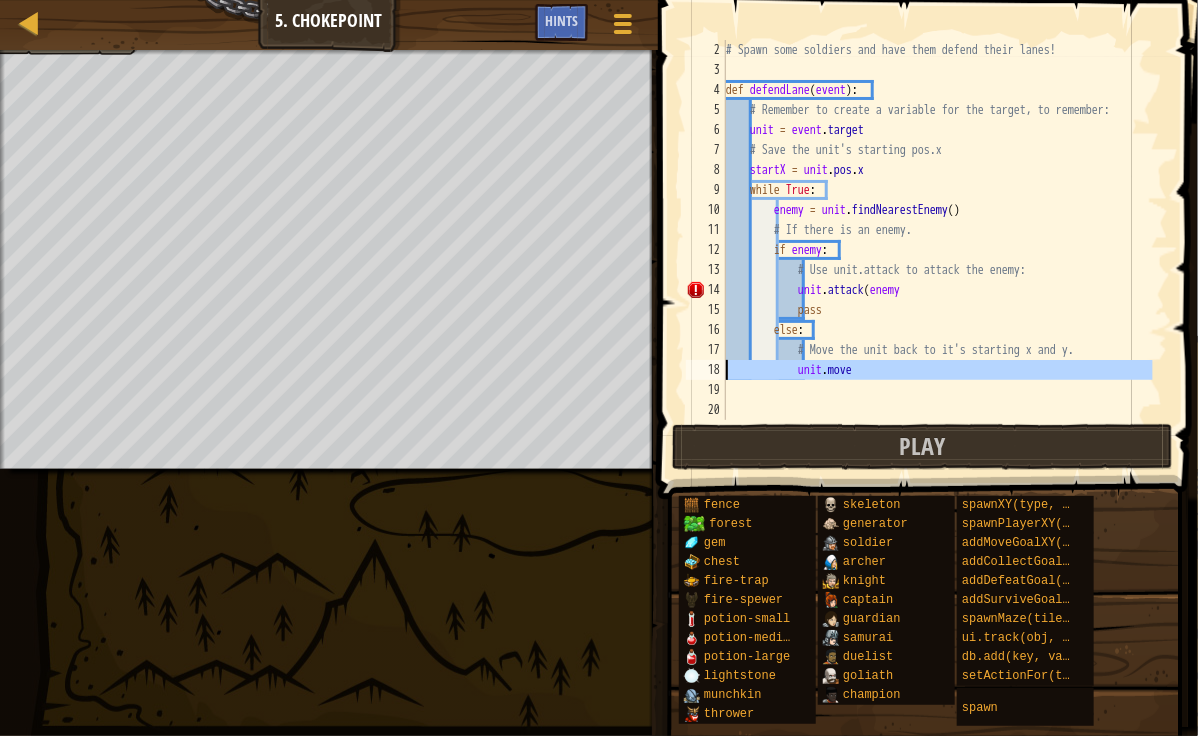 click on "18" at bounding box center (706, 370) 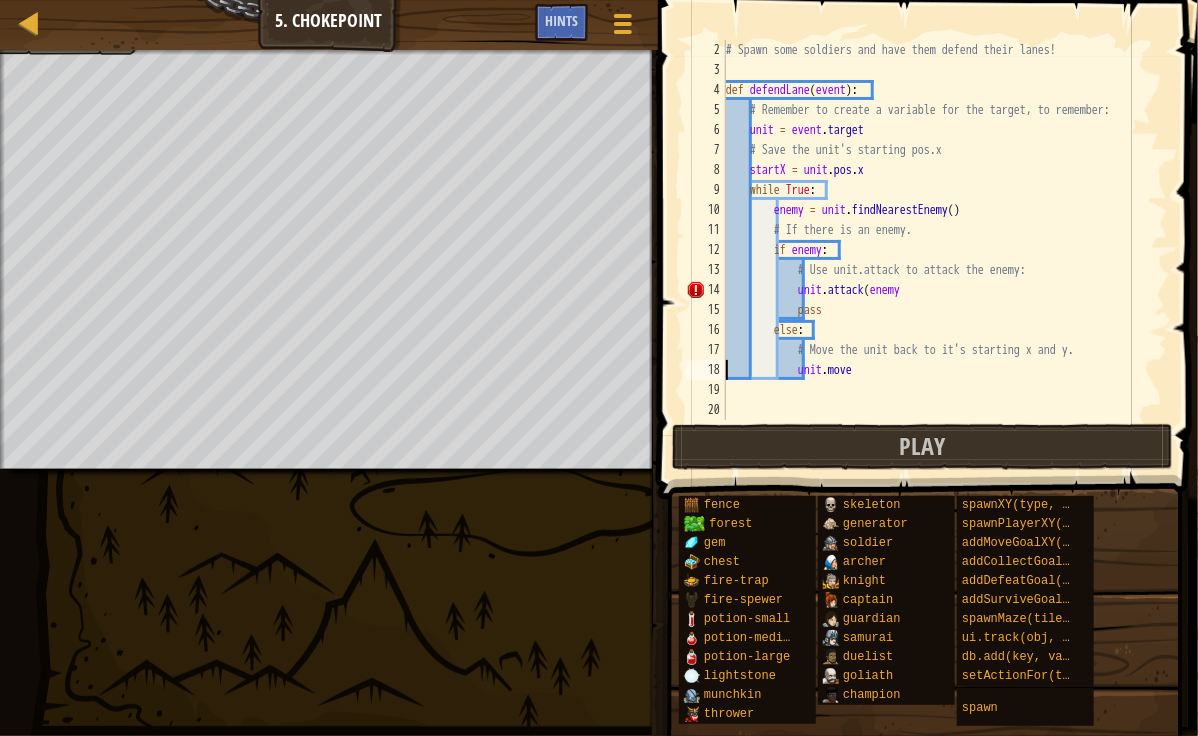 click on "18" at bounding box center (706, 370) 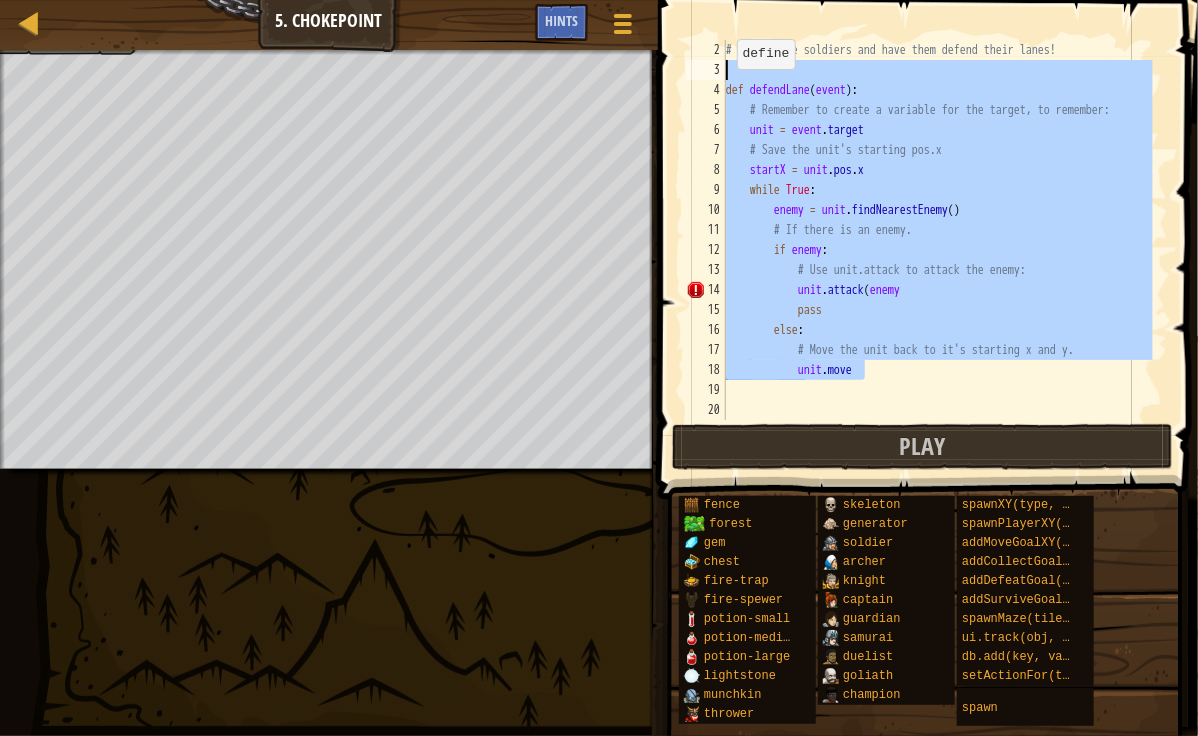 drag, startPoint x: 1113, startPoint y: 371, endPoint x: 722, endPoint y: 62, distance: 498.3593 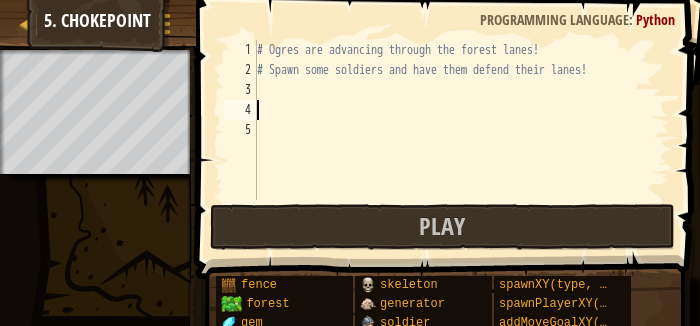 click on "# Ogres are advancing through the forest lanes! # Spawn some soldiers and have them defend their lanes!" at bounding box center (461, 140) 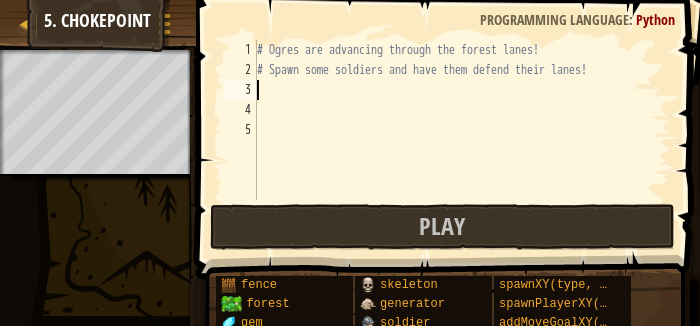 click on "# Ogres are advancing through the forest lanes! # Spawn some soldiers and have them defend their lanes!" at bounding box center [461, 140] 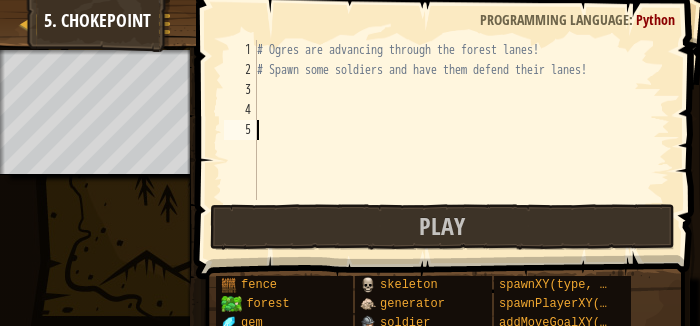click on "# Ogres are advancing through the forest lanes! # Spawn some soldiers and have them defend their lanes!" at bounding box center (461, 140) 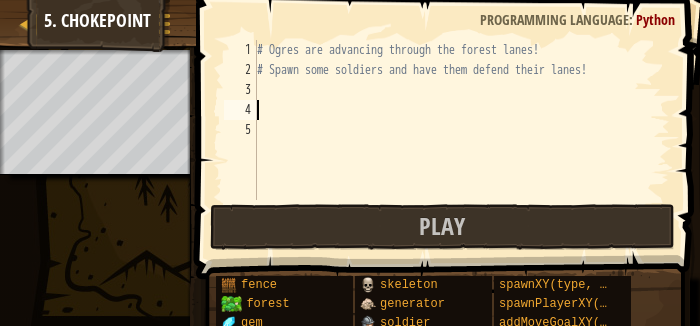 click on "# Ogres are advancing through the forest lanes! # Spawn some soldiers and have them defend their lanes!" at bounding box center [461, 140] 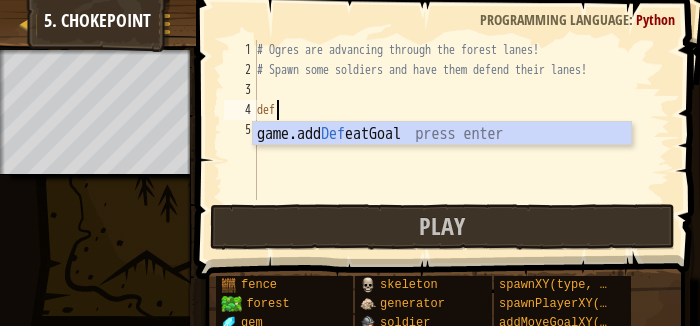 scroll, scrollTop: 9, scrollLeft: 0, axis: vertical 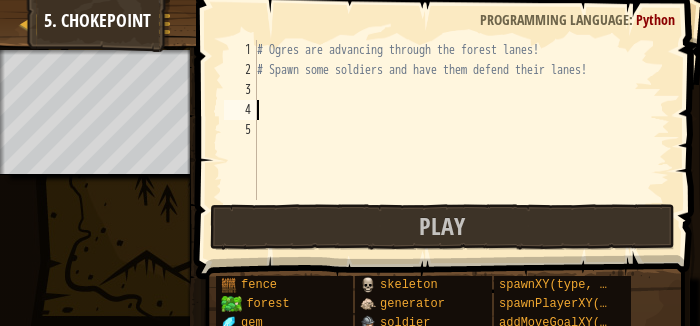 click on "# Ogres are advancing through the forest lanes! # Spawn some soldiers and have them defend their lanes!" at bounding box center (461, 140) 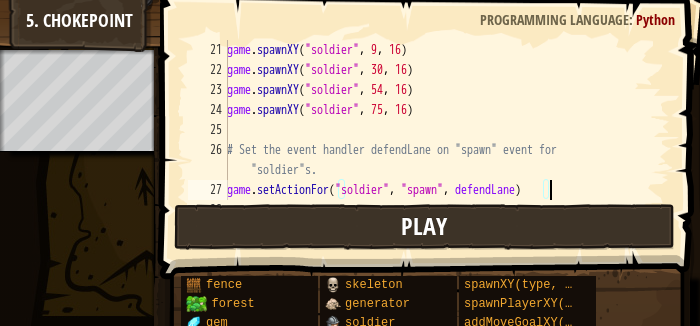 scroll, scrollTop: 400, scrollLeft: 0, axis: vertical 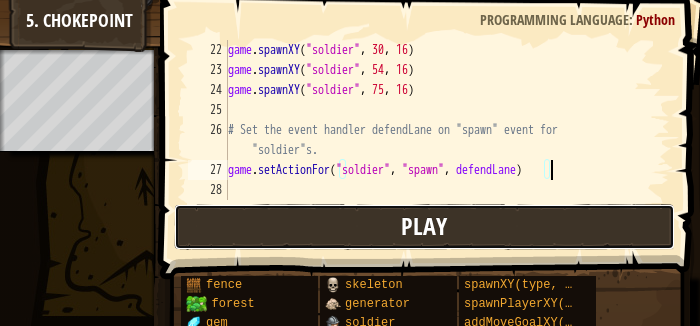 click on "Play" at bounding box center [424, 227] 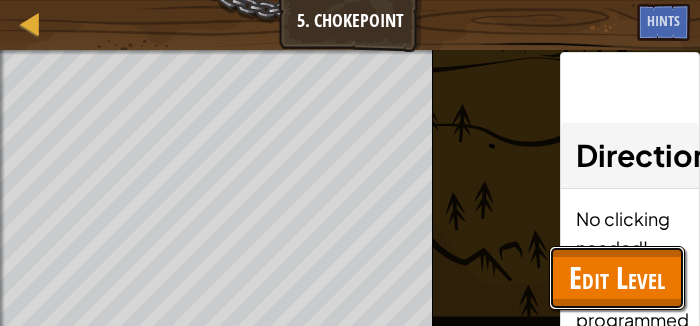 click on "Edit Level" at bounding box center [617, 277] 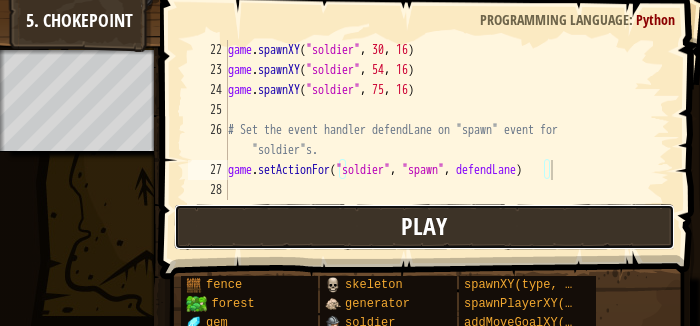 click on "Play" at bounding box center (424, 227) 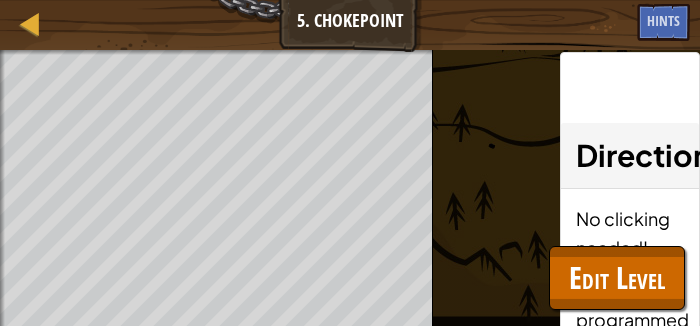 click on "All soldiers must survive. Defeat 10 munchkins. Goals : Ran out of time ♫ Game" at bounding box center (350, 188) 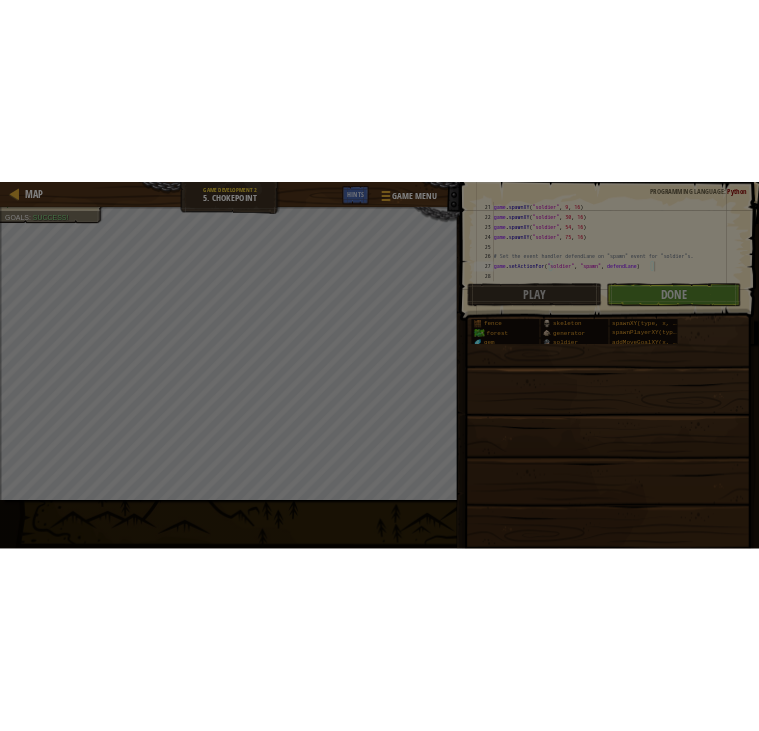 scroll, scrollTop: 180, scrollLeft: 0, axis: vertical 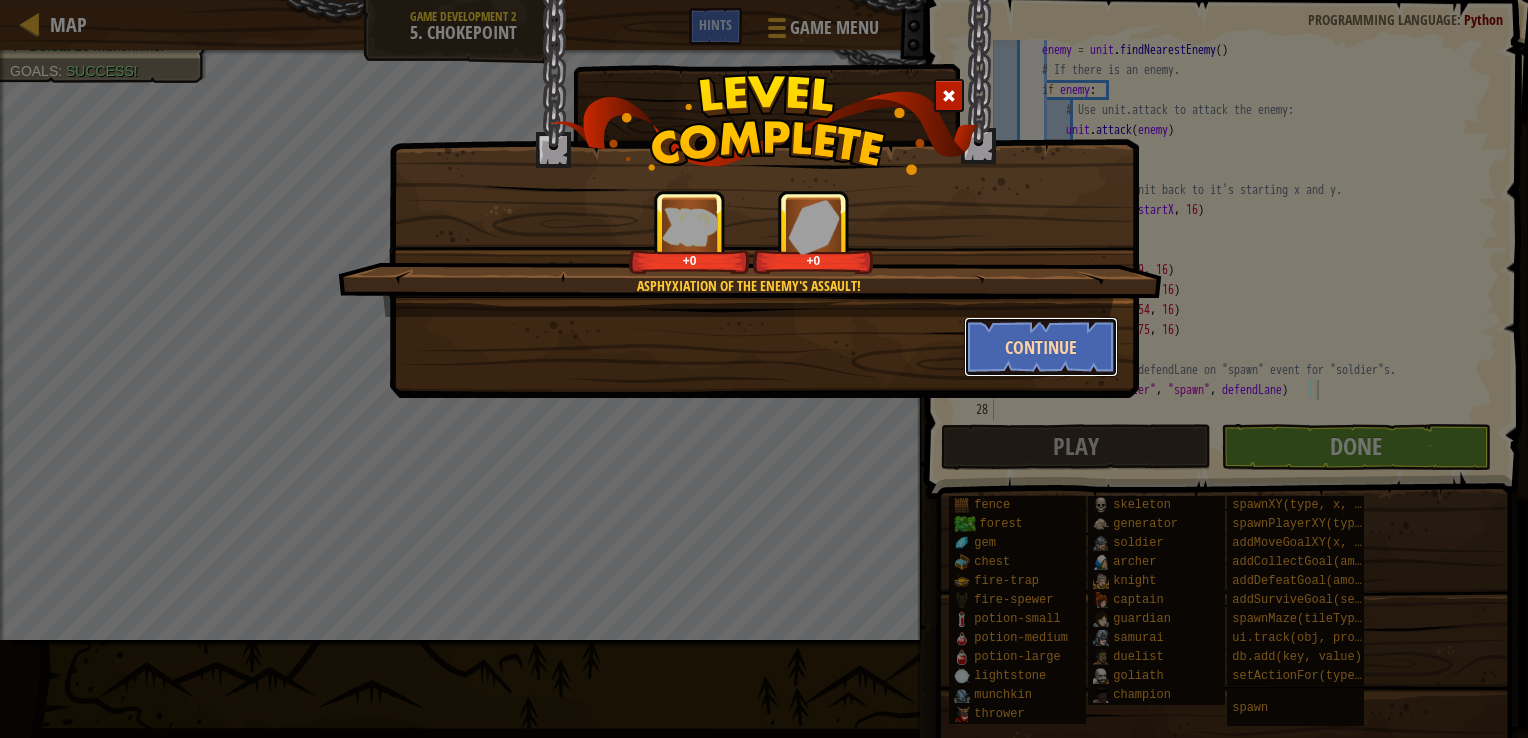 click on "Continue" at bounding box center (1041, 347) 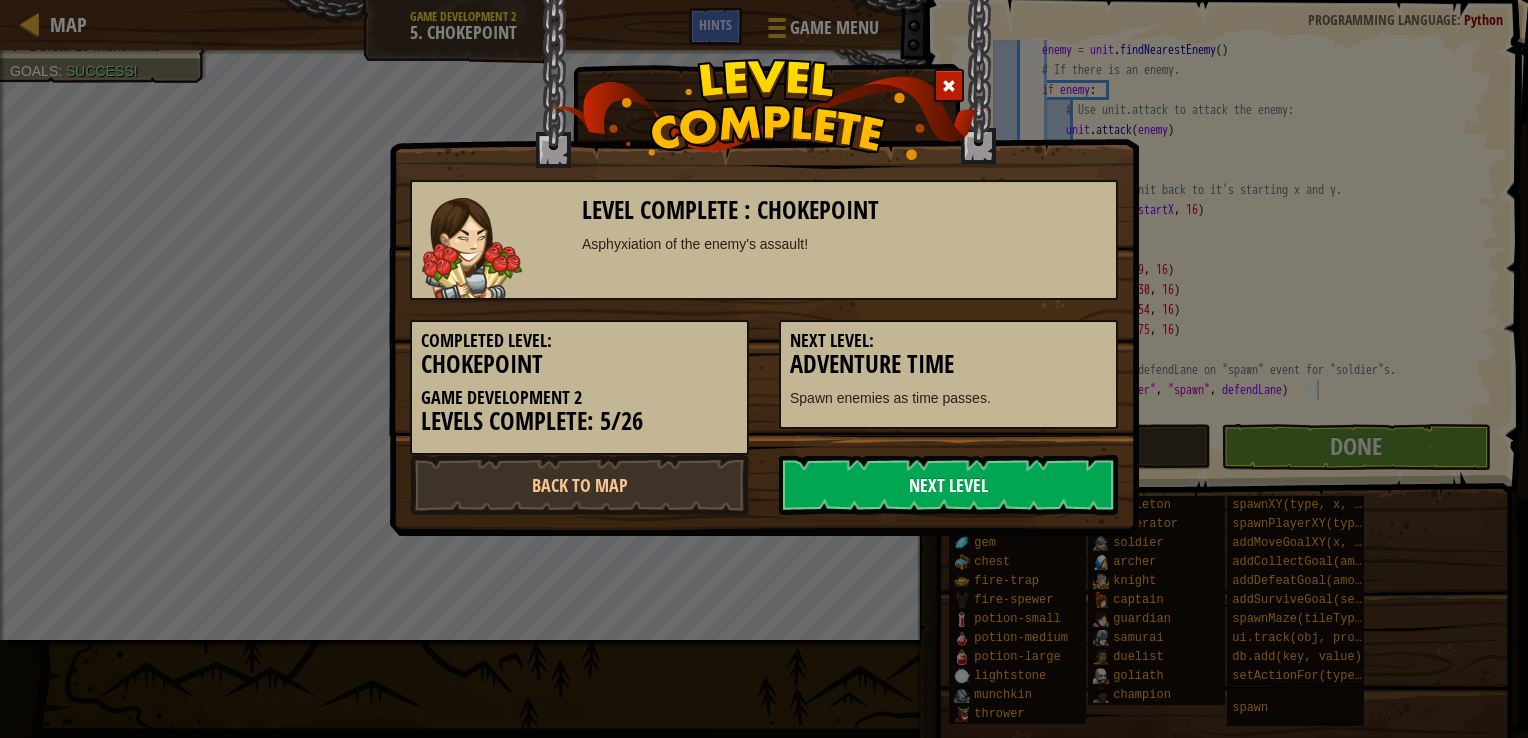 click on "Next Level" at bounding box center [948, 485] 